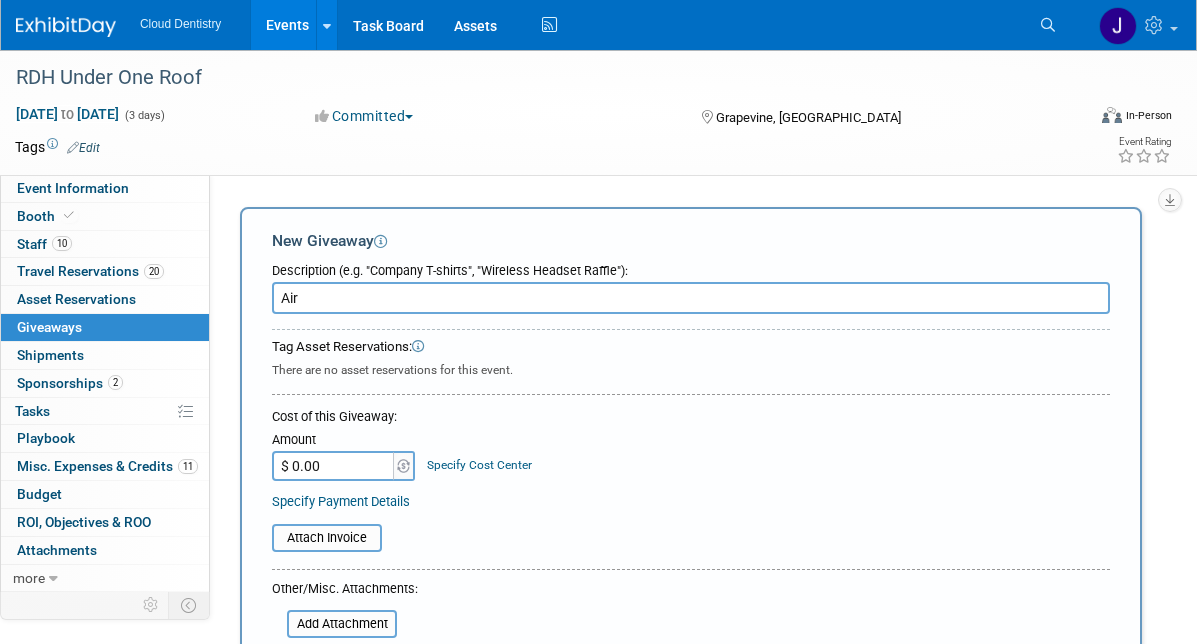 scroll, scrollTop: 0, scrollLeft: 0, axis: both 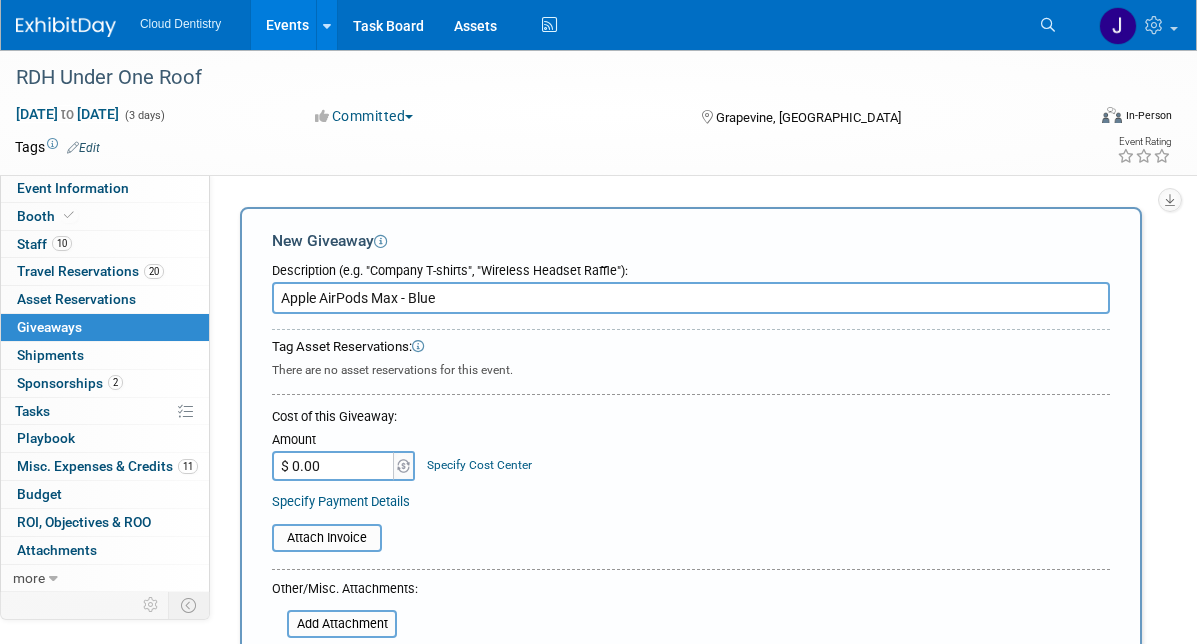 type on "Apple AirPods Max - Blue" 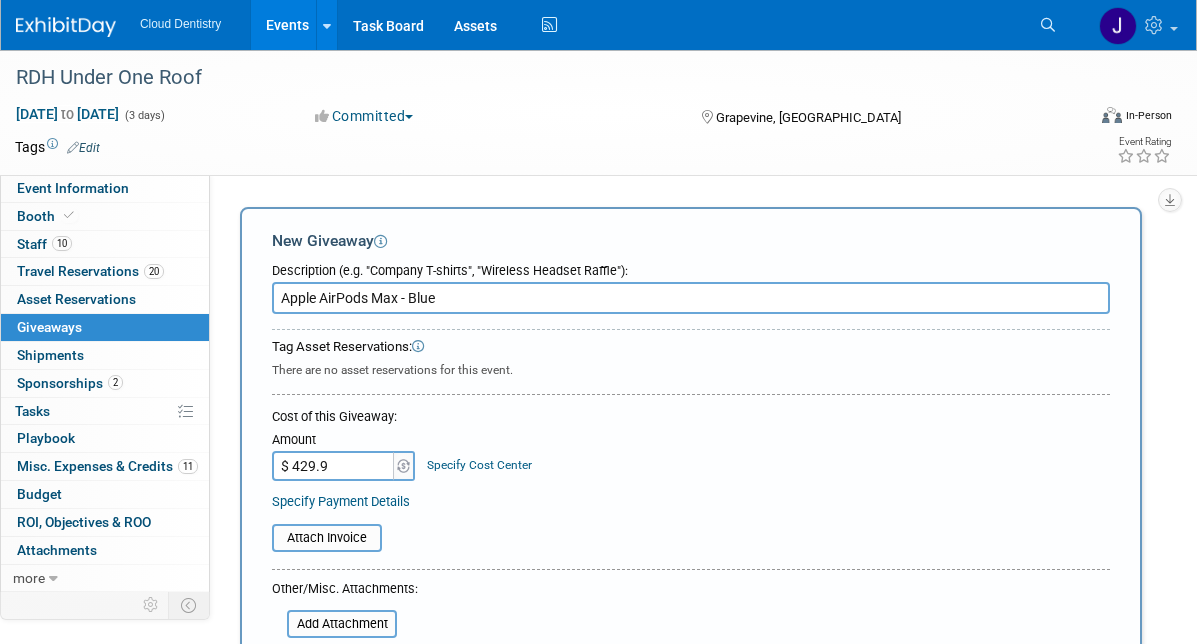 type on "$ 429.99" 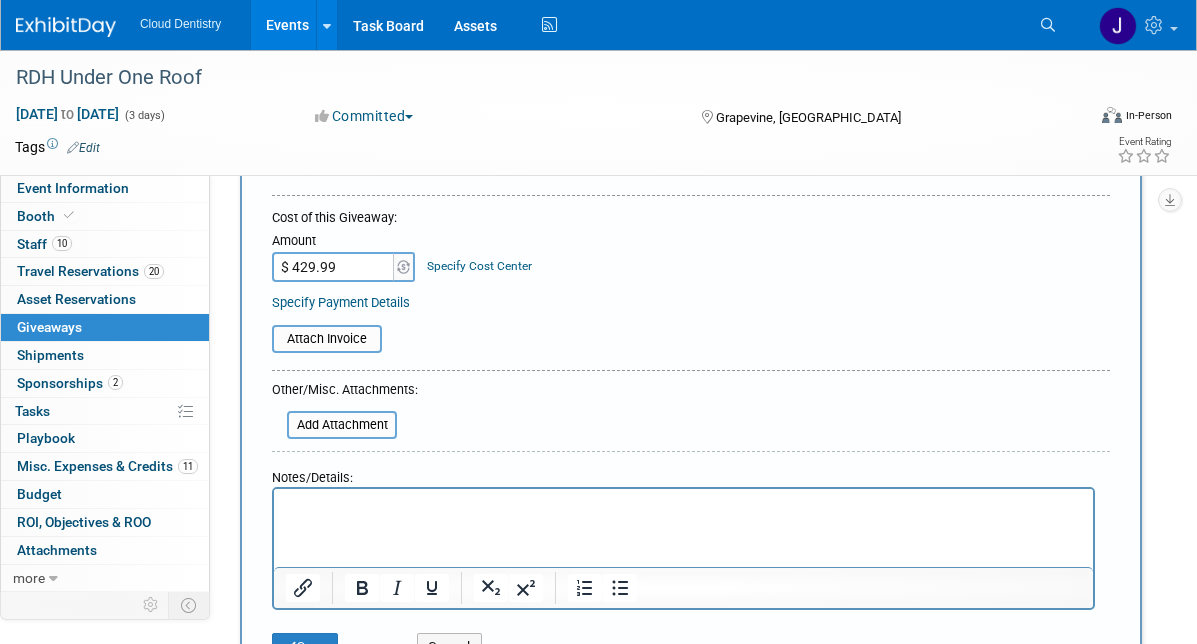 scroll, scrollTop: 242, scrollLeft: 0, axis: vertical 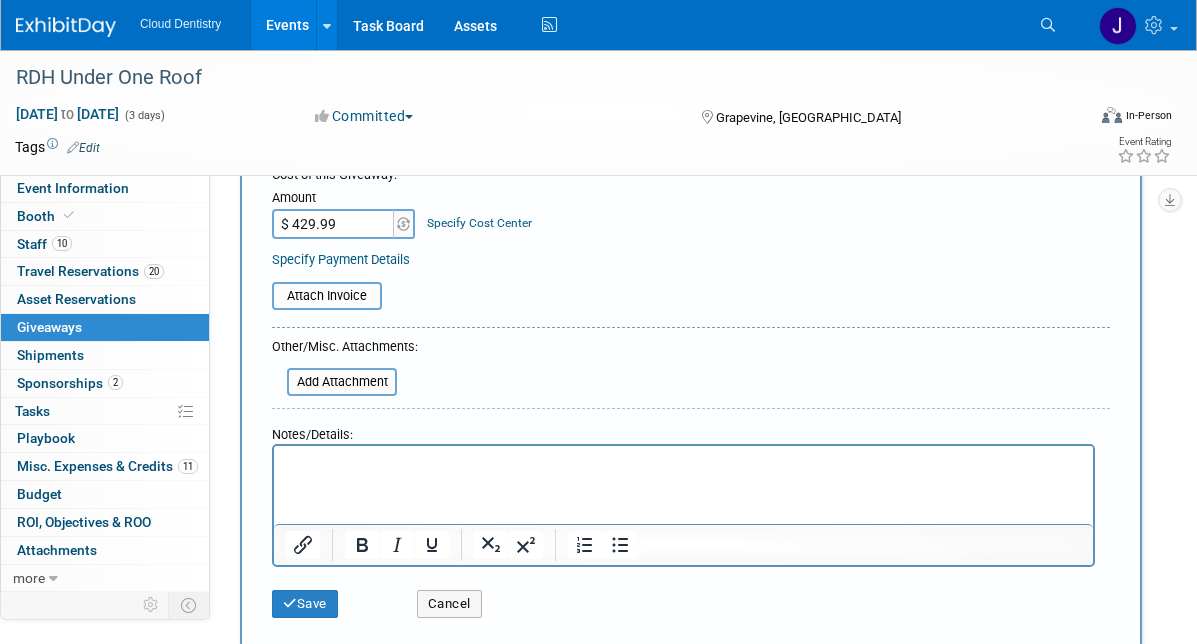 click at bounding box center (691, 331) 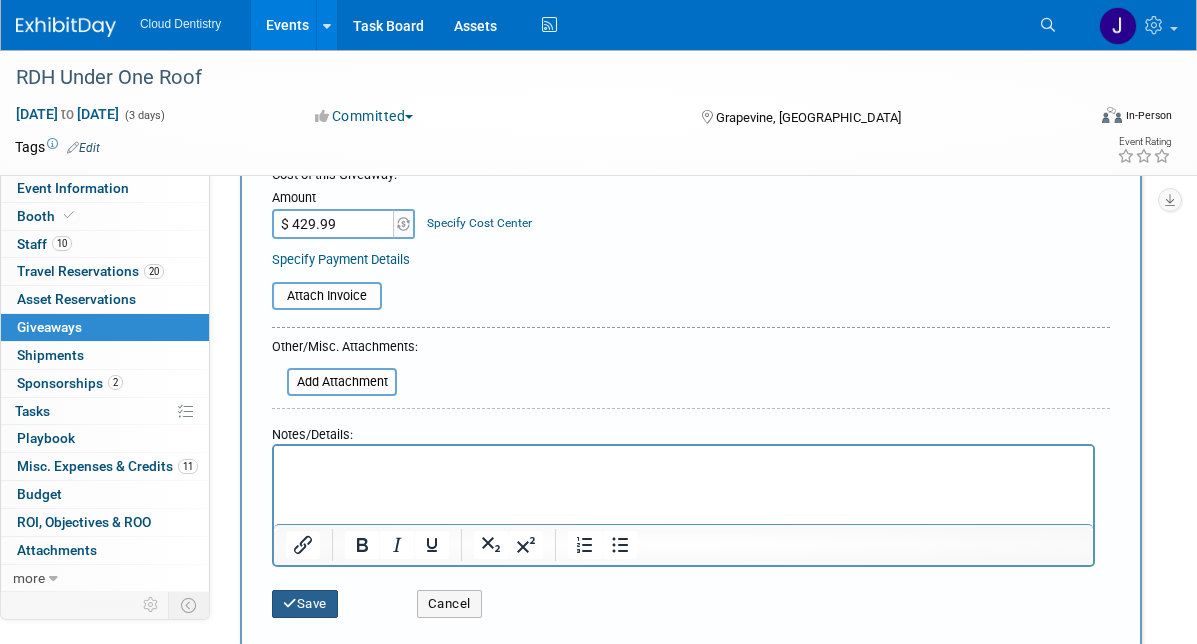 click on "Save" at bounding box center [305, 604] 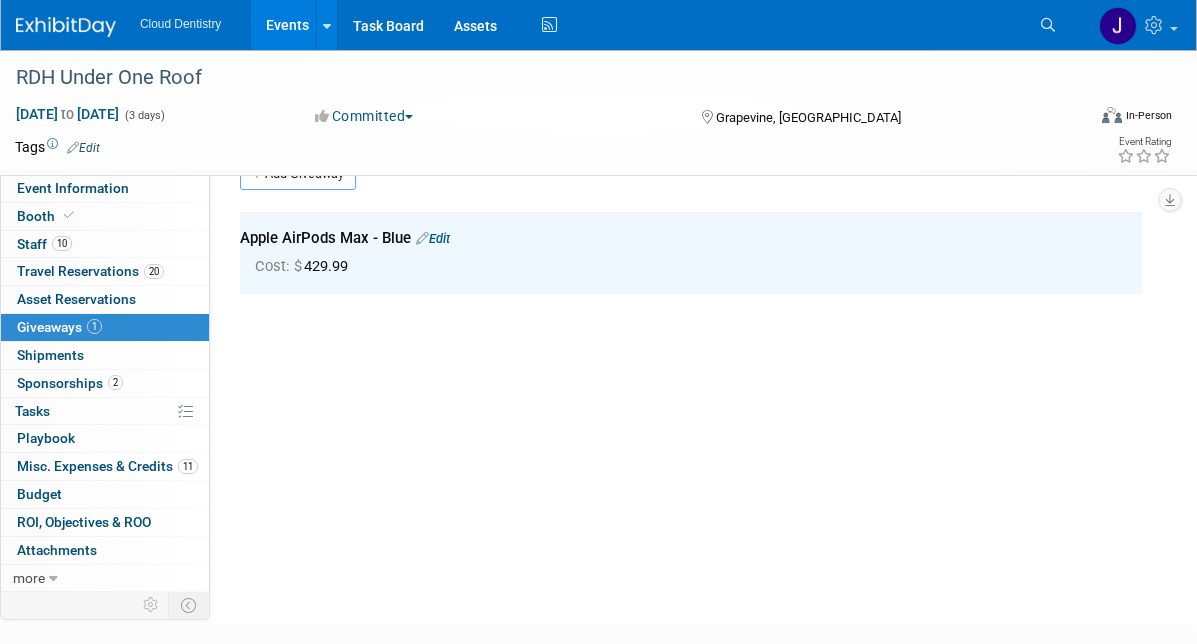 scroll, scrollTop: 0, scrollLeft: 0, axis: both 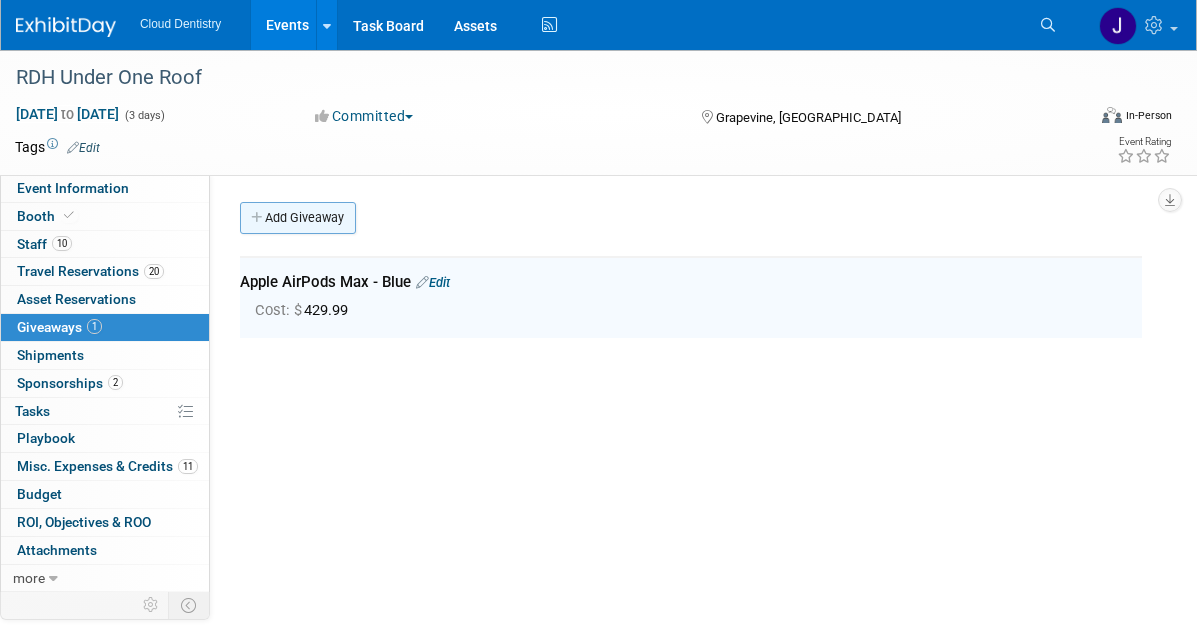 click on "Add Giveaway" at bounding box center (298, 218) 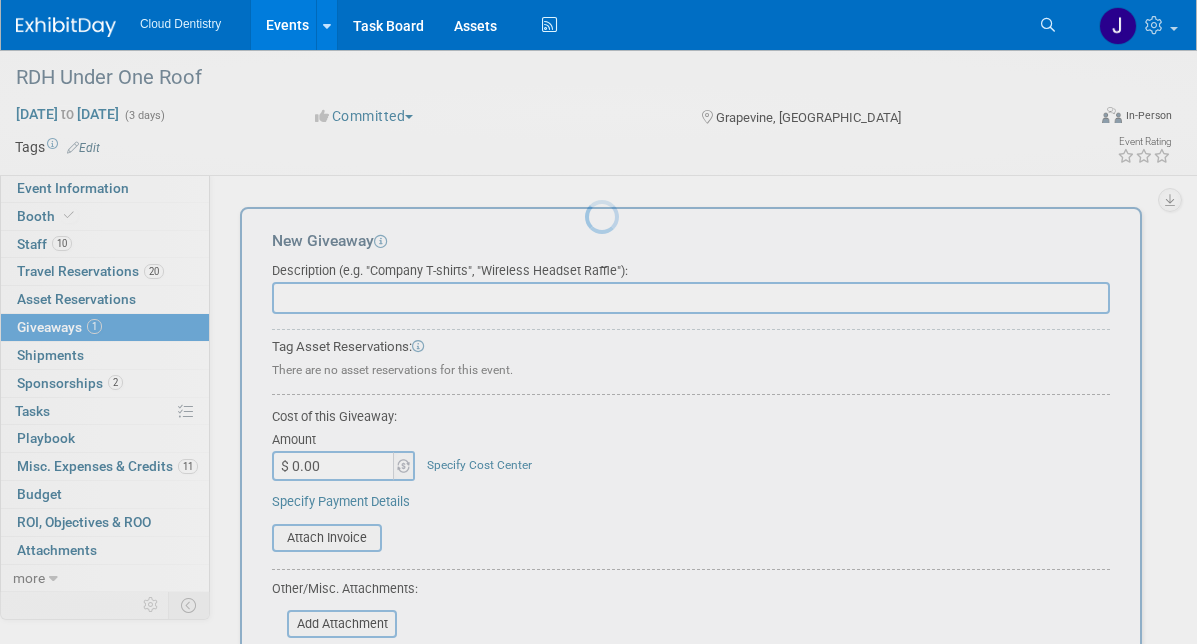 scroll, scrollTop: 0, scrollLeft: 0, axis: both 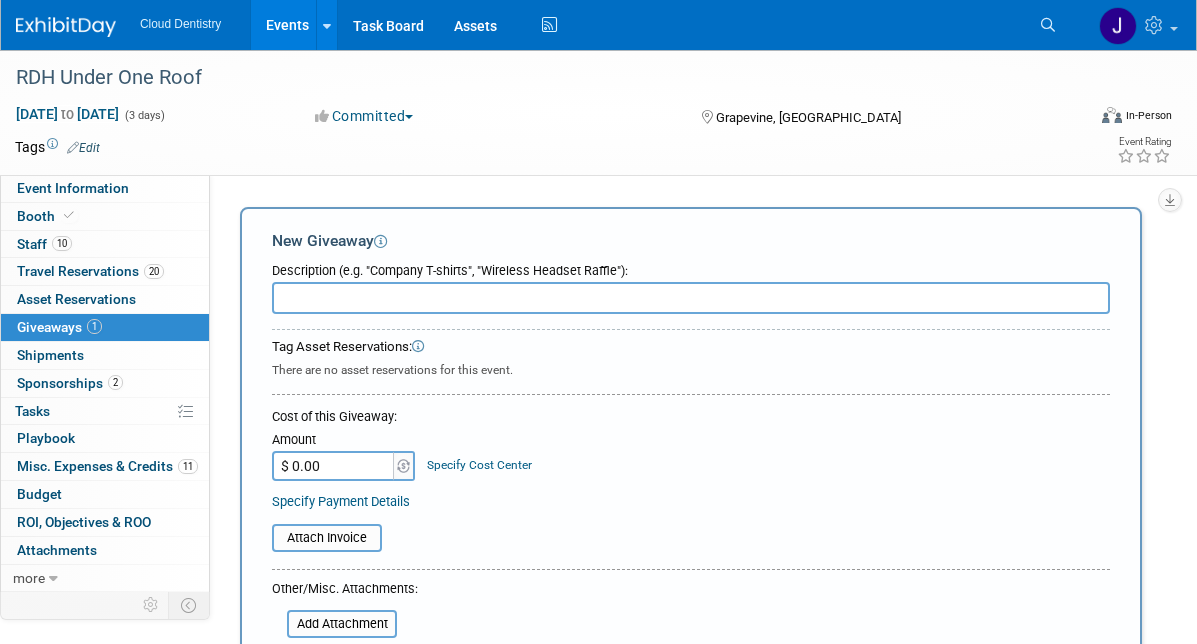 click at bounding box center [691, 298] 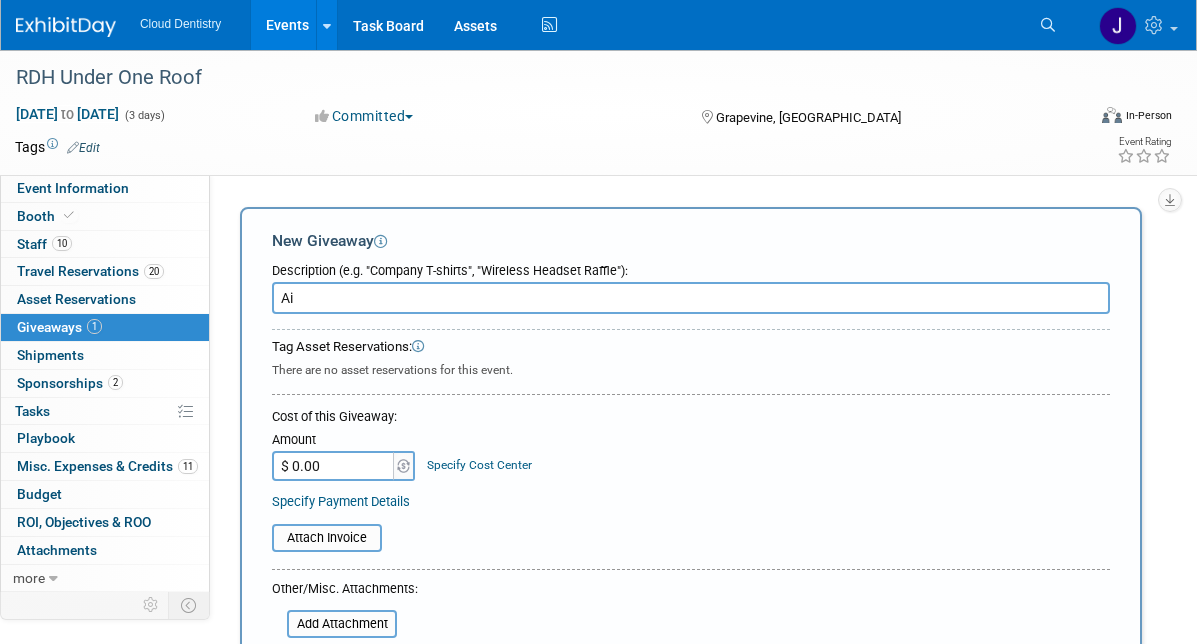 type on "A" 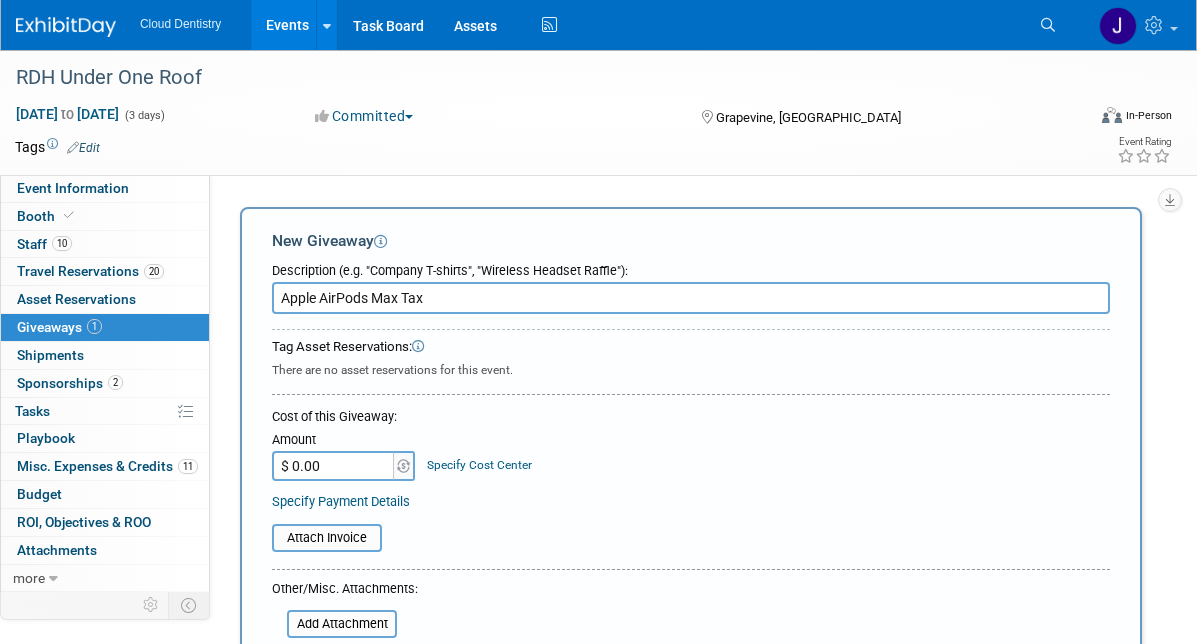type on "Apple AirPods Max Tax" 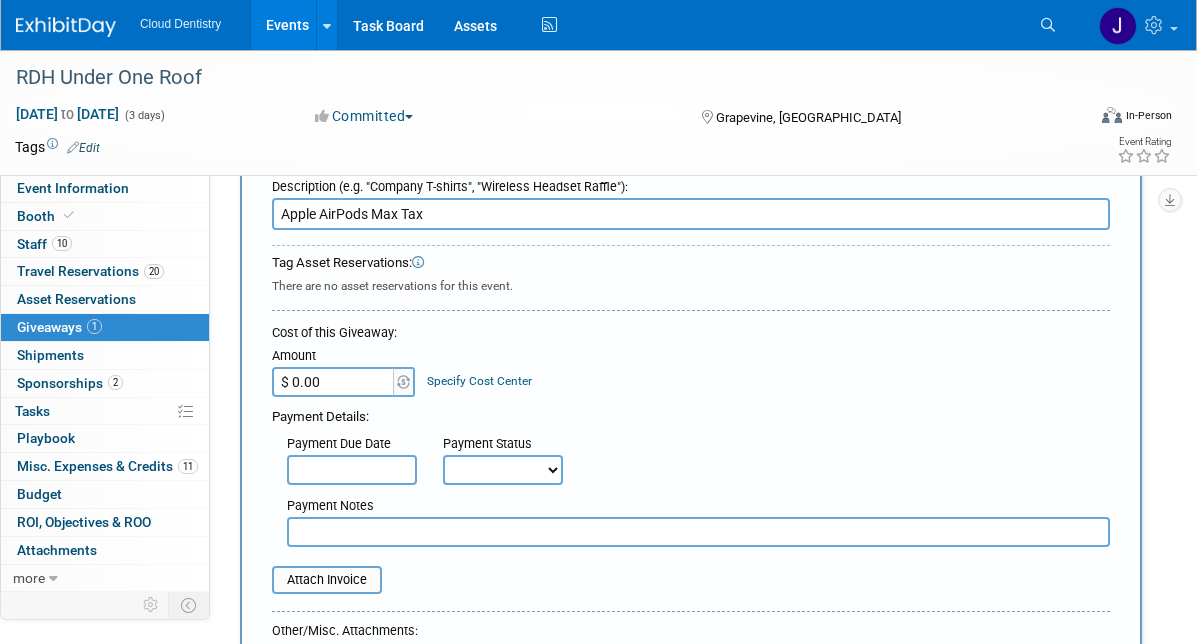 scroll, scrollTop: 75, scrollLeft: 0, axis: vertical 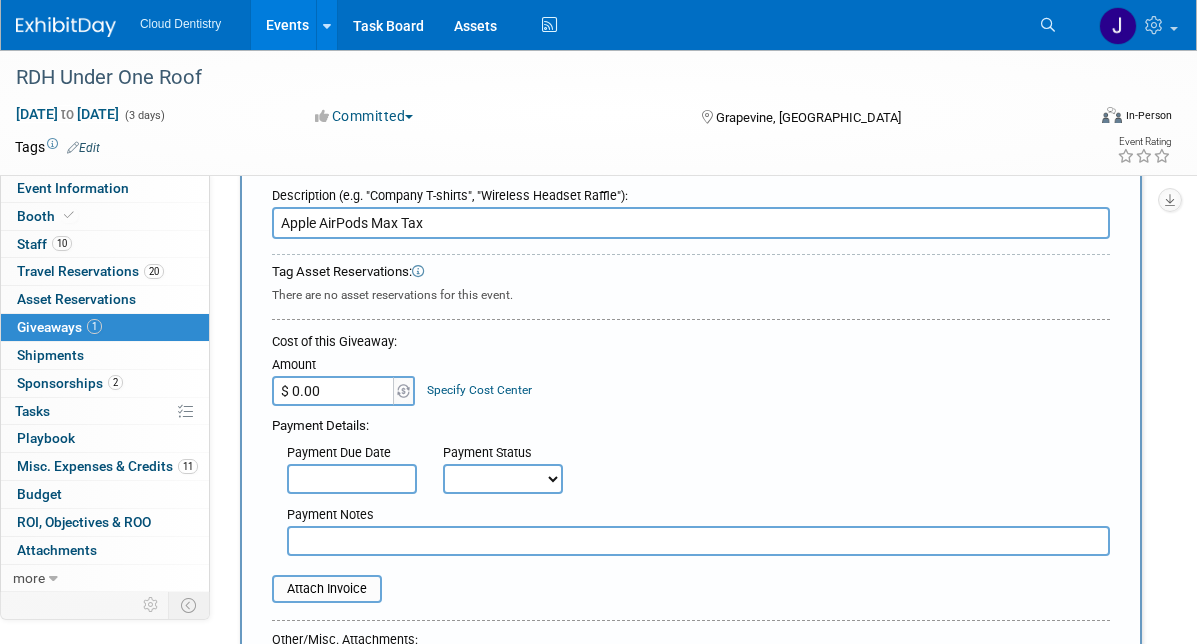 click on "$ 0.00" at bounding box center (334, 391) 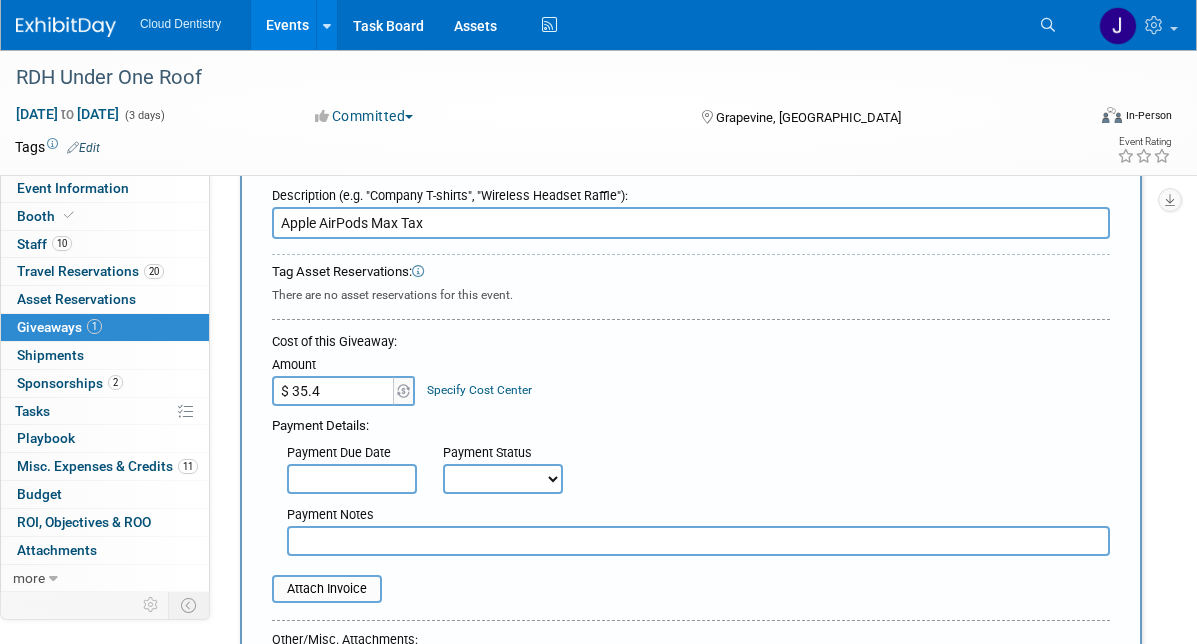 type on "$ 35.47" 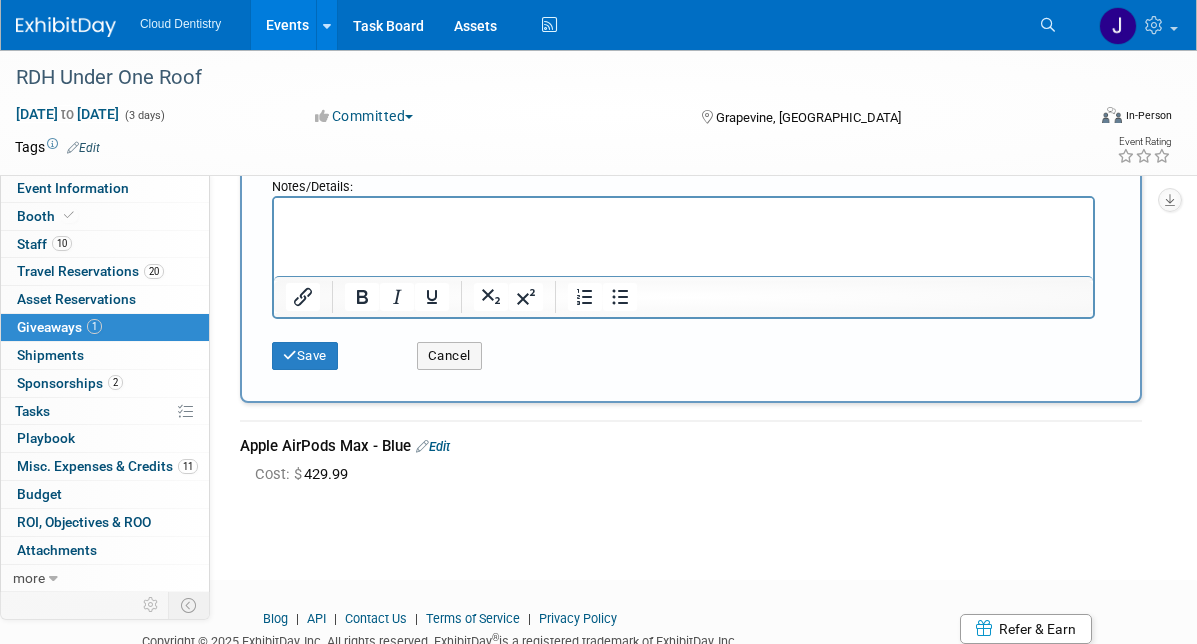 scroll, scrollTop: 622, scrollLeft: 0, axis: vertical 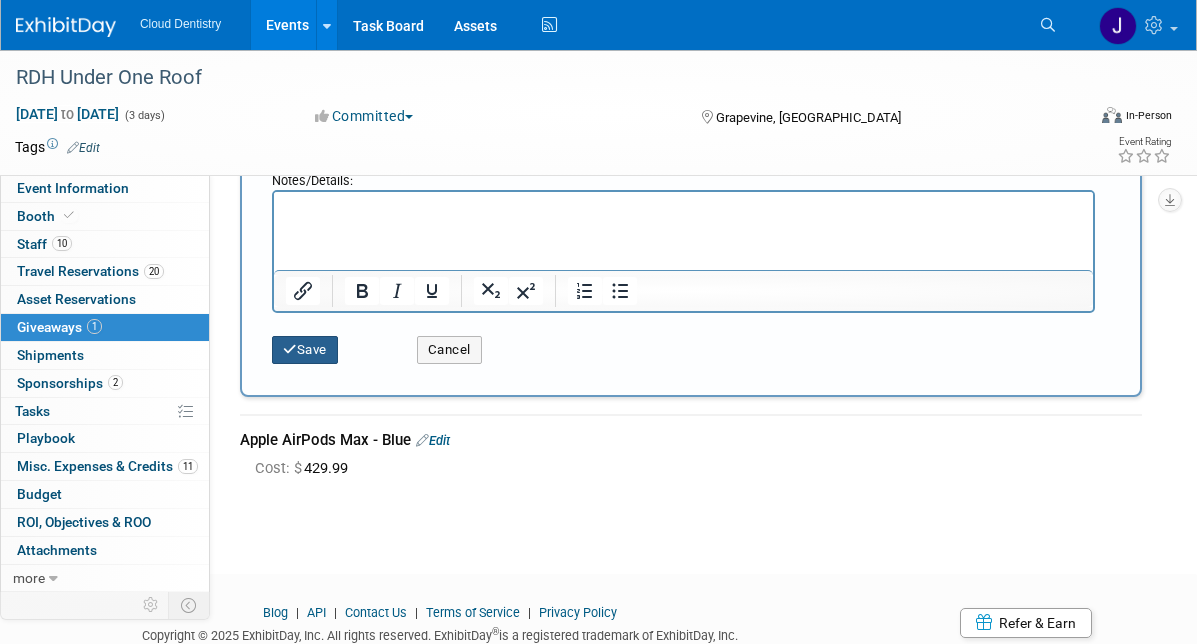 click on "Save" at bounding box center [305, 350] 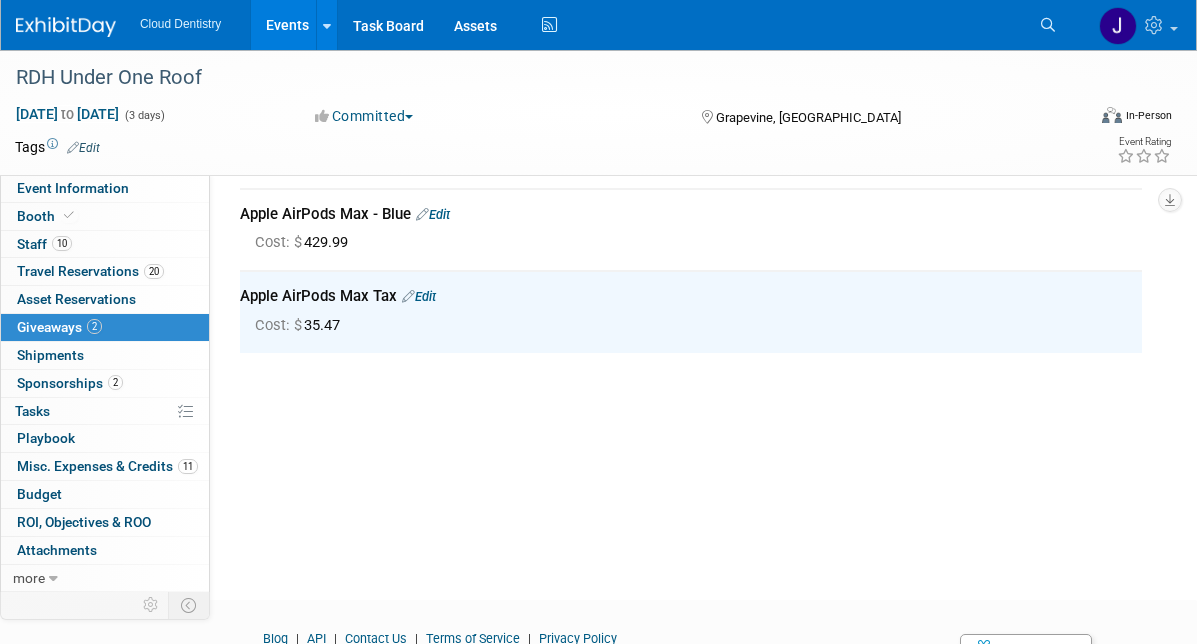 scroll, scrollTop: 0, scrollLeft: 0, axis: both 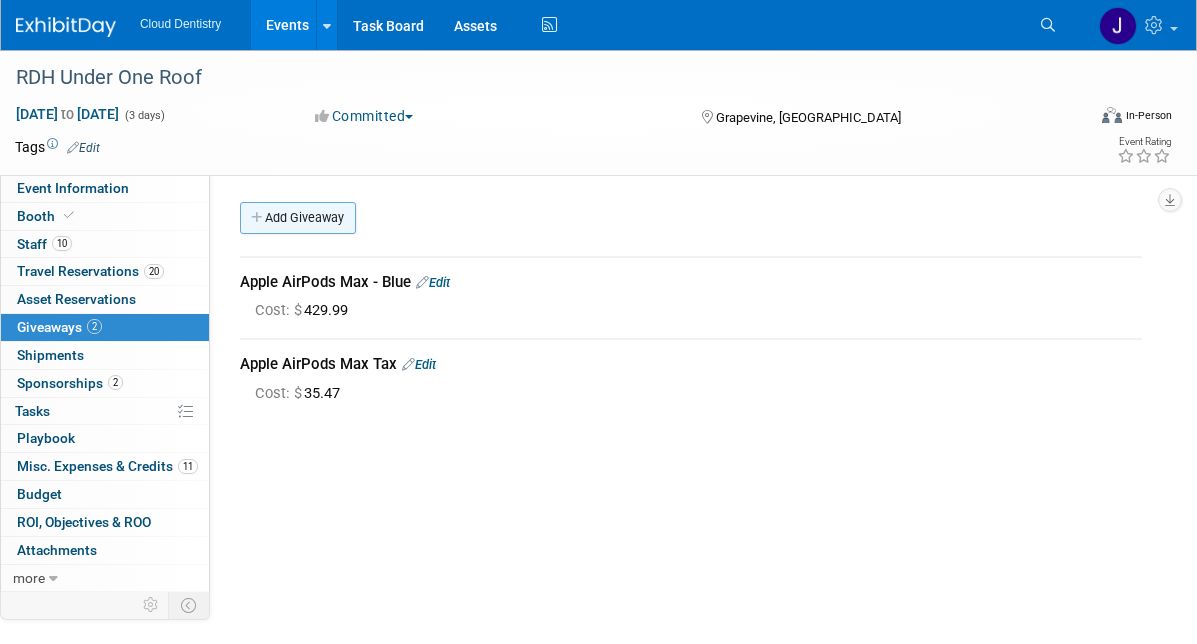 click on "Add Giveaway" at bounding box center (298, 218) 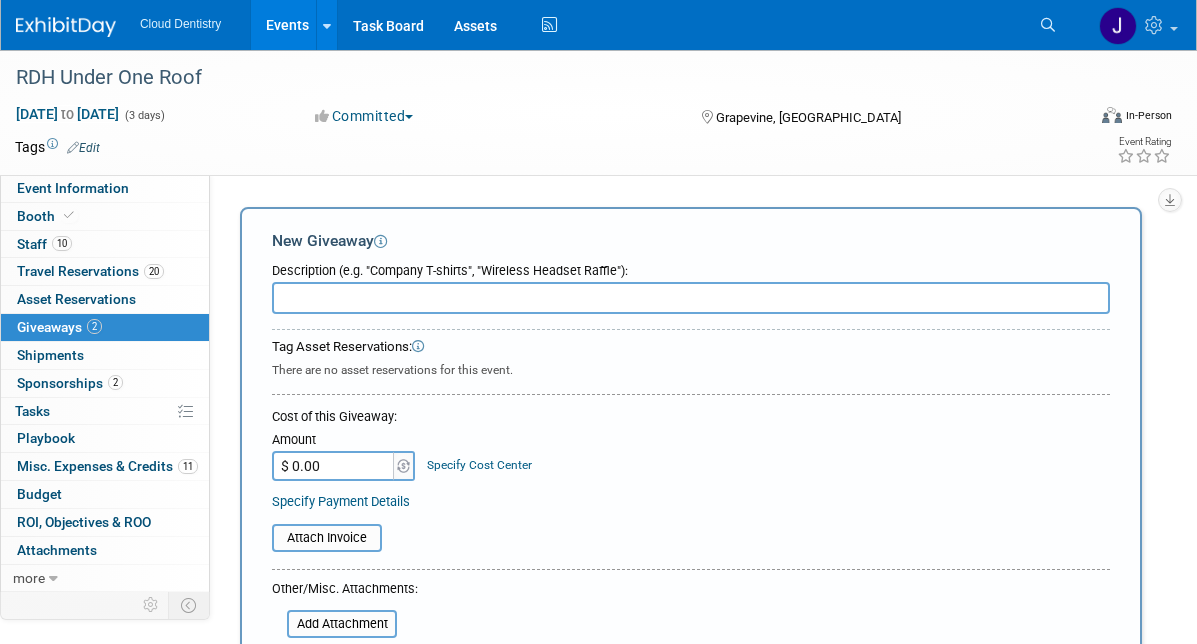scroll, scrollTop: 0, scrollLeft: 0, axis: both 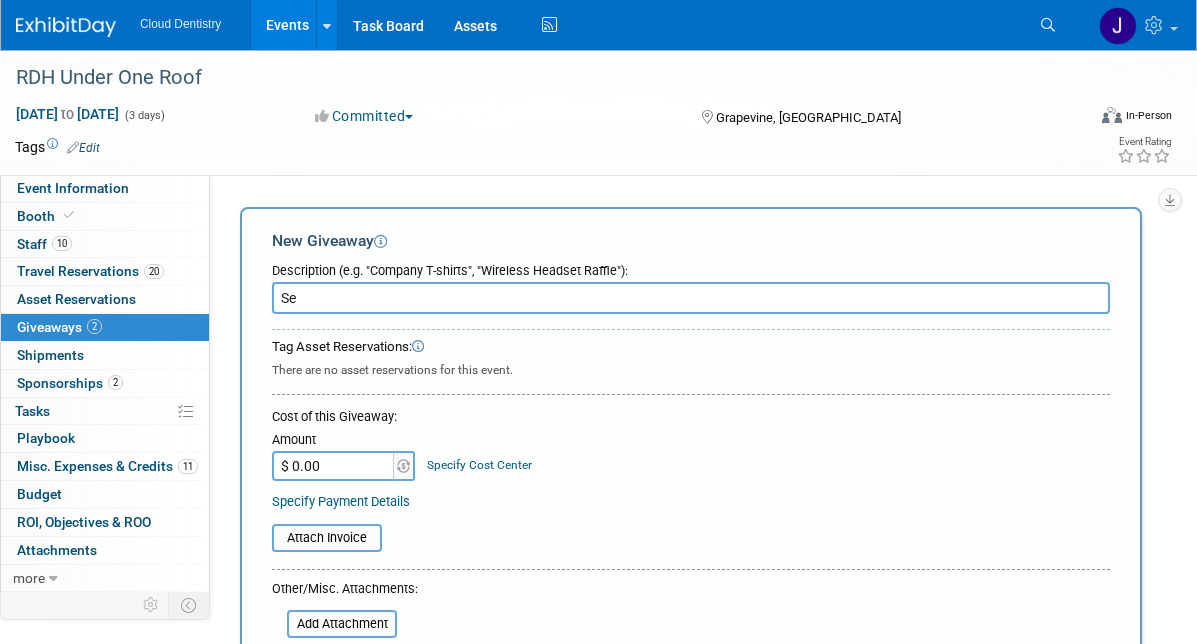 type on "S" 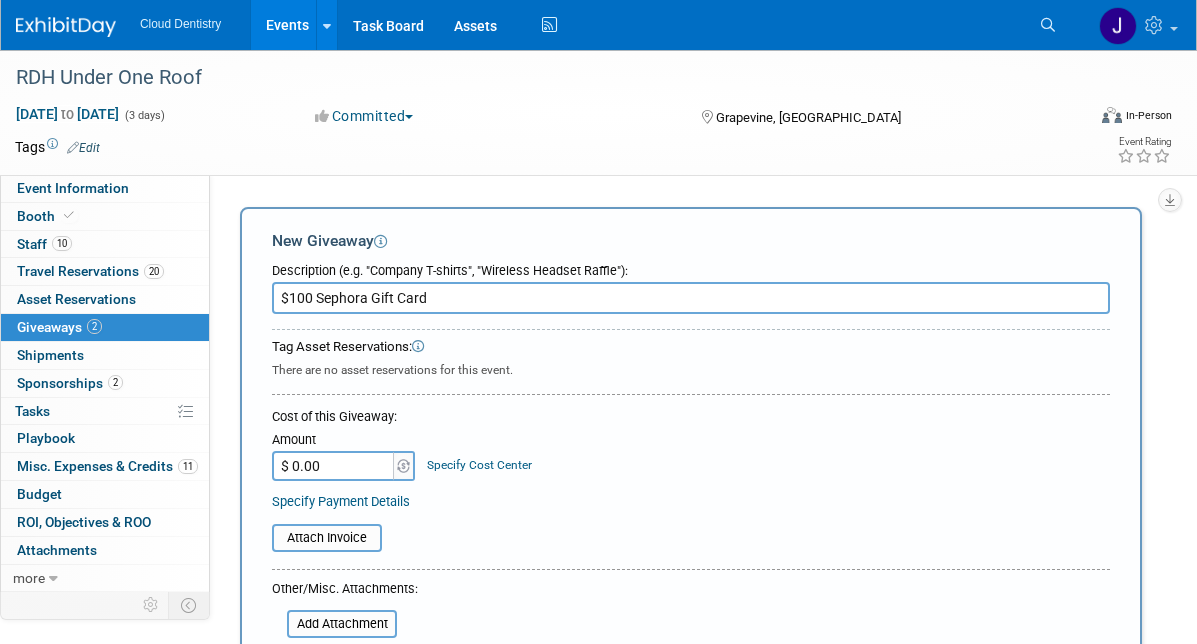 type on "$100 Sephora Gift Card" 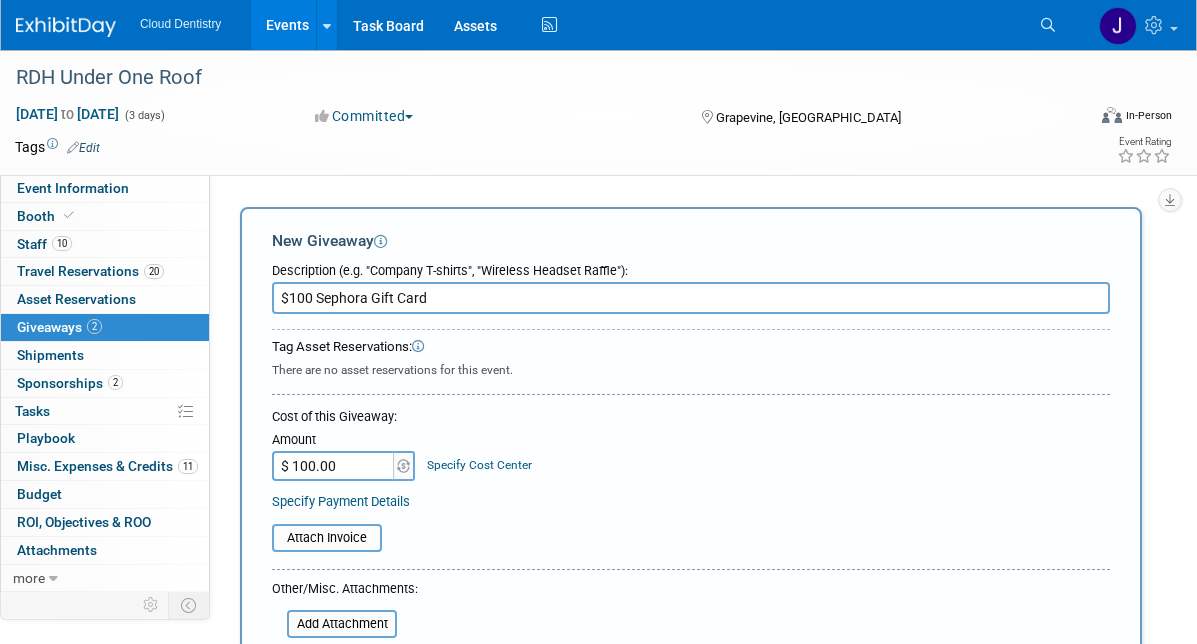 type on "$ 100.00" 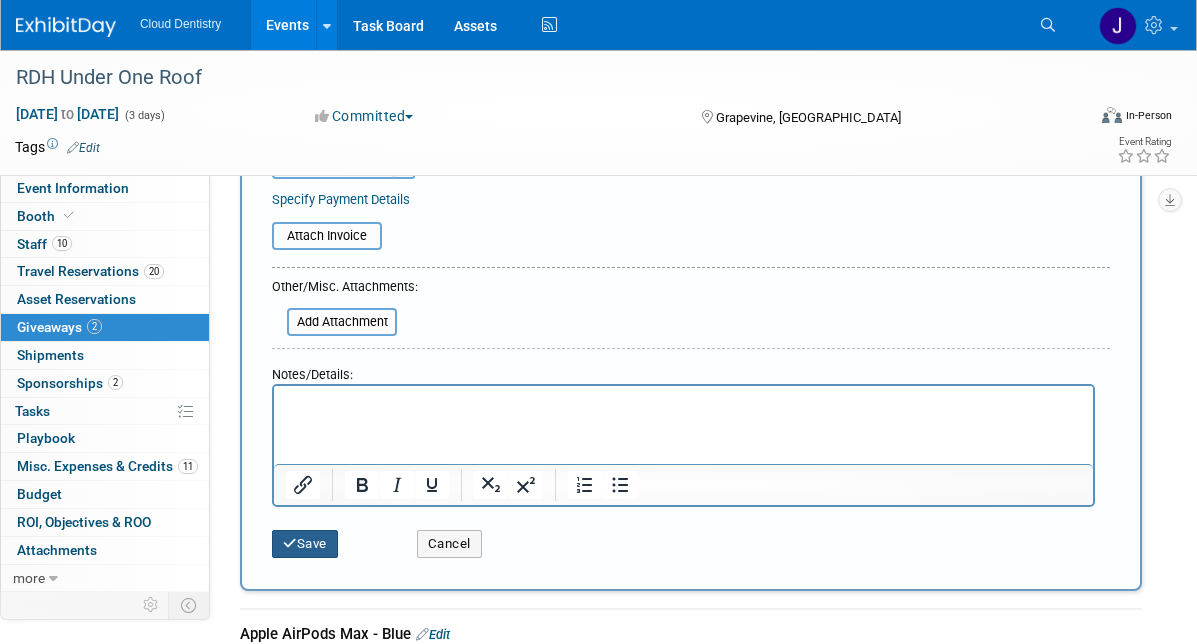 click on "Save" at bounding box center (305, 544) 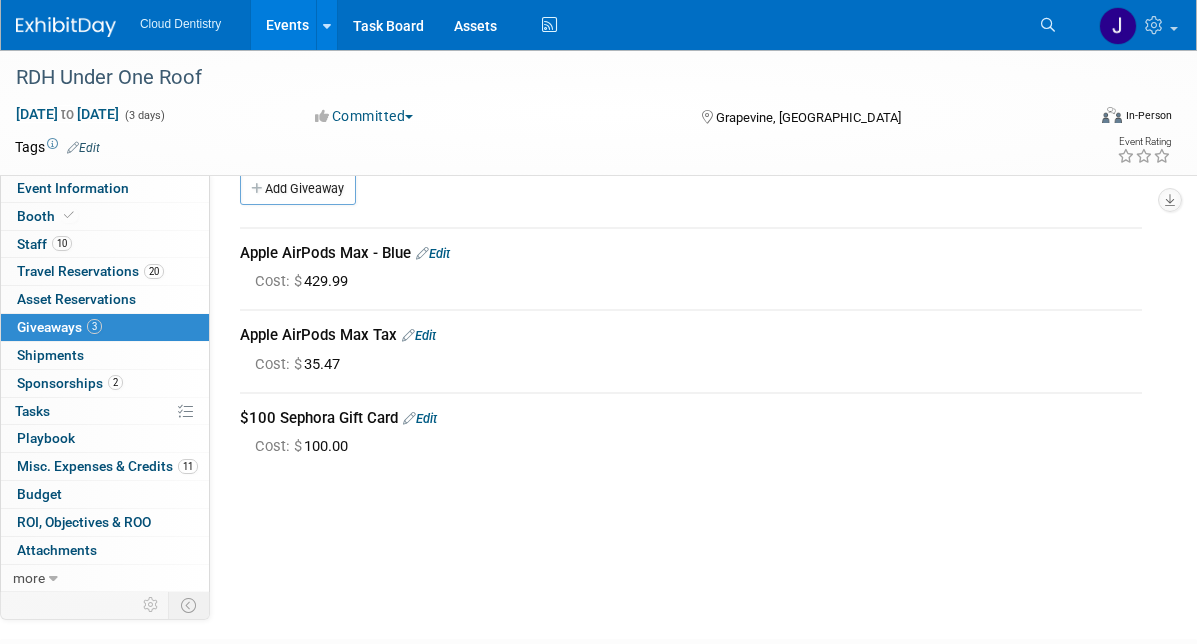 scroll, scrollTop: 0, scrollLeft: 0, axis: both 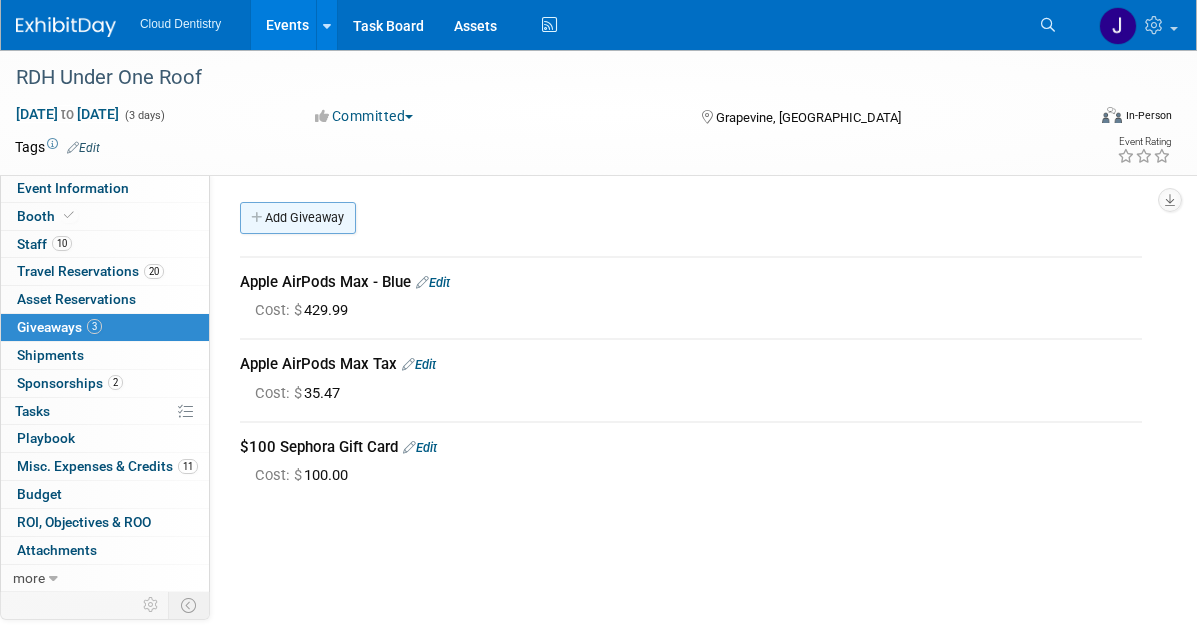click on "Add Giveaway" at bounding box center (298, 218) 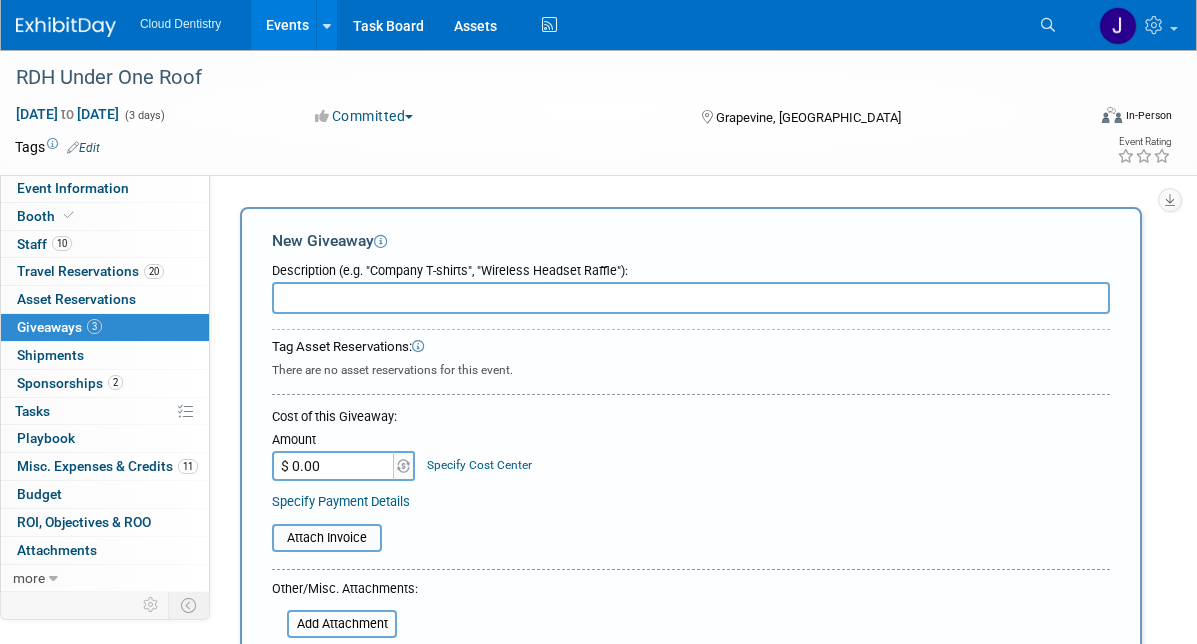 scroll, scrollTop: 0, scrollLeft: 0, axis: both 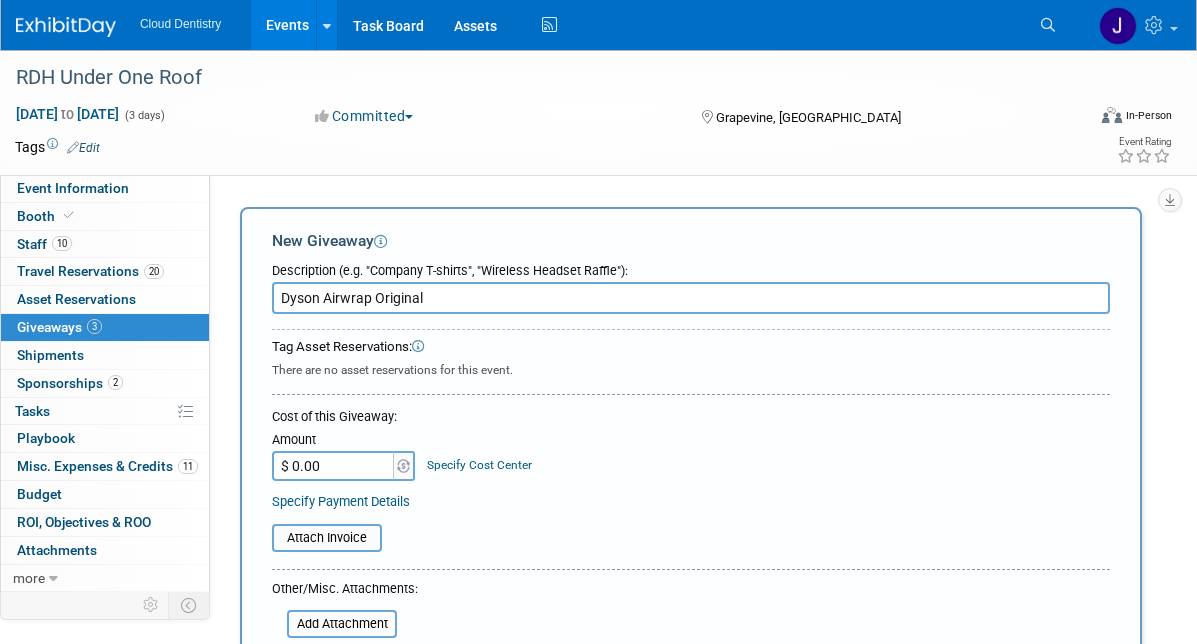 type on "Dyson Airwrap Original" 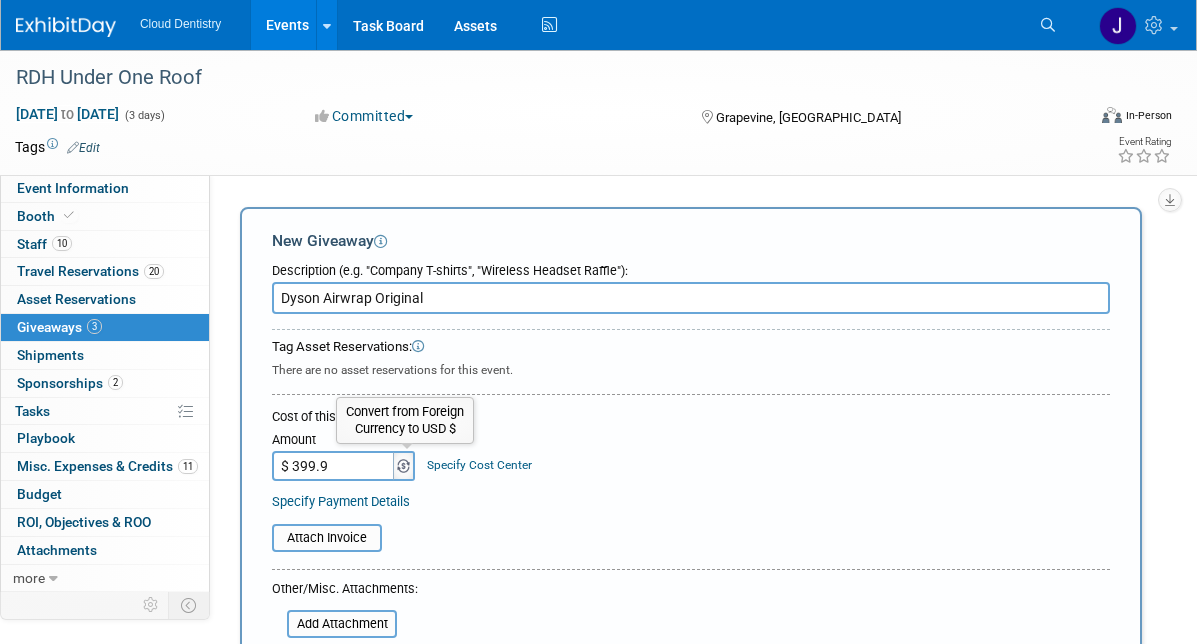 type on "$ 399.99" 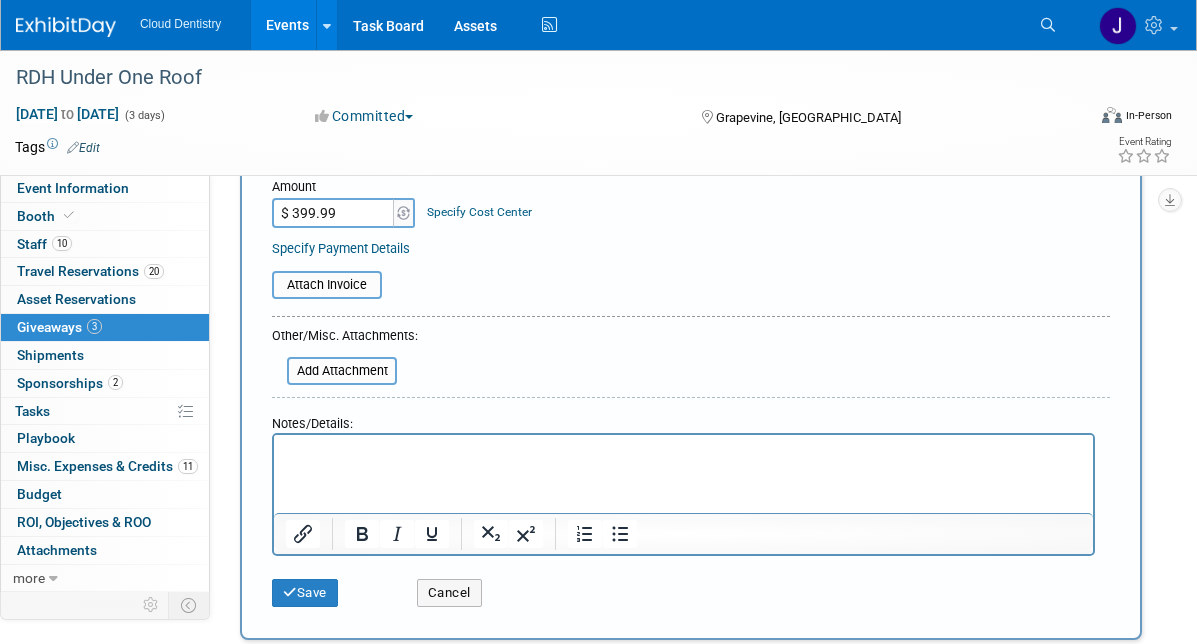scroll, scrollTop: 349, scrollLeft: 0, axis: vertical 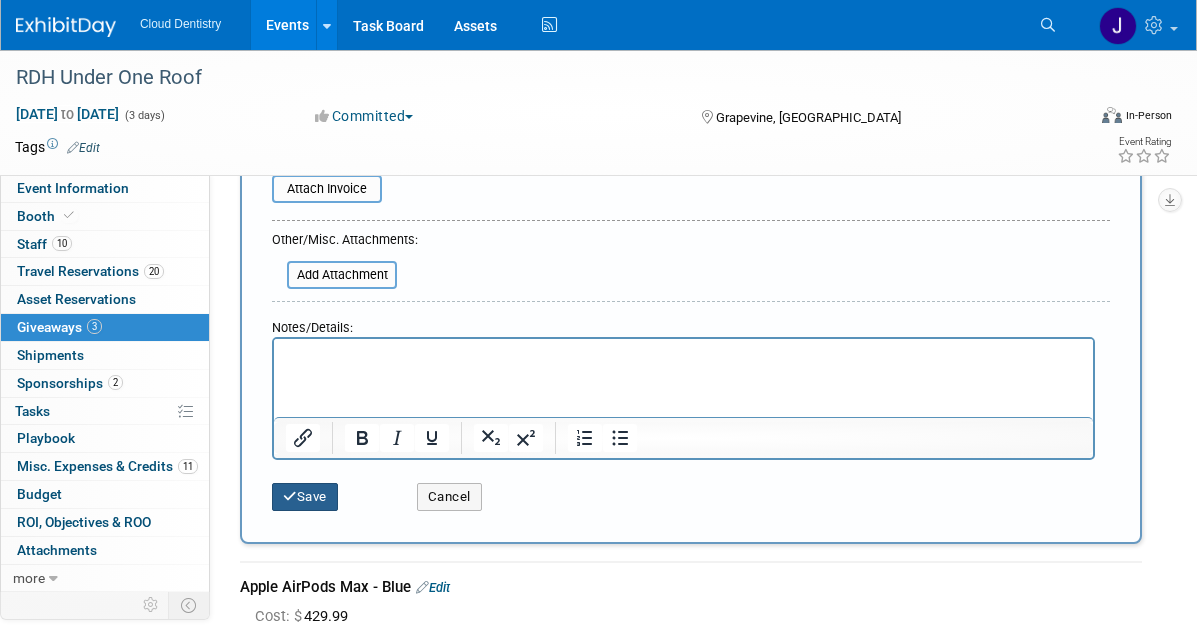 click on "Save" at bounding box center (305, 497) 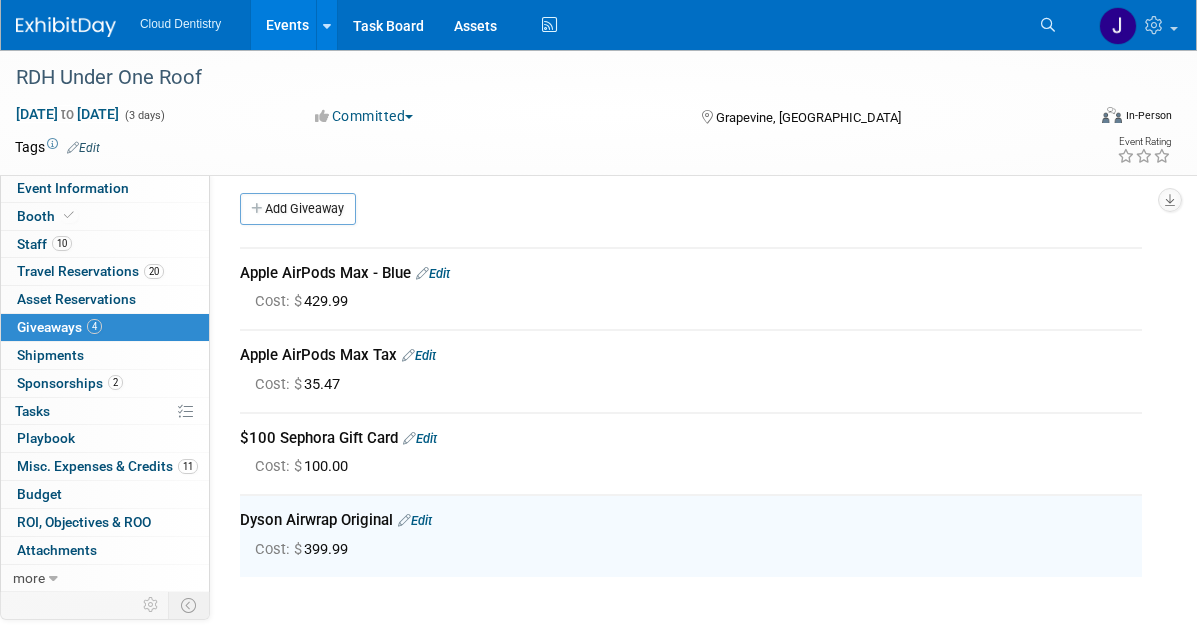 scroll, scrollTop: 0, scrollLeft: 0, axis: both 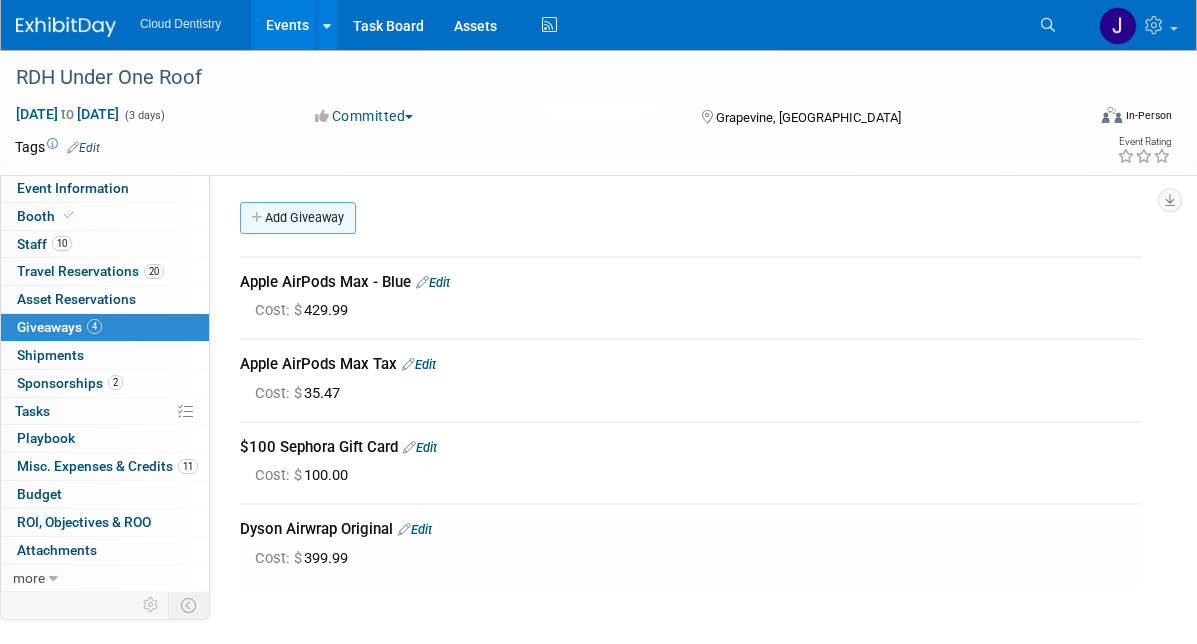 click on "Add Giveaway" at bounding box center (298, 218) 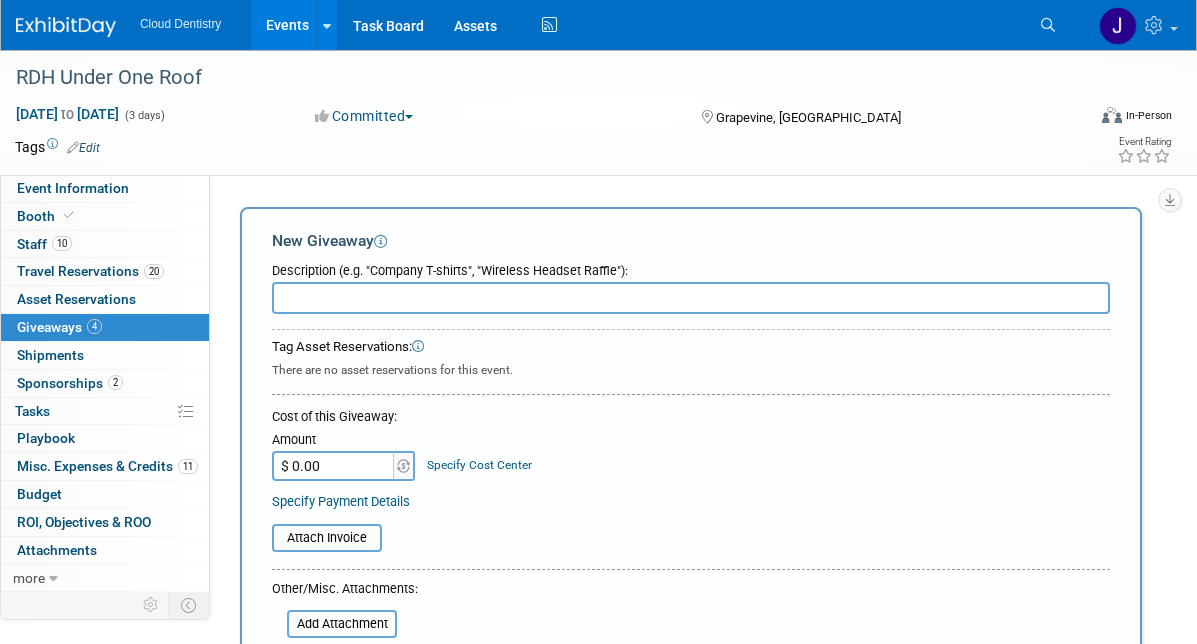 scroll, scrollTop: 0, scrollLeft: 0, axis: both 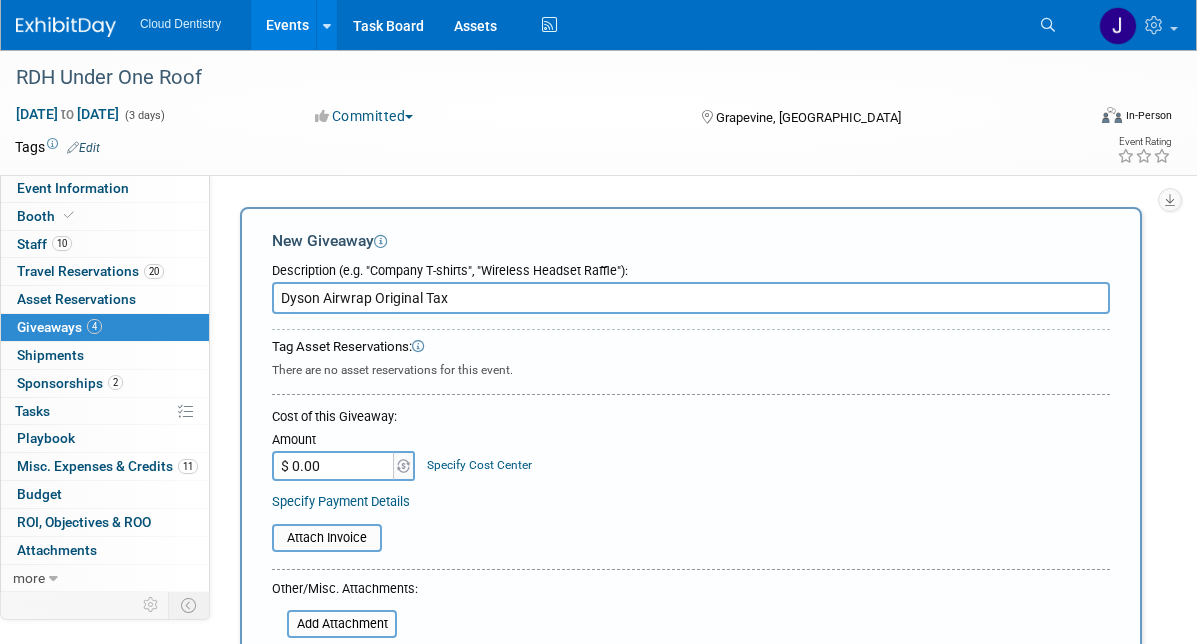 type on "Dyson Airwrap Original Tax" 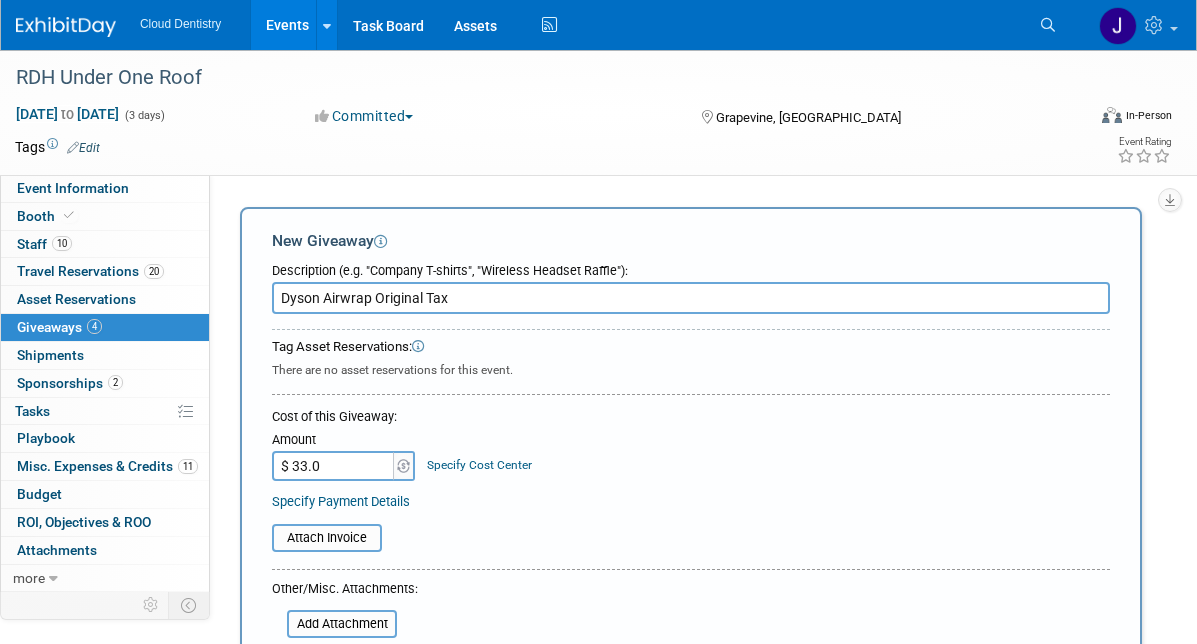 type on "$ 33.00" 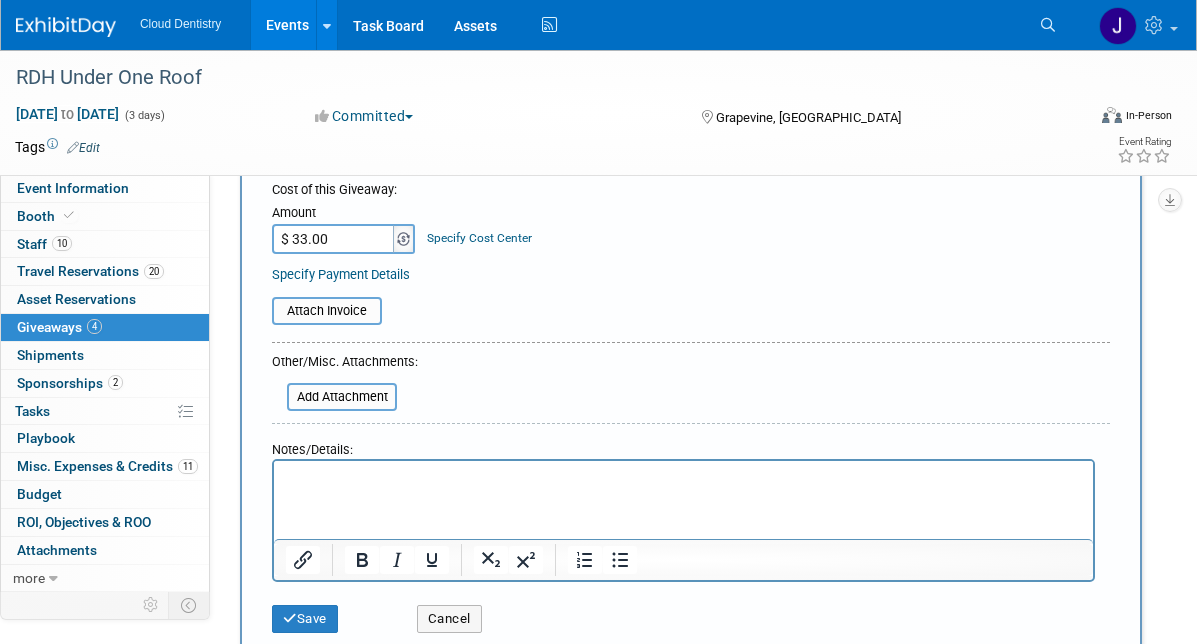 scroll, scrollTop: 285, scrollLeft: 0, axis: vertical 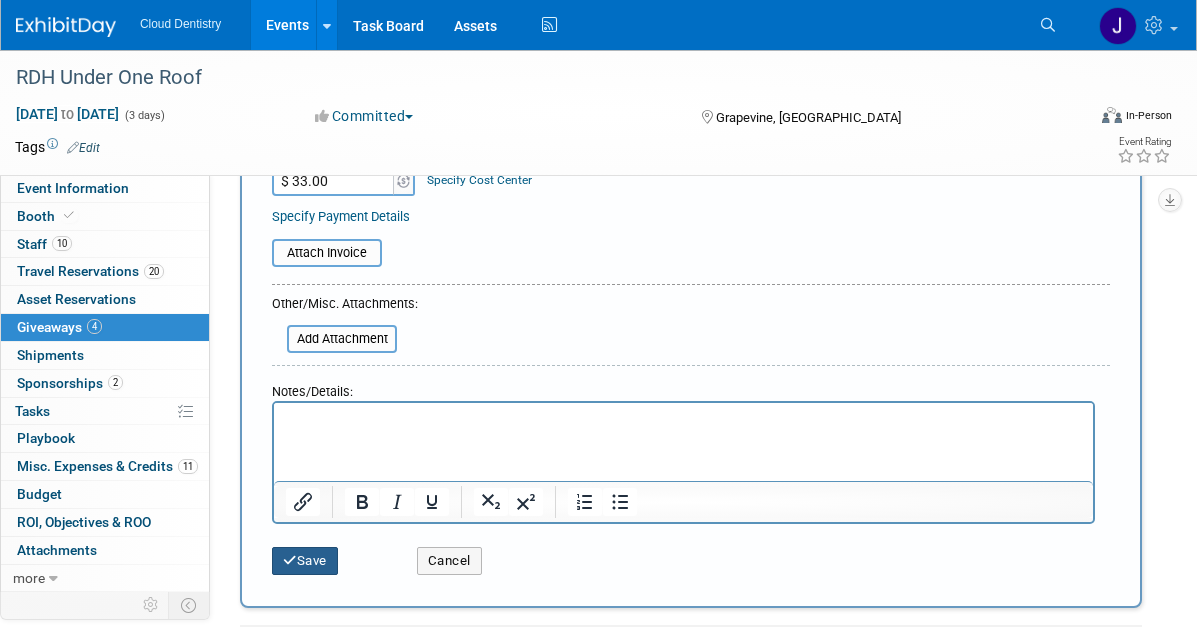 click on "Save" at bounding box center [305, 561] 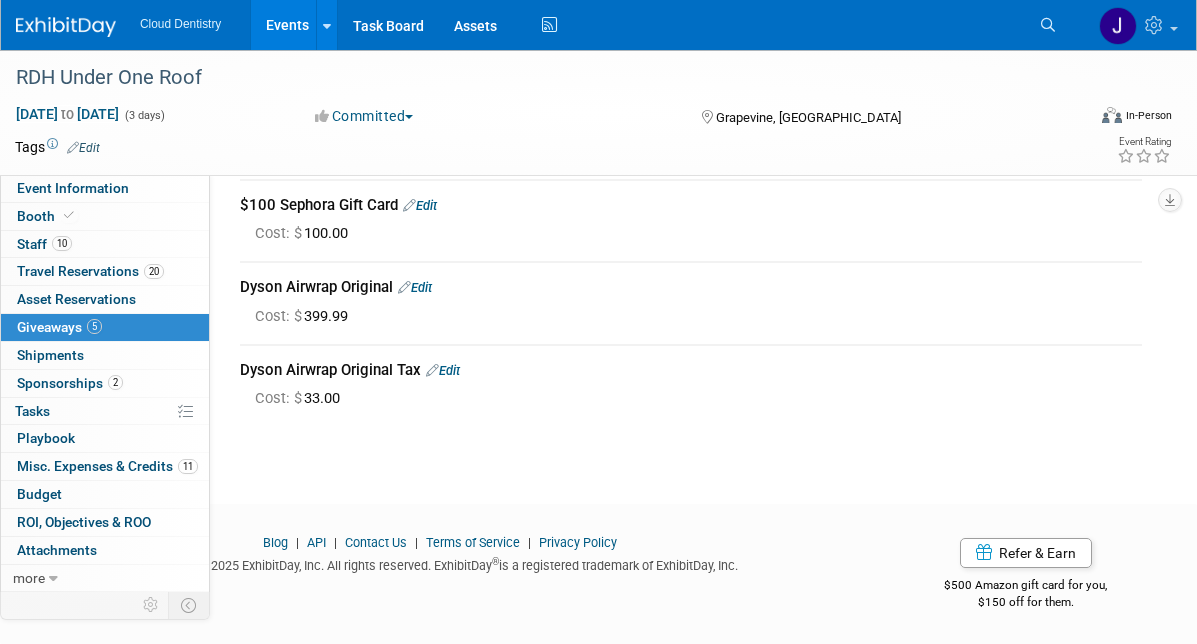 scroll, scrollTop: 0, scrollLeft: 0, axis: both 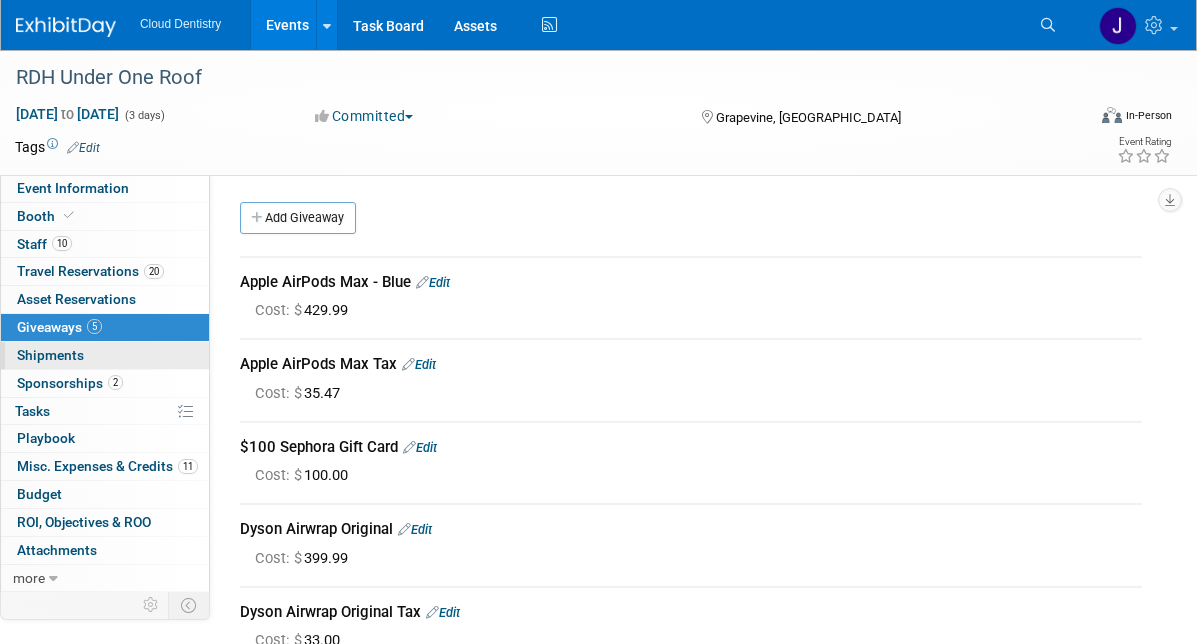 click on "0
Shipments 0" at bounding box center [105, 355] 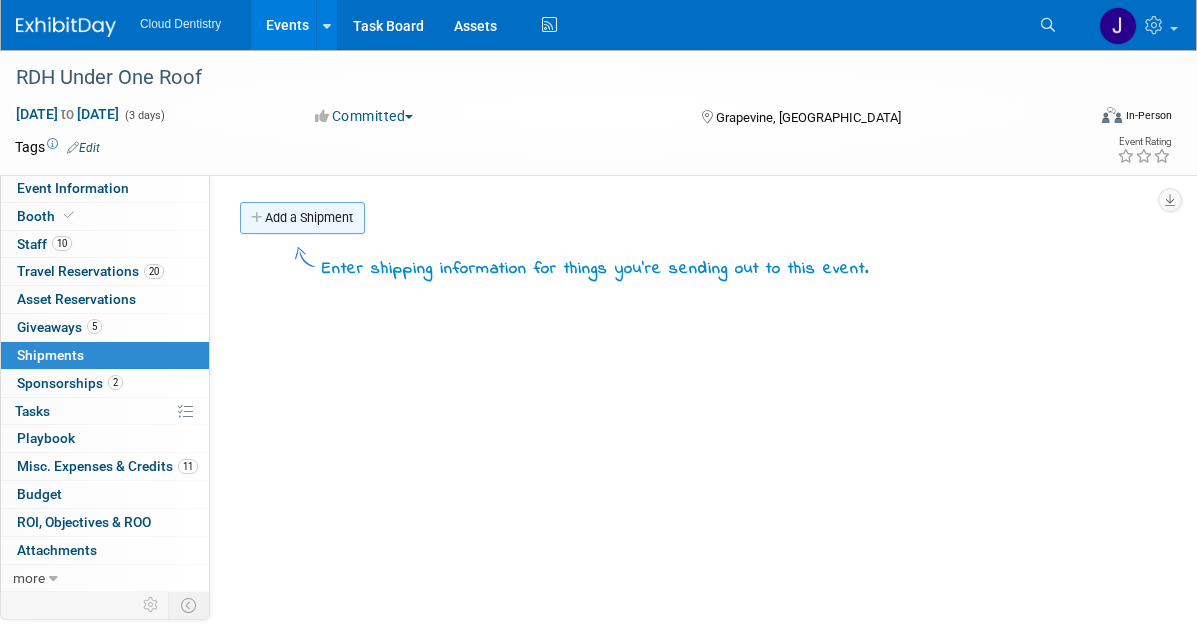 click on "Add a Shipment" at bounding box center (302, 218) 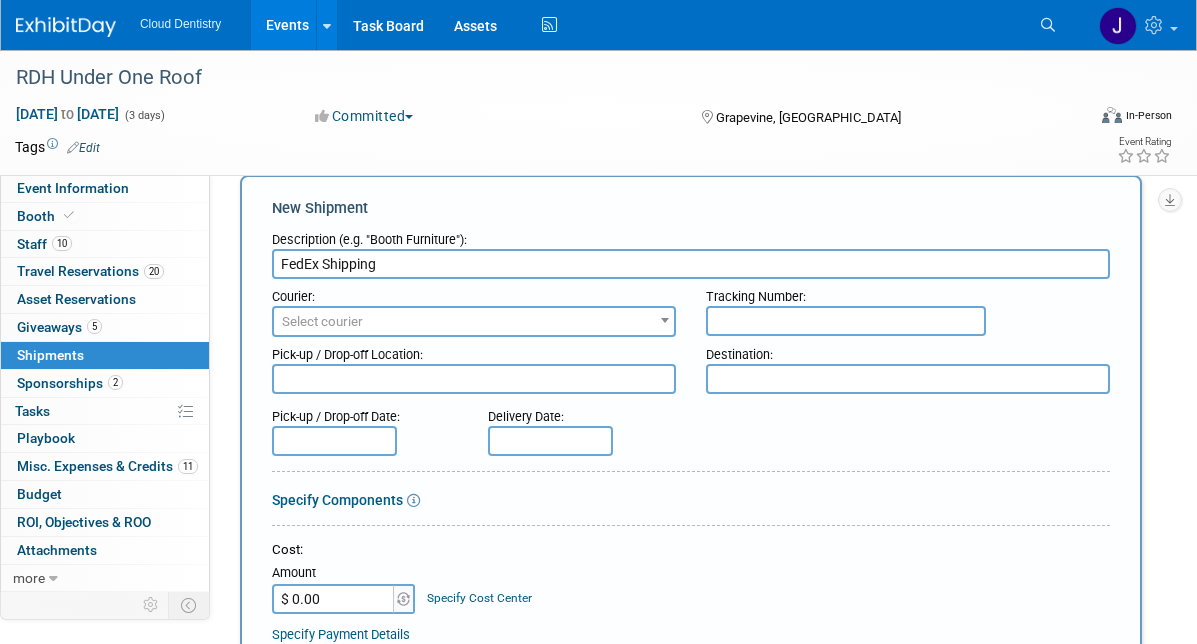scroll, scrollTop: 36, scrollLeft: 0, axis: vertical 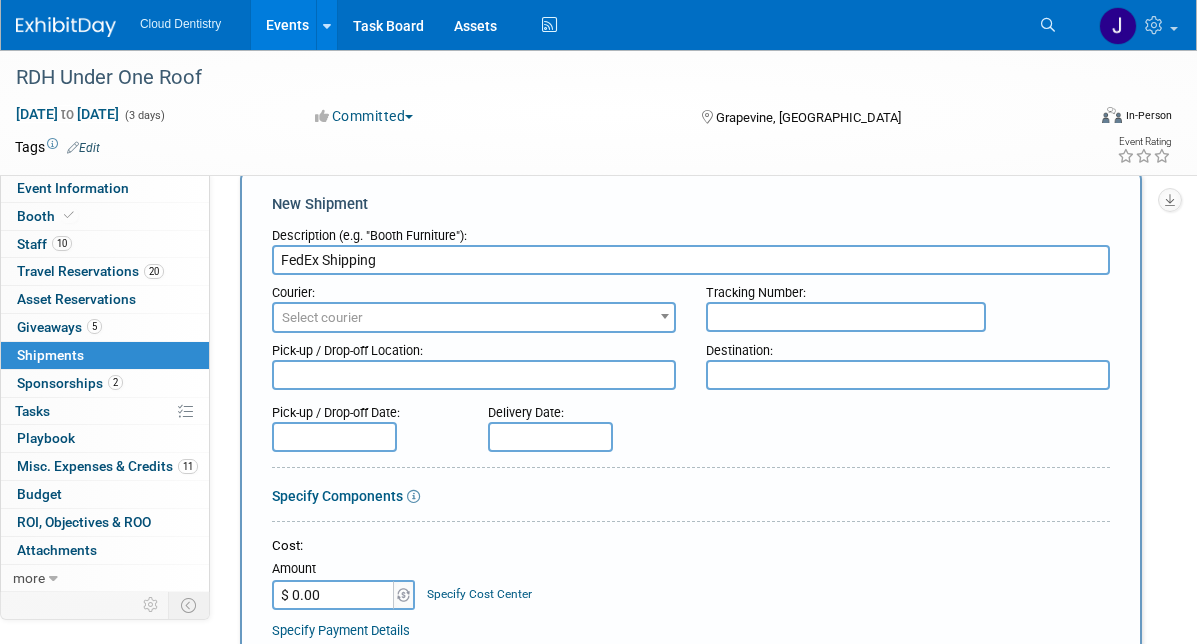 type on "FedEx Shipping" 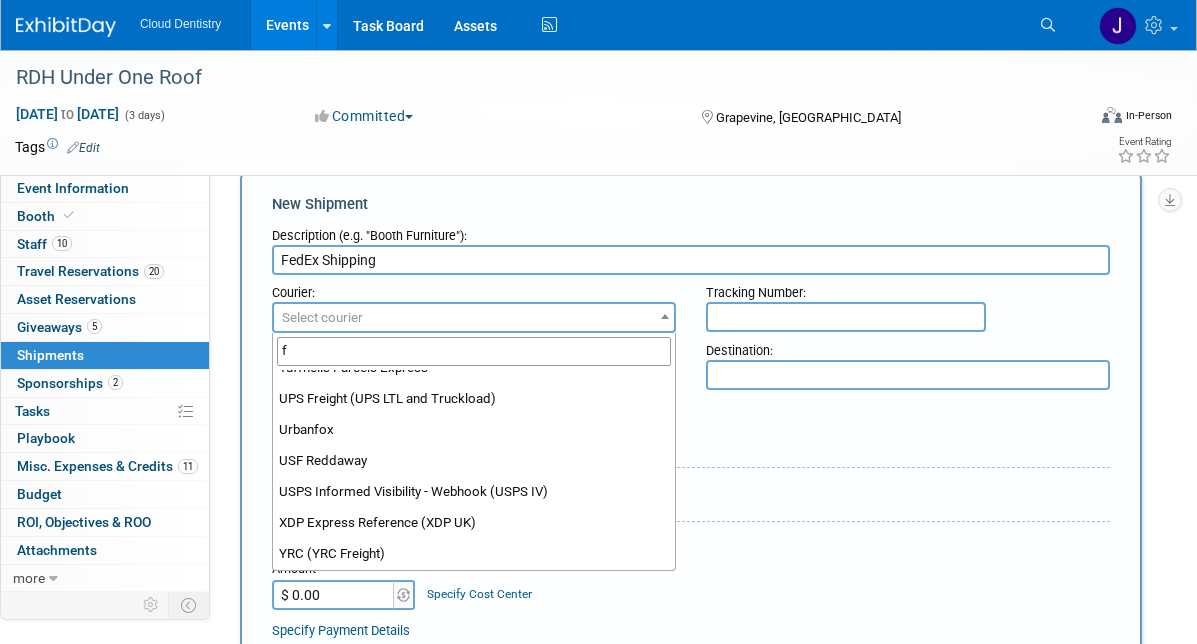 scroll, scrollTop: 0, scrollLeft: 0, axis: both 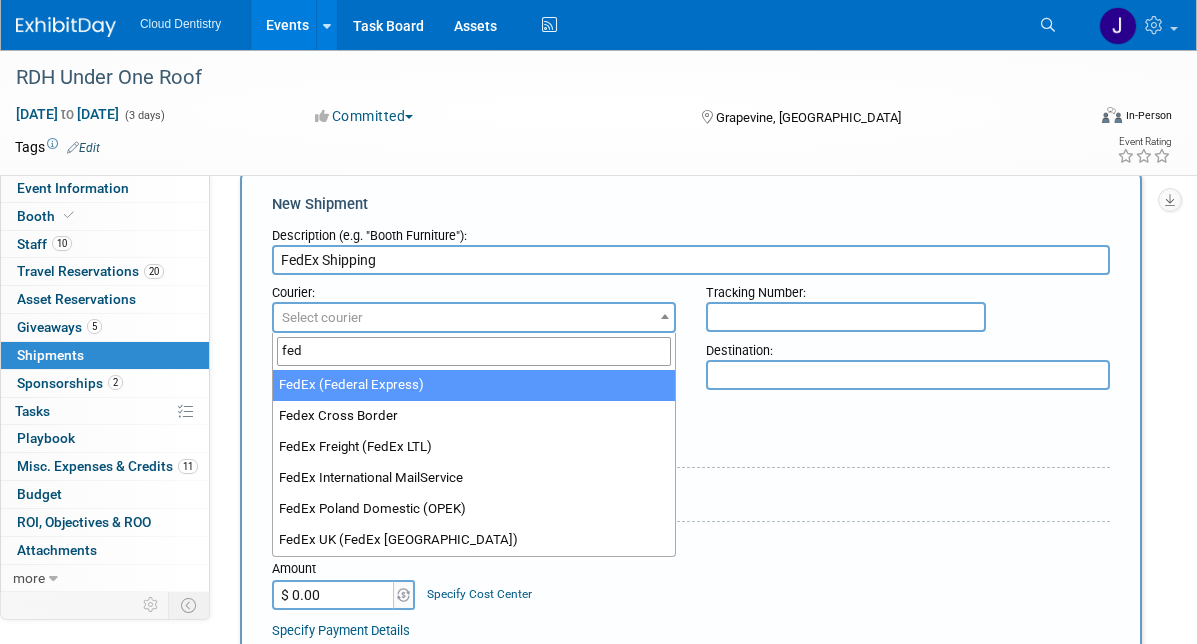type on "fed" 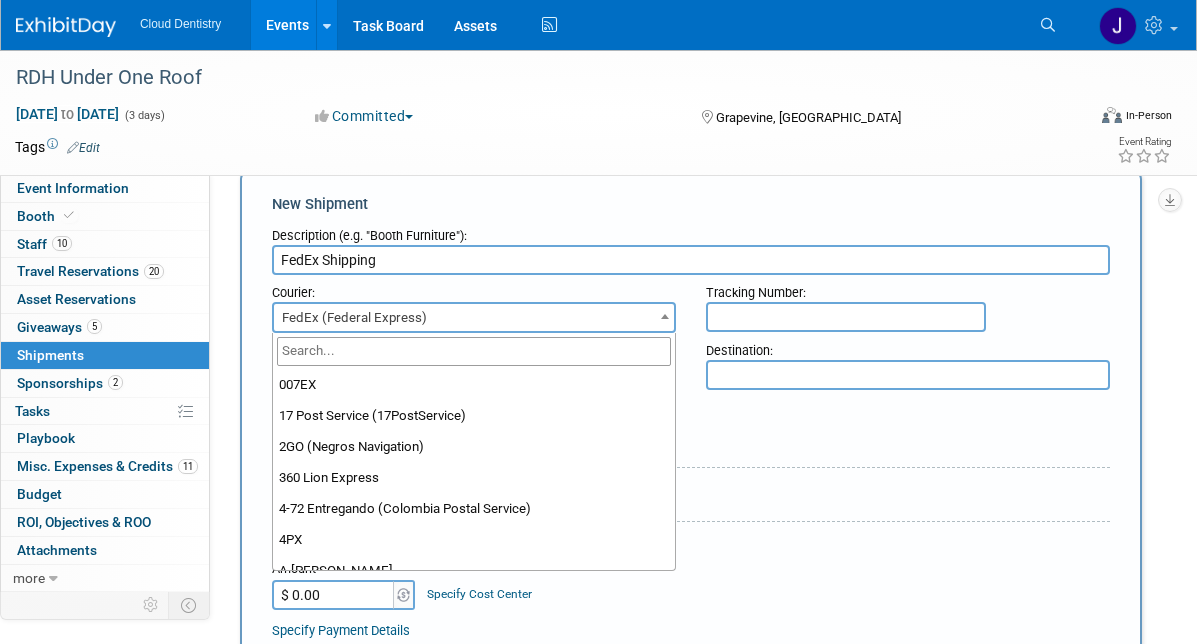 click on "FedEx (Federal Express)" at bounding box center (474, 318) 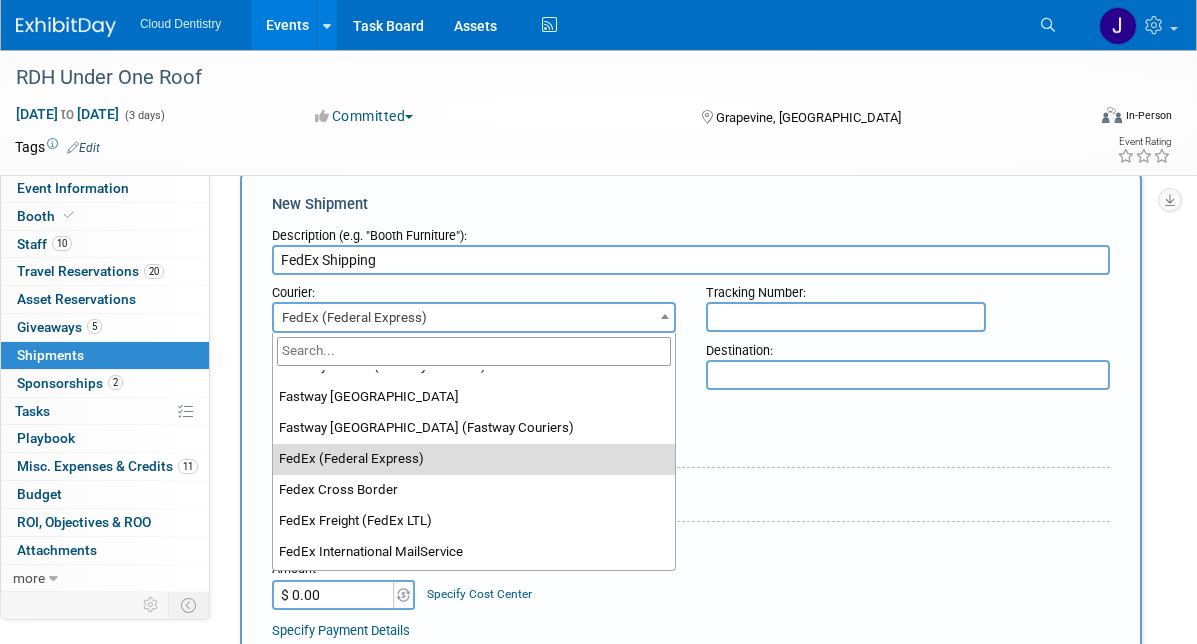 scroll, scrollTop: 6534, scrollLeft: 0, axis: vertical 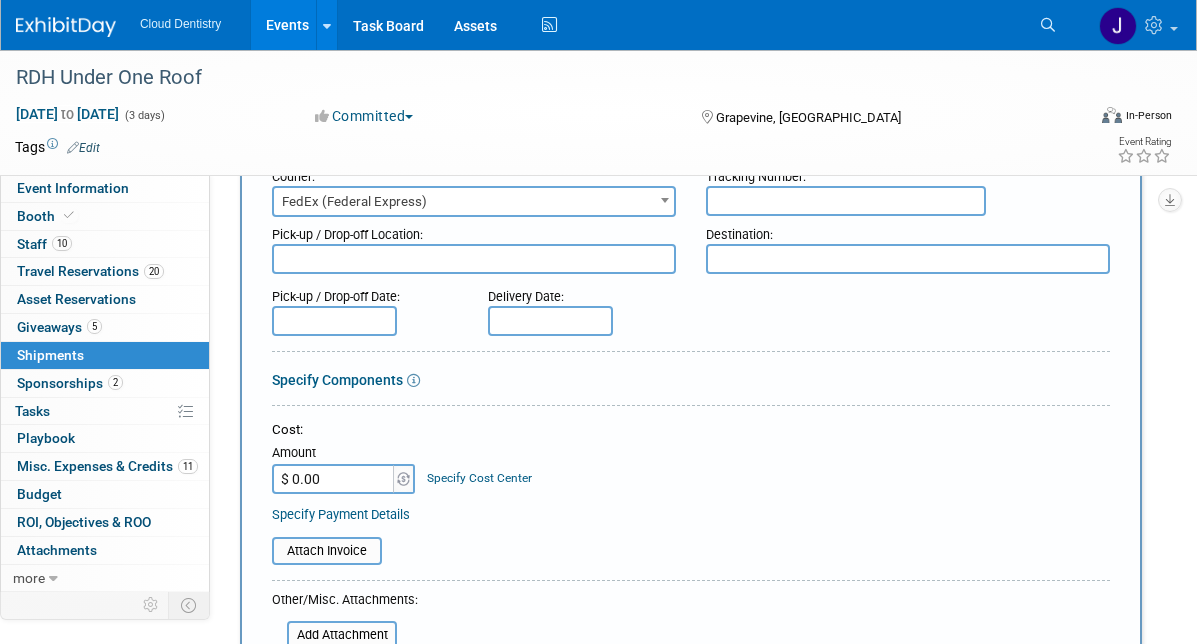 click on "$ 0.00" at bounding box center (334, 479) 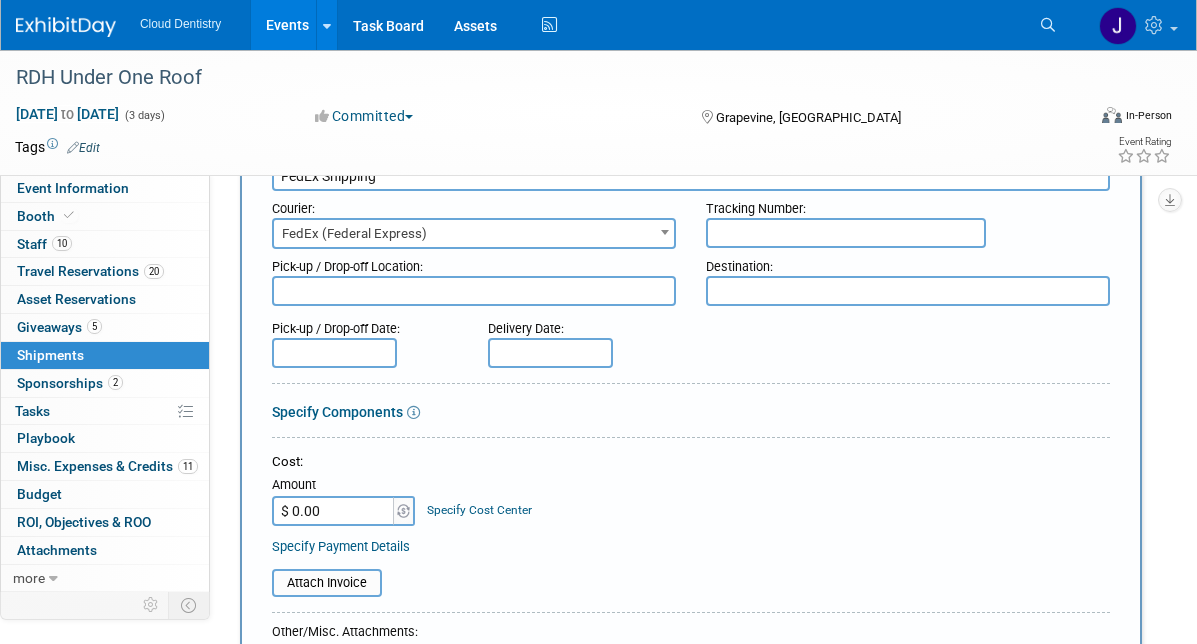 scroll, scrollTop: 116, scrollLeft: 0, axis: vertical 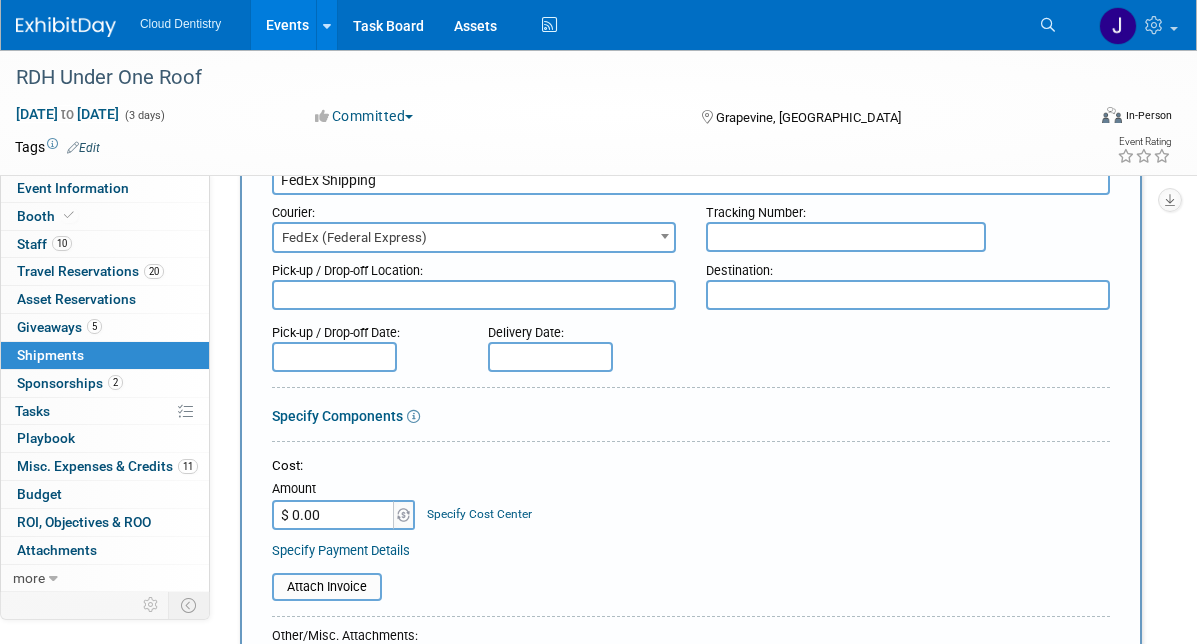 click at bounding box center (908, 295) 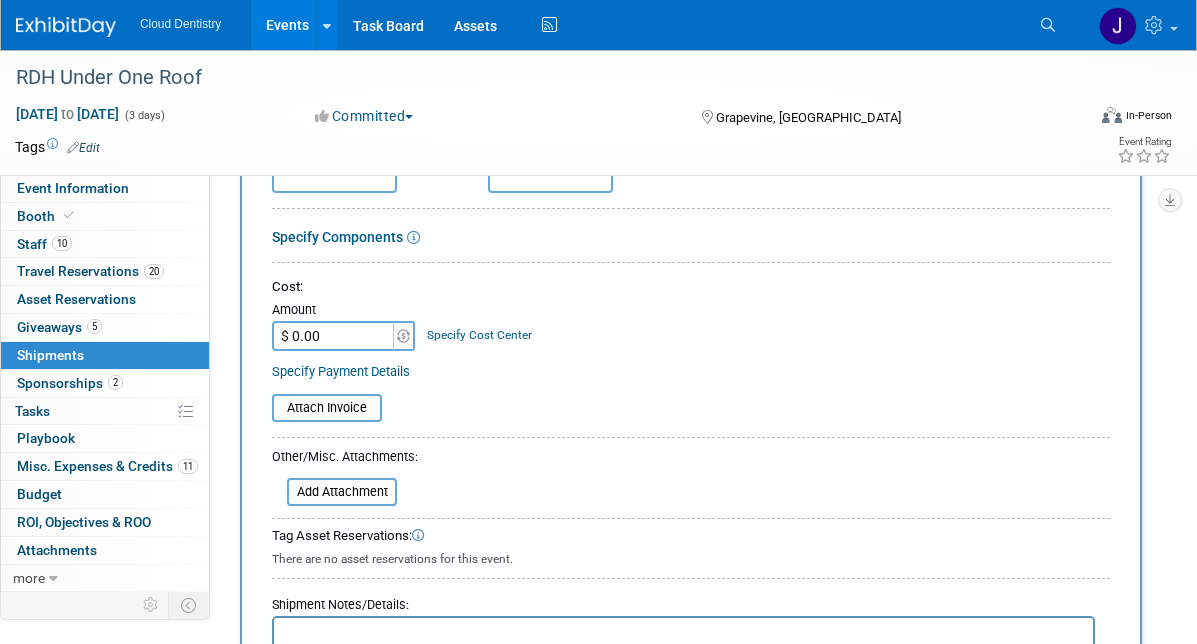 scroll, scrollTop: 293, scrollLeft: 0, axis: vertical 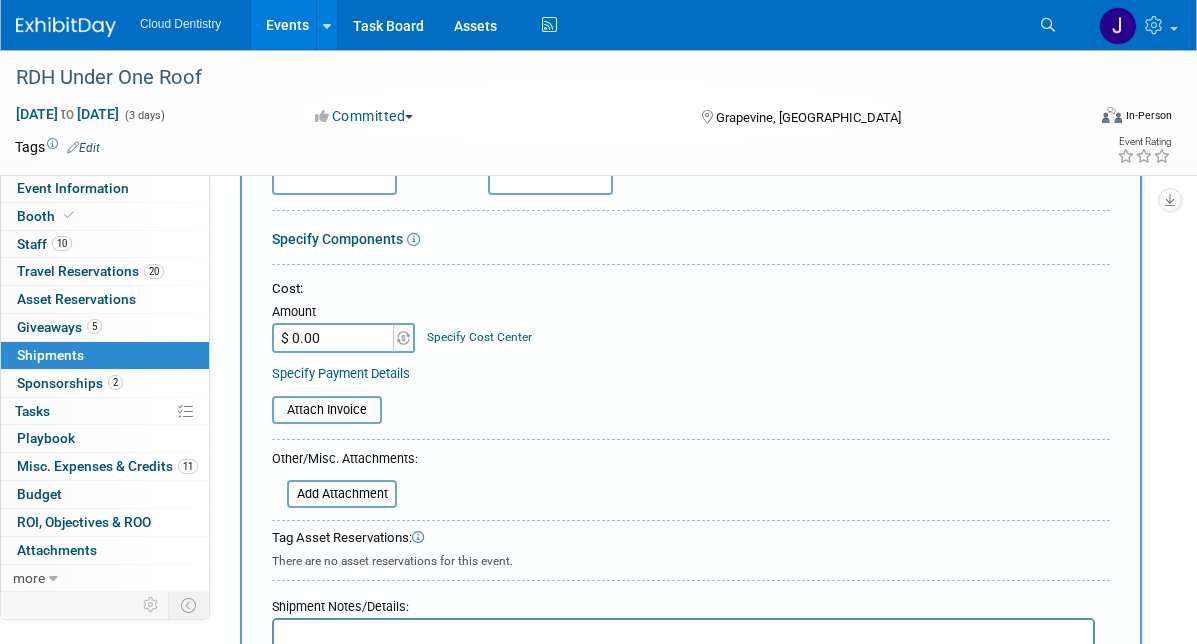 click on "$ 0.00" at bounding box center (334, 338) 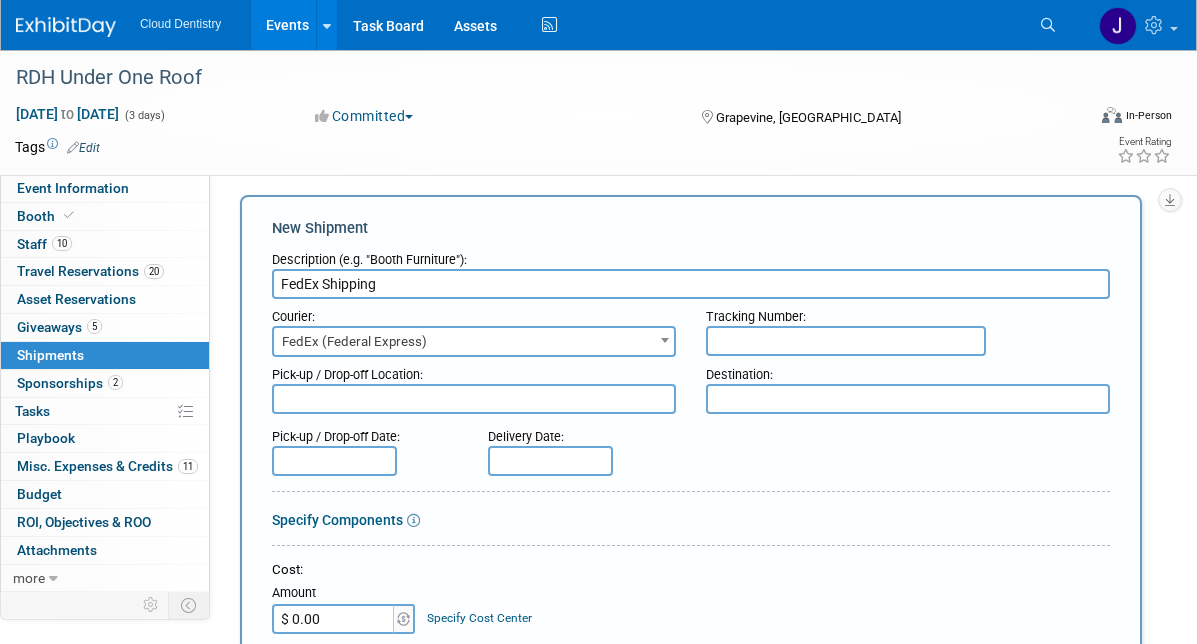 scroll, scrollTop: 0, scrollLeft: 0, axis: both 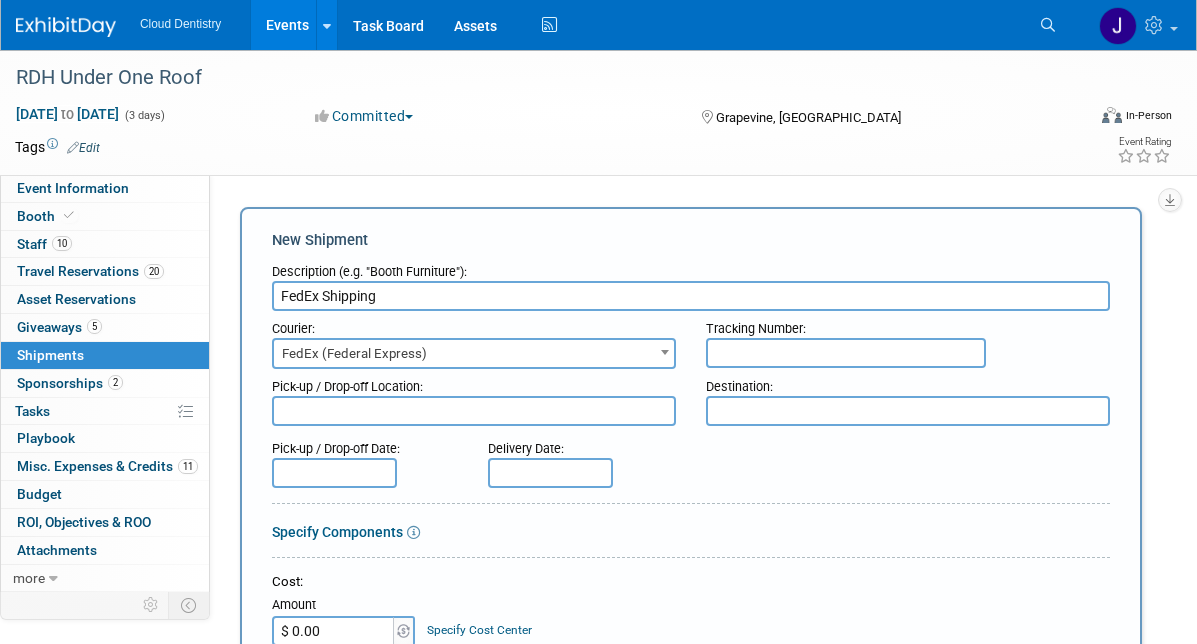 click on "FedEx Shipping" at bounding box center (691, 296) 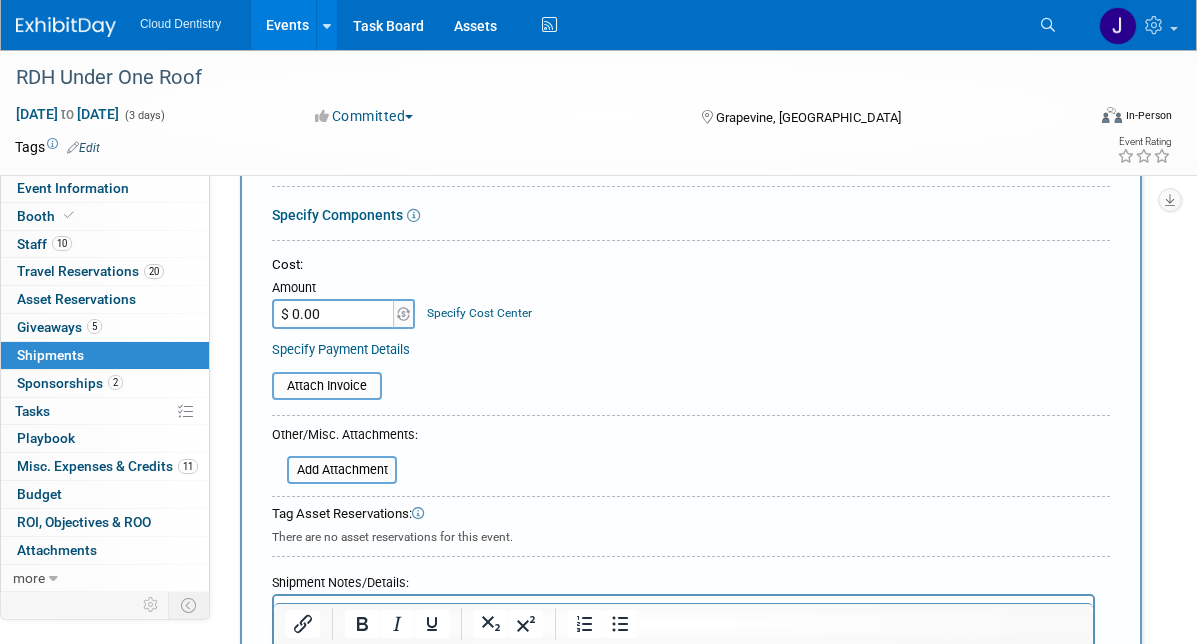 scroll, scrollTop: 330, scrollLeft: 0, axis: vertical 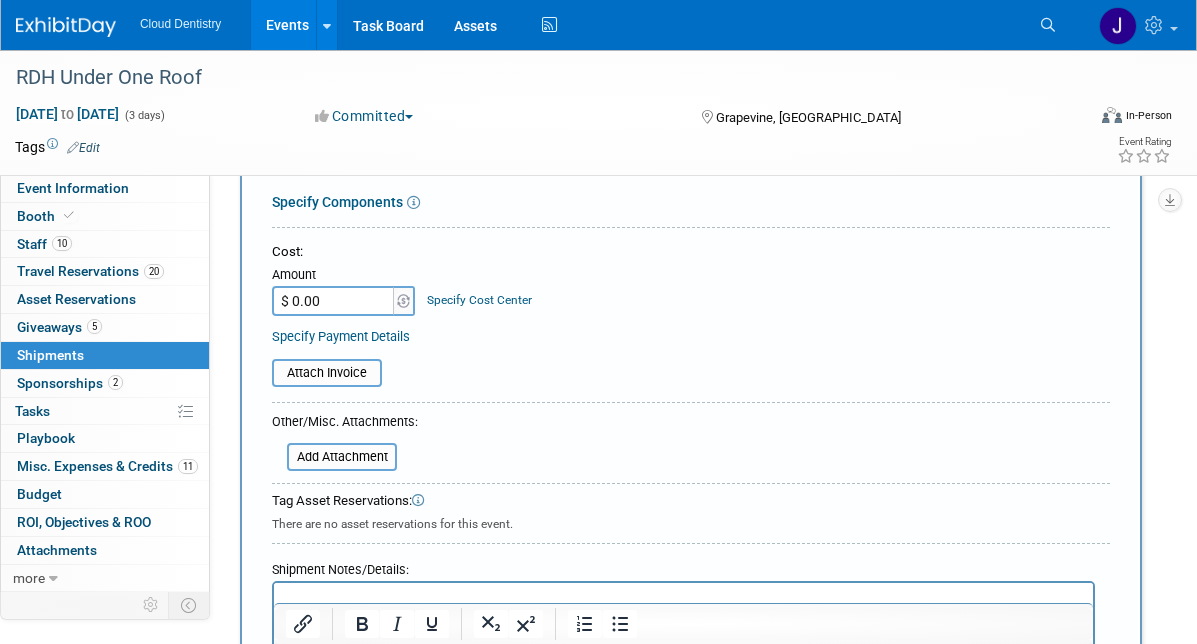 type on "FedEx Shipping - Shipment 1" 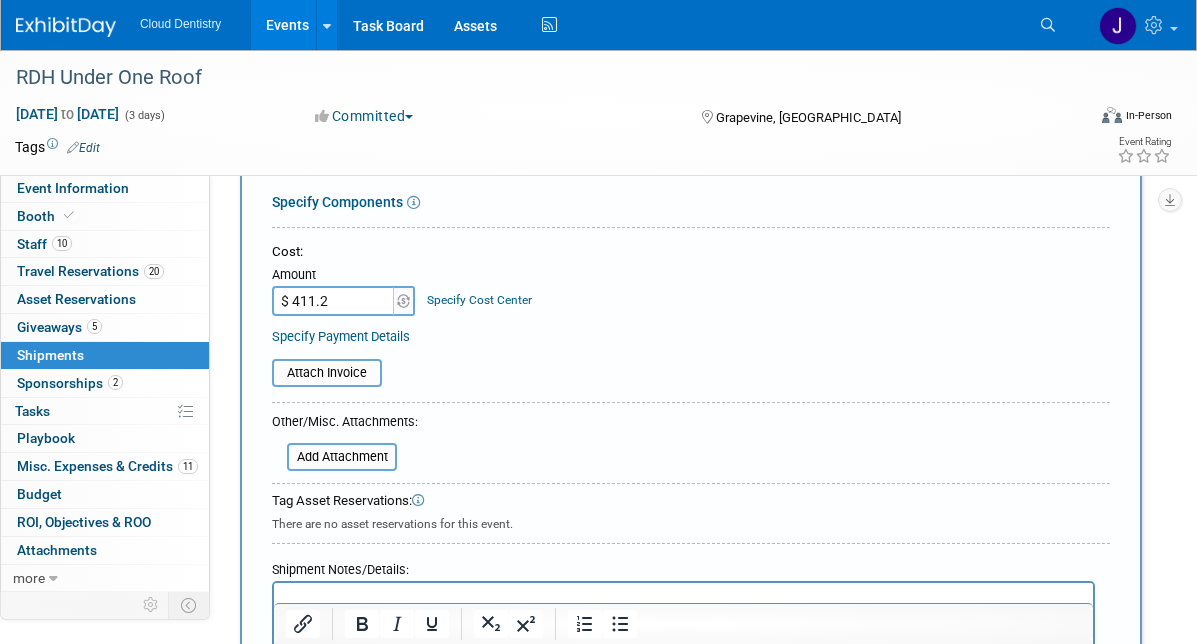type on "$ 411.27" 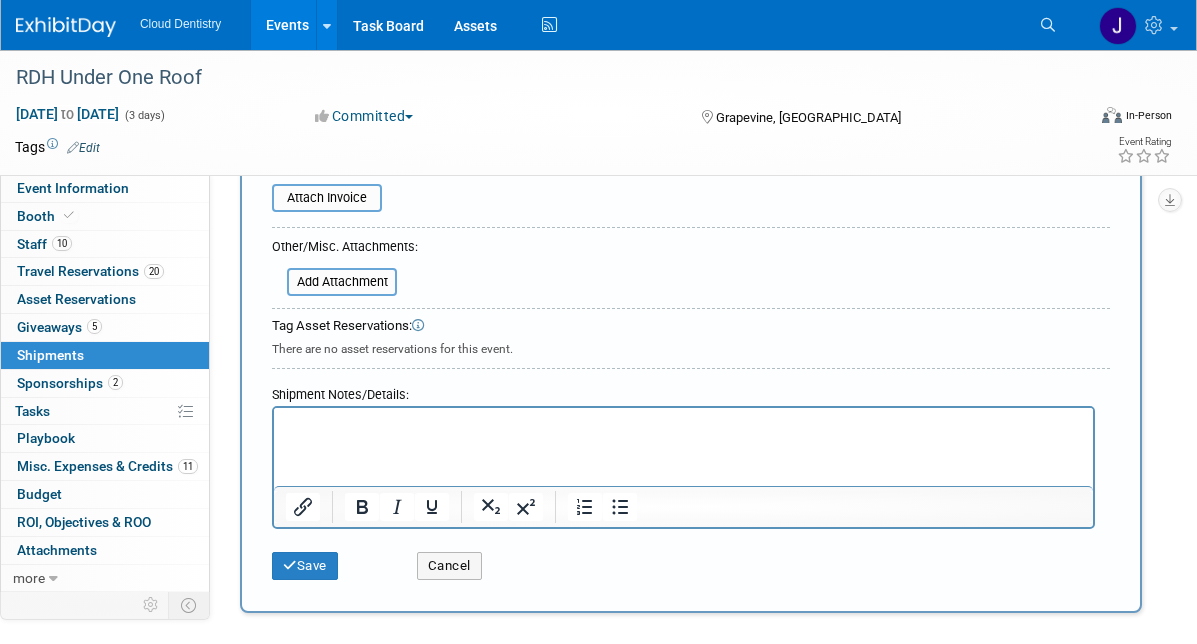 scroll, scrollTop: 503, scrollLeft: 0, axis: vertical 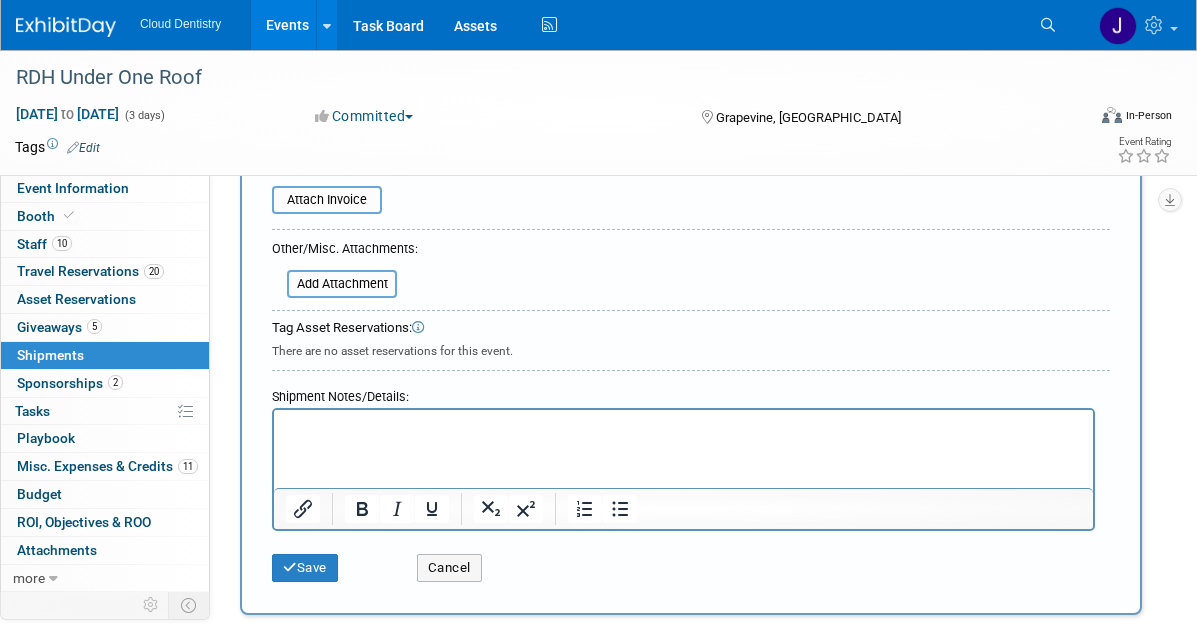click at bounding box center [683, 424] 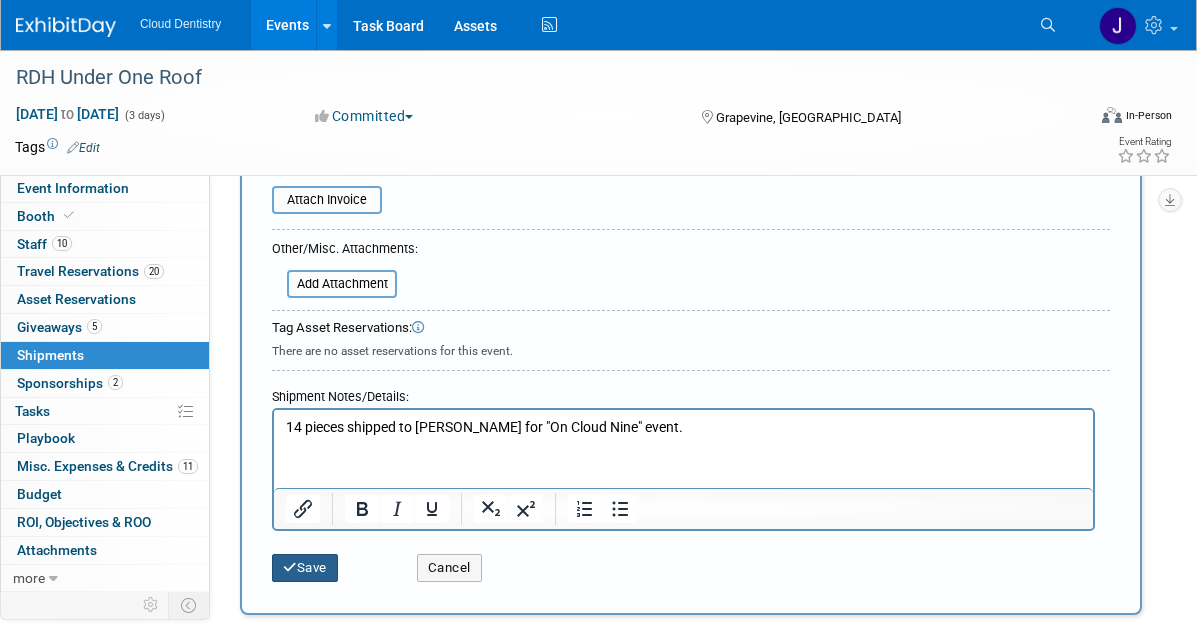 click on "Save" at bounding box center (305, 568) 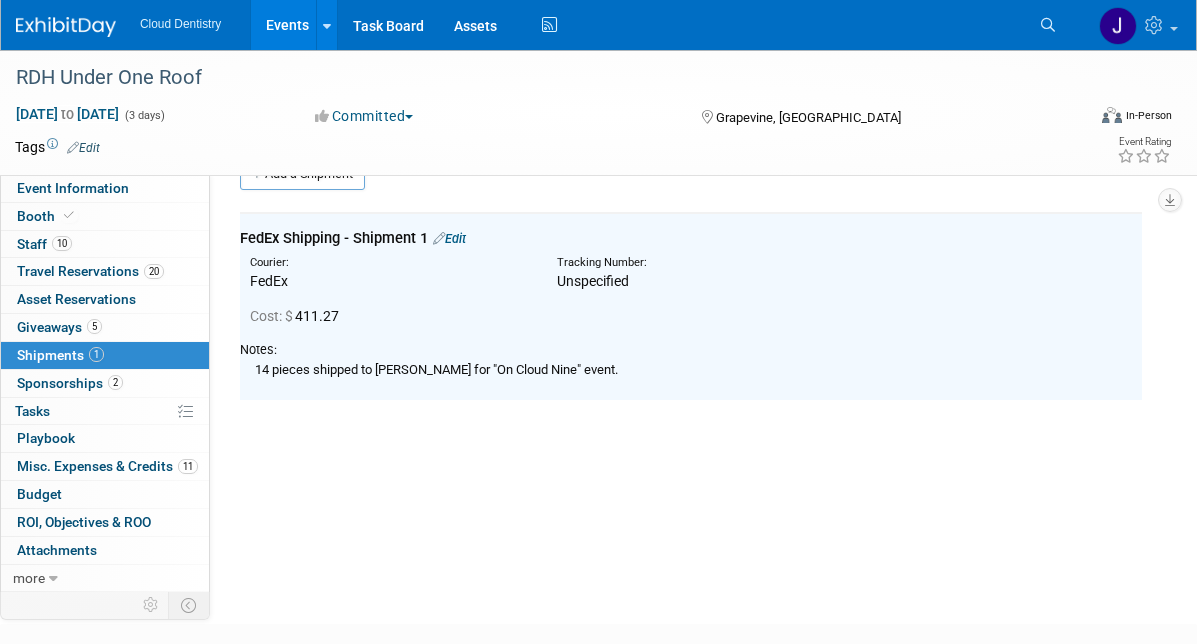 scroll, scrollTop: 0, scrollLeft: 0, axis: both 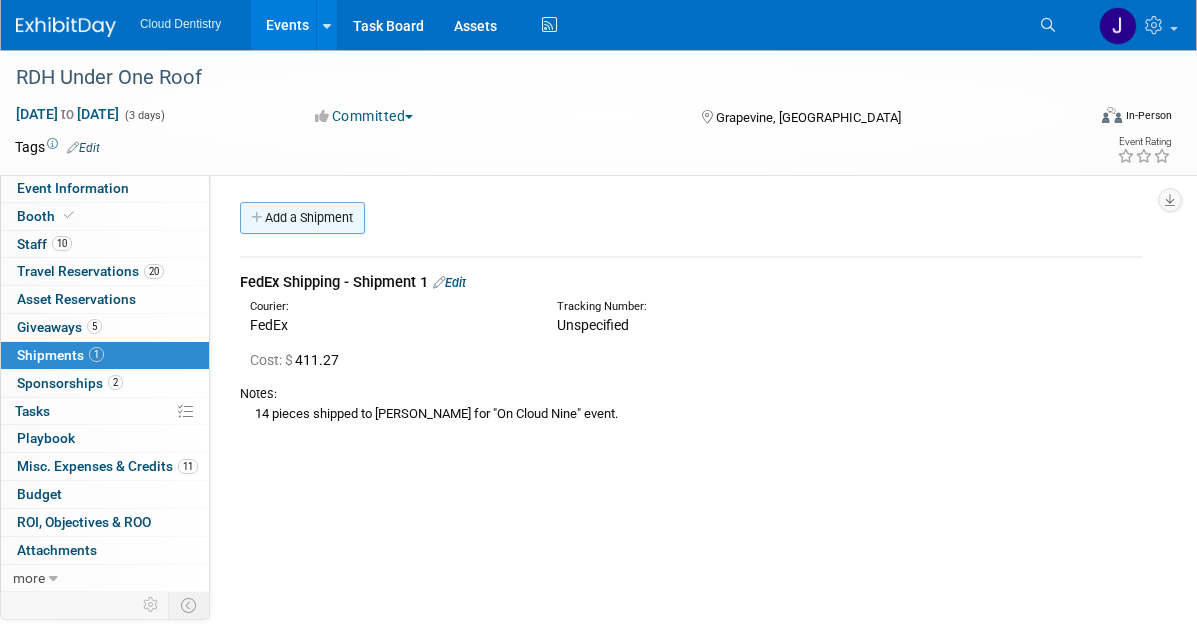 click on "Add a Shipment" at bounding box center (302, 218) 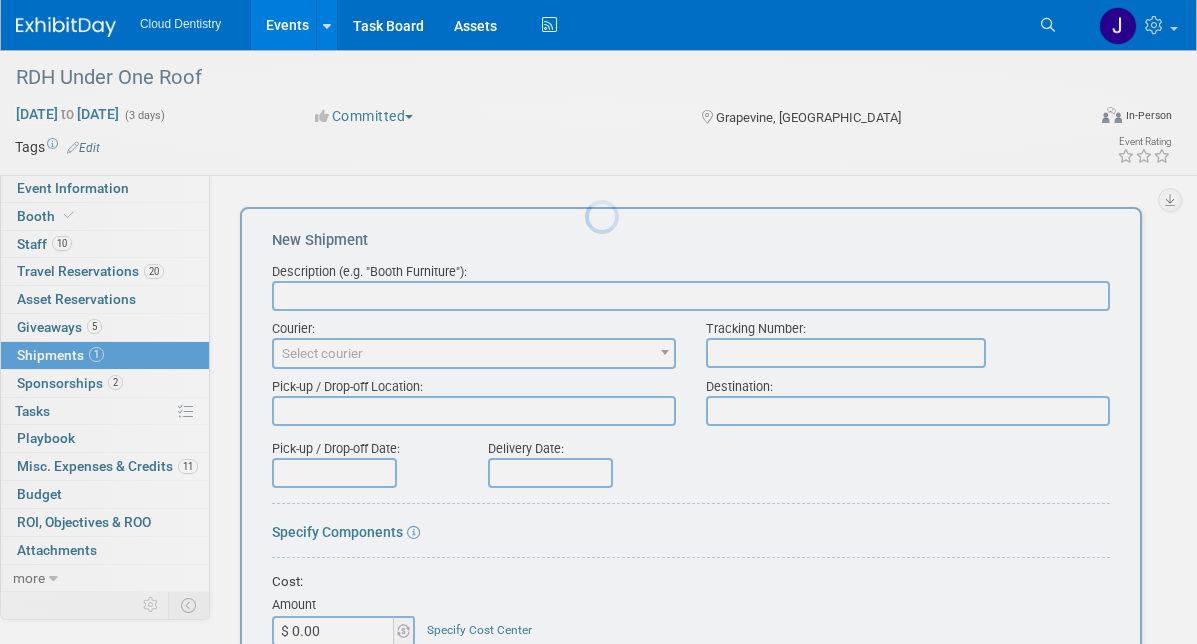 scroll, scrollTop: 0, scrollLeft: 0, axis: both 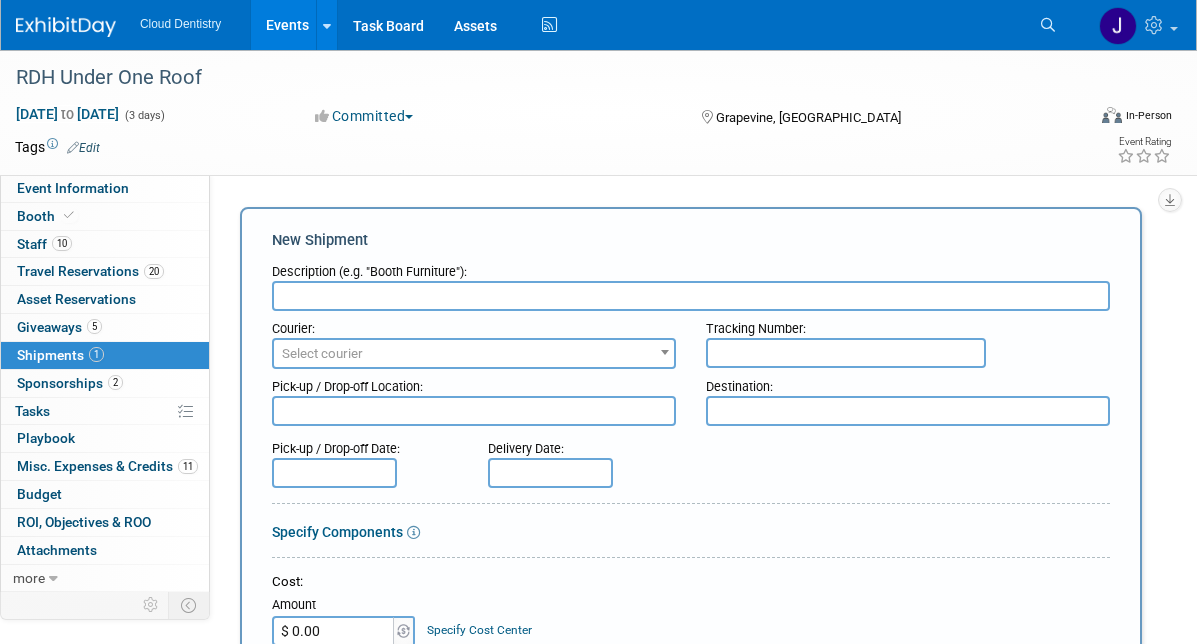 click at bounding box center [691, 296] 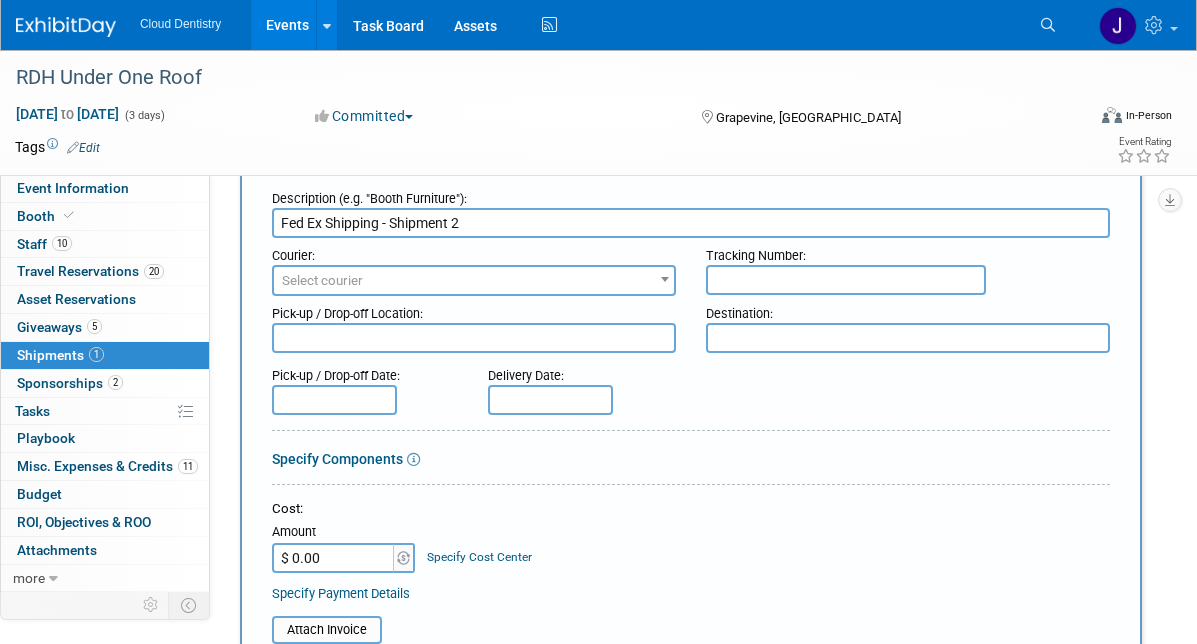 scroll, scrollTop: 102, scrollLeft: 0, axis: vertical 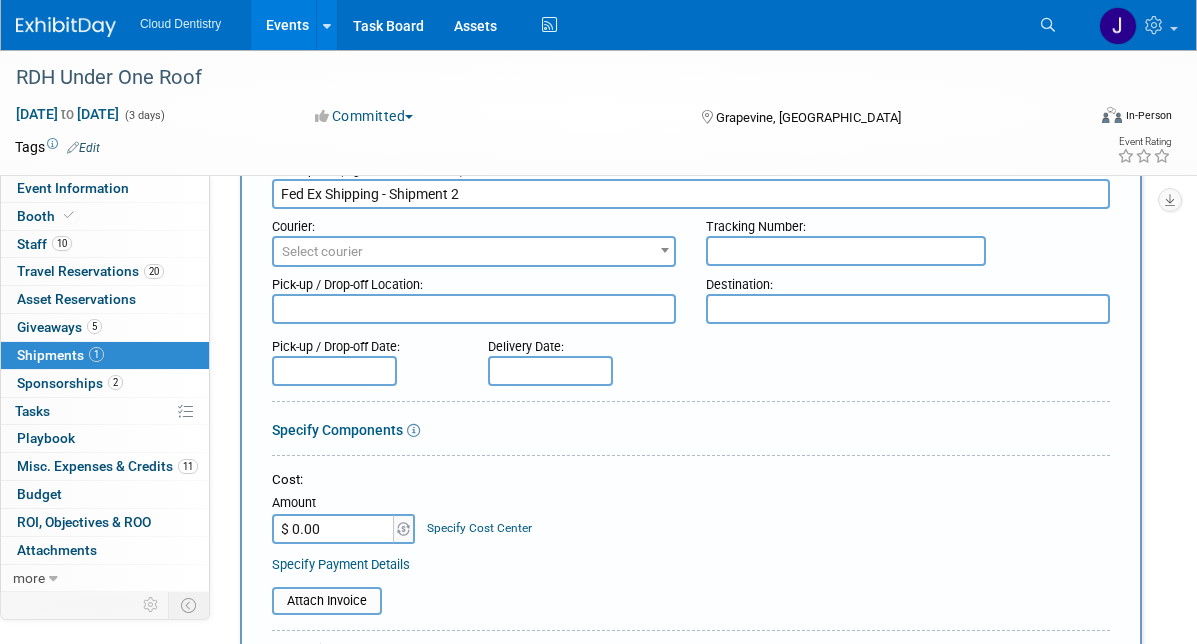 type on "Fed Ex Shipping - Shipment 2" 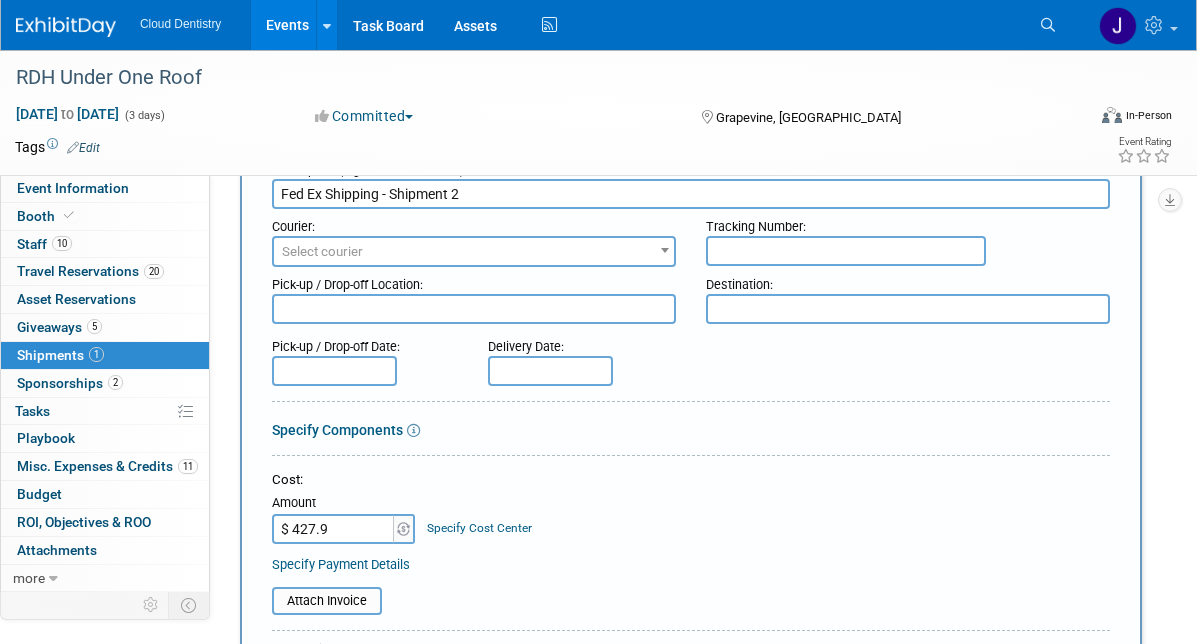 type on "$ 427.98" 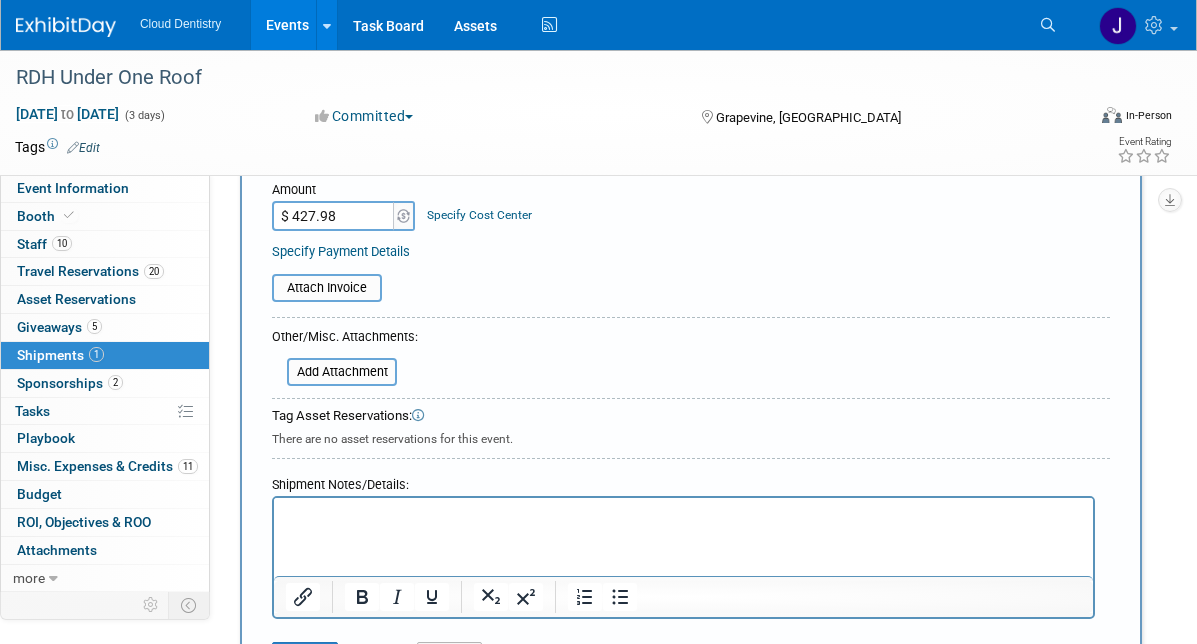 scroll, scrollTop: 416, scrollLeft: 0, axis: vertical 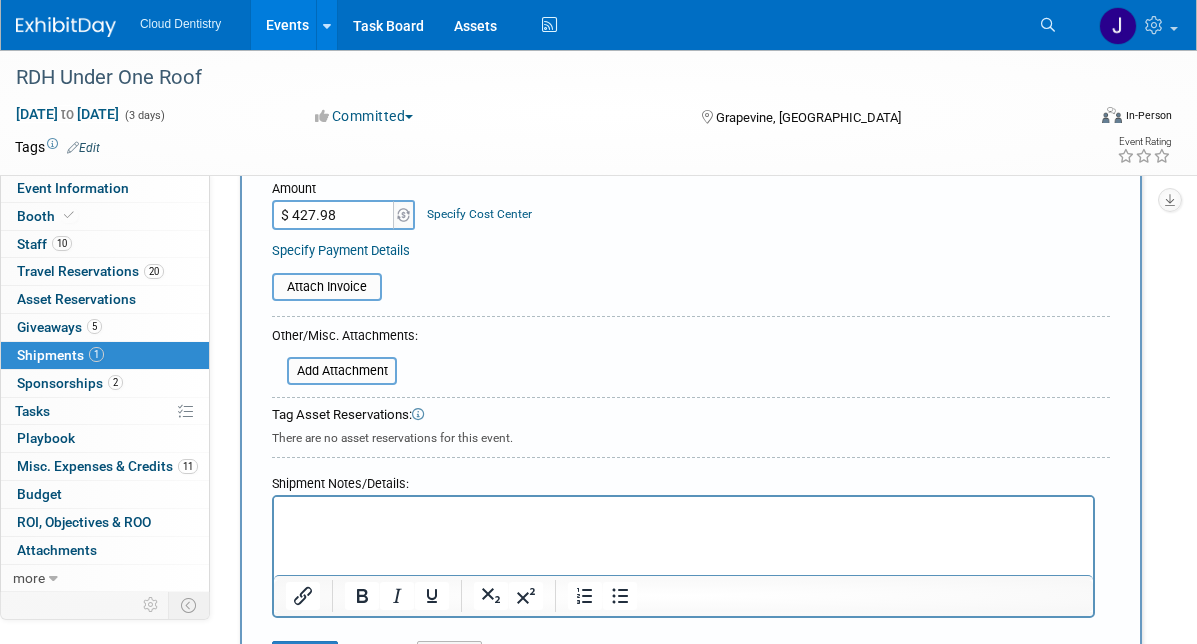 click at bounding box center (684, 515) 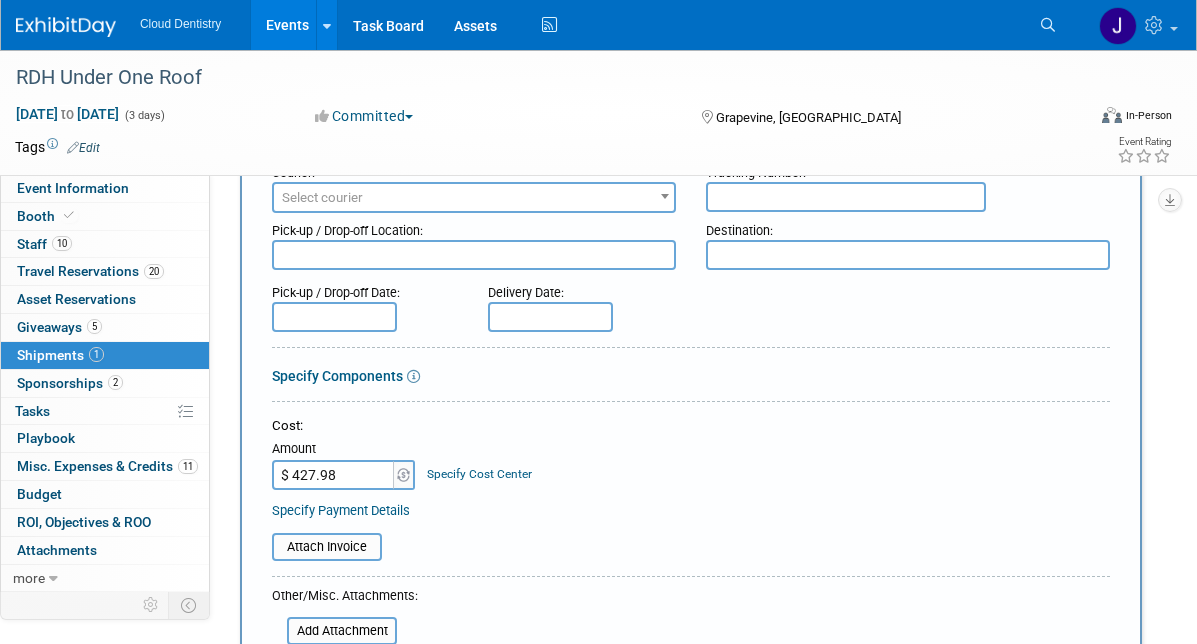 scroll, scrollTop: 0, scrollLeft: 0, axis: both 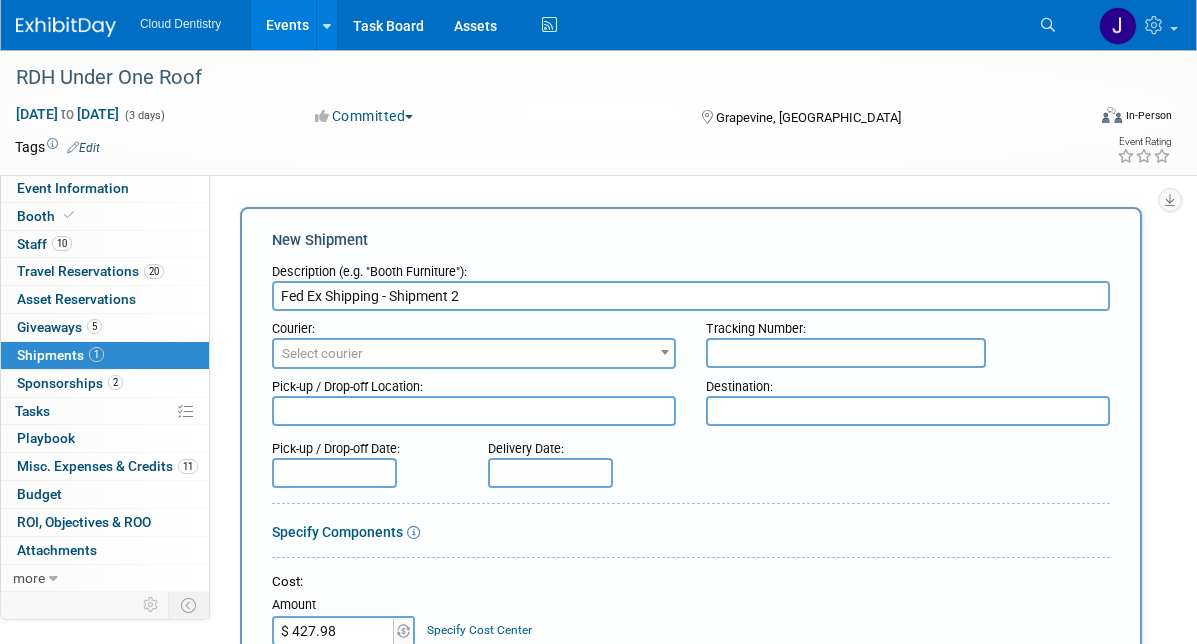 click on "Select courier" at bounding box center (474, 354) 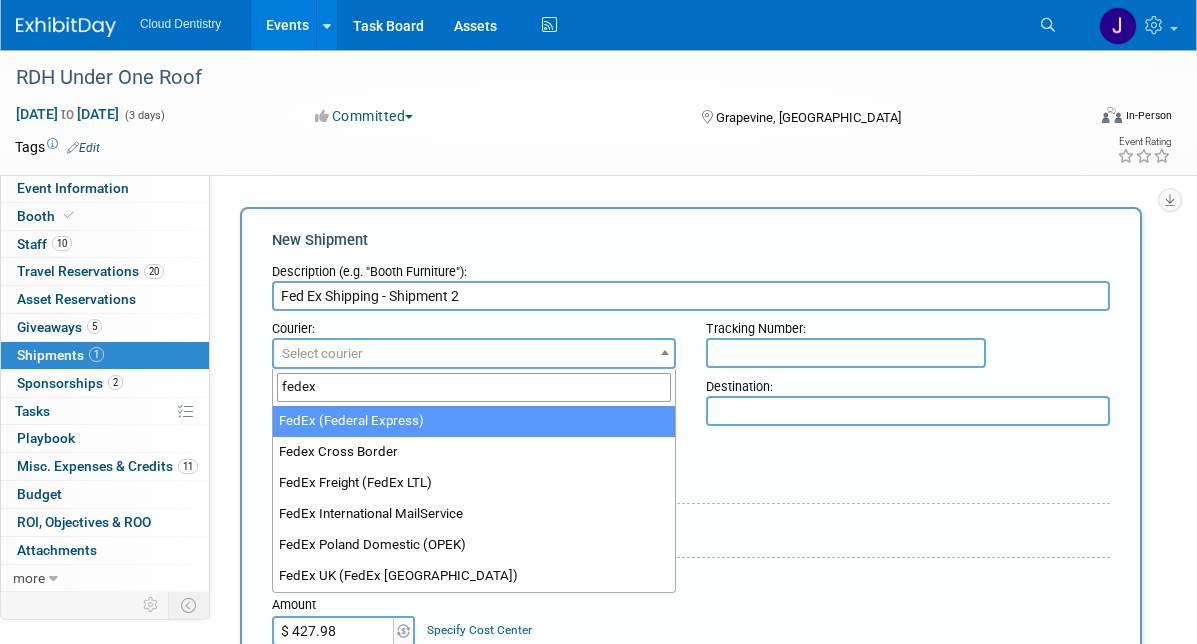 type on "fedex" 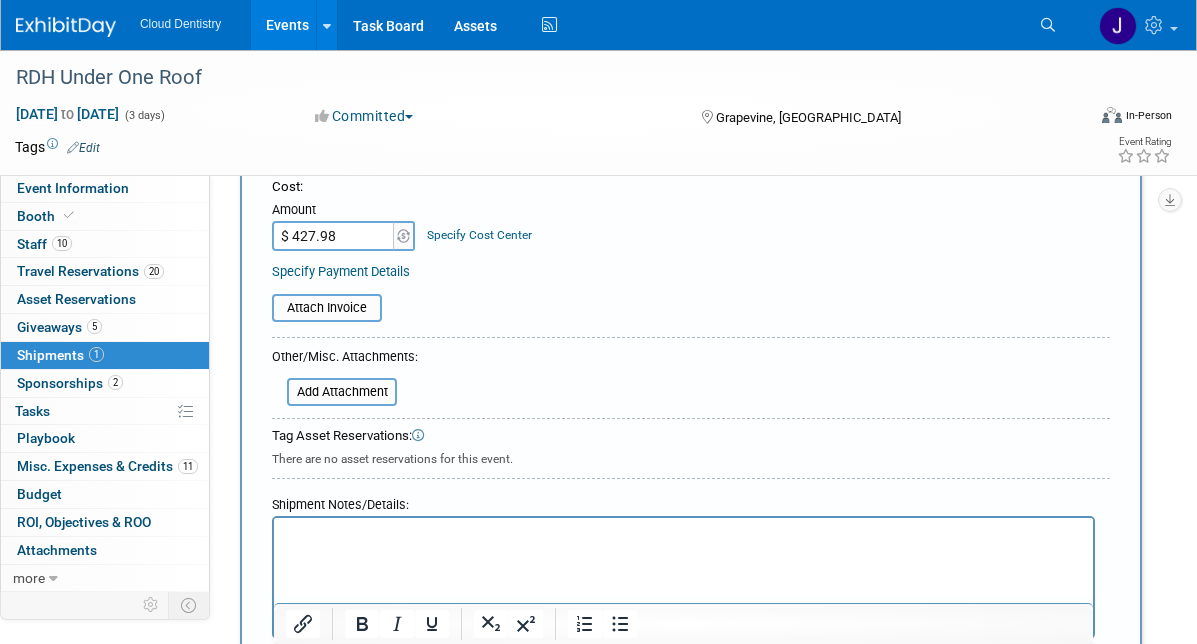scroll, scrollTop: 420, scrollLeft: 0, axis: vertical 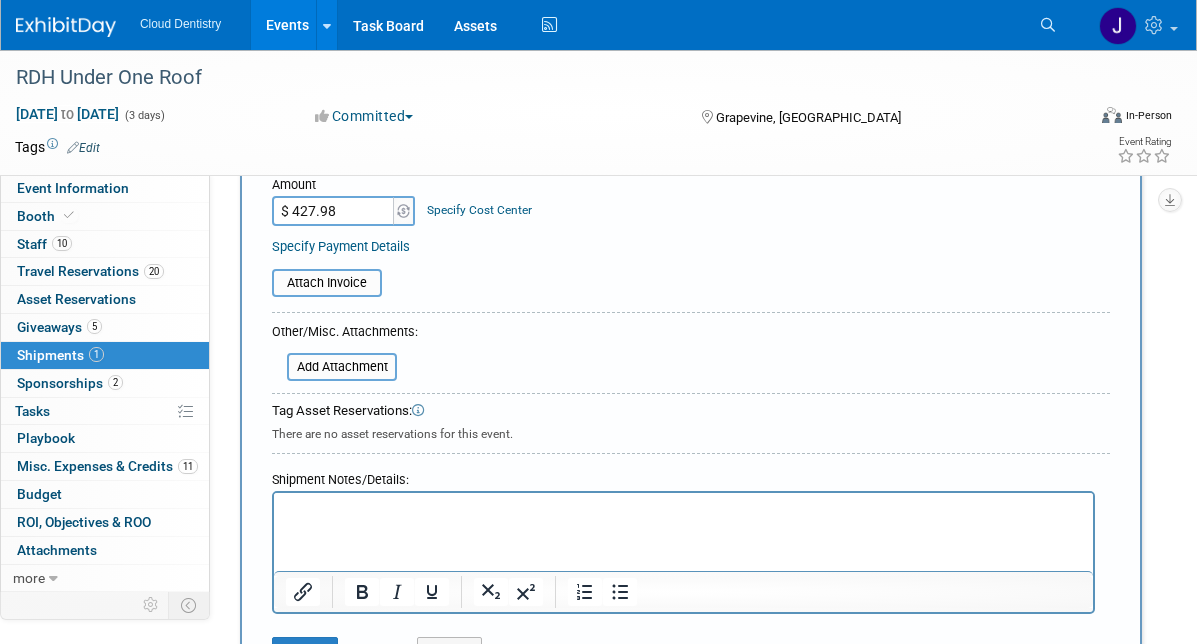 click at bounding box center (684, 511) 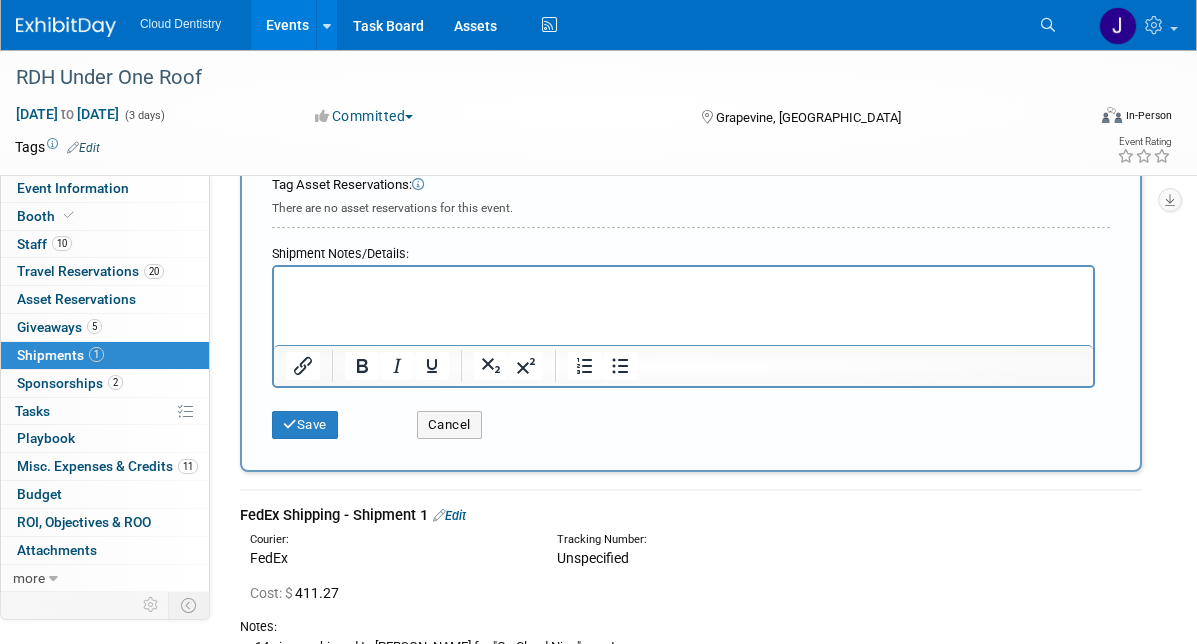scroll, scrollTop: 598, scrollLeft: 0, axis: vertical 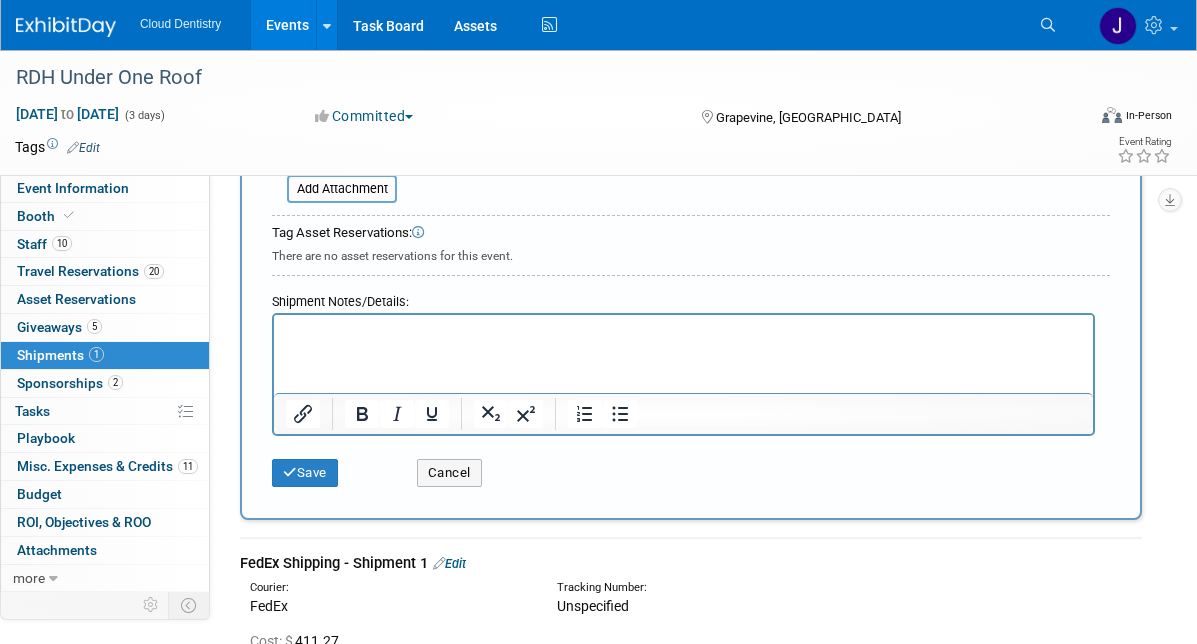 type 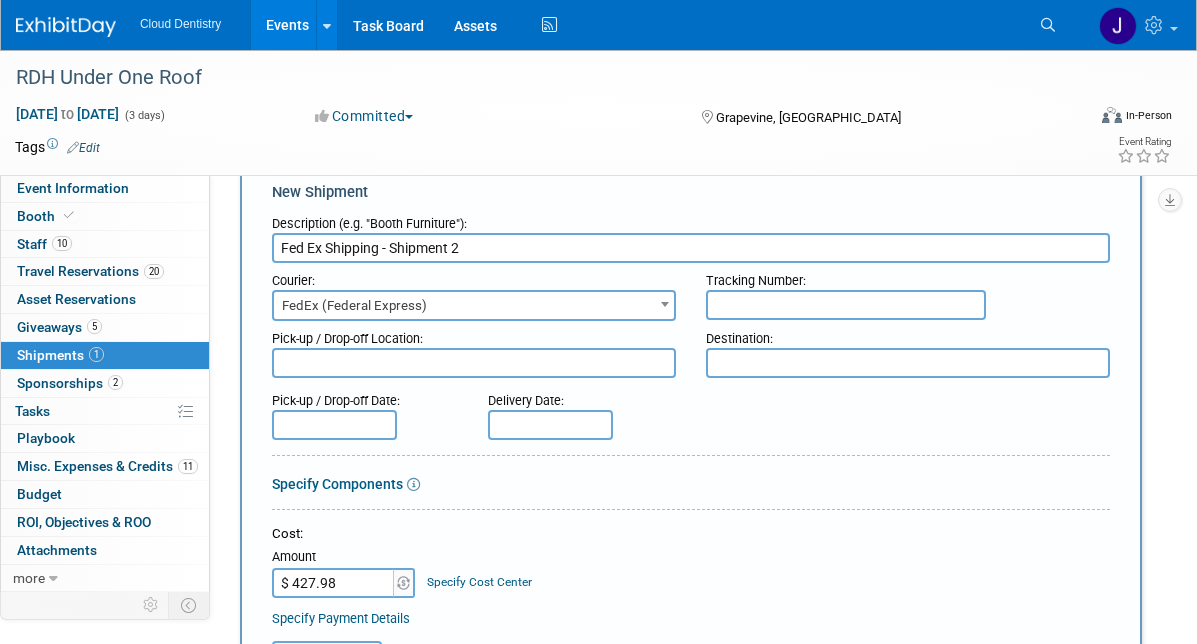 scroll, scrollTop: 43, scrollLeft: 0, axis: vertical 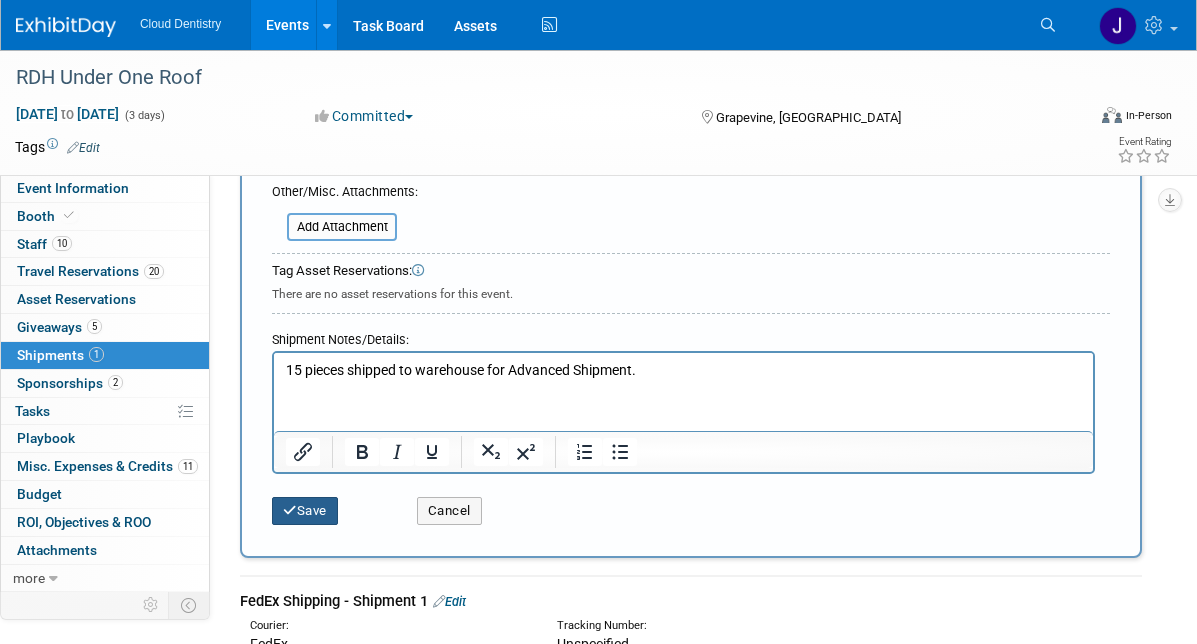 click on "Save" at bounding box center (305, 511) 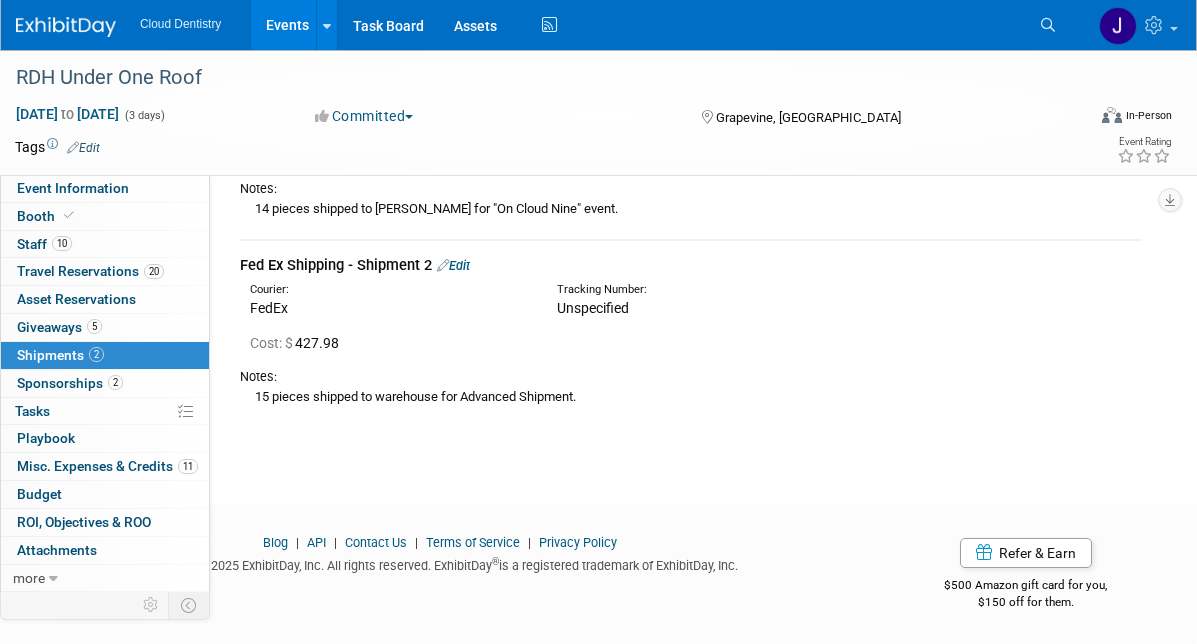scroll, scrollTop: 0, scrollLeft: 0, axis: both 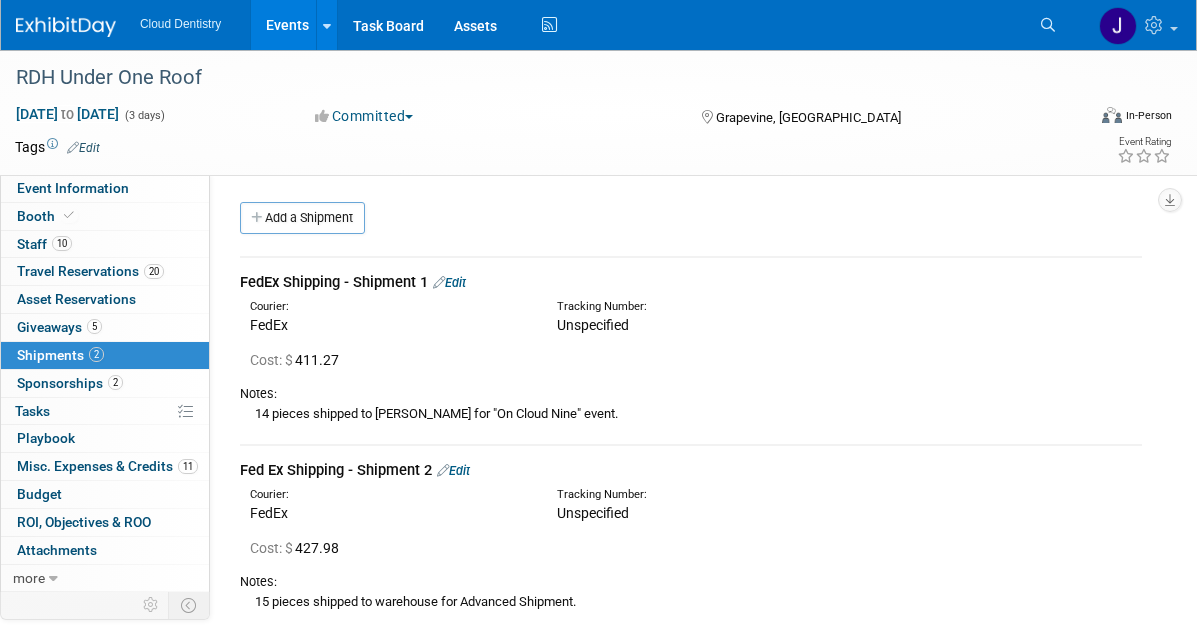 click on "Edit" at bounding box center [449, 282] 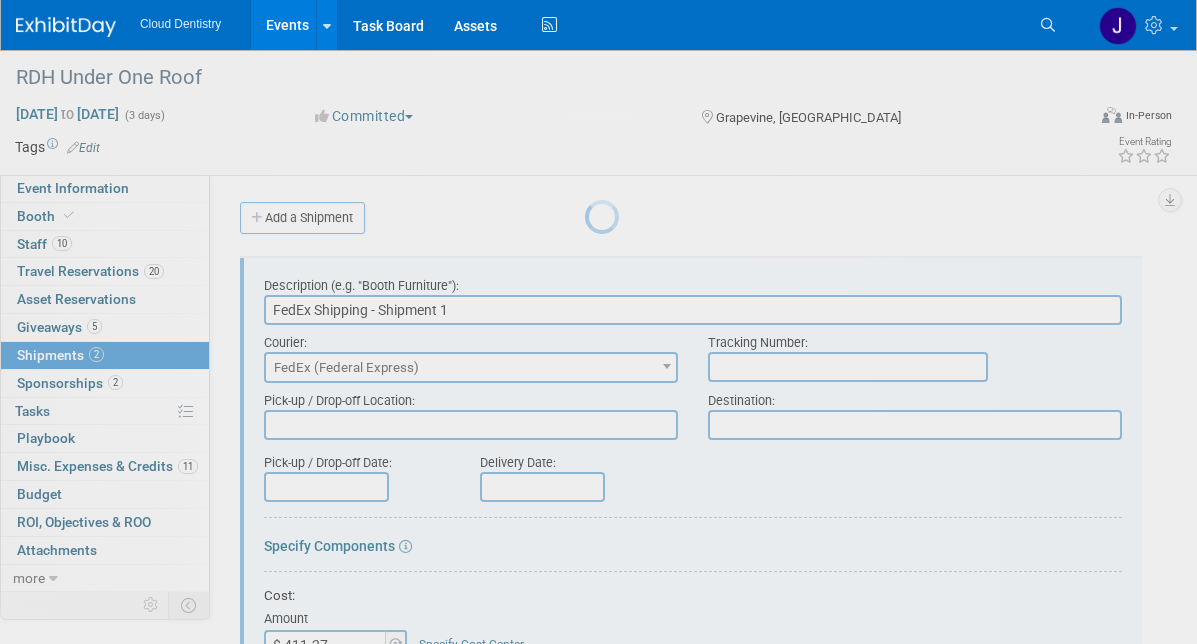 scroll, scrollTop: 30, scrollLeft: 0, axis: vertical 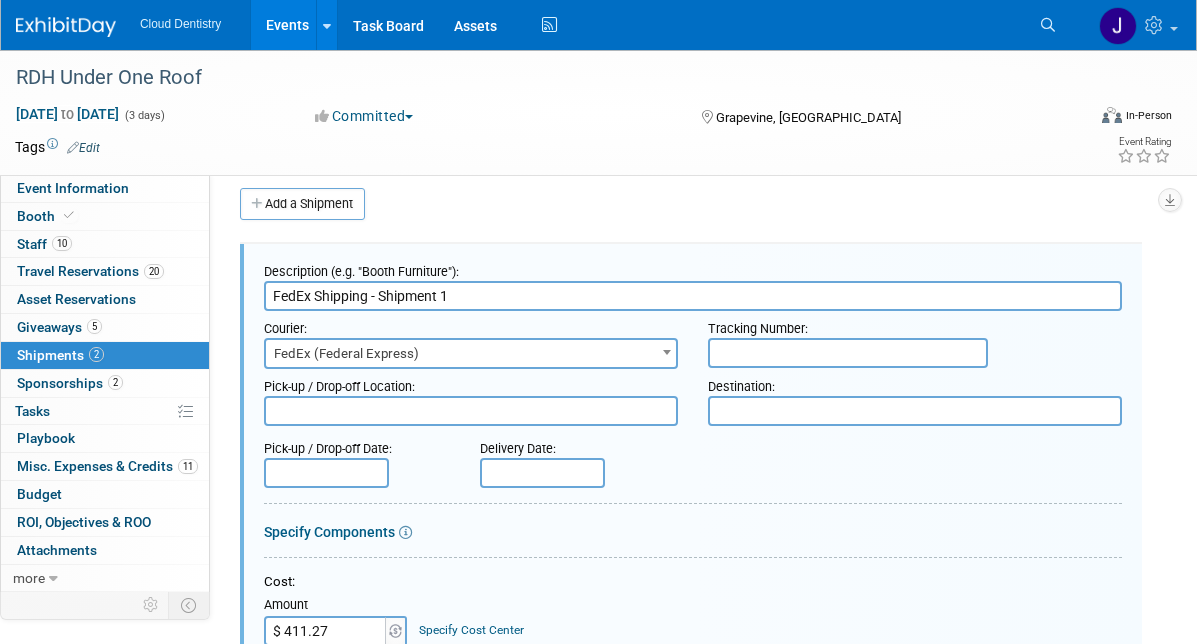 click at bounding box center [848, 353] 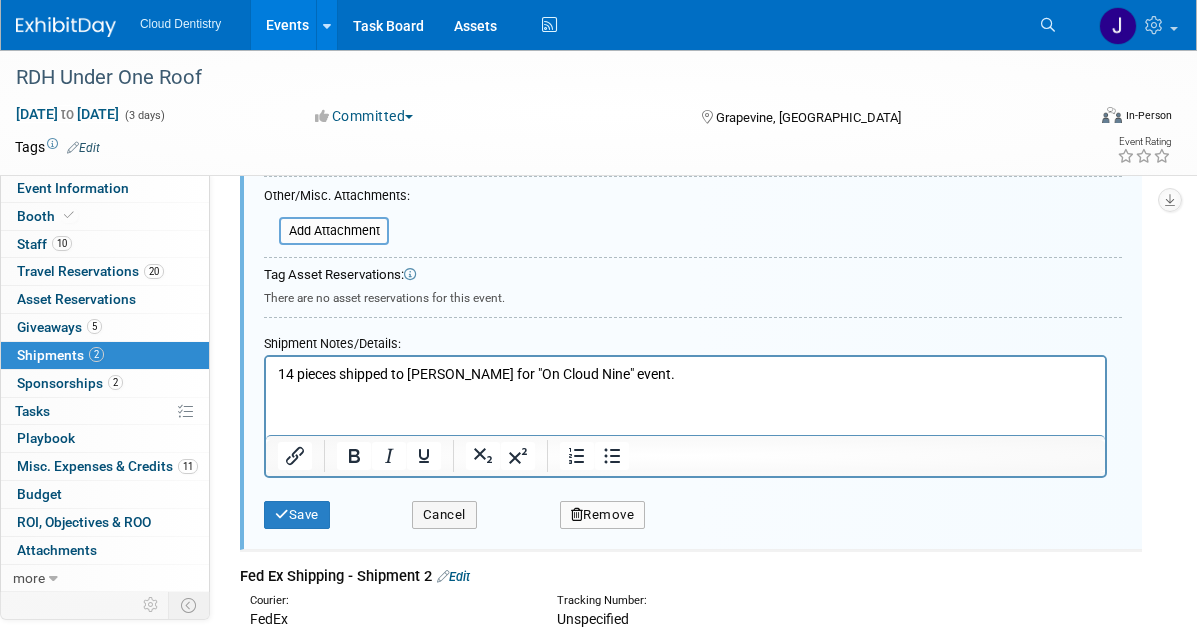 scroll, scrollTop: 607, scrollLeft: 0, axis: vertical 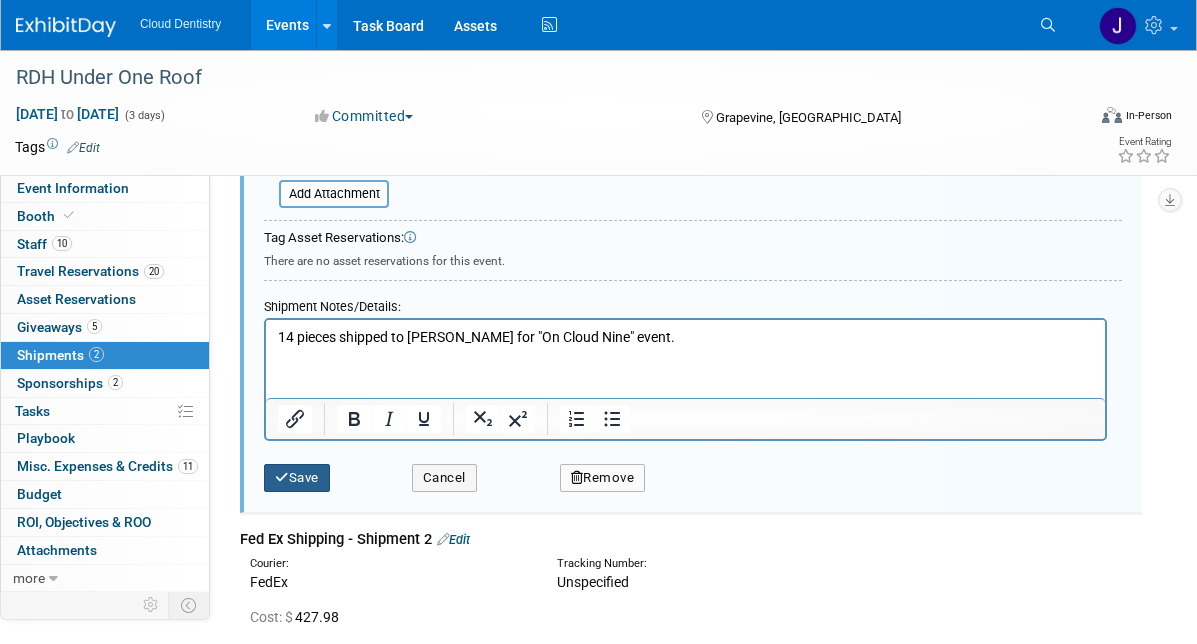 type on "882610066816" 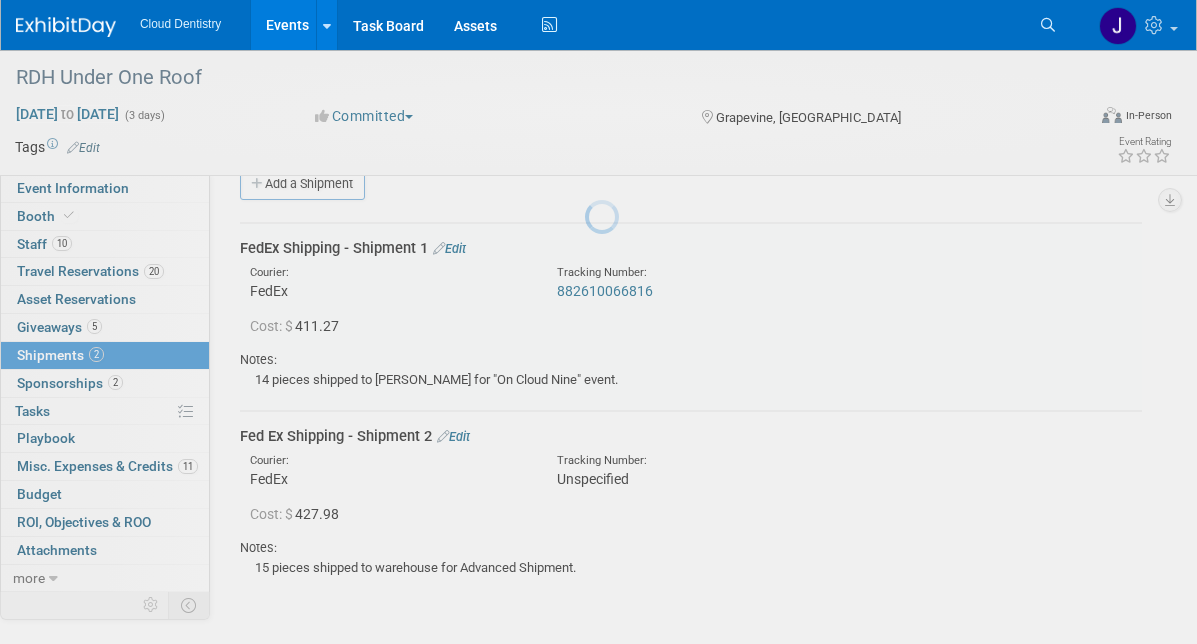 scroll, scrollTop: 30, scrollLeft: 0, axis: vertical 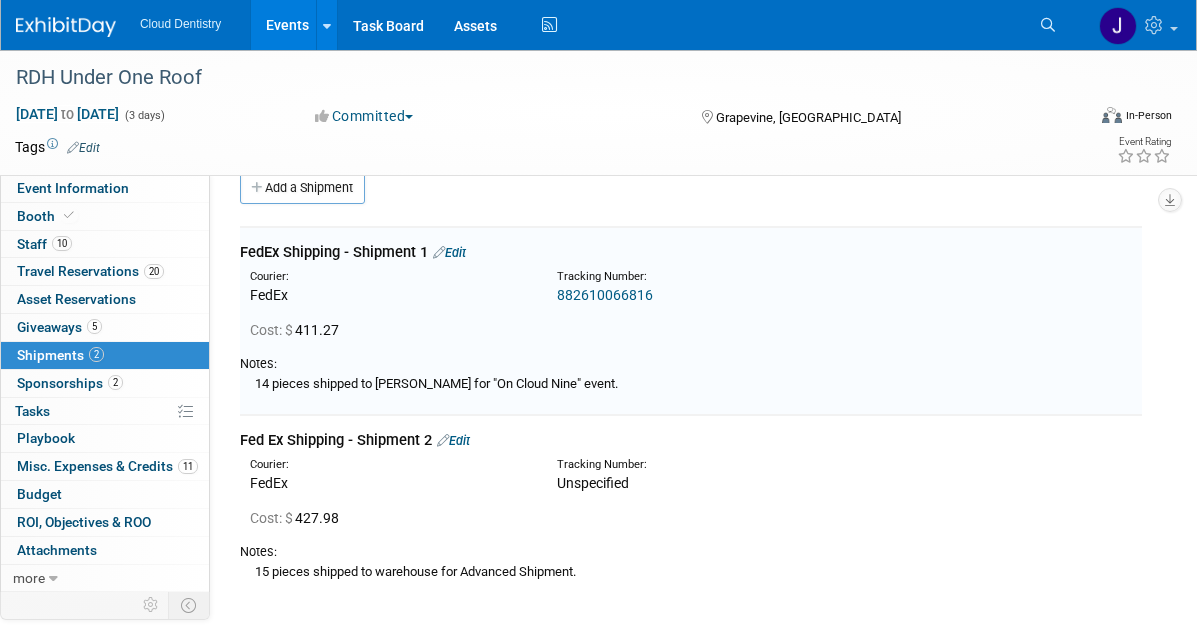 click on "Edit" at bounding box center (453, 440) 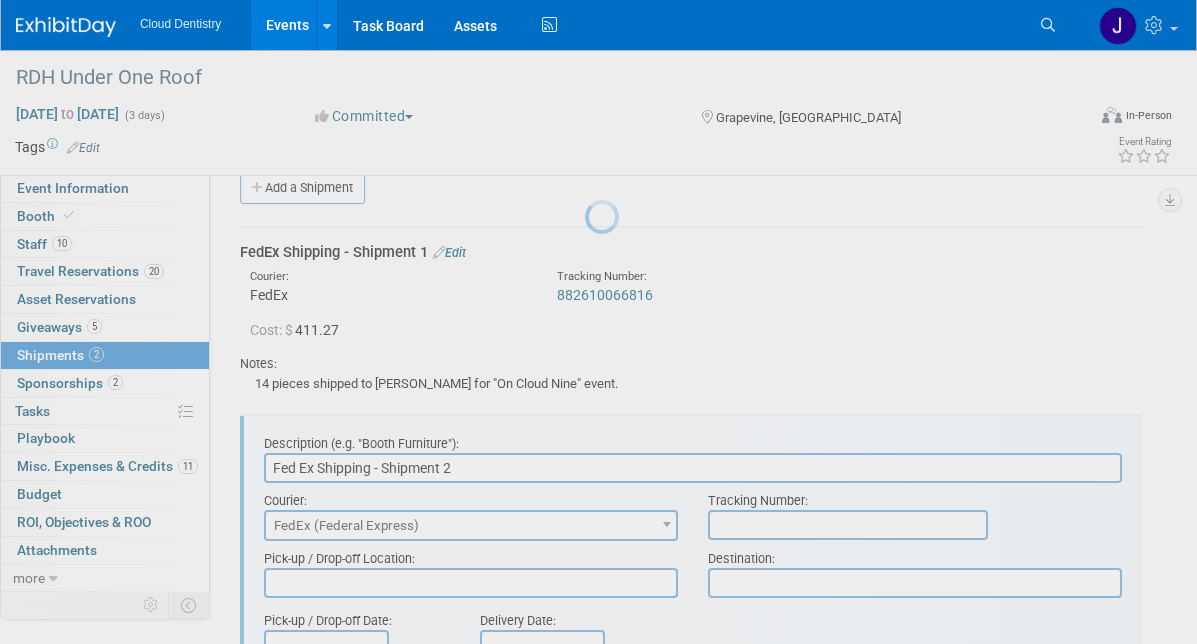 scroll, scrollTop: 208, scrollLeft: 0, axis: vertical 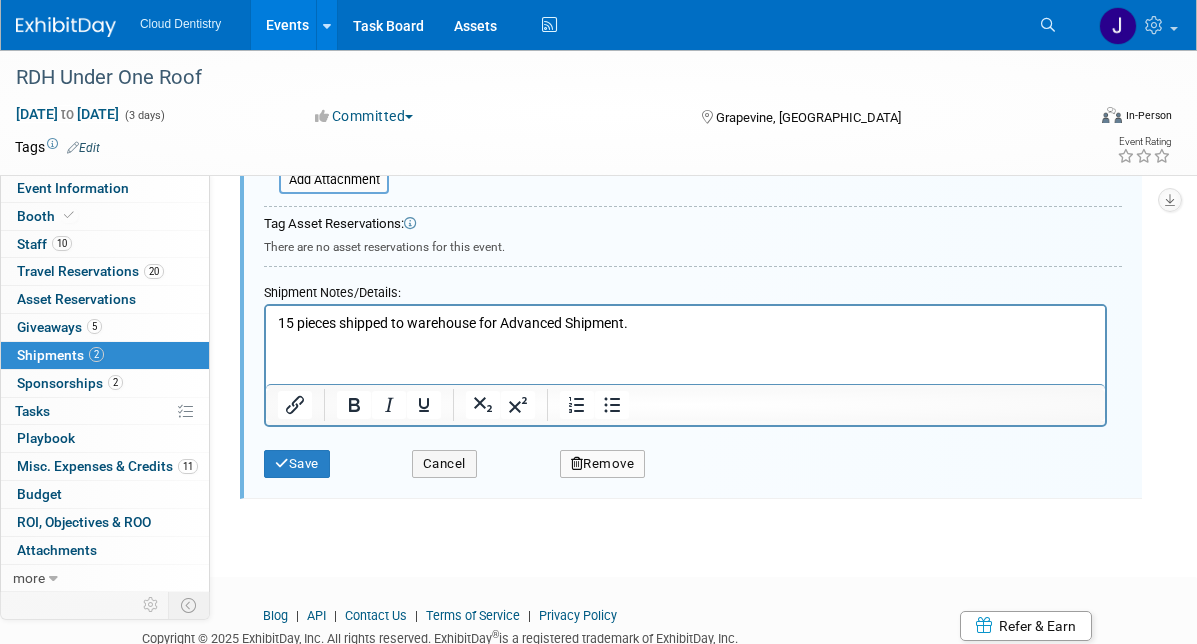 type on "882610613635" 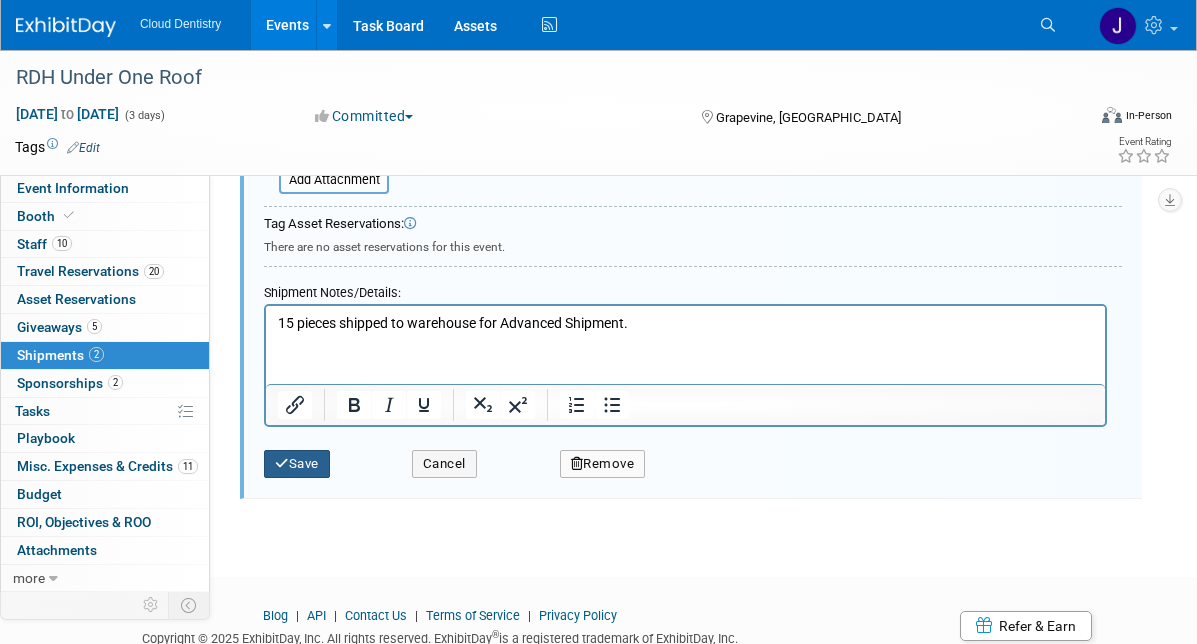 click on "Save" at bounding box center [297, 464] 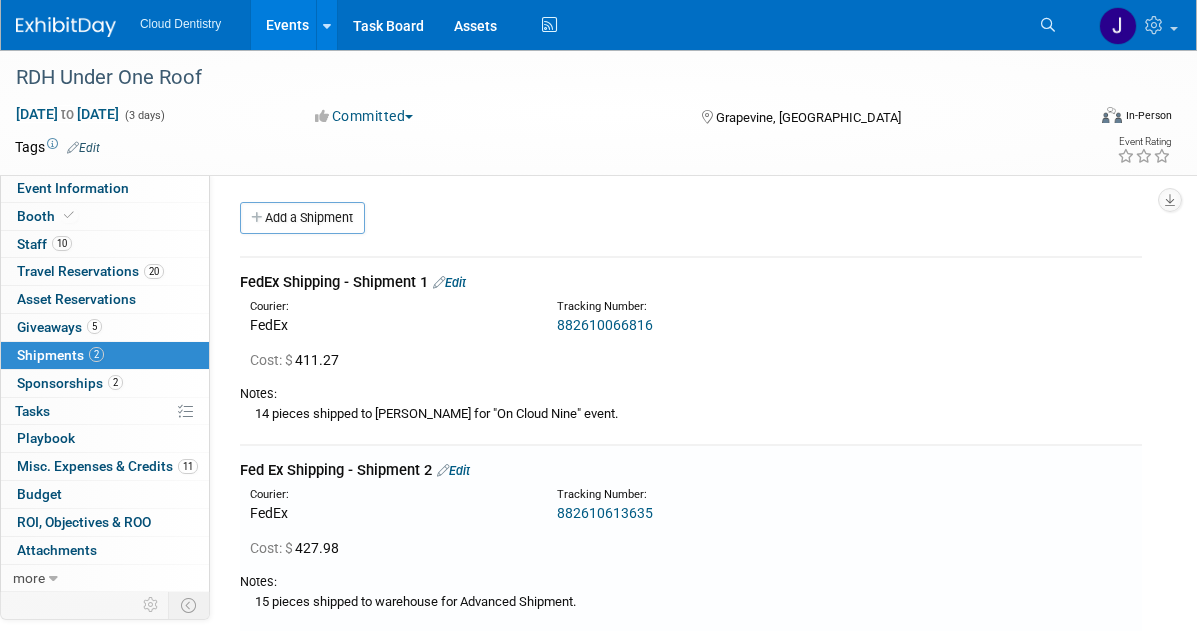 scroll, scrollTop: 0, scrollLeft: 0, axis: both 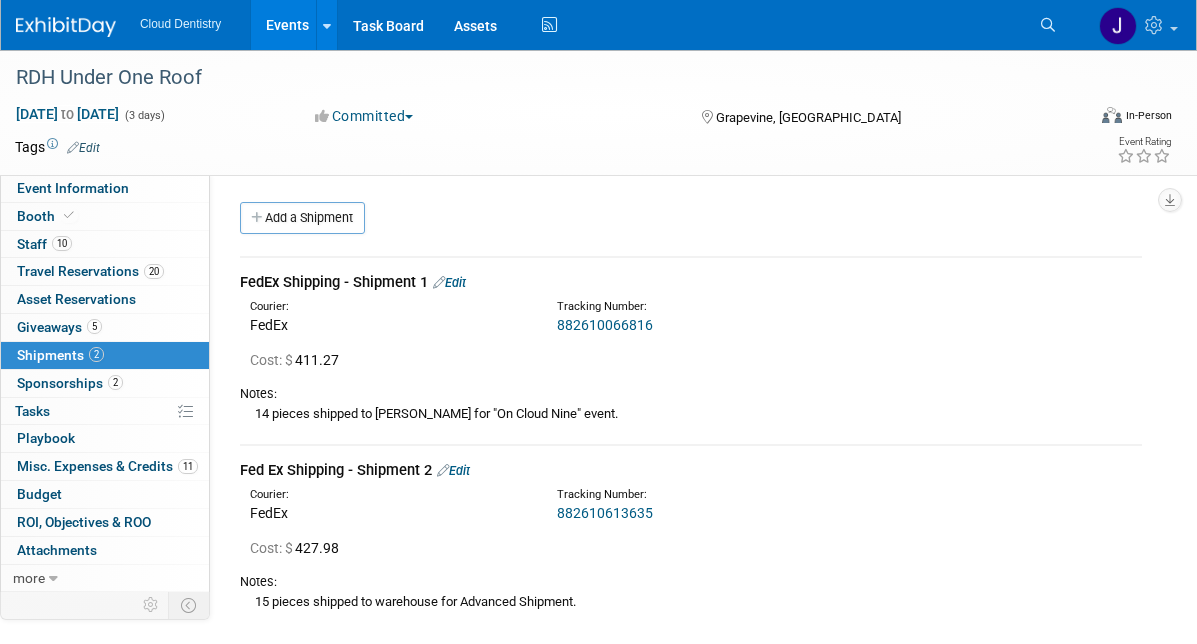 click on "Event Website:
Edit
Event Venue Name:
[PERSON_NAME] Texan
Event Venue Address:
[GEOGRAPHIC_DATA], [GEOGRAPHIC_DATA]
Exhibit Hall Dates/Times:
Edit
Save Changes
Cancel
Booth Set-up Dates/Times:
Edit
Save Changes
Cancel
Booth Dismantle Dates/Times:
Edit
Save Changes
Cancel
Exhibitor Prospectus:
Edit
Exhibit Hall Floor Plan:
Edit
Event Notes:
Edit
X
Booth Reservation & Invoice:
Edit
Reserved
Cost: $  8,302.90
Cost of booth was $8300. Processing fee was $2.90.
Booth Number:
1001
Booth Size:
10x20
Booth Notes:
Edit
X
Booth Services
Add Booth Service
Furniture (tables, chairs, etc.)
Edit" at bounding box center (683, 383) 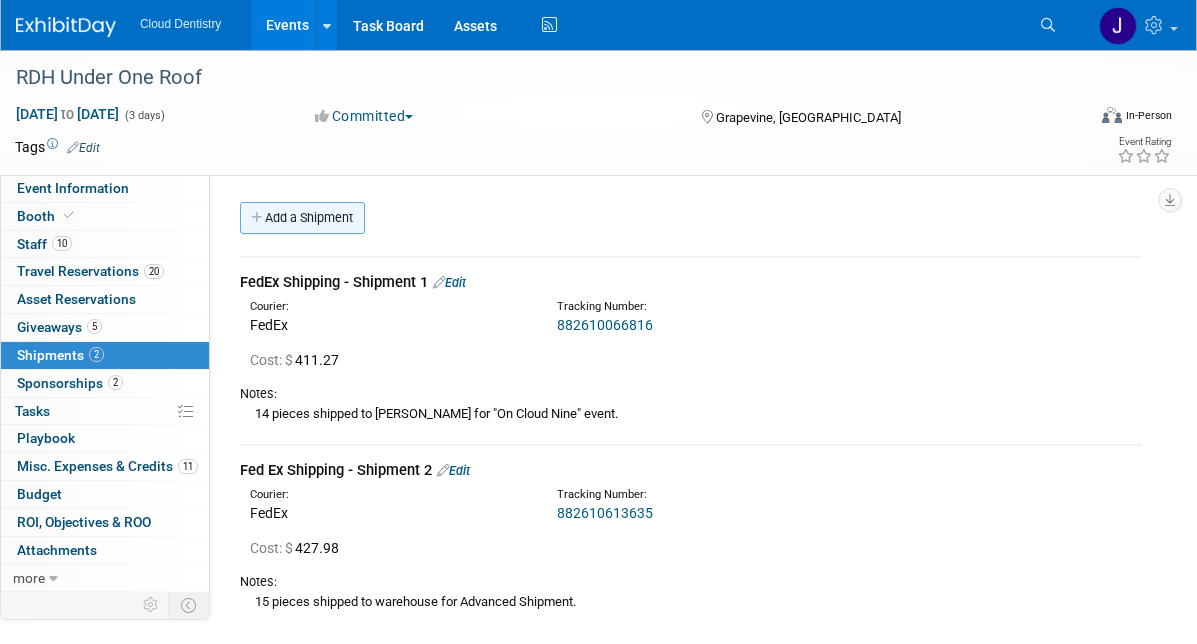 click on "Add a Shipment" at bounding box center [302, 218] 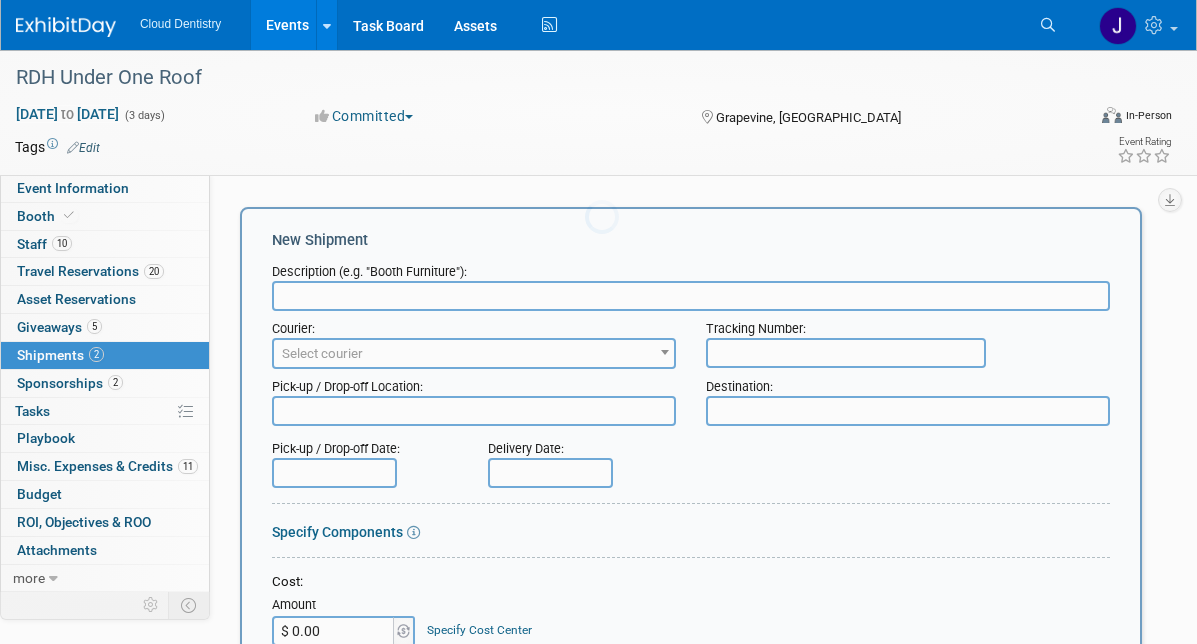 scroll, scrollTop: 0, scrollLeft: 0, axis: both 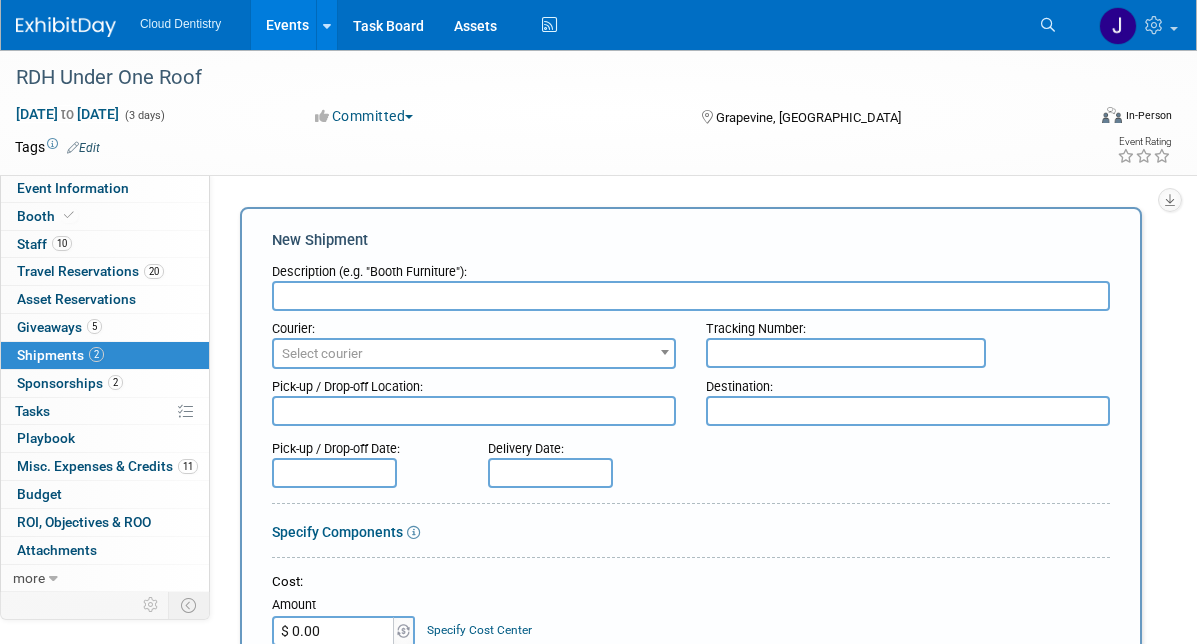 click at bounding box center (691, 296) 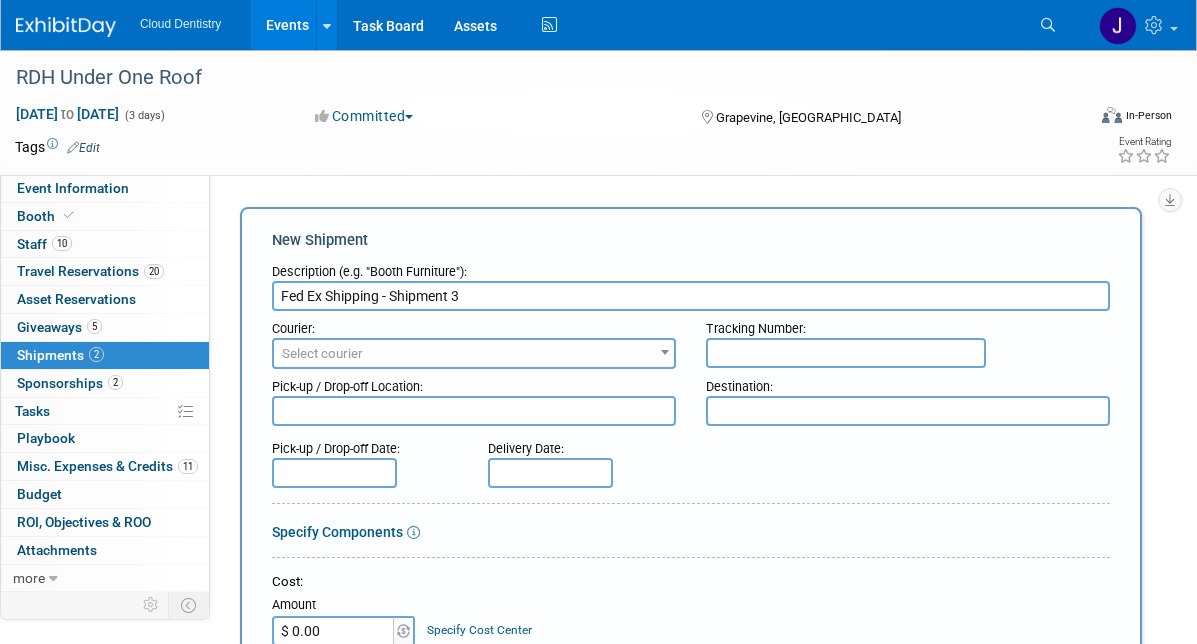 type on "Fed Ex Shipping - Shipment 3" 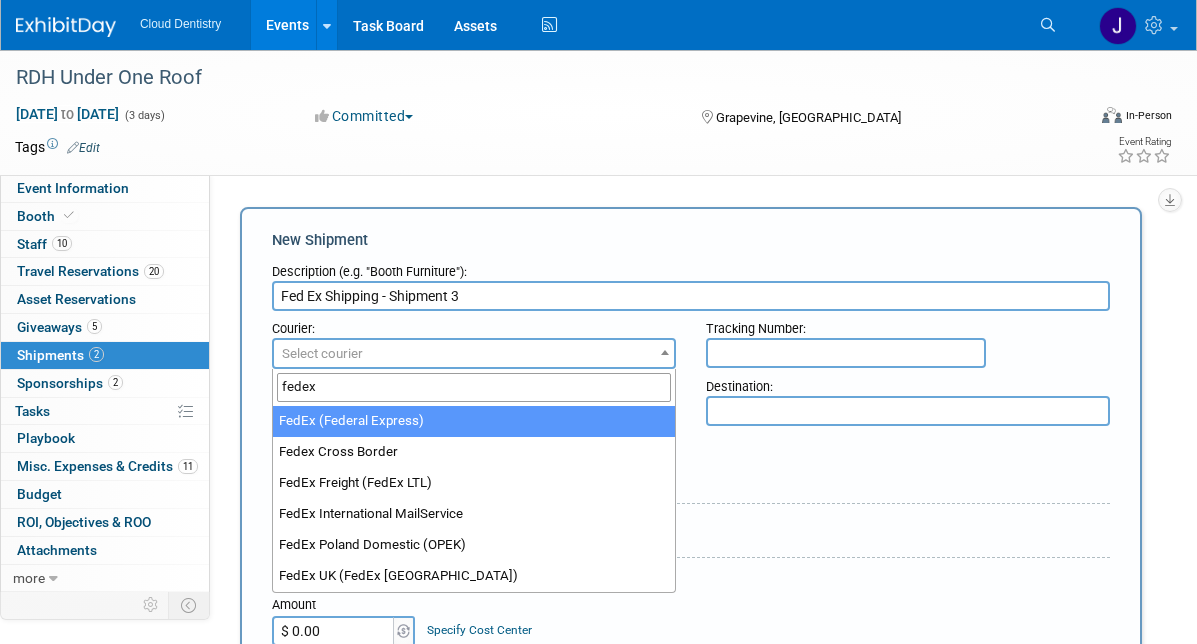 type on "fedex" 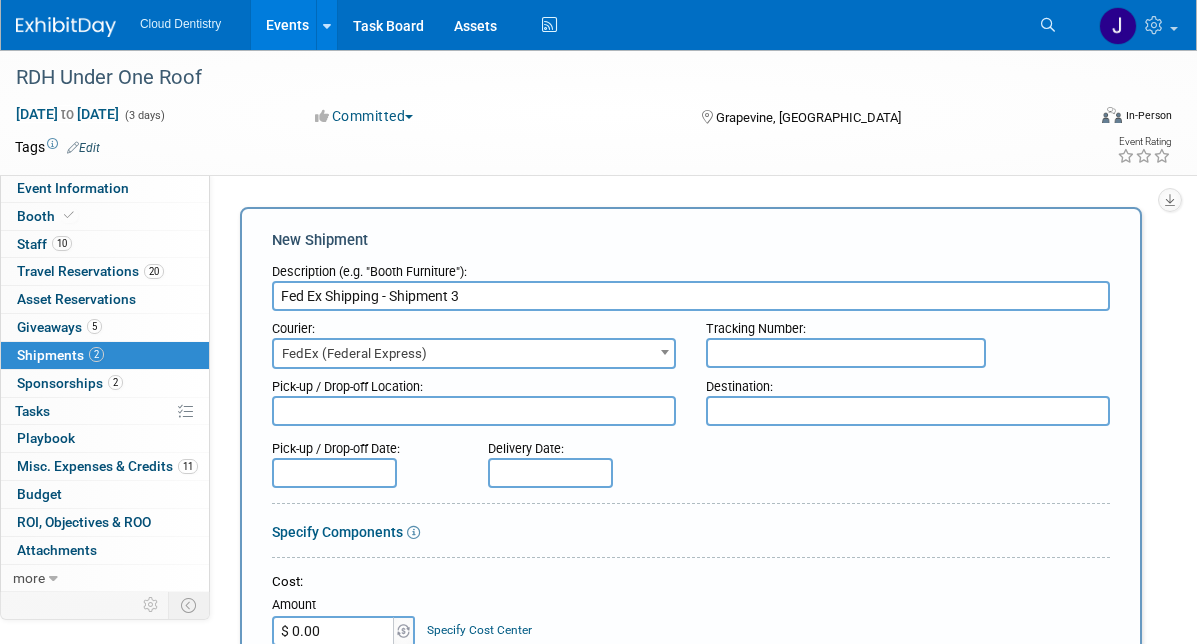 click at bounding box center (846, 353) 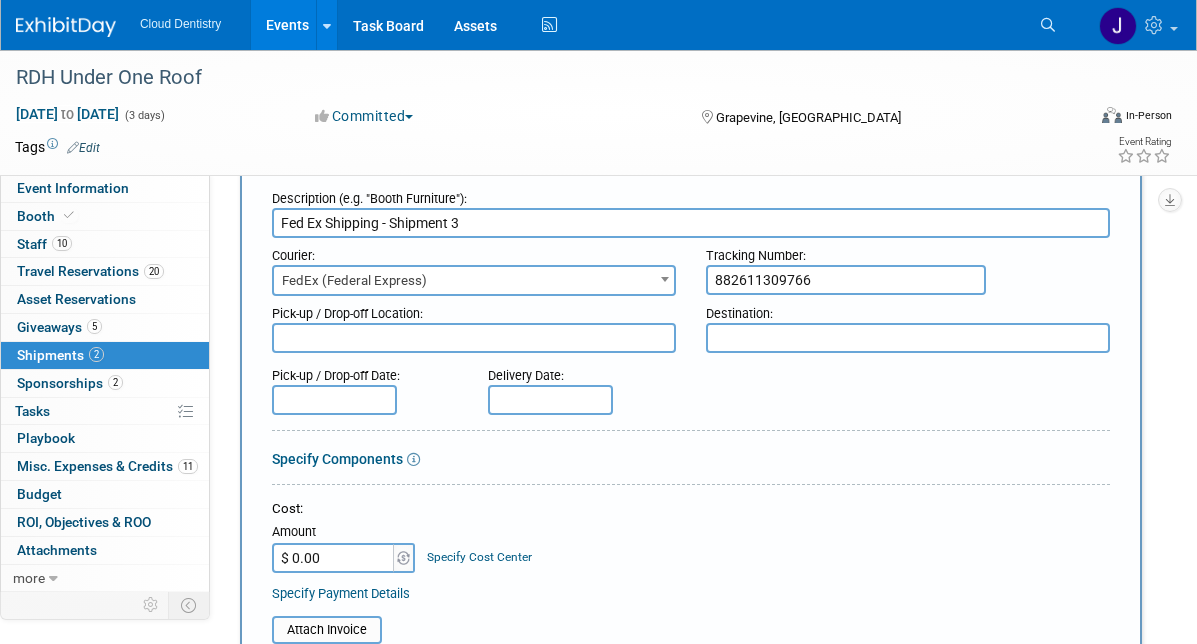 scroll, scrollTop: 78, scrollLeft: 0, axis: vertical 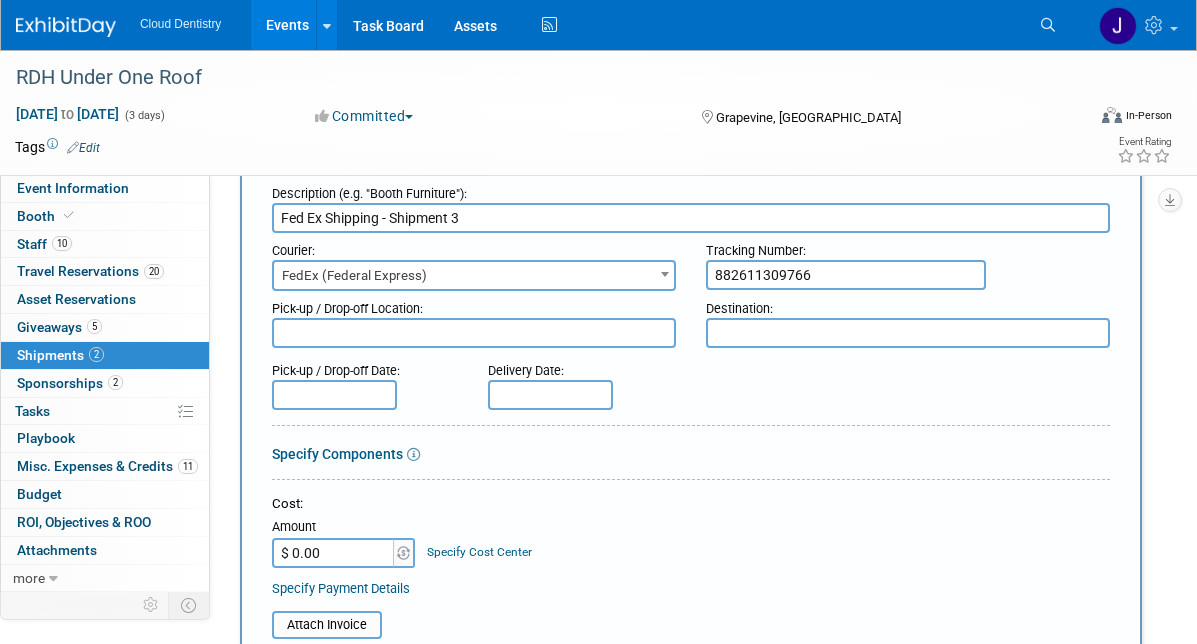 type on "882611309766" 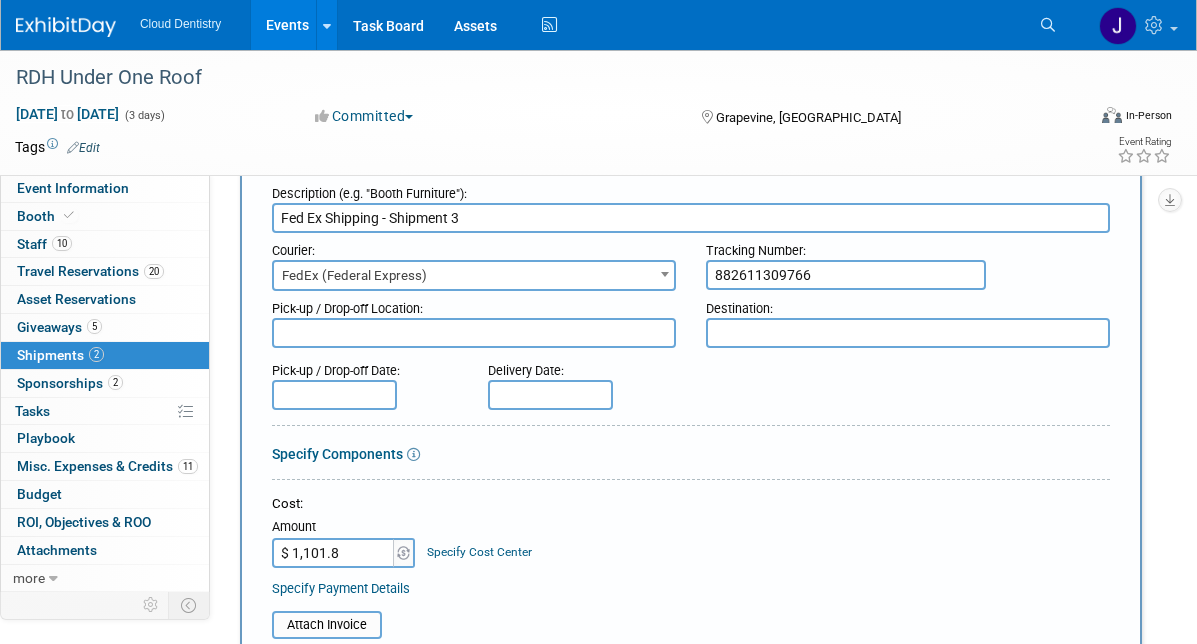 type on "$ 1,101.80" 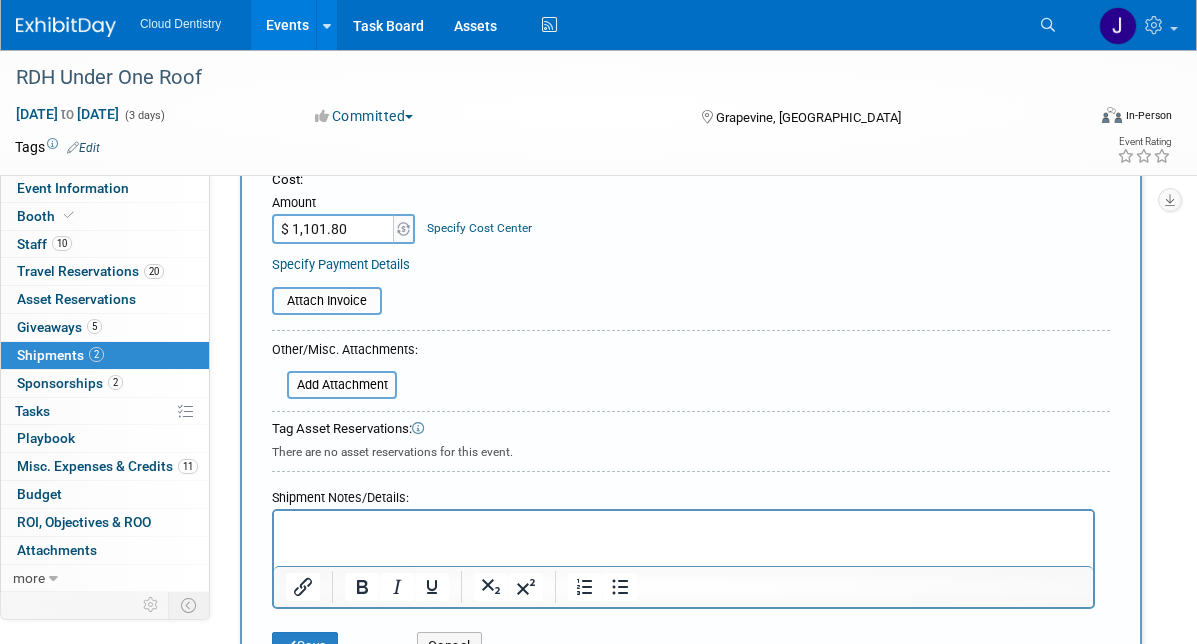 scroll, scrollTop: 427, scrollLeft: 0, axis: vertical 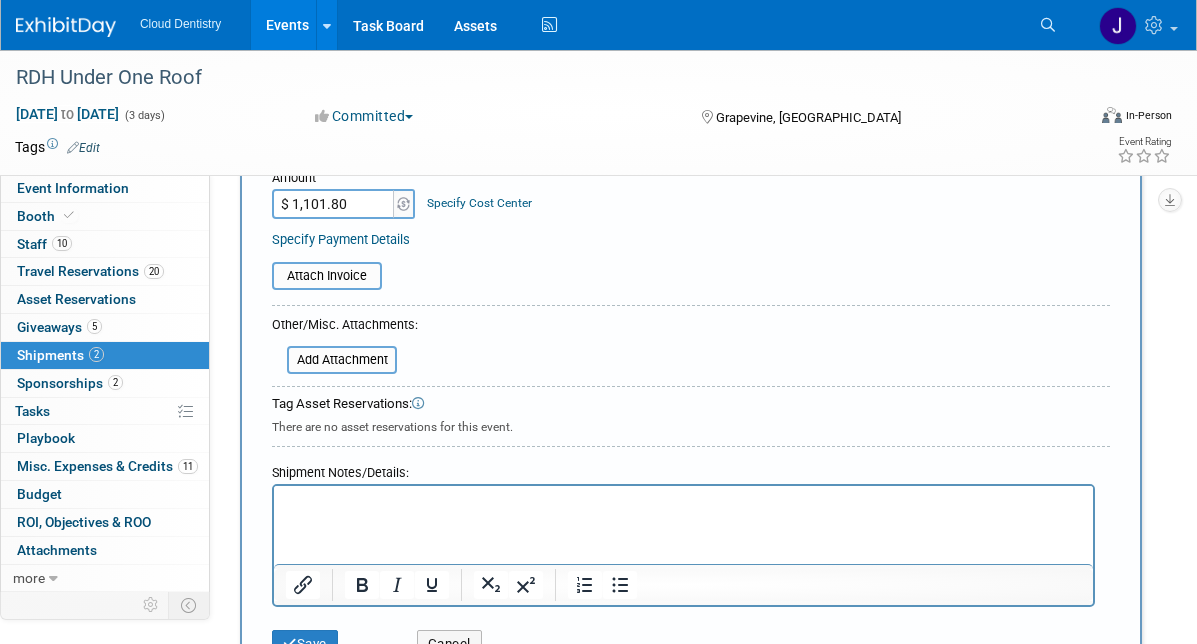 click at bounding box center (684, 504) 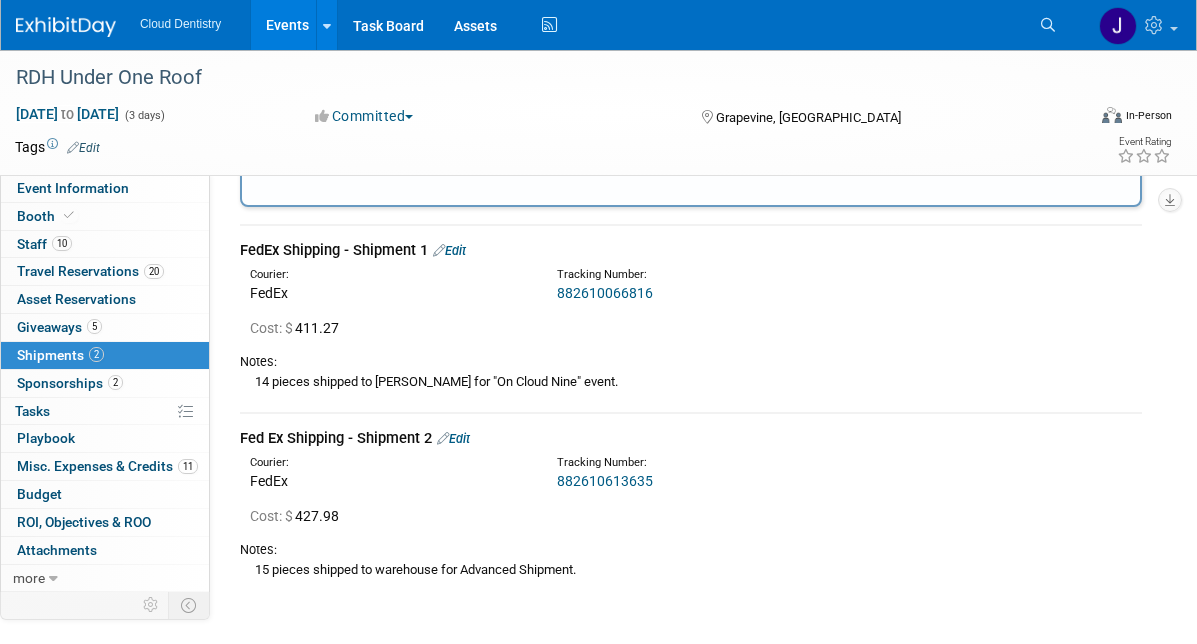 scroll, scrollTop: 934, scrollLeft: 0, axis: vertical 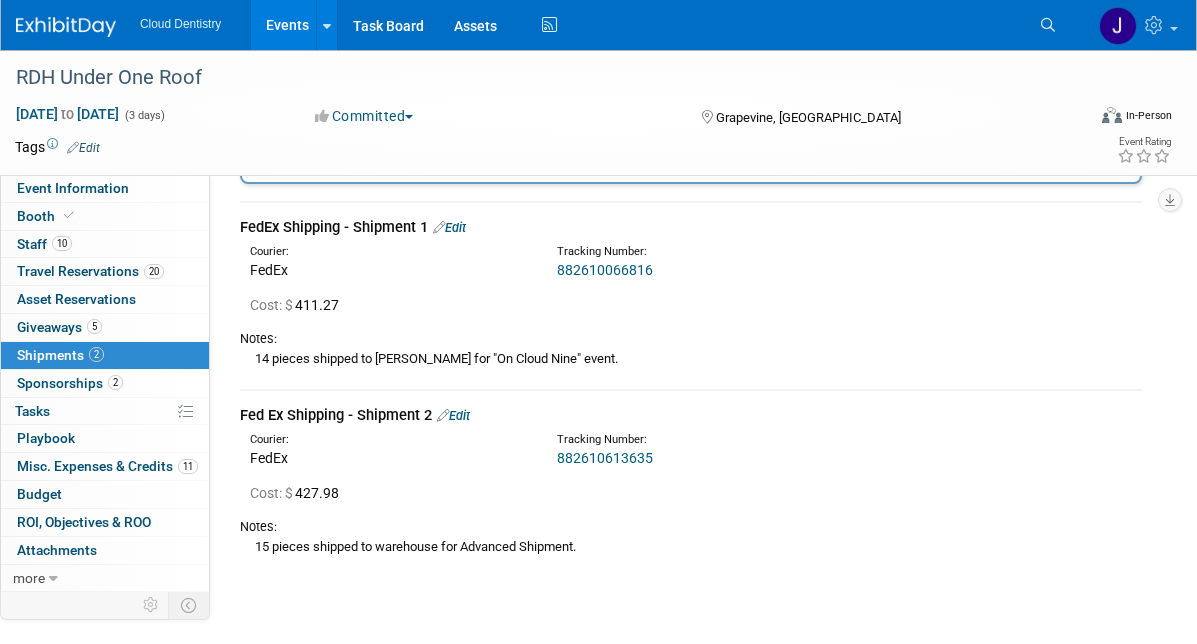 drag, startPoint x: 593, startPoint y: 545, endPoint x: 243, endPoint y: 538, distance: 350.07 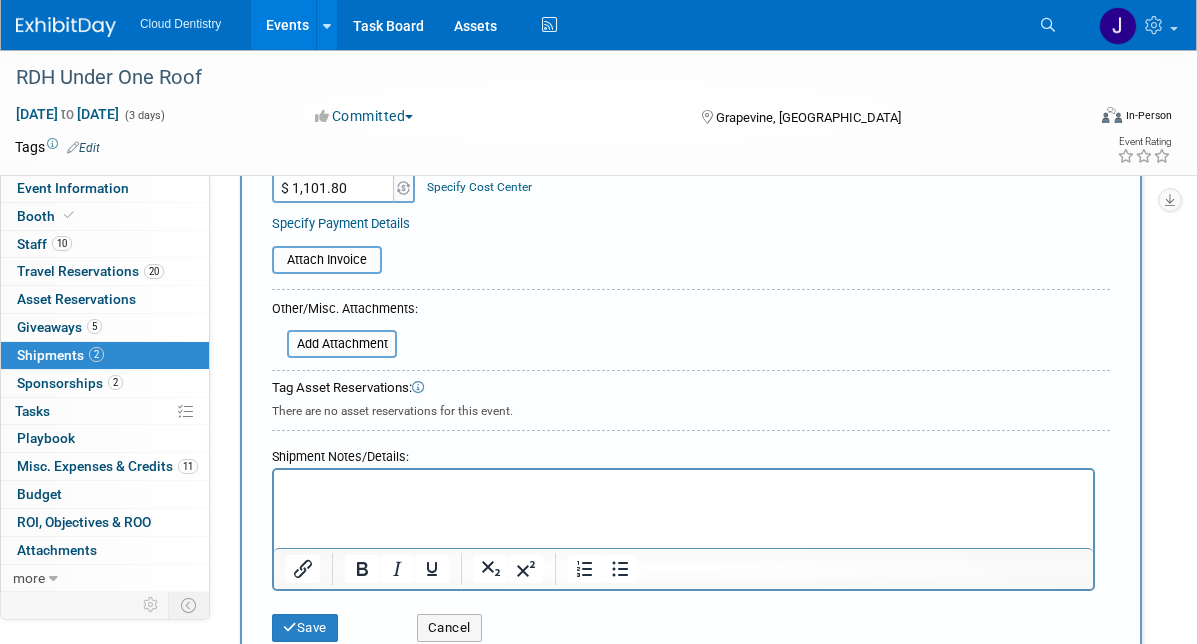 scroll, scrollTop: 401, scrollLeft: 0, axis: vertical 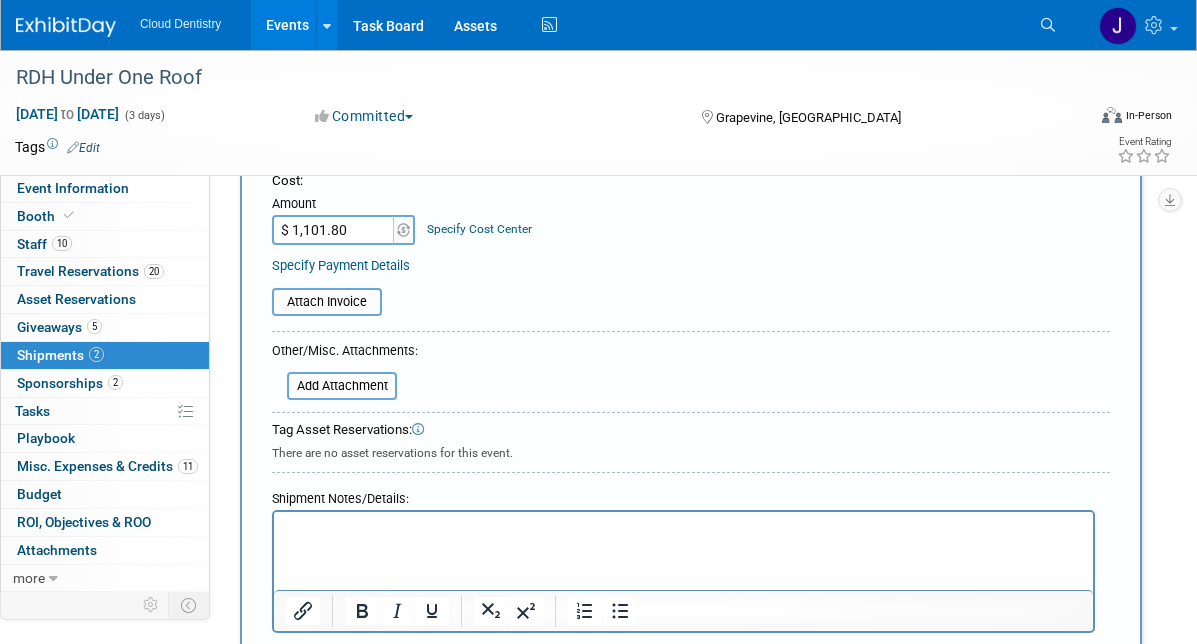 click at bounding box center [684, 530] 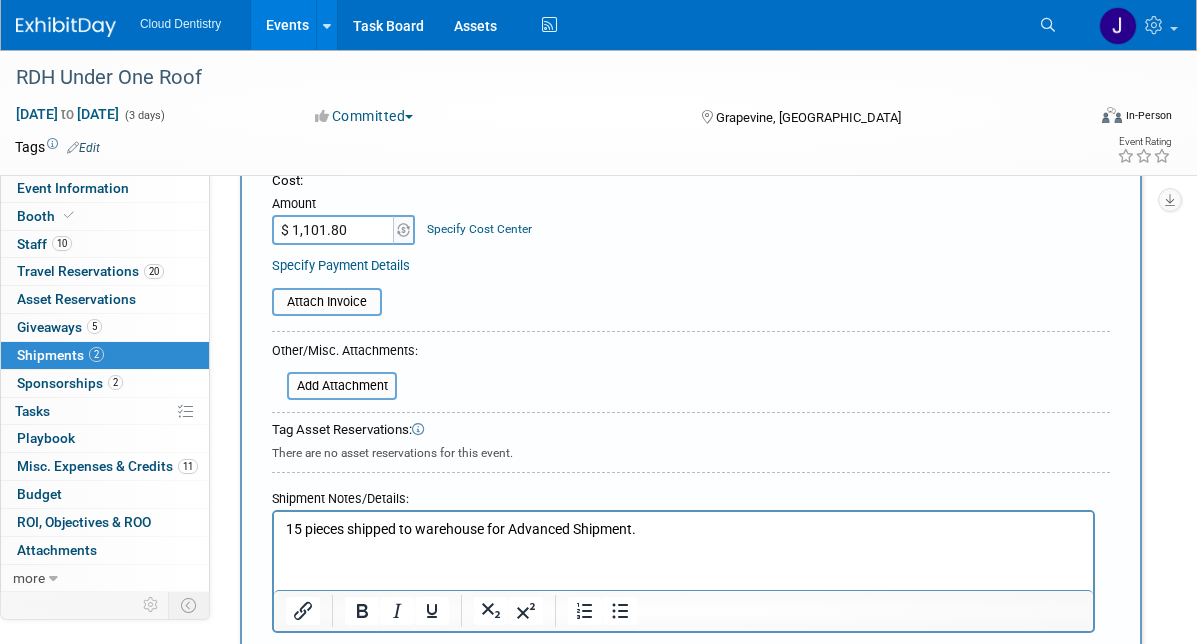 click on "15 pieces shipped to warehouse for Advanced Shipment." at bounding box center (684, 530) 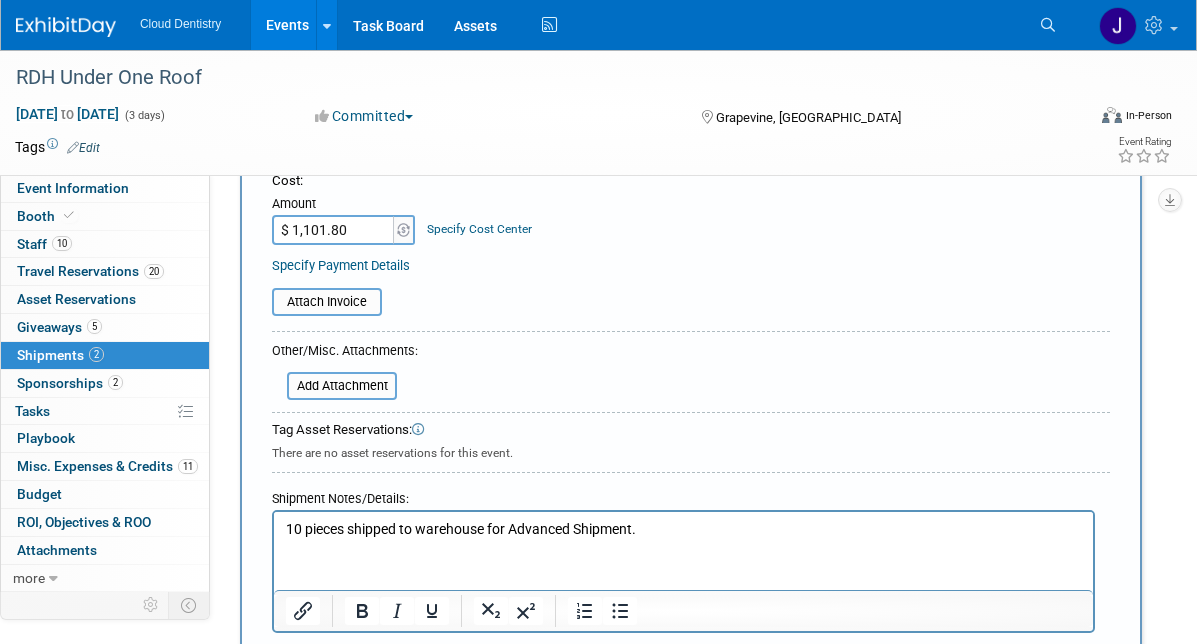 click on "10 pieces shipped to warehouse for Advanced Shipment." at bounding box center [684, 530] 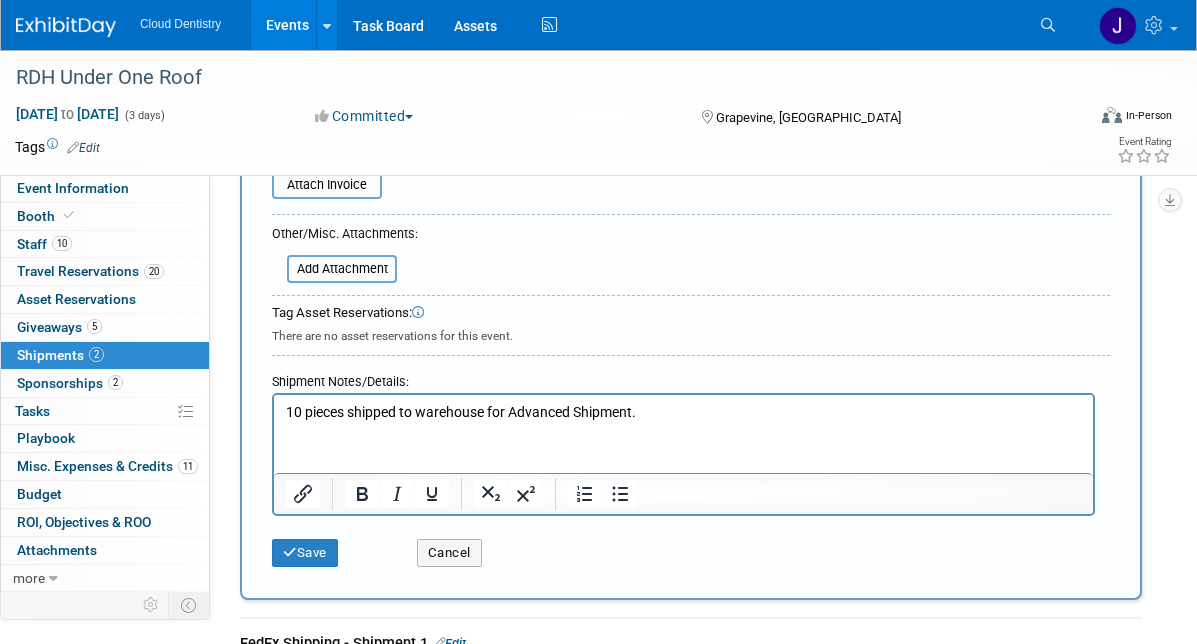 scroll, scrollTop: 527, scrollLeft: 0, axis: vertical 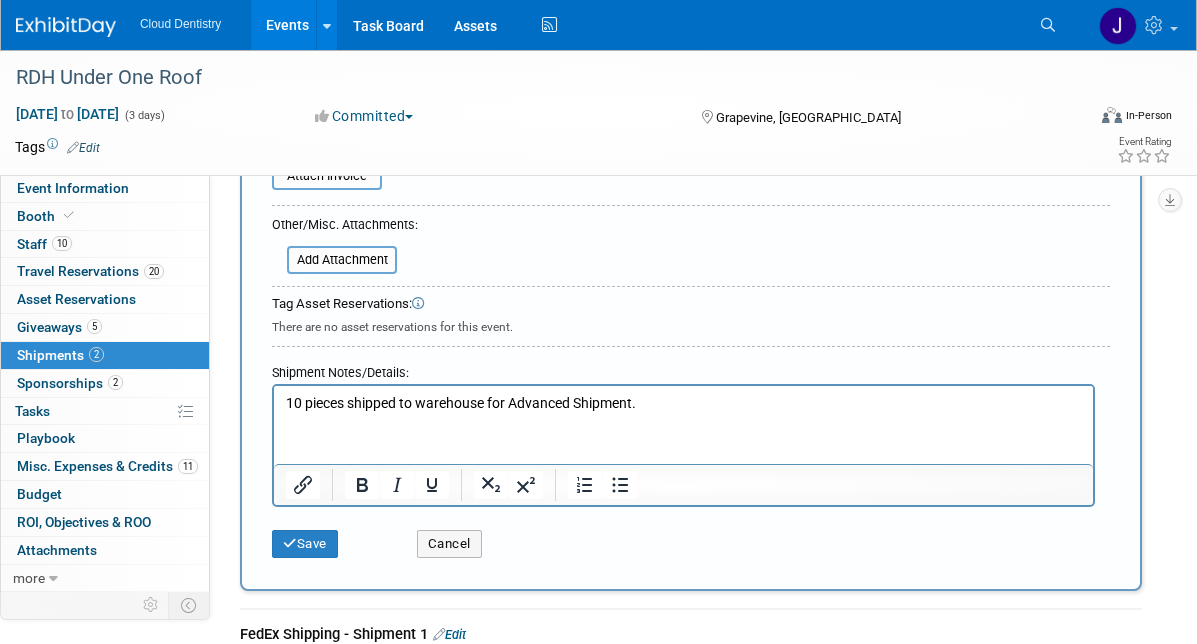 click on "10 pieces shipped to warehouse for Advanced Shipment." at bounding box center [684, 404] 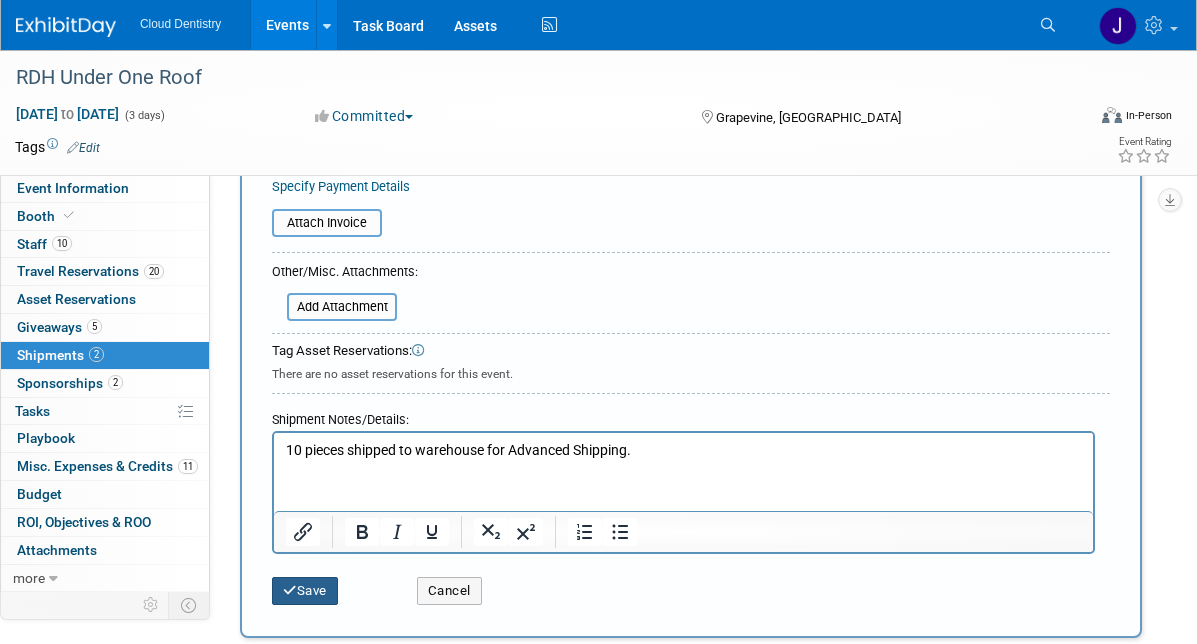 click on "Save" at bounding box center (305, 591) 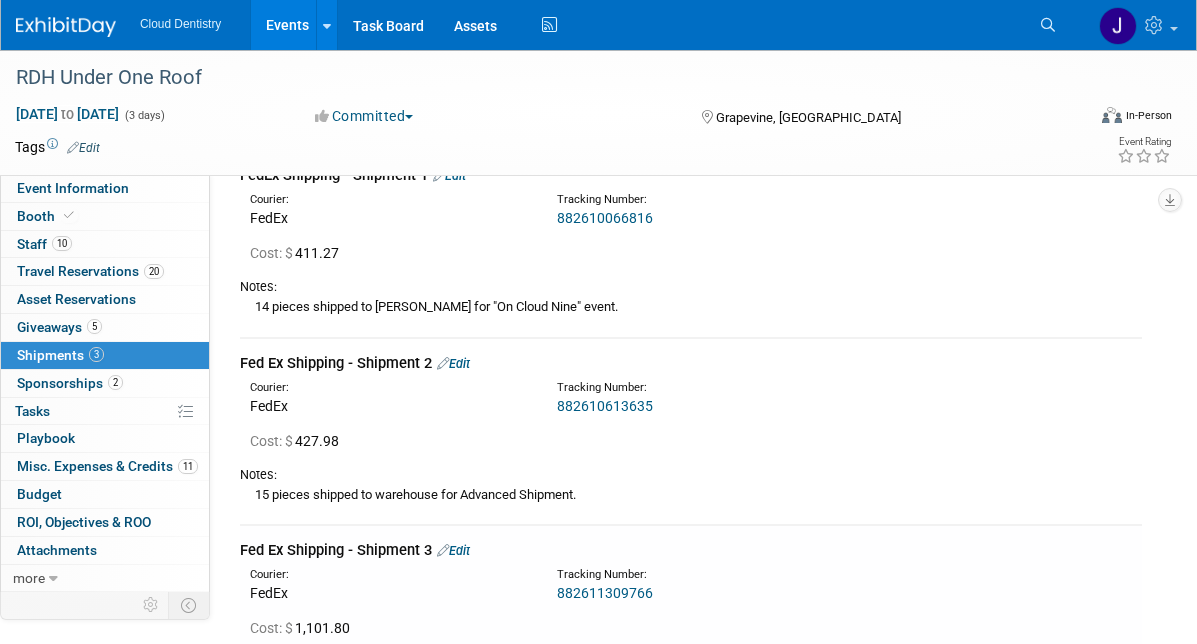 click on "Edit" at bounding box center (453, 363) 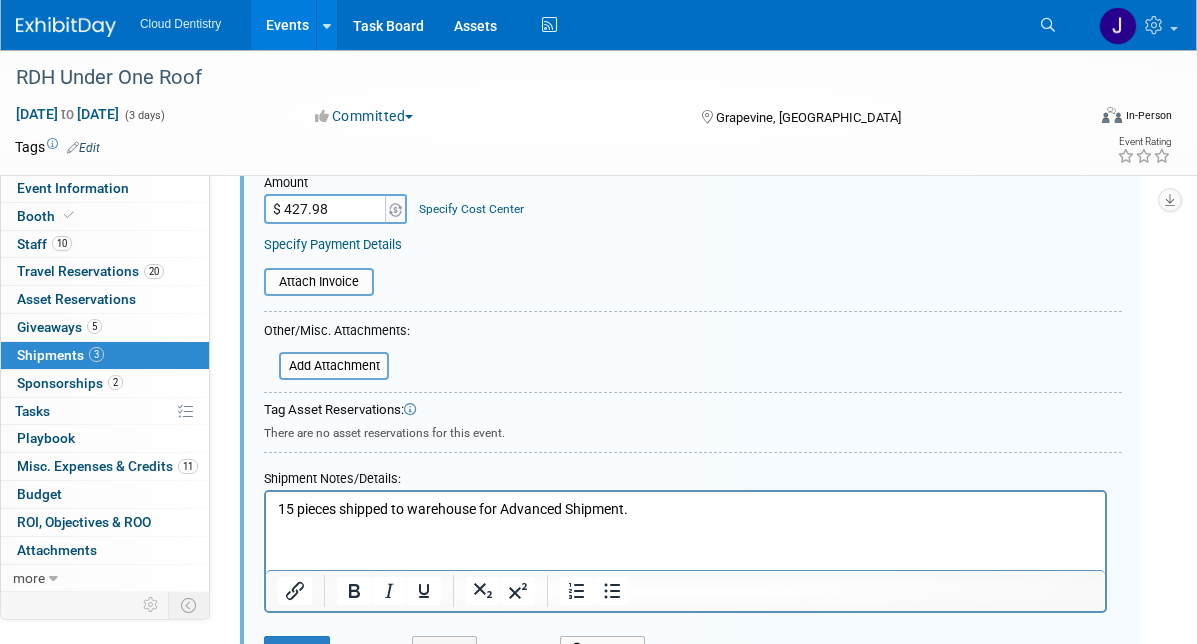 scroll, scrollTop: 662, scrollLeft: 0, axis: vertical 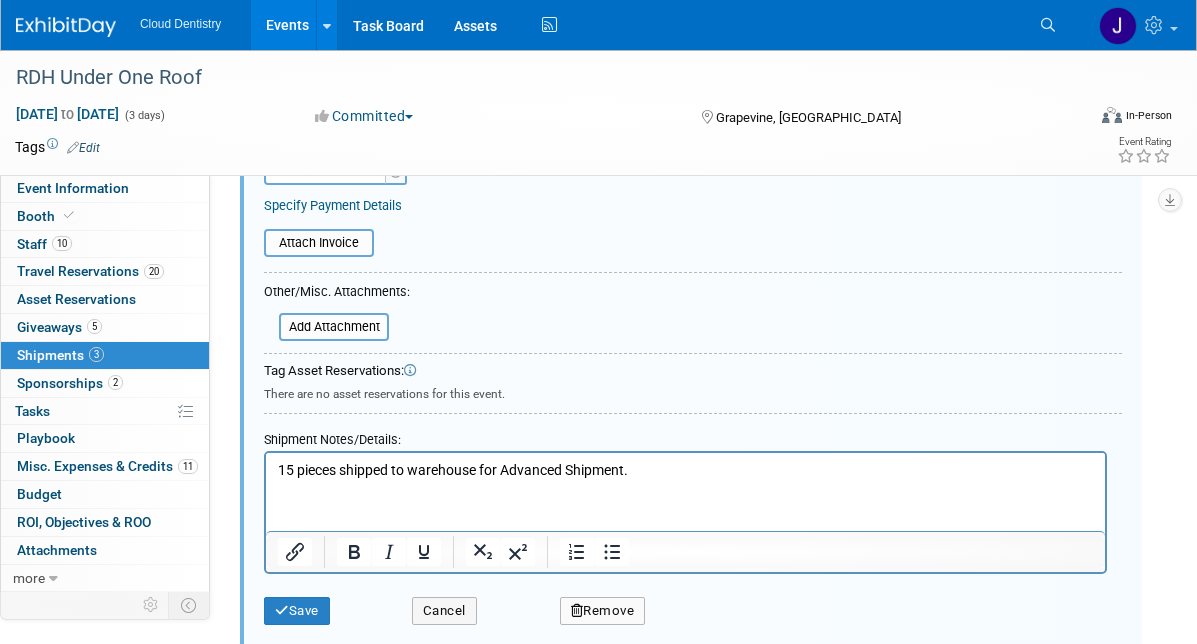 click on "15 pieces shipped to warehouse for Advanced Shipment." at bounding box center (686, 470) 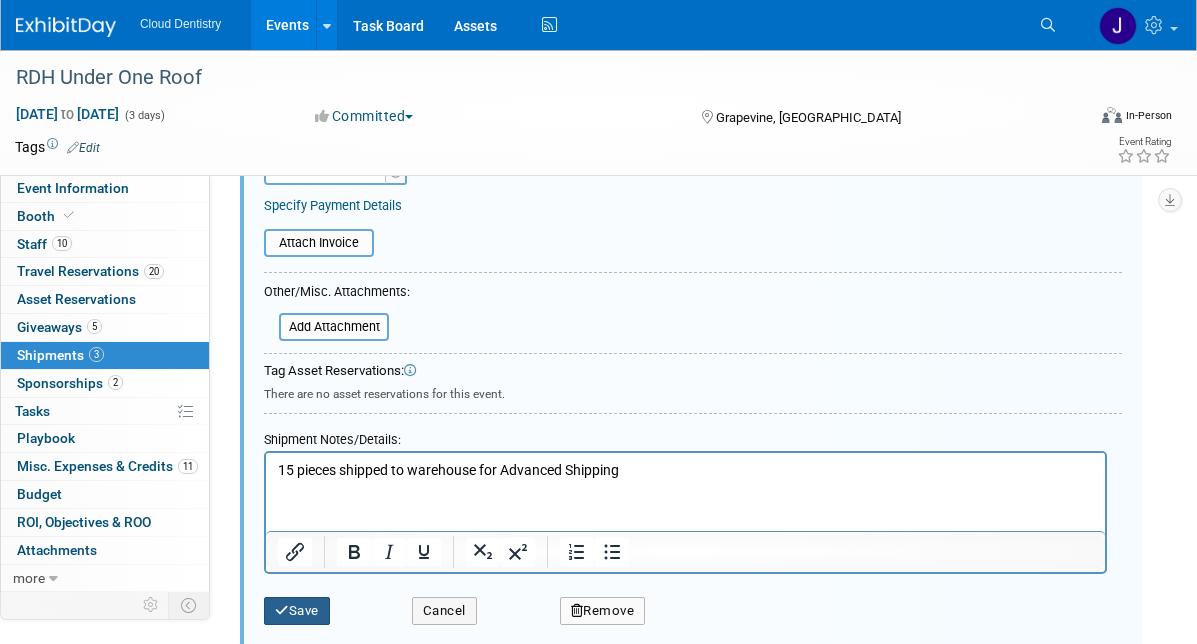 click on "Save" at bounding box center [297, 611] 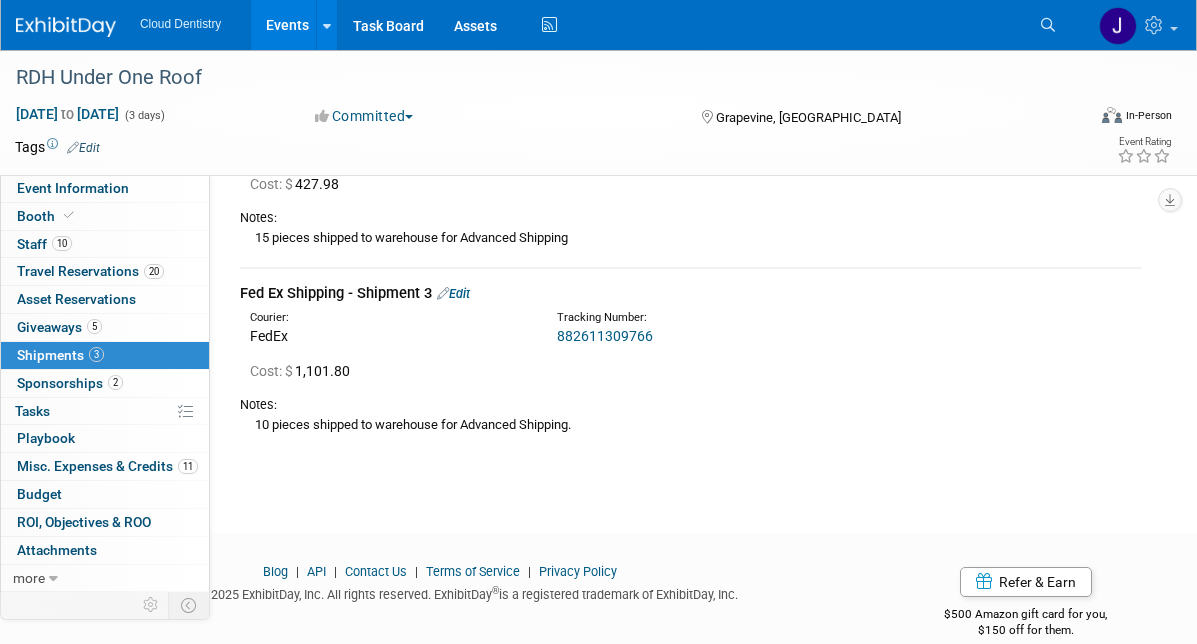 scroll, scrollTop: 393, scrollLeft: 0, axis: vertical 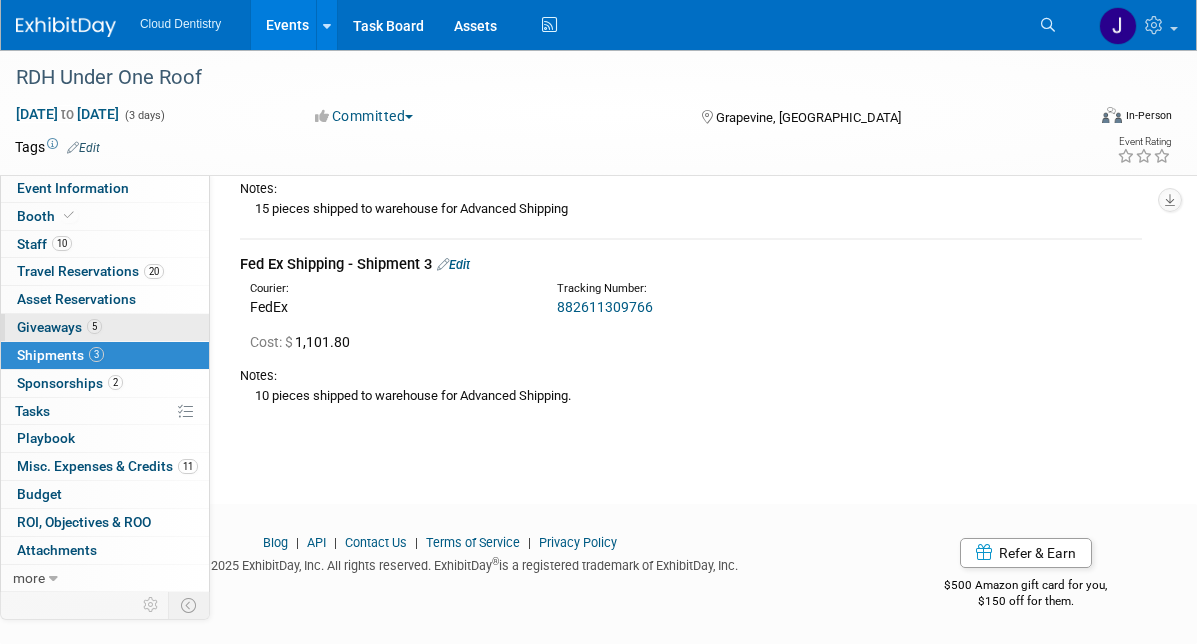 click on "5
Giveaways 5" at bounding box center (105, 327) 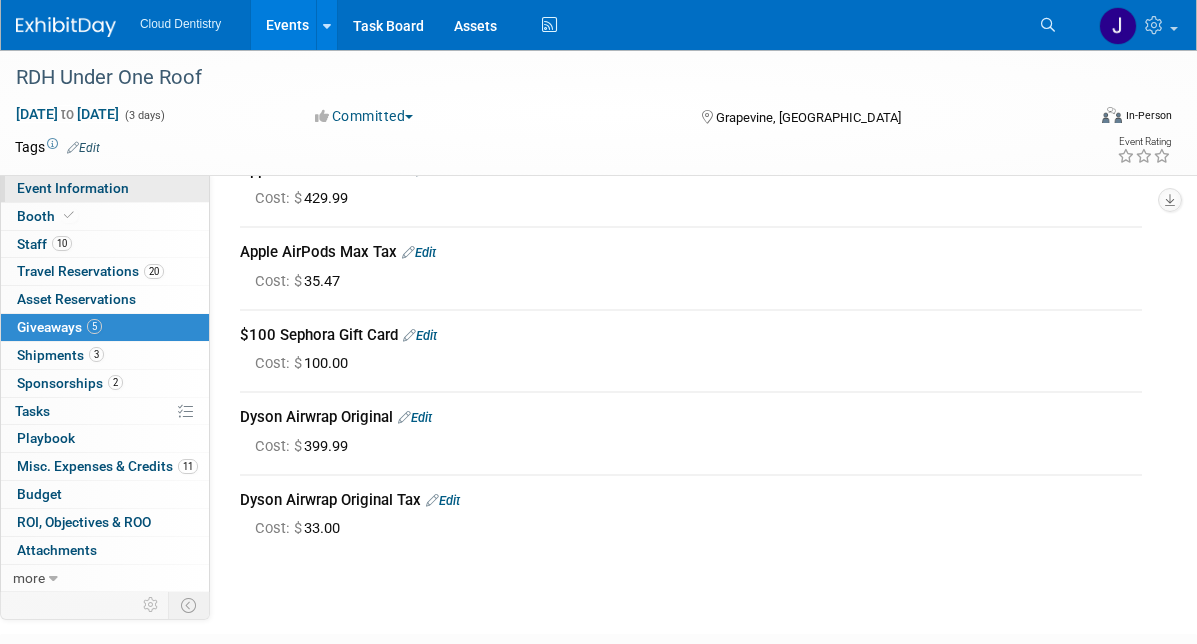 scroll, scrollTop: 109, scrollLeft: 0, axis: vertical 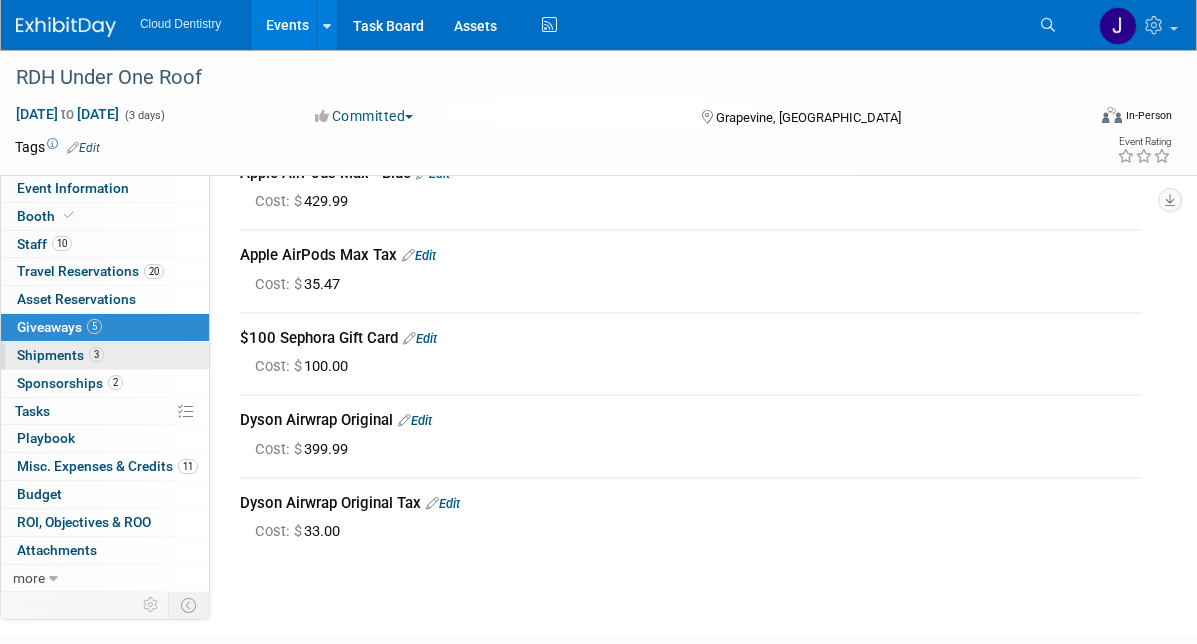 click on "3
Shipments 3" at bounding box center (105, 355) 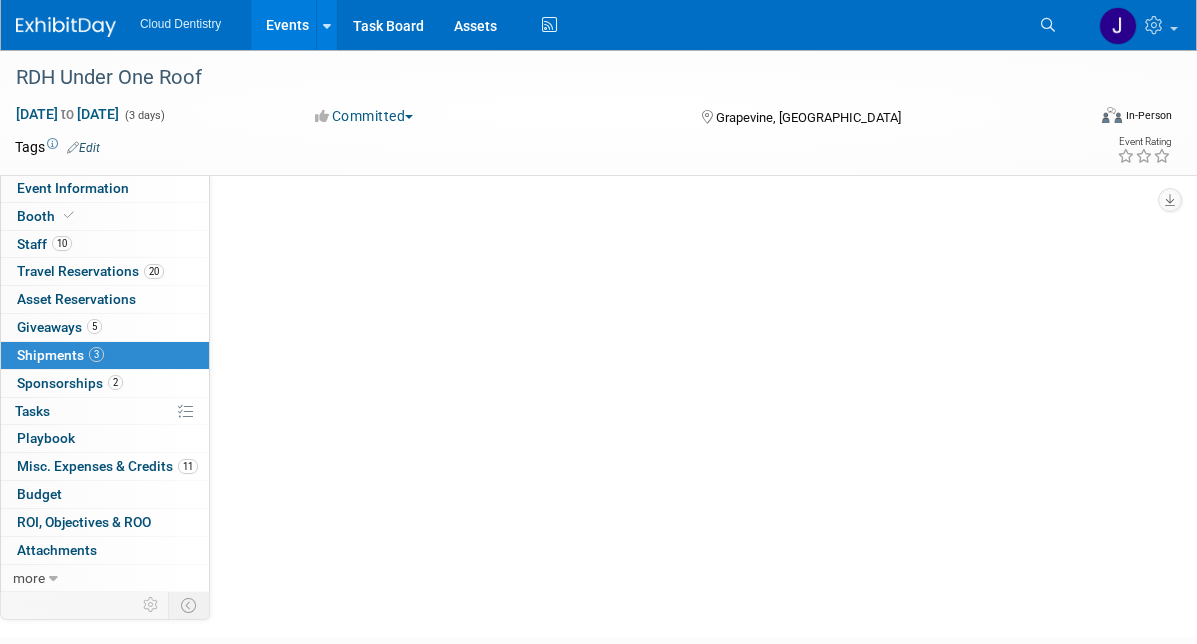 scroll, scrollTop: 0, scrollLeft: 0, axis: both 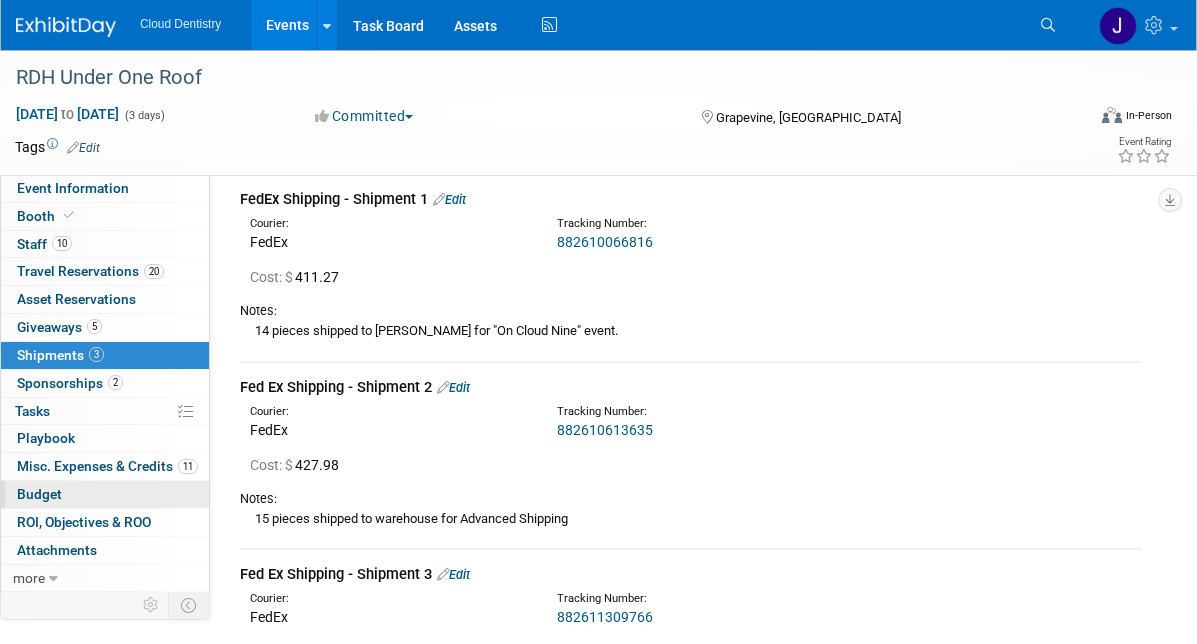 click on "Budget" at bounding box center (105, 494) 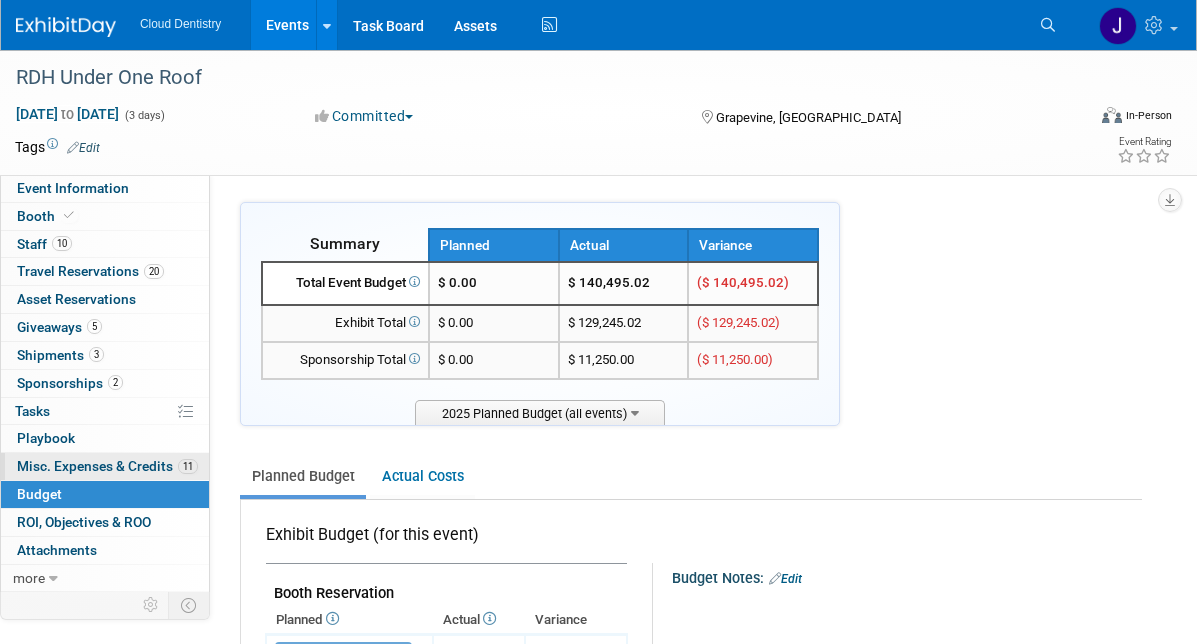 click on "Misc. Expenses & Credits 11" at bounding box center [107, 466] 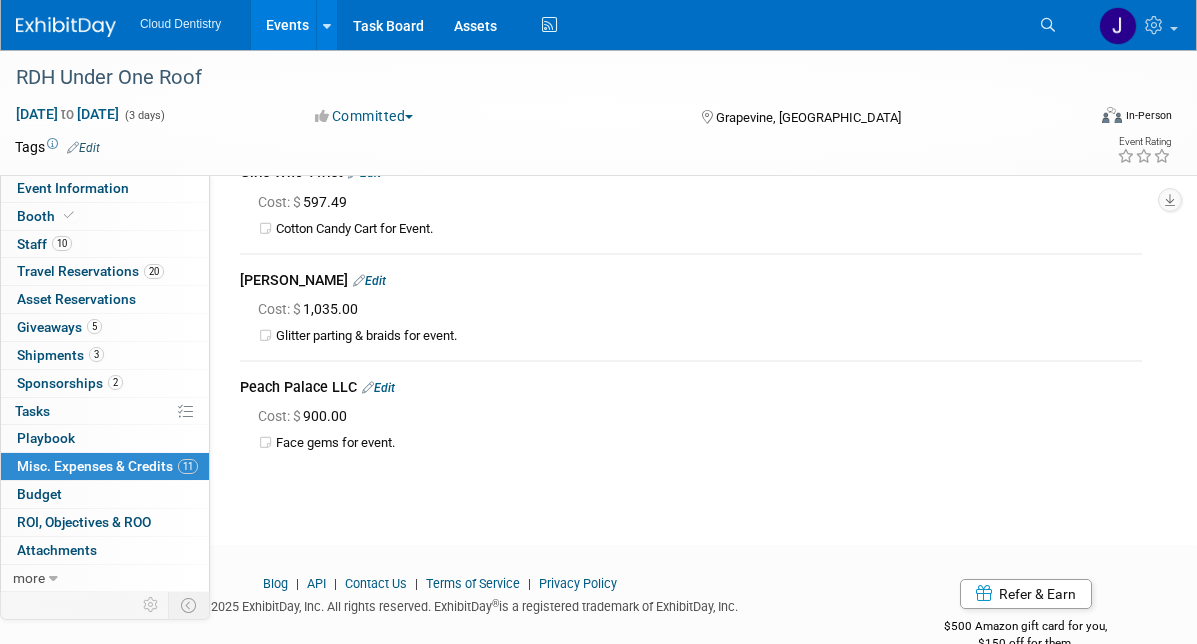 scroll, scrollTop: 891, scrollLeft: 0, axis: vertical 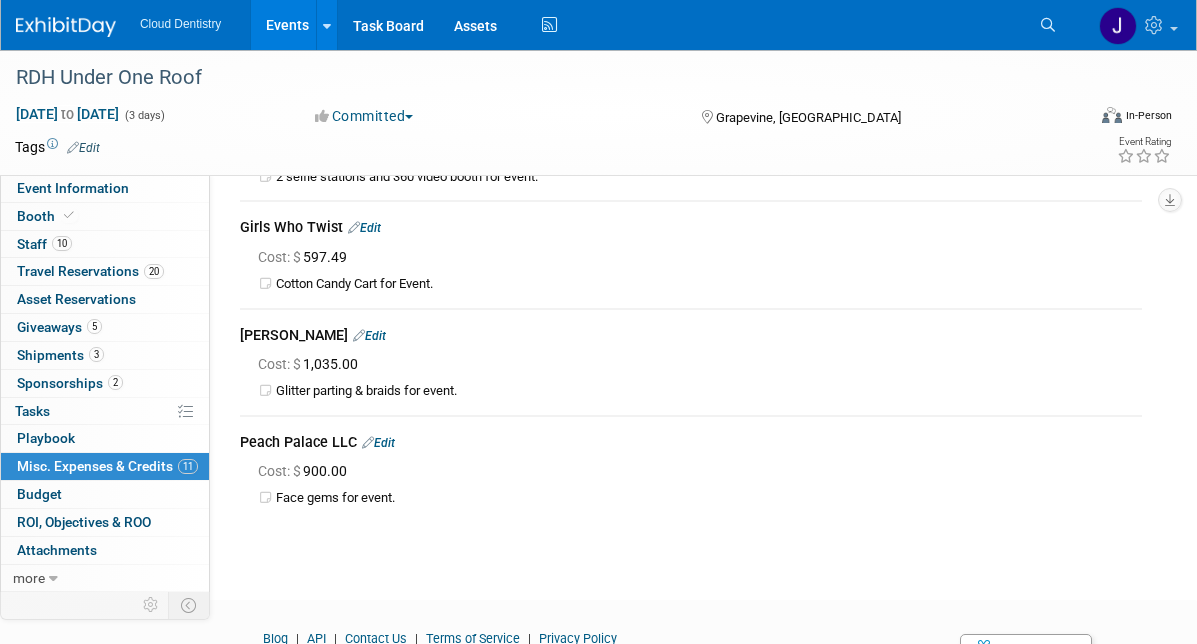 click on "Cost: $  1,035.00" at bounding box center [700, 364] 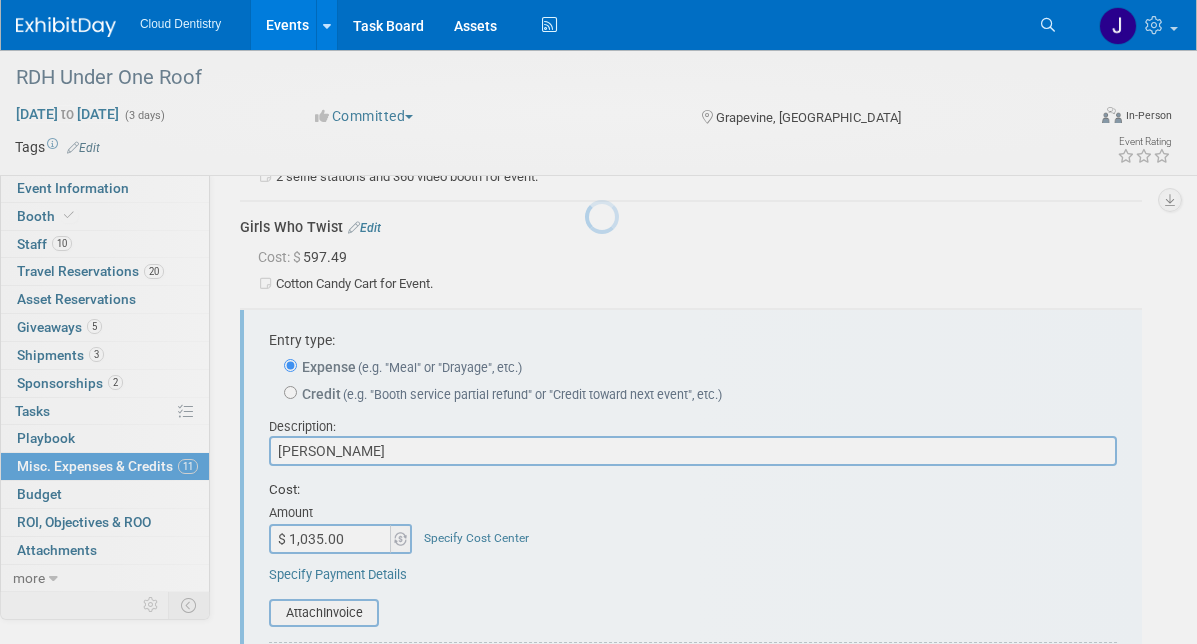scroll, scrollTop: 965, scrollLeft: 0, axis: vertical 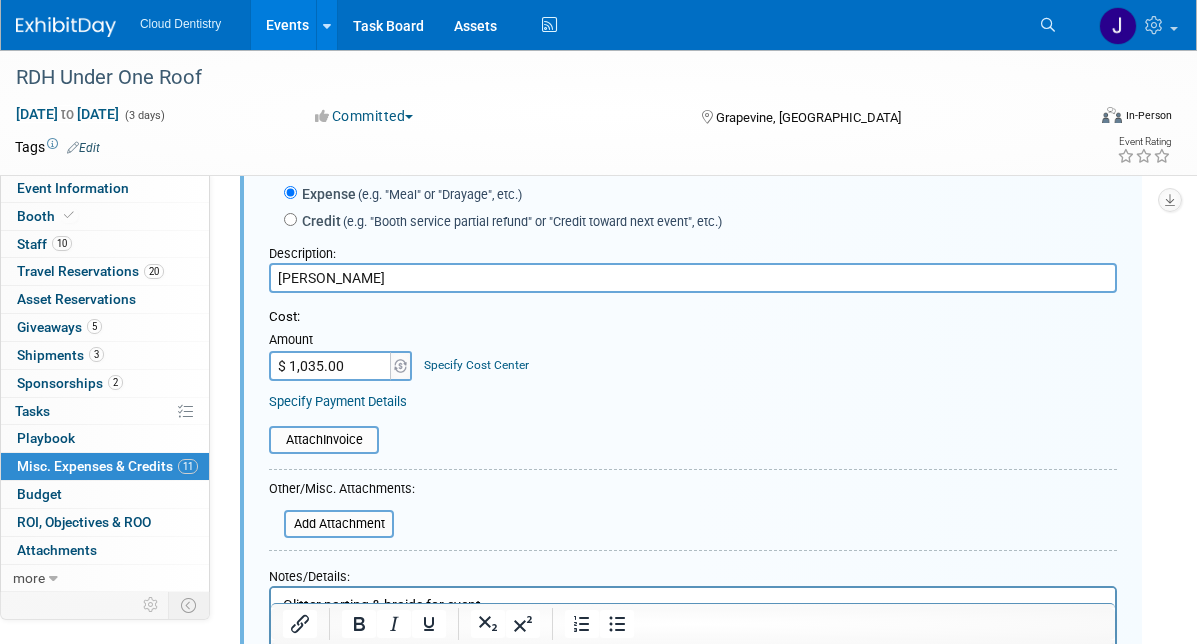 click on "$ 1,035.00" at bounding box center (331, 366) 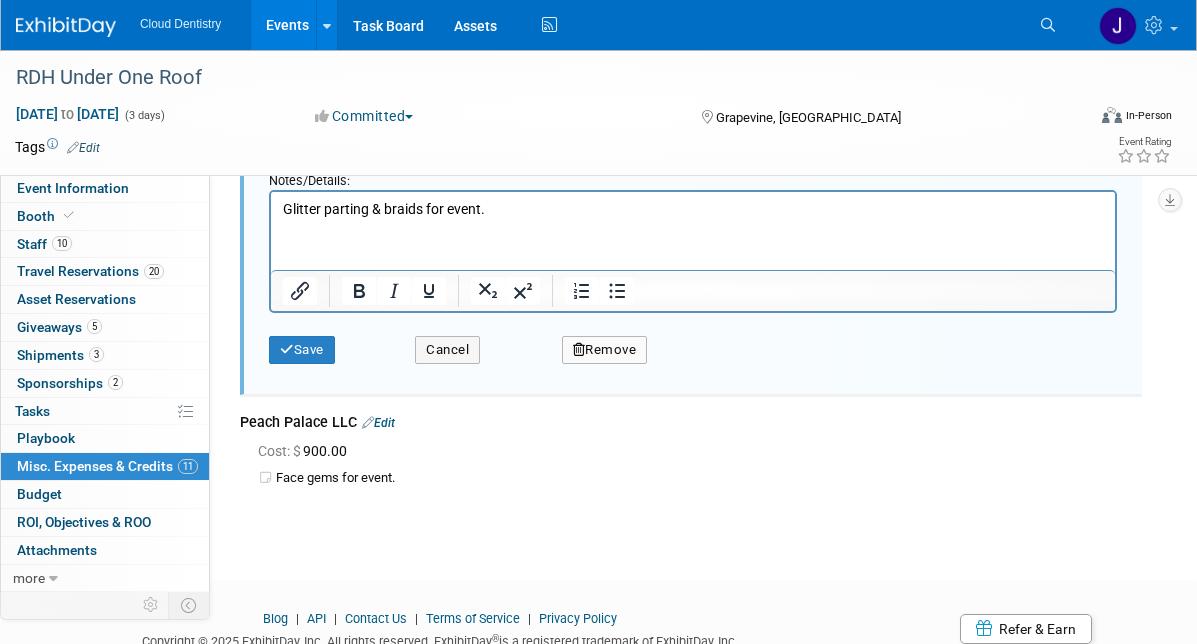 scroll, scrollTop: 1488, scrollLeft: 0, axis: vertical 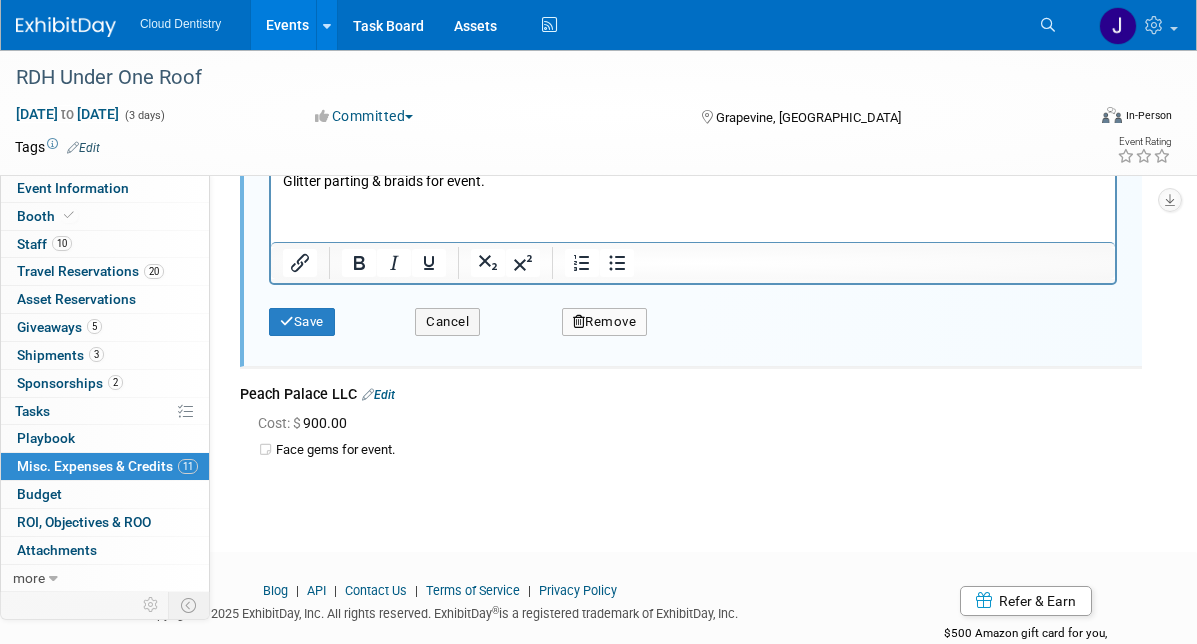 type on "$ 2,070.00" 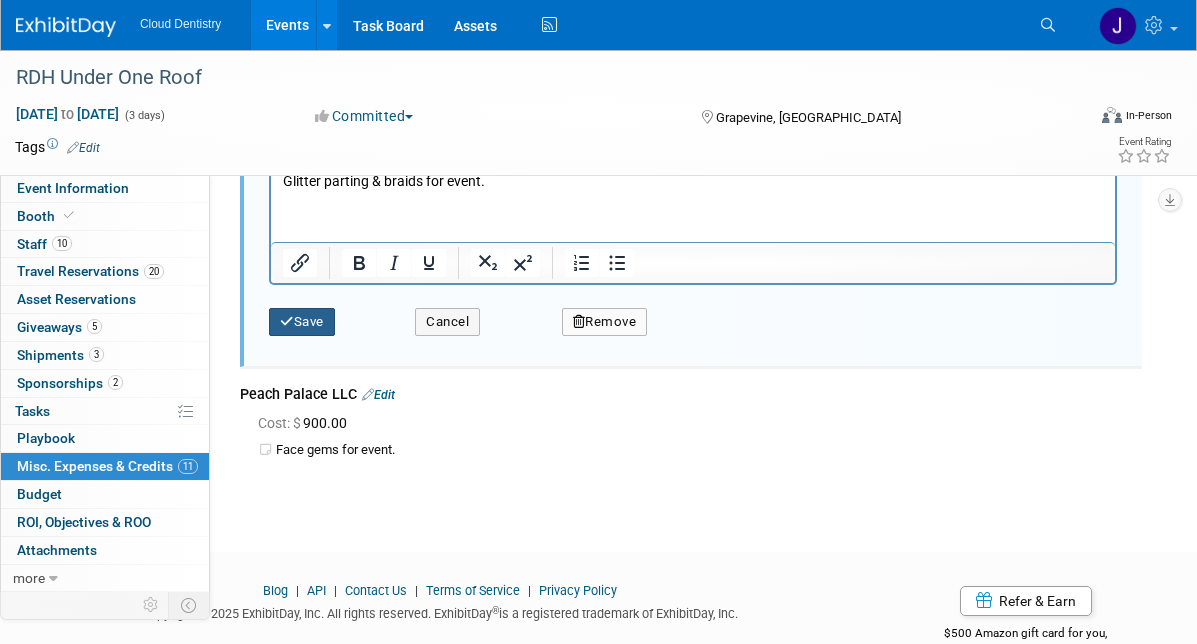 click on "Save" at bounding box center [302, 322] 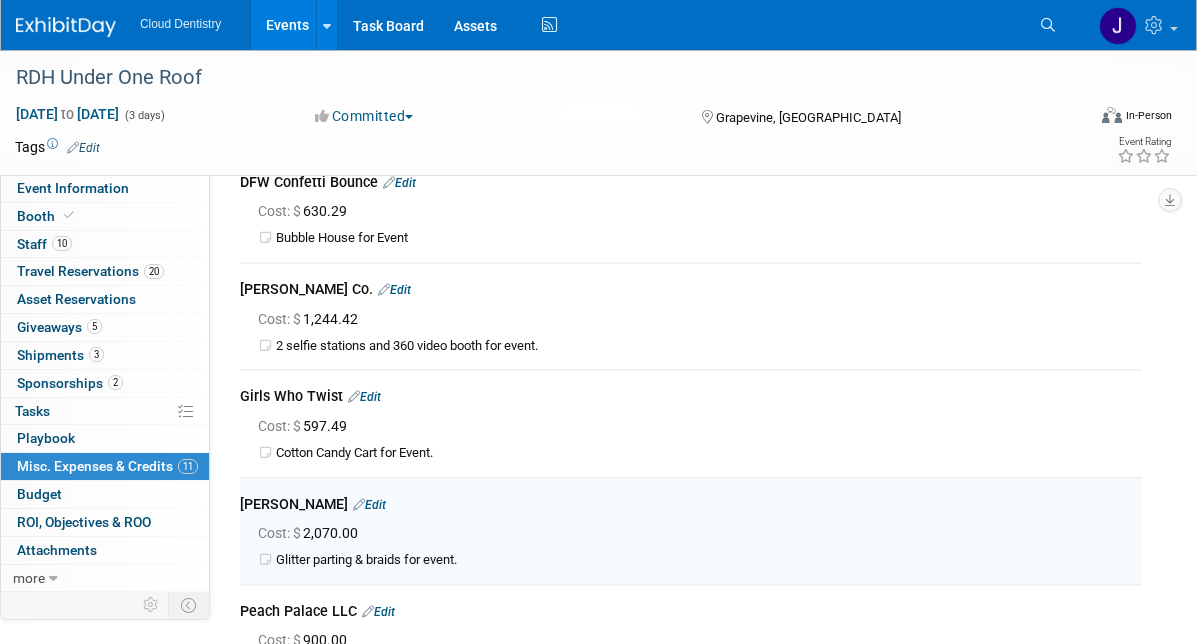 scroll, scrollTop: 721, scrollLeft: 0, axis: vertical 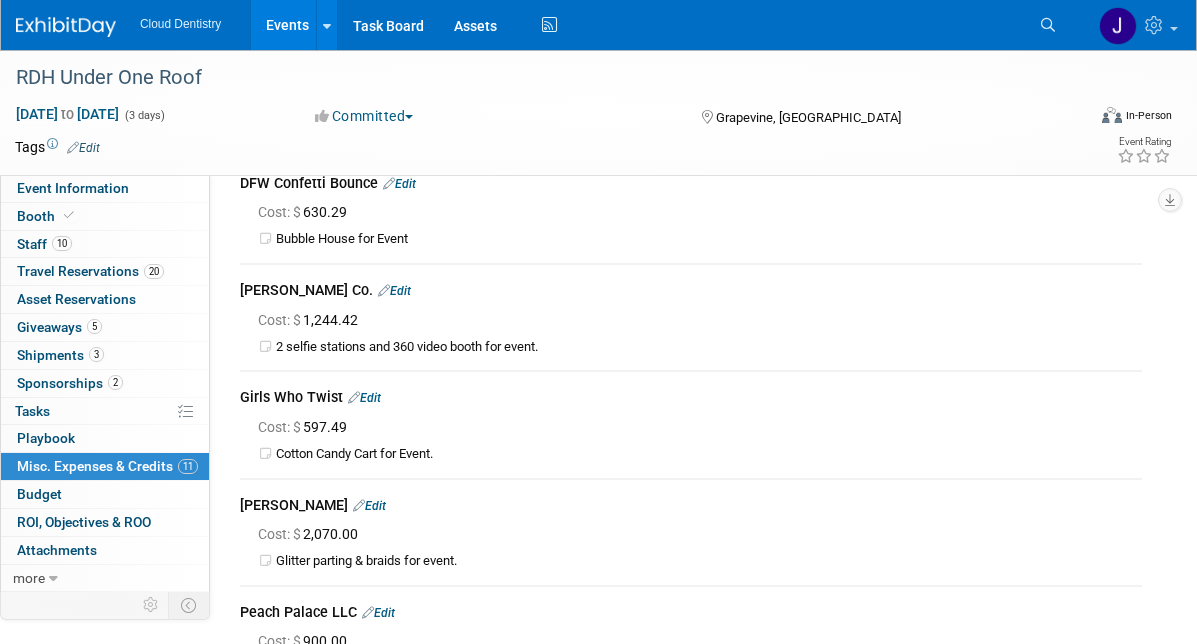 click on "[PERSON_NAME]
Edit" at bounding box center (691, 507) 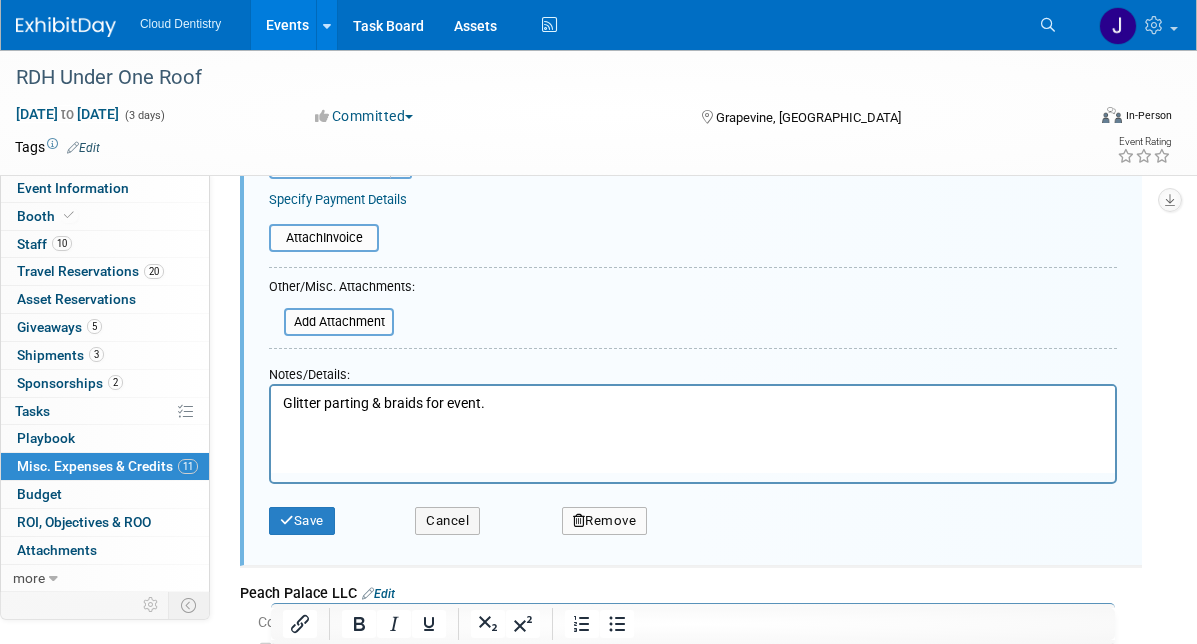 scroll, scrollTop: 1313, scrollLeft: 0, axis: vertical 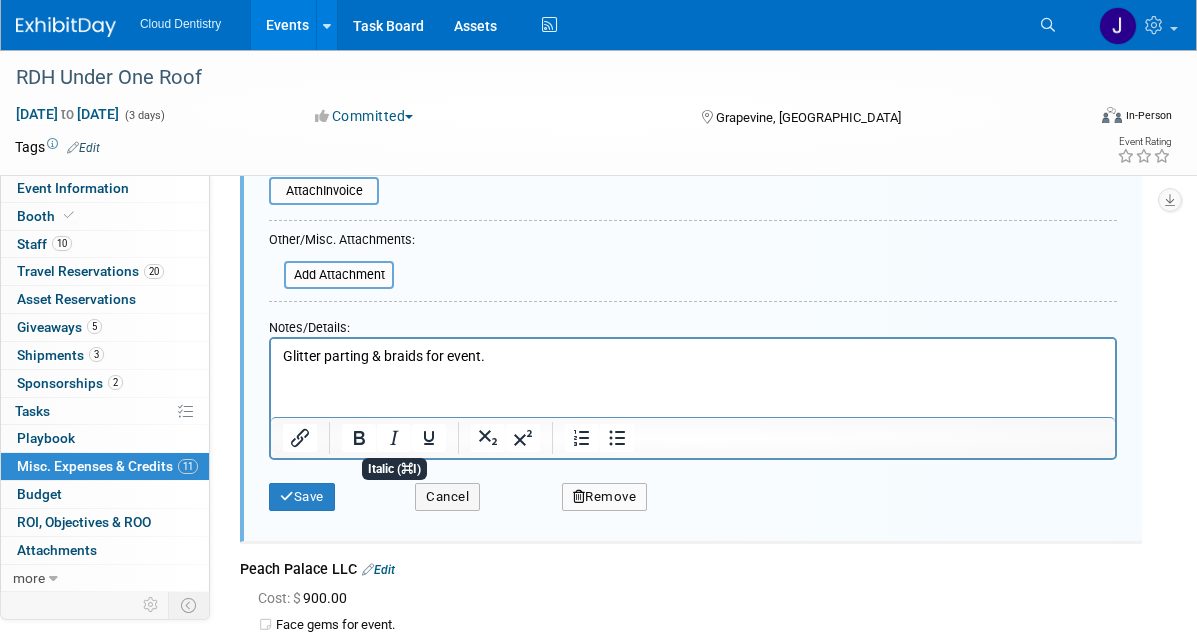 click on "Glitter parting & braids for event." at bounding box center (693, 357) 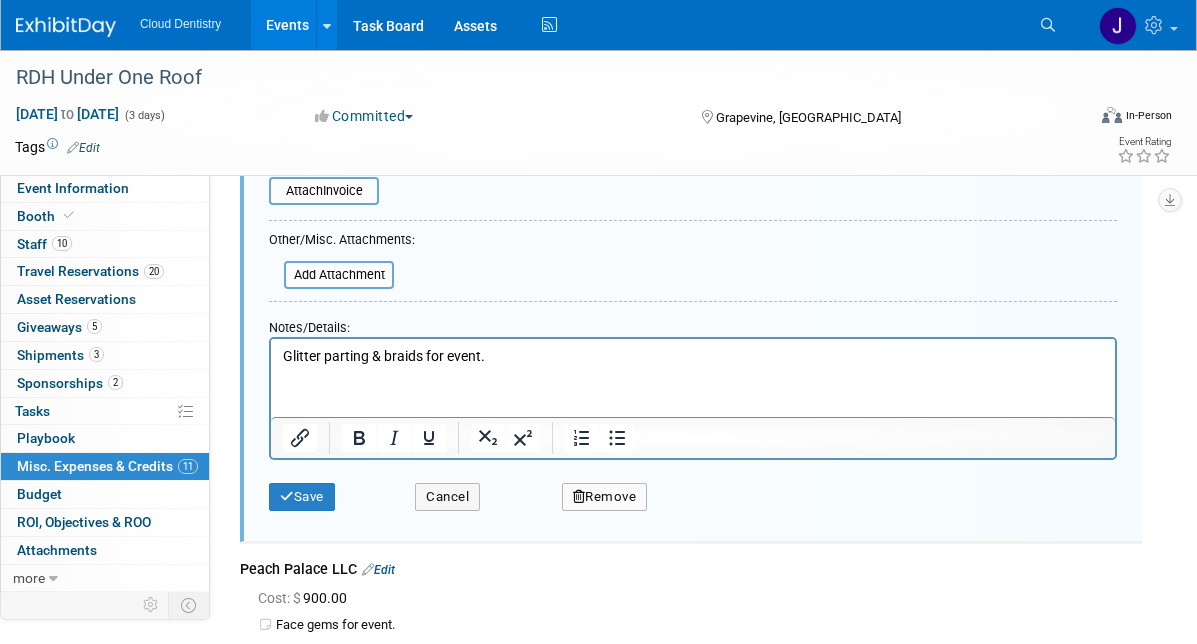 type 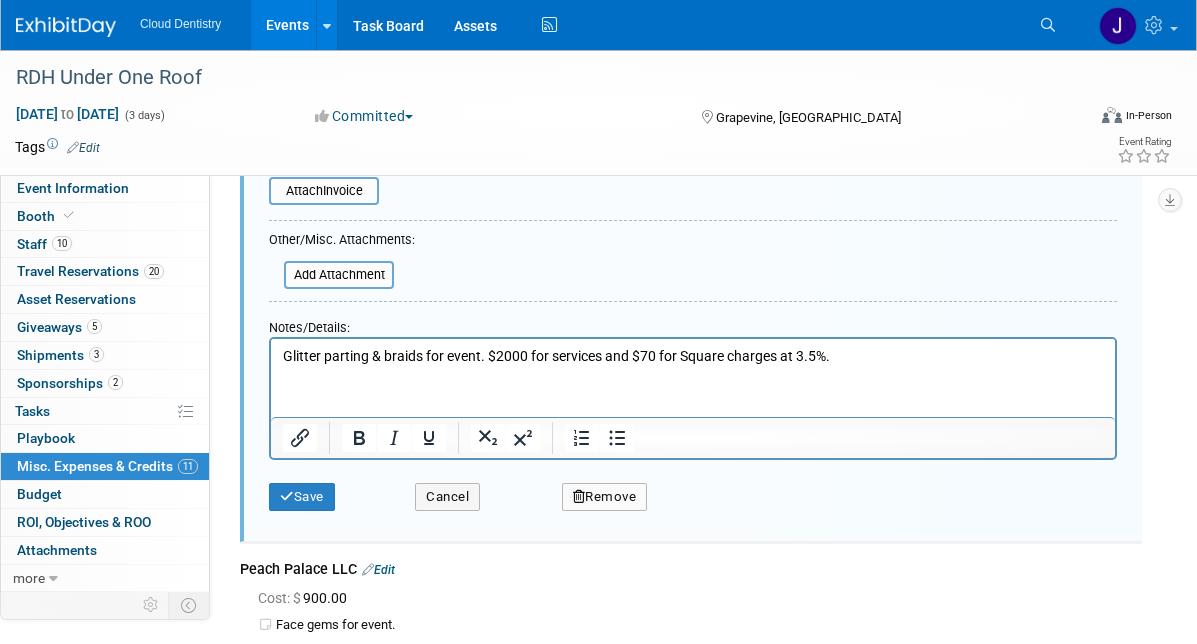 click on "Save" at bounding box center [327, 490] 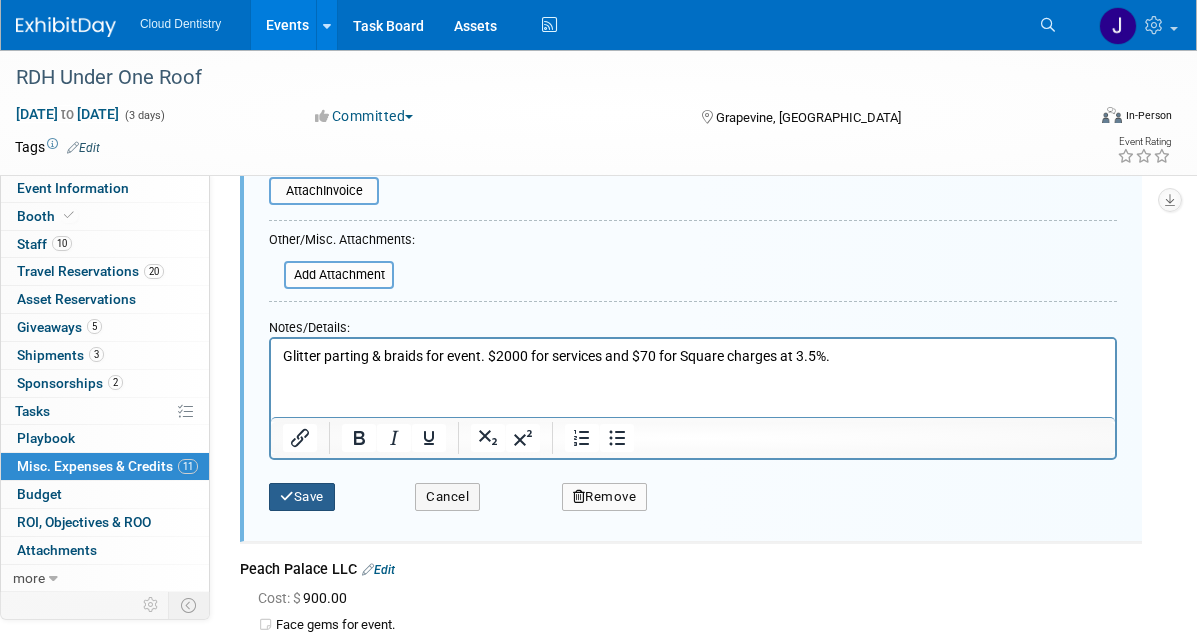 click on "Save" at bounding box center (302, 497) 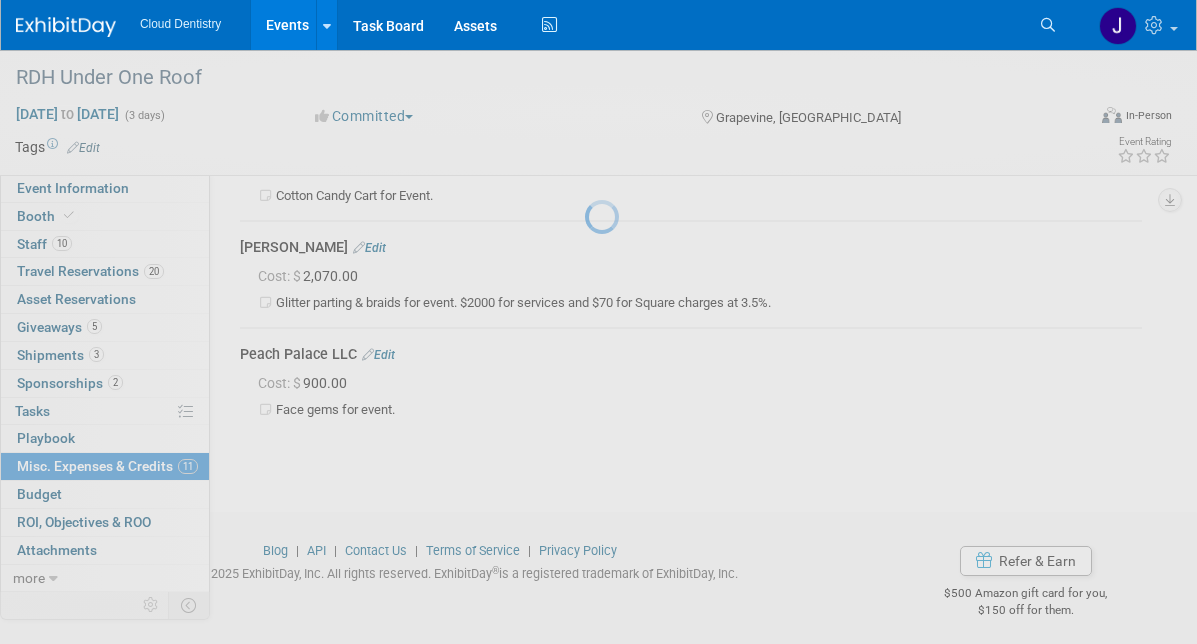 click at bounding box center [599, 322] 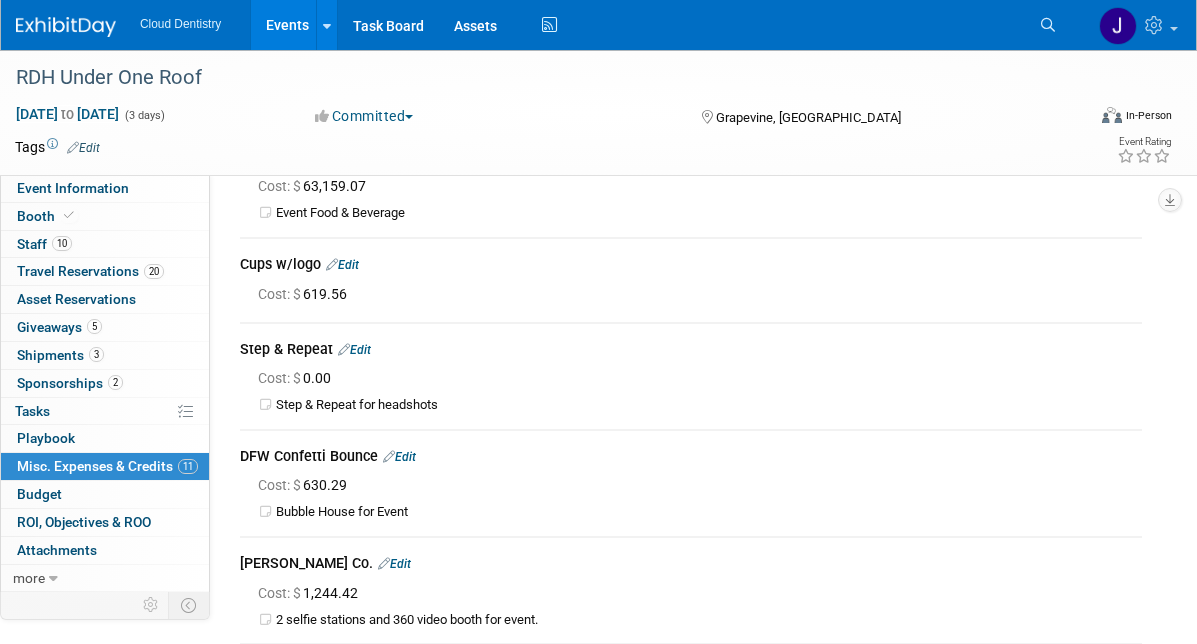 scroll, scrollTop: 450, scrollLeft: 0, axis: vertical 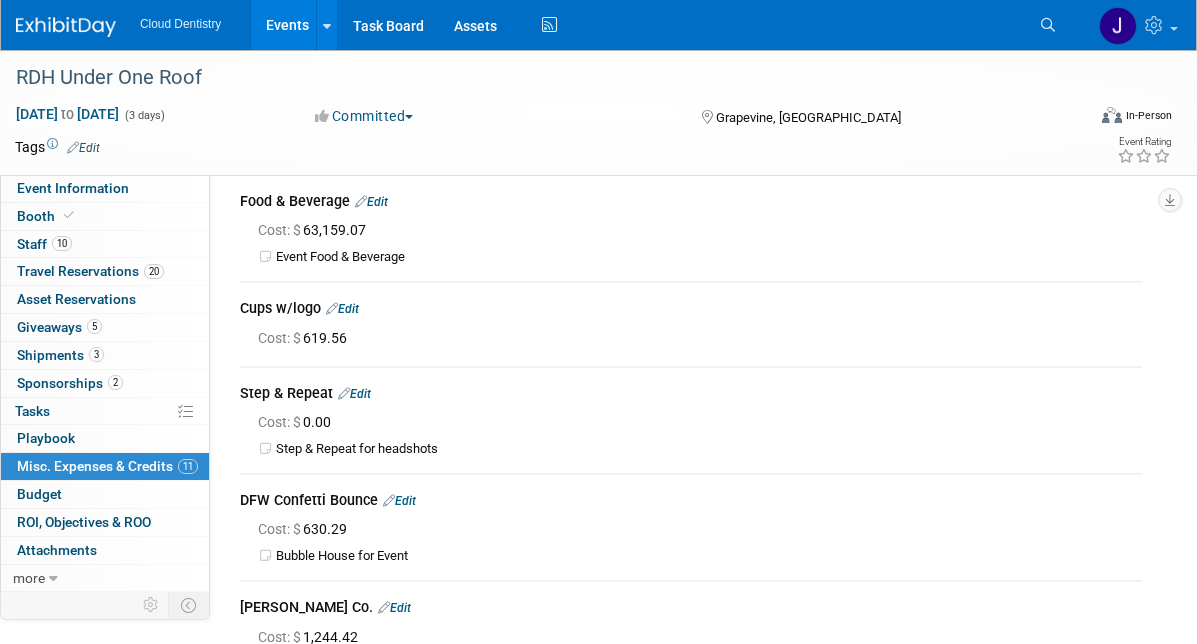 click on "Edit" at bounding box center (354, 394) 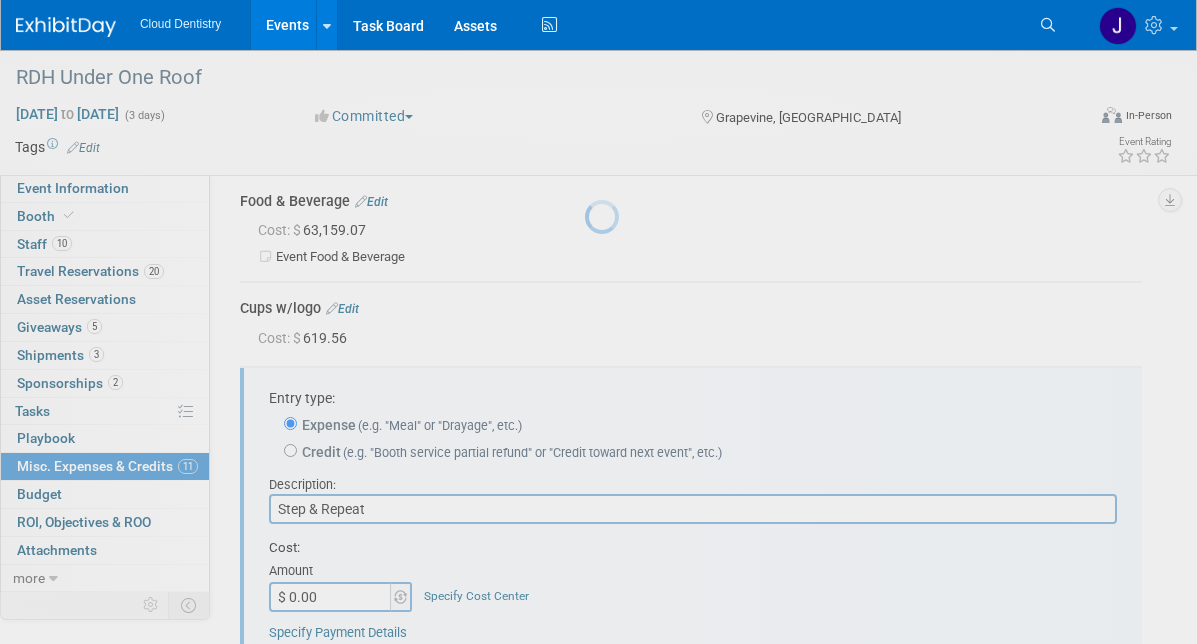 scroll, scrollTop: 529, scrollLeft: 0, axis: vertical 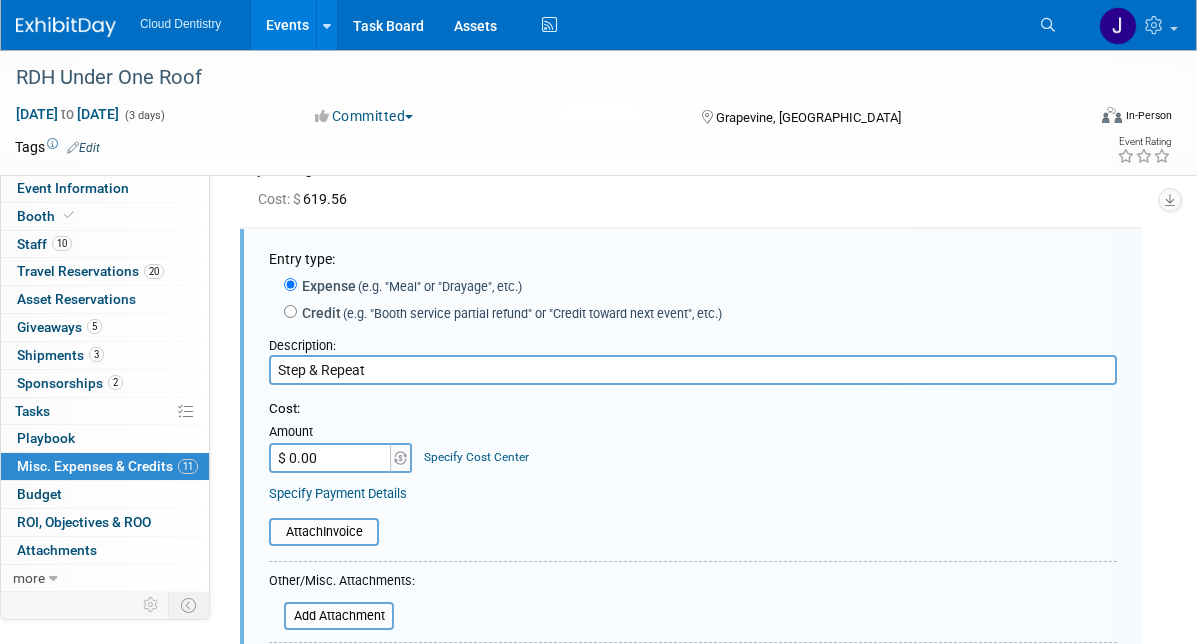 click on "Step & Repeat" at bounding box center (693, 370) 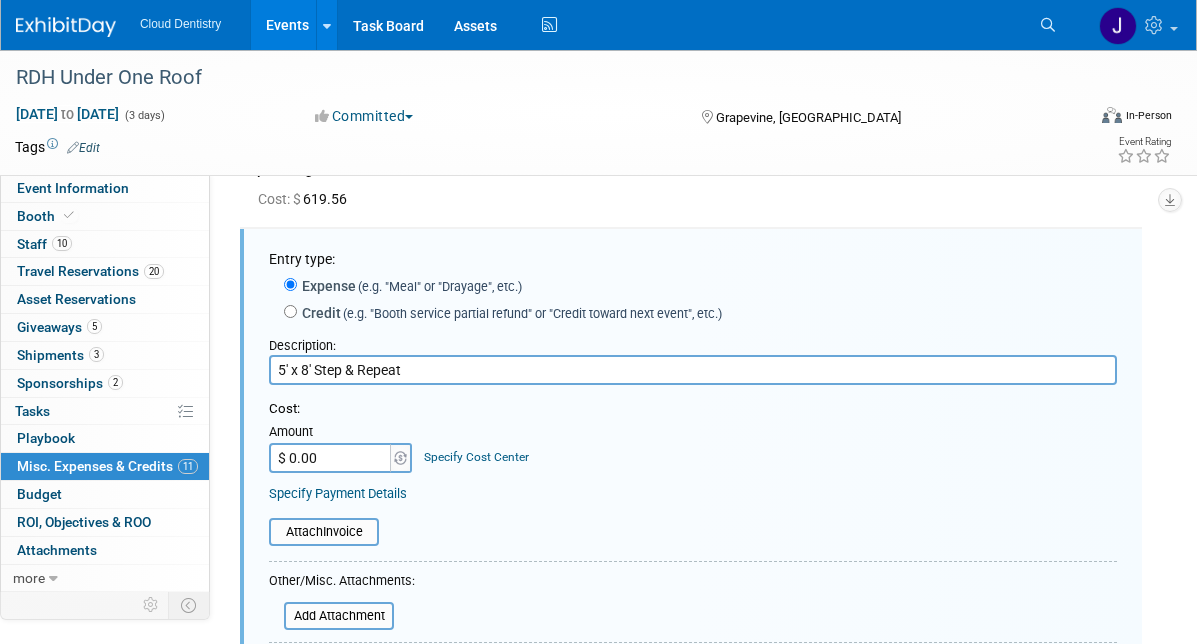 type on "5' x 8' Step & Repeat" 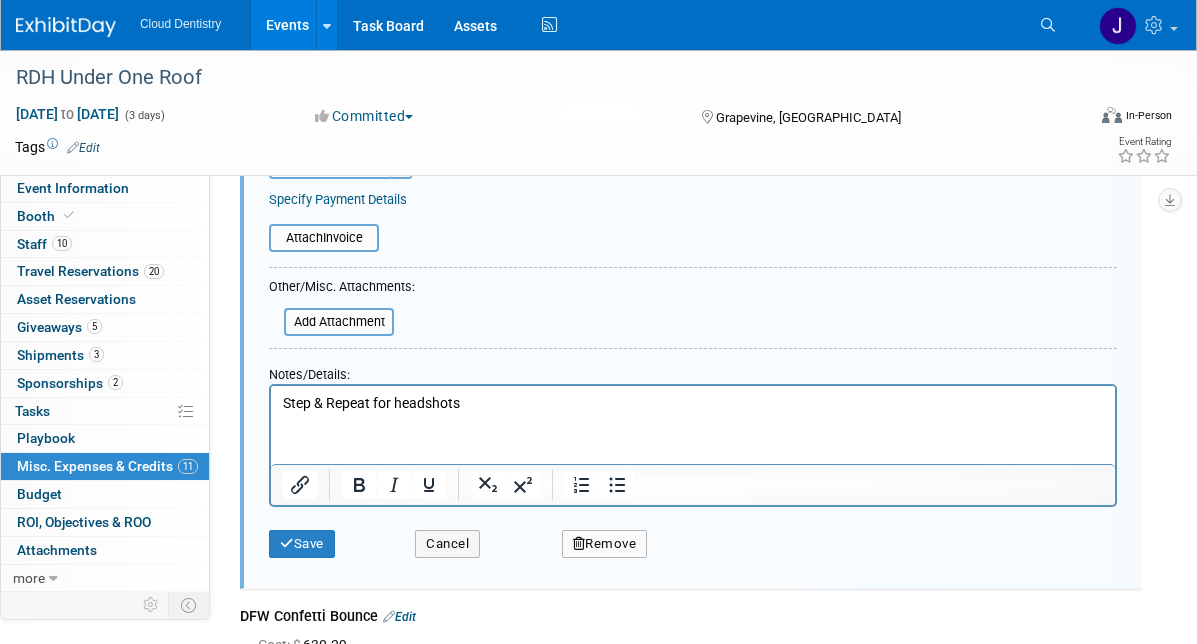 scroll, scrollTop: 840, scrollLeft: 0, axis: vertical 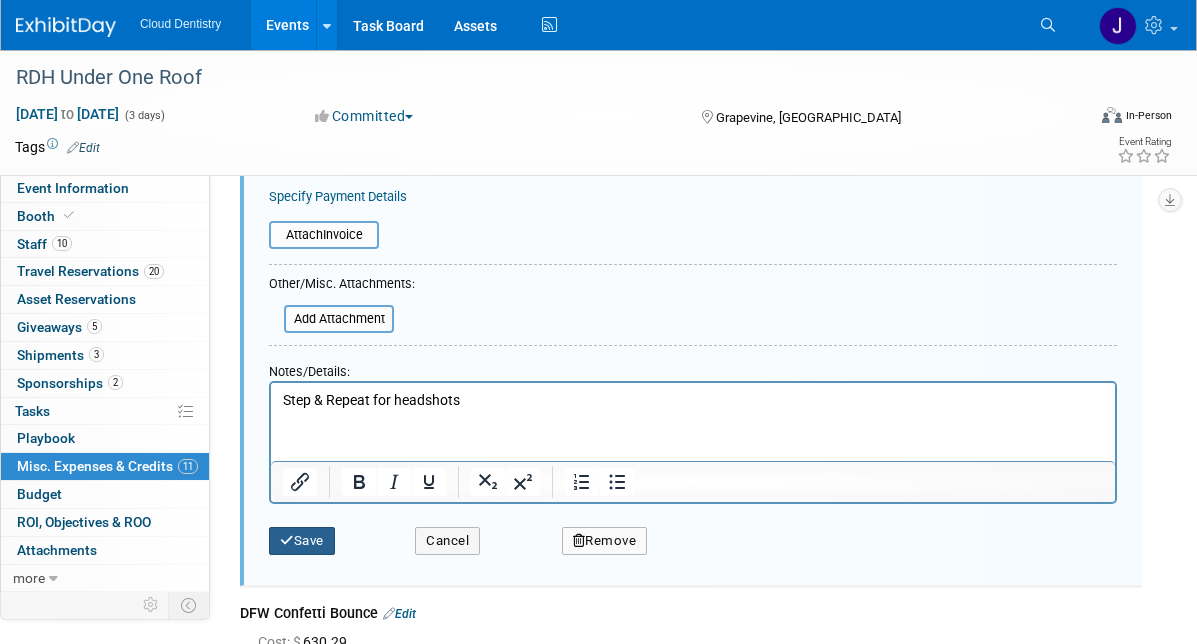 click on "Save" at bounding box center [302, 541] 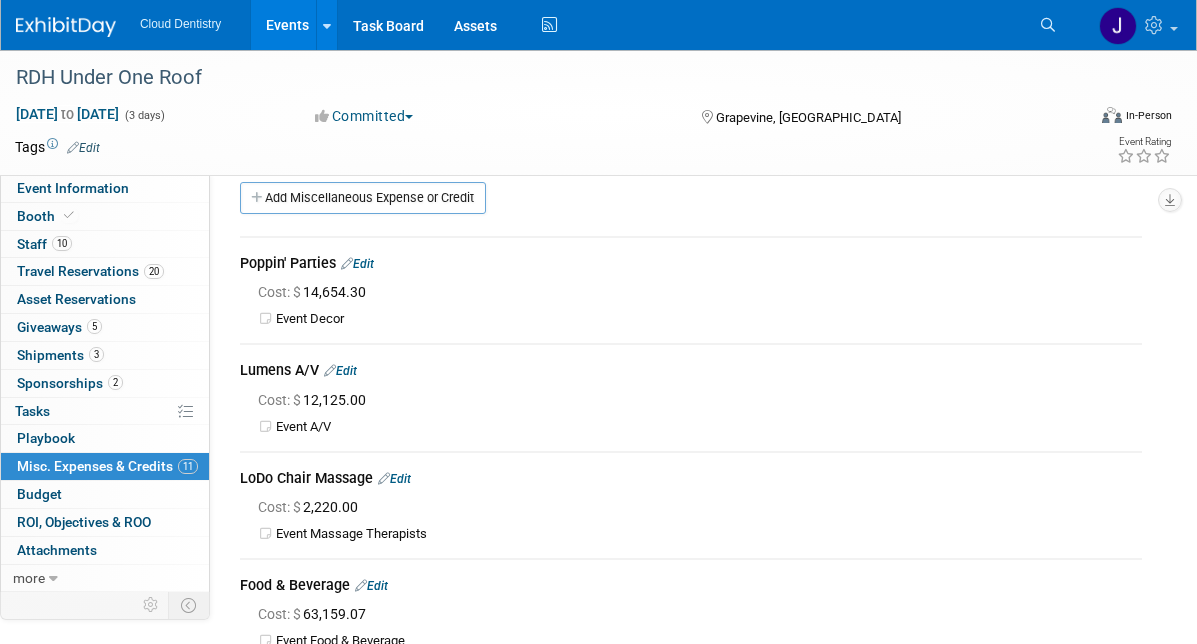 scroll, scrollTop: 0, scrollLeft: 0, axis: both 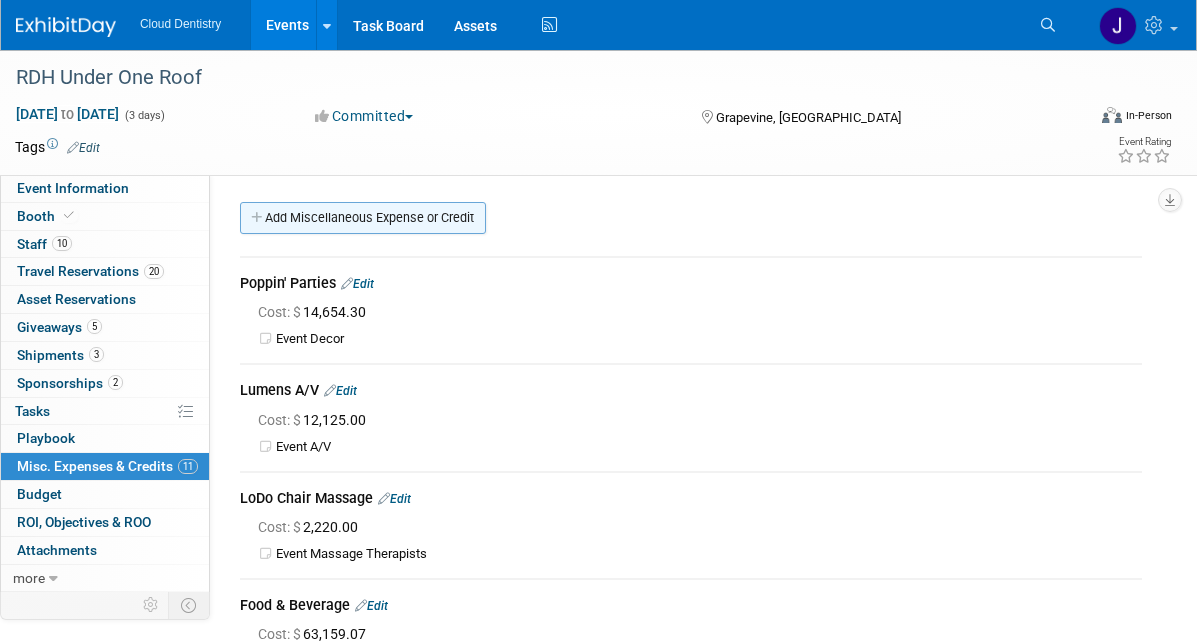 click on "Add Miscellaneous Expense or Credit" at bounding box center [363, 218] 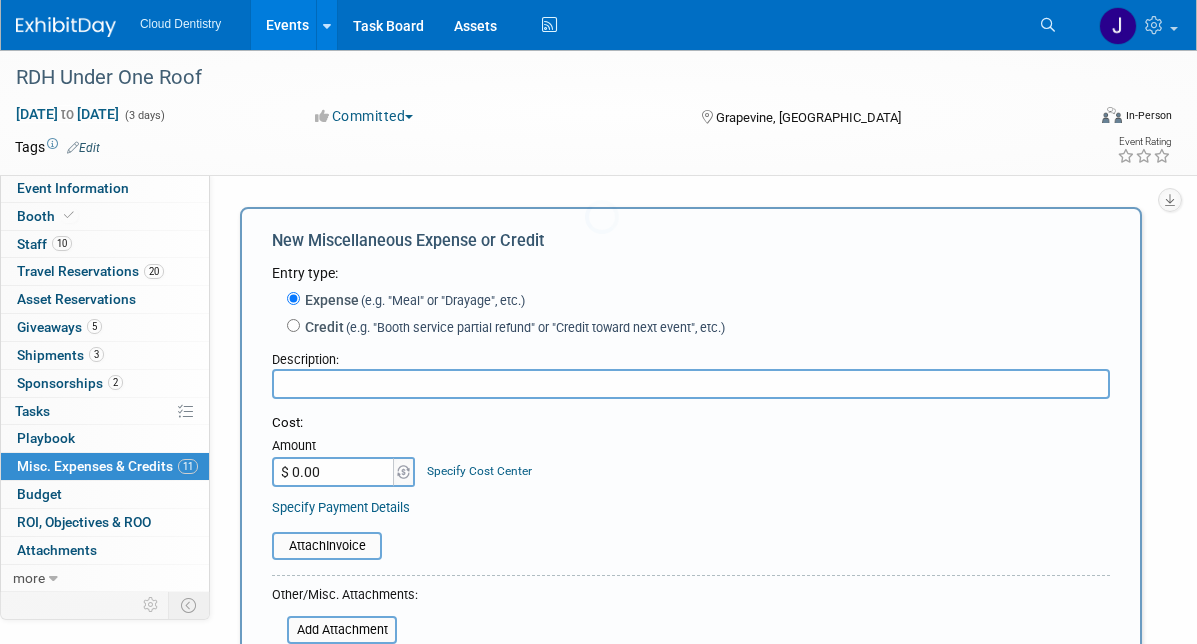 scroll, scrollTop: 0, scrollLeft: 0, axis: both 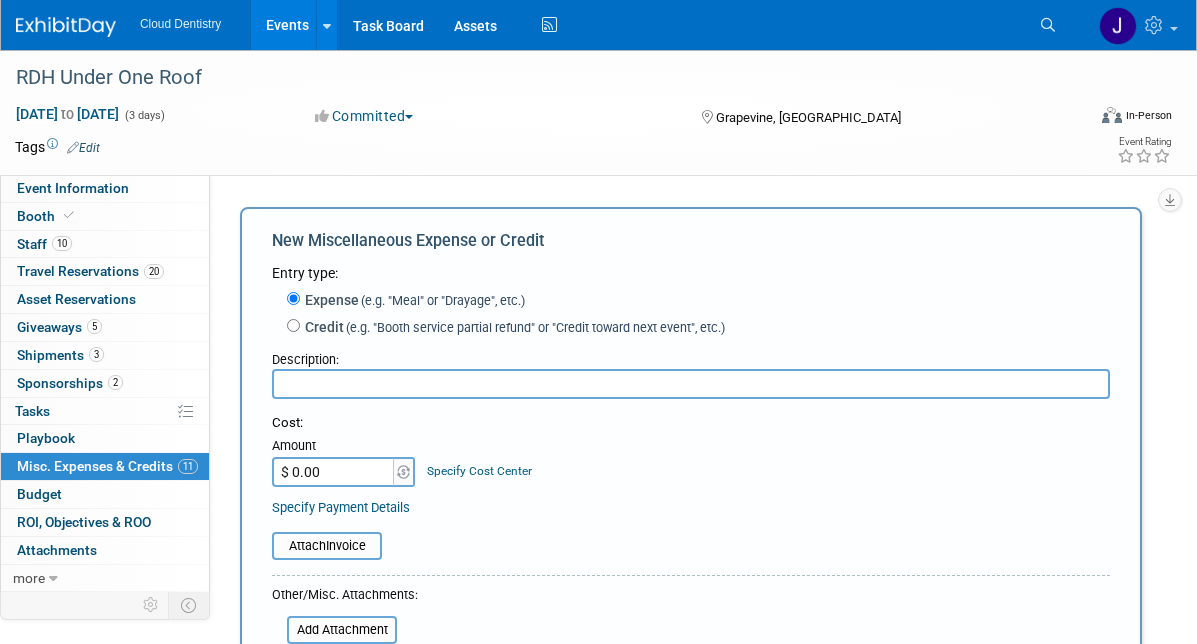 click at bounding box center [691, 384] 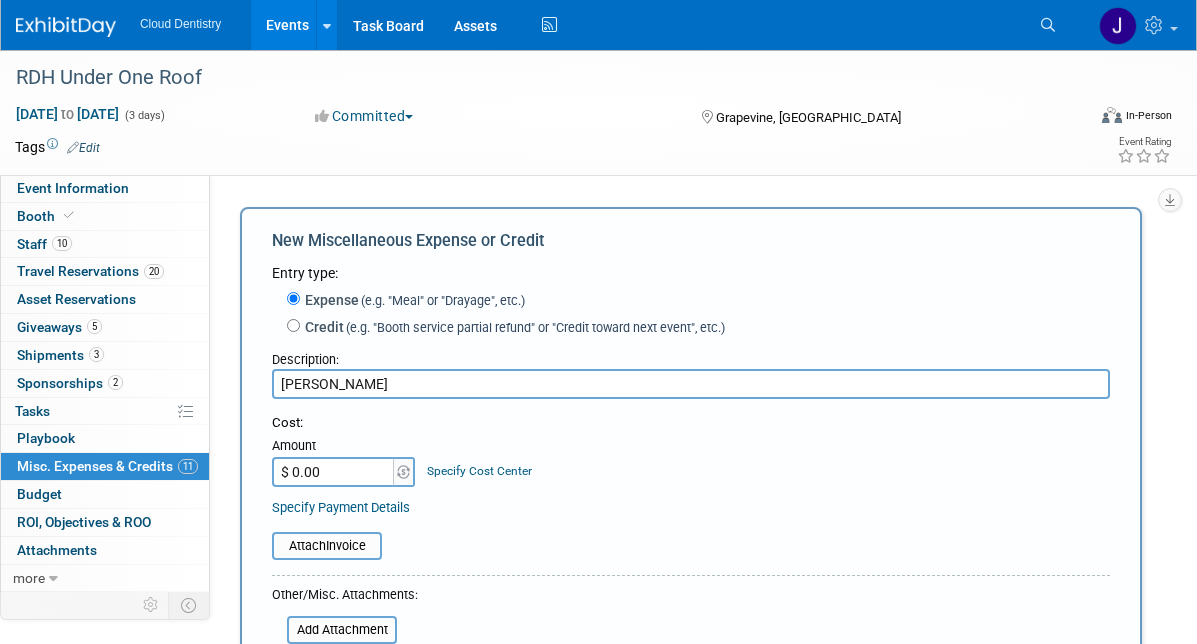 click on "[PERSON_NAME]" at bounding box center [691, 384] 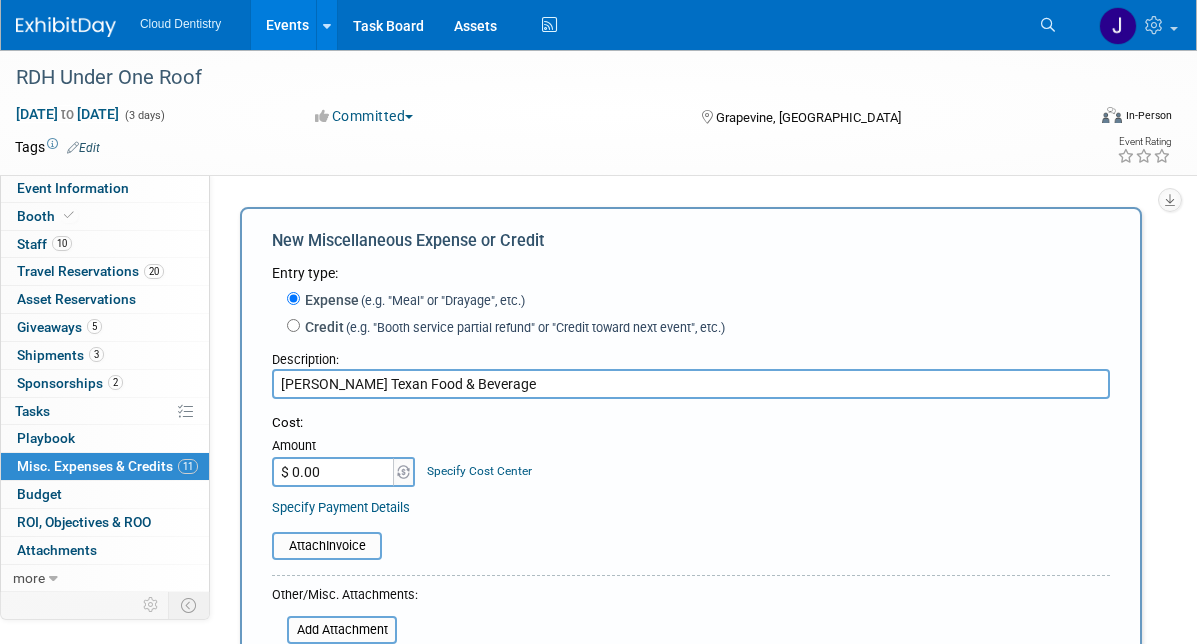 click on "[PERSON_NAME] Texan Food & Beverage" at bounding box center (691, 384) 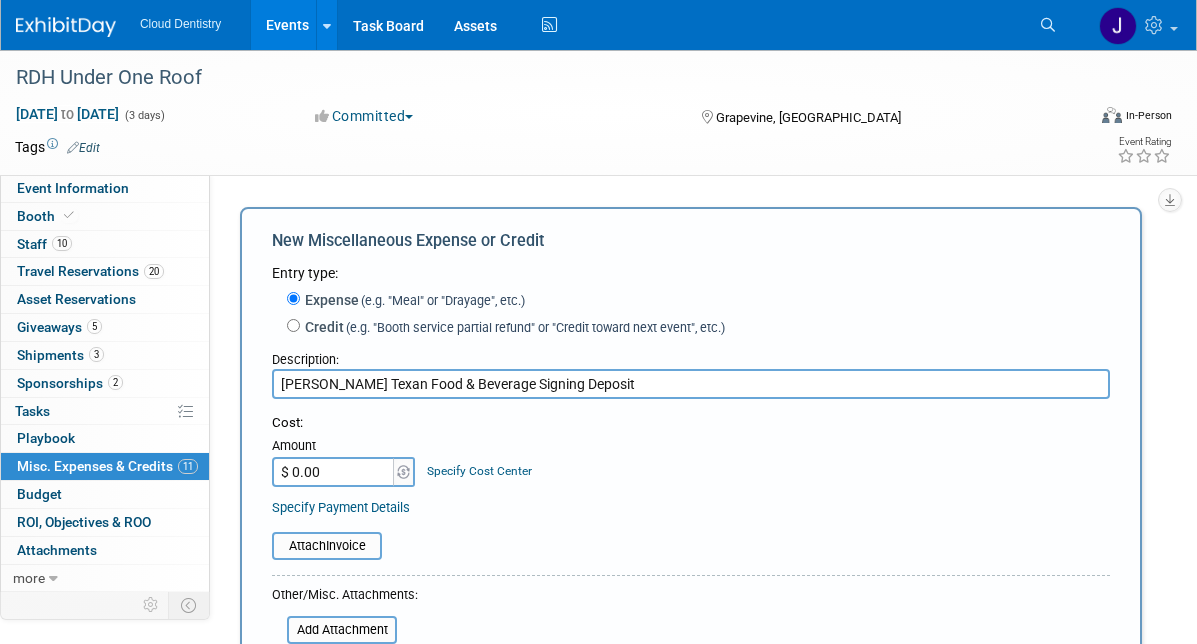type on "[PERSON_NAME] Texan Food & Beverage Signing Deposit" 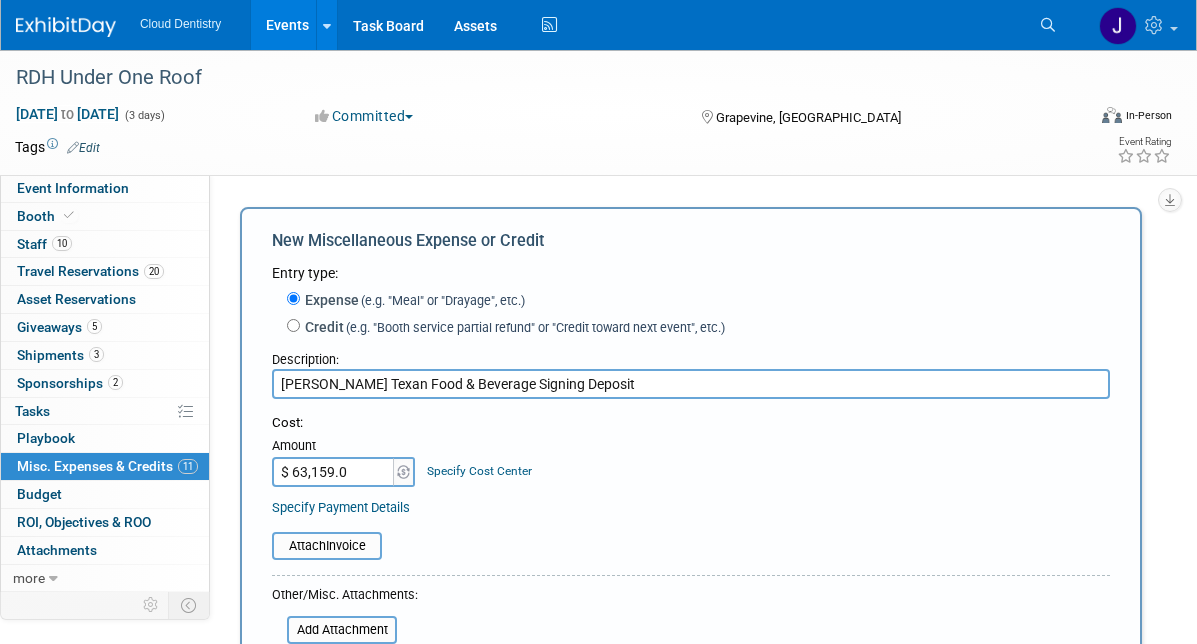 type on "$ 63,159.07" 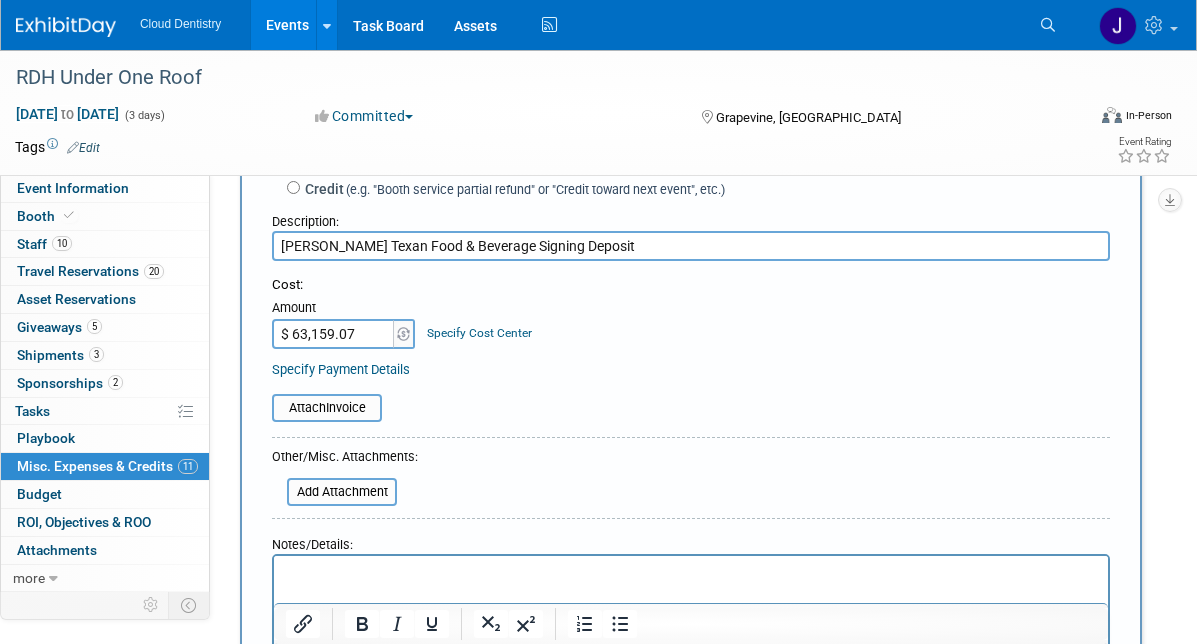 scroll, scrollTop: 141, scrollLeft: 0, axis: vertical 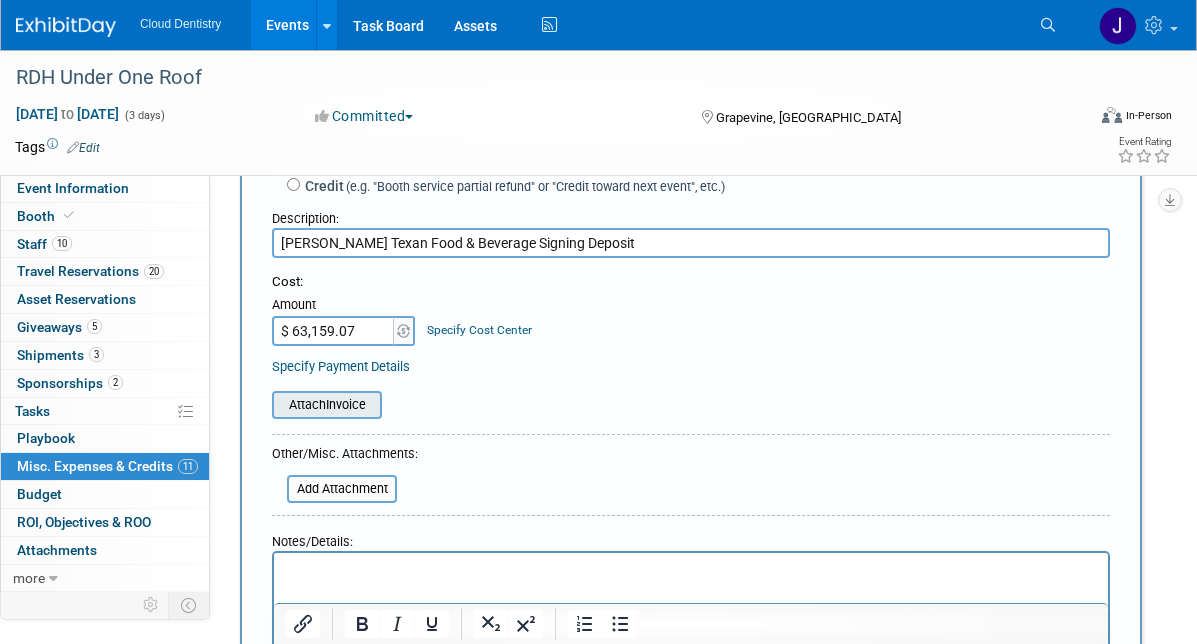 click at bounding box center [261, 405] 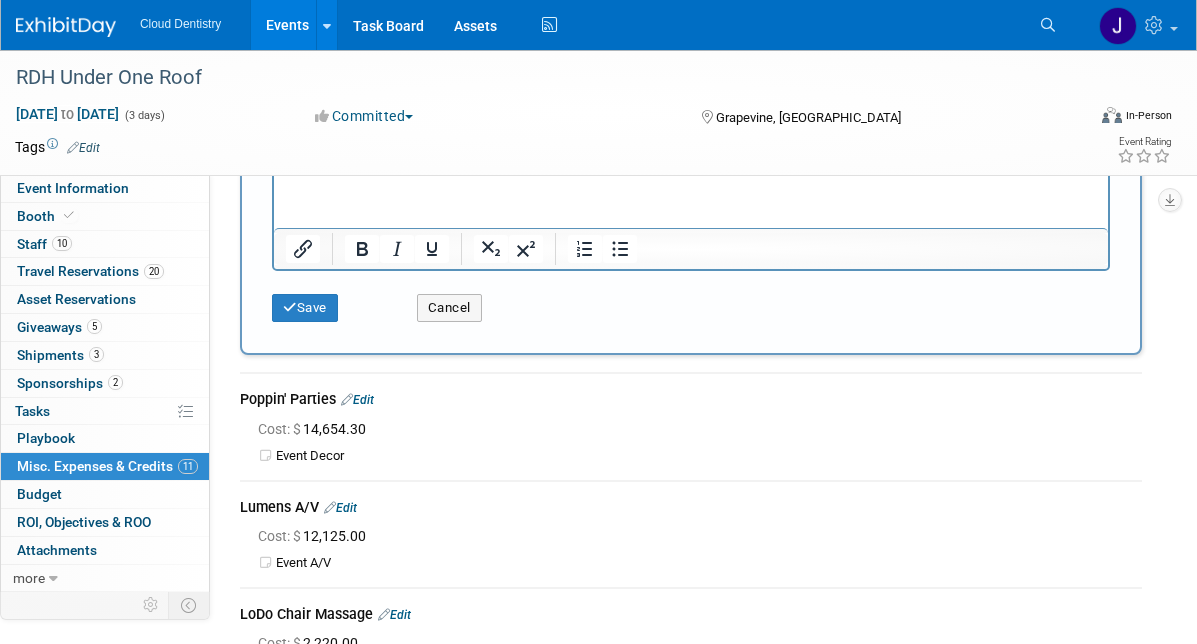 scroll, scrollTop: 557, scrollLeft: 0, axis: vertical 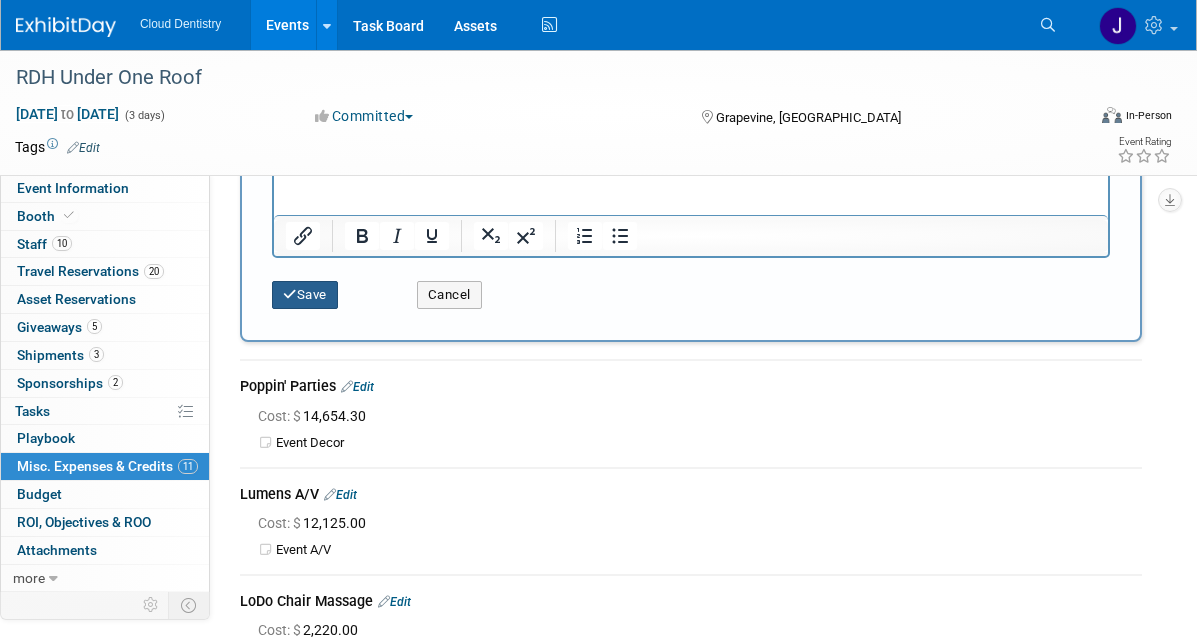 click on "Save" at bounding box center [305, 295] 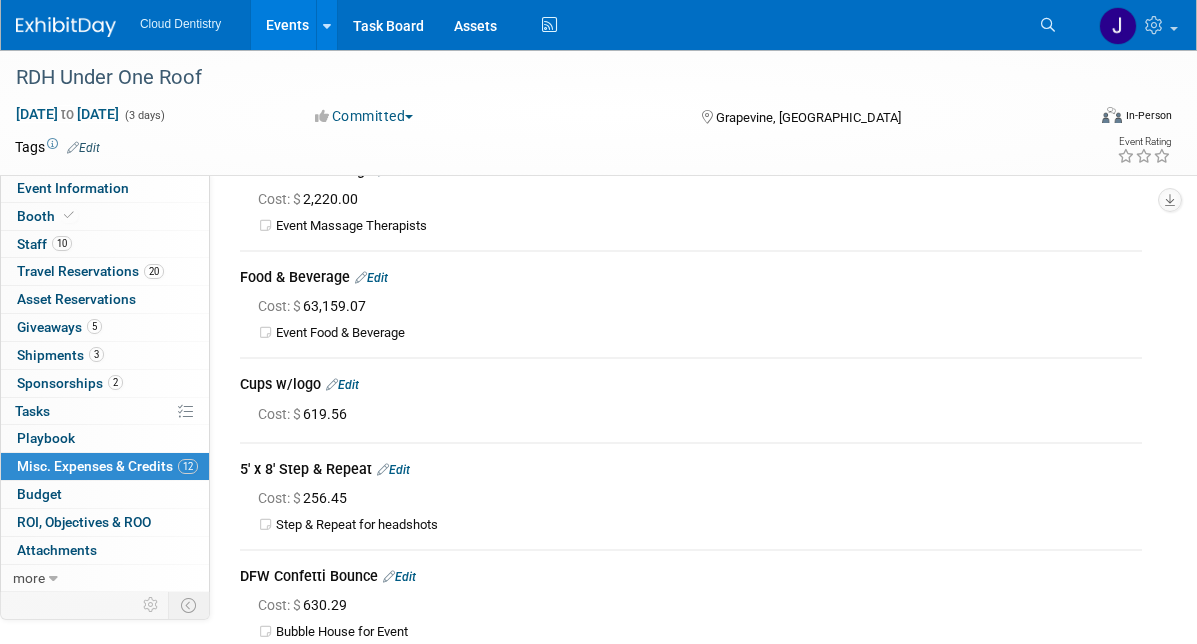 scroll, scrollTop: 335, scrollLeft: 0, axis: vertical 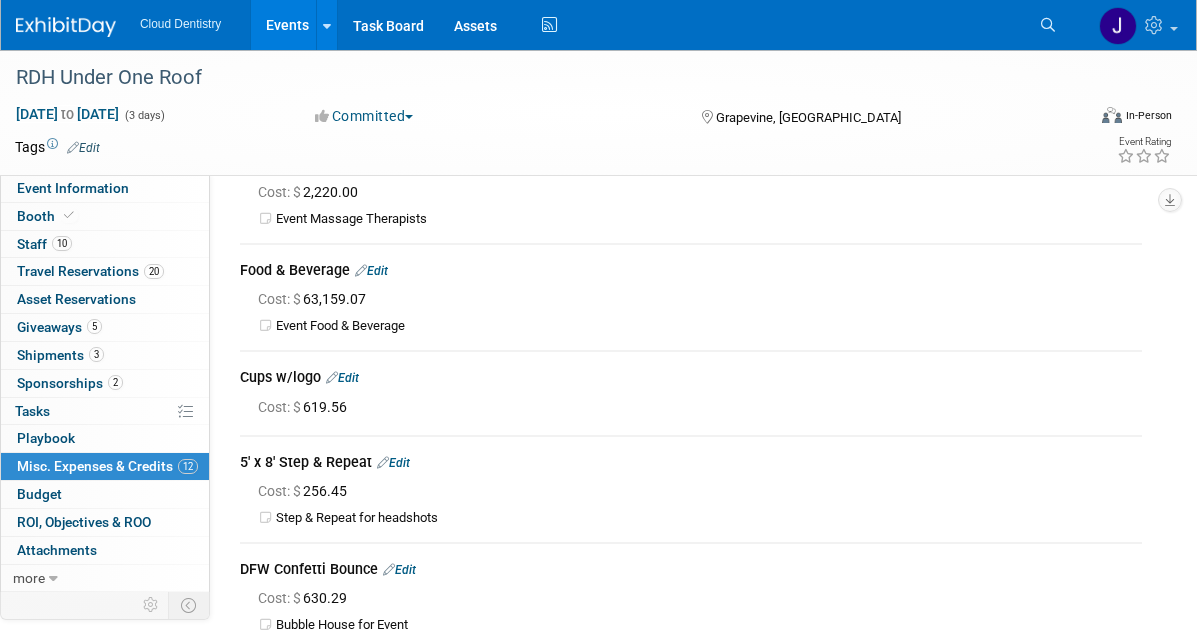 click on "Edit" at bounding box center [393, 463] 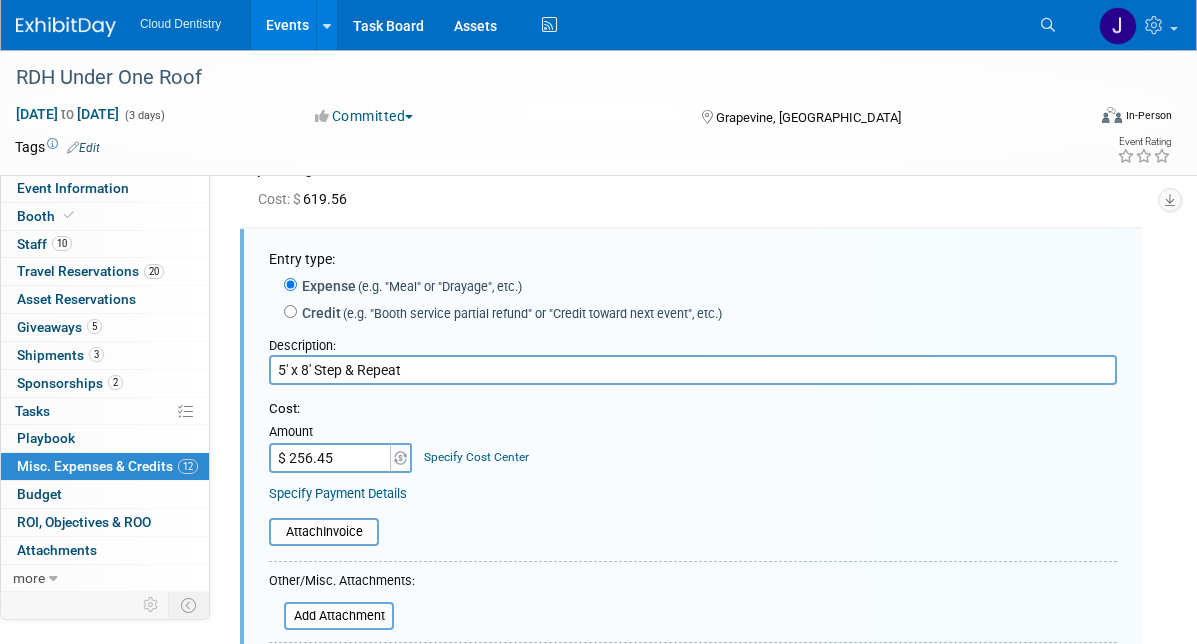 scroll, scrollTop: 0, scrollLeft: 0, axis: both 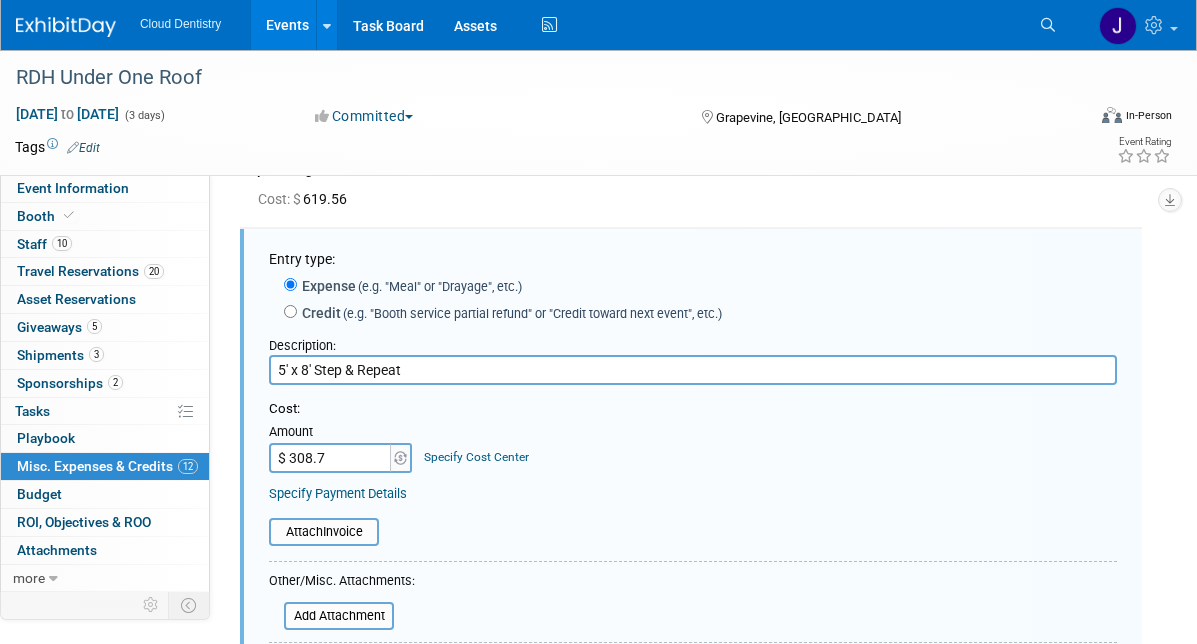 type on "$ 308.74" 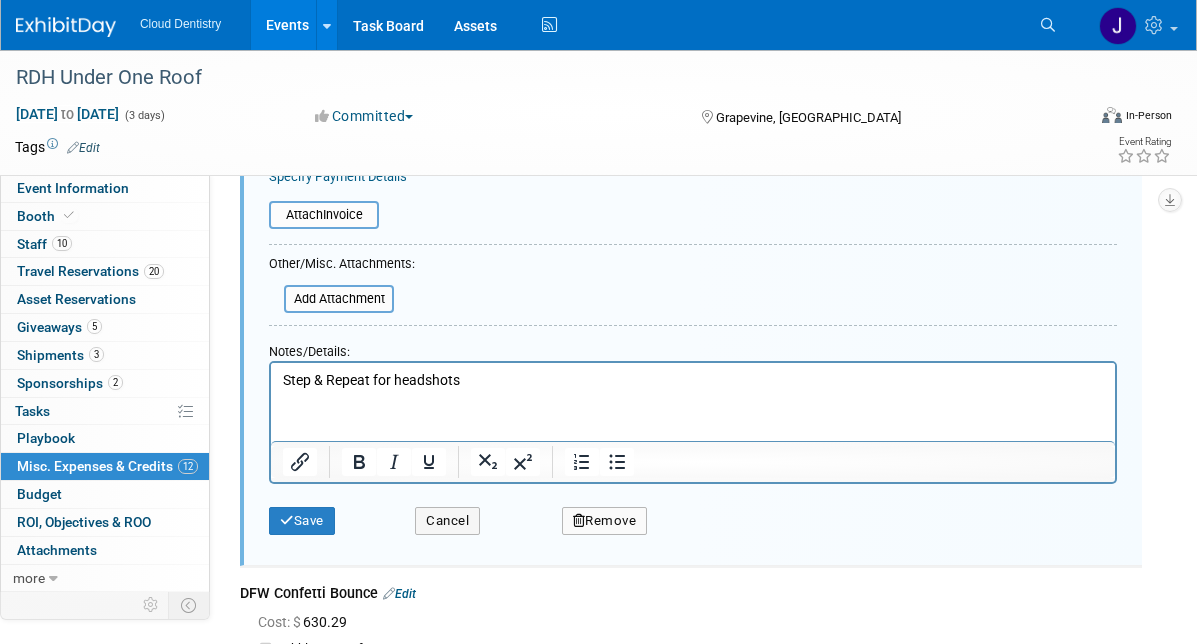 scroll, scrollTop: 900, scrollLeft: 0, axis: vertical 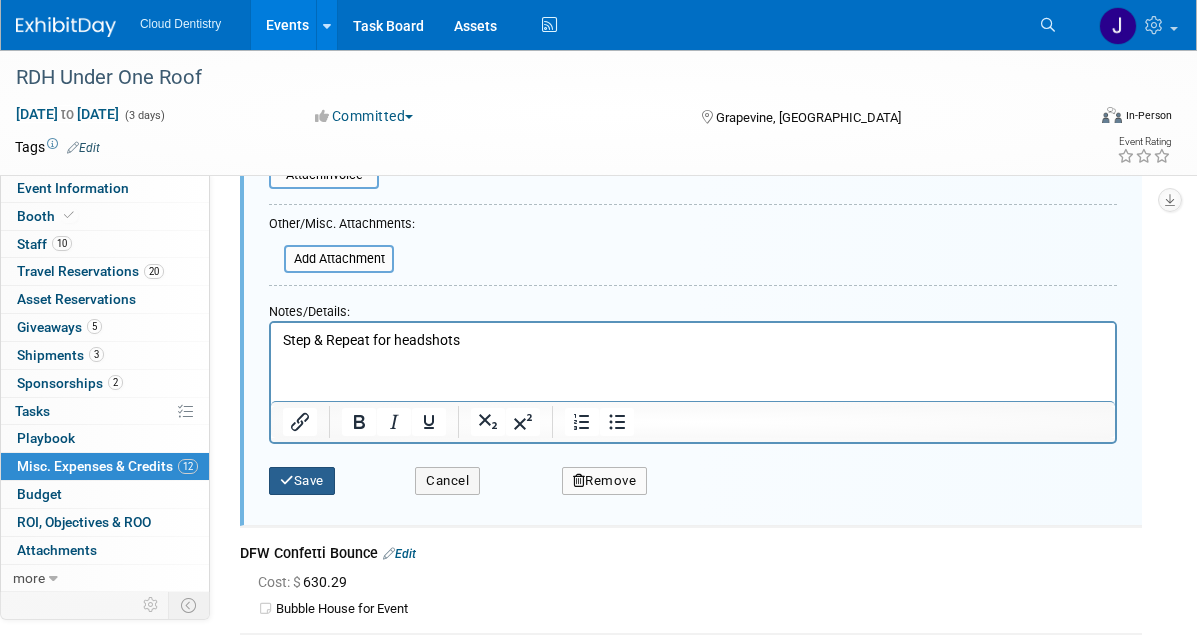 click on "Save" at bounding box center [302, 481] 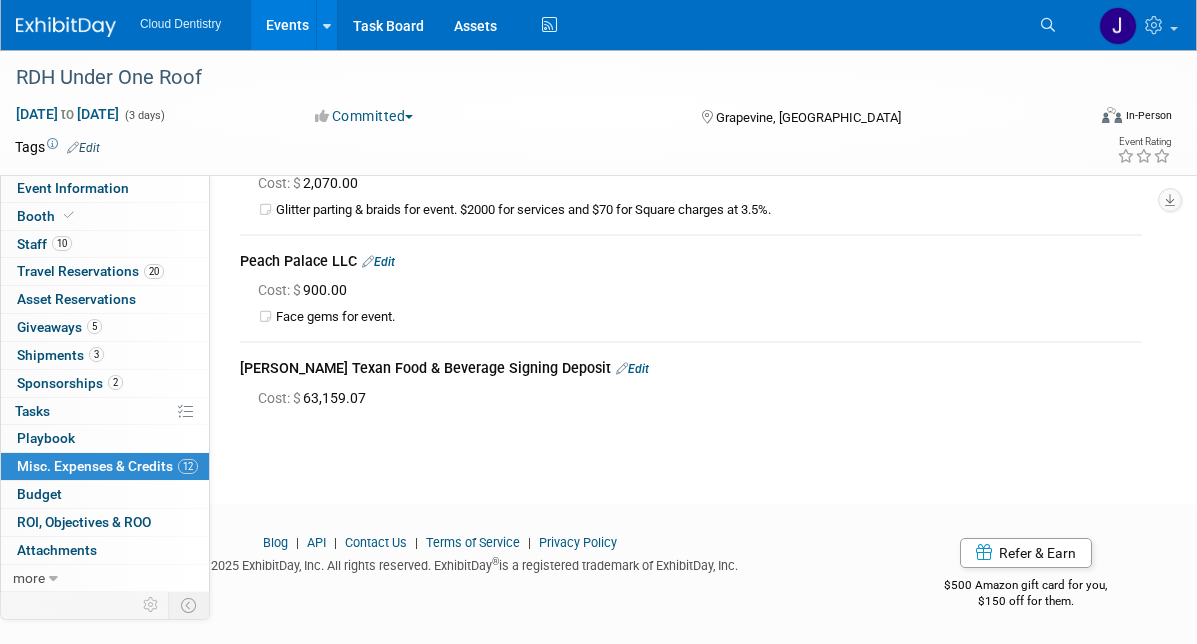 scroll, scrollTop: 0, scrollLeft: 0, axis: both 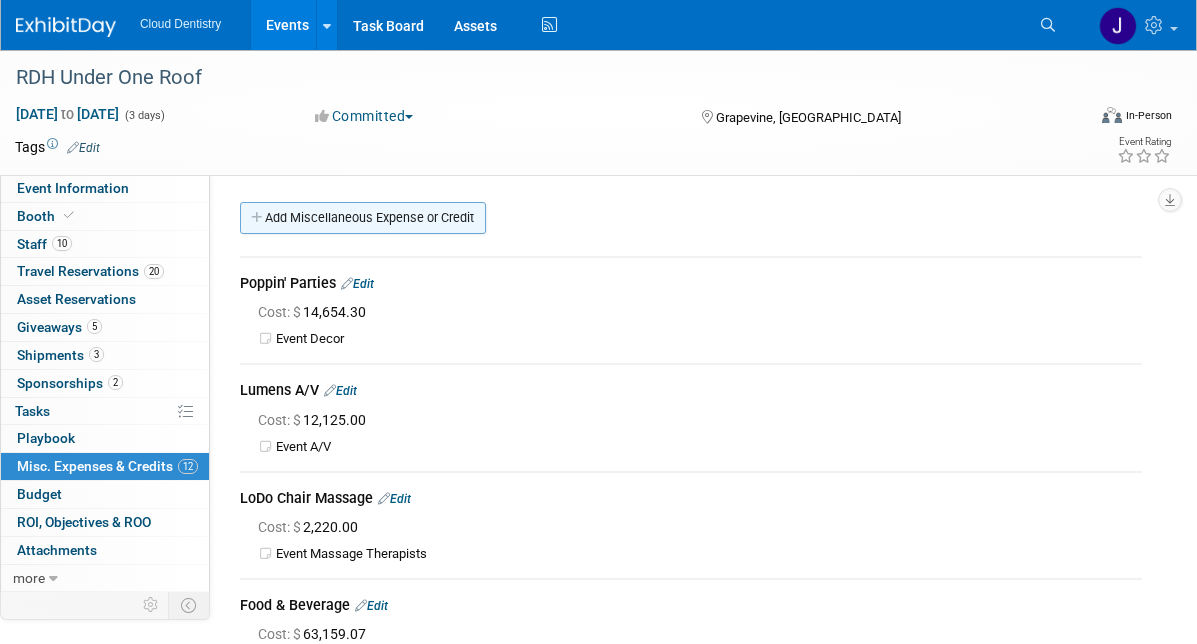 click on "Add Miscellaneous Expense or Credit" at bounding box center [363, 218] 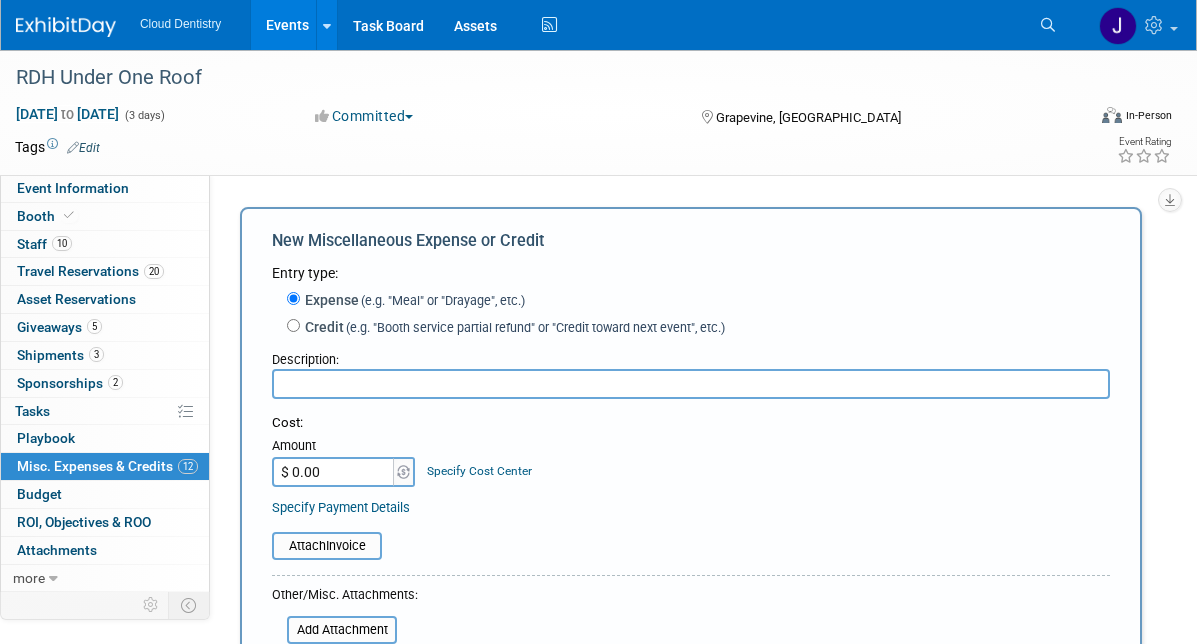 scroll, scrollTop: 0, scrollLeft: 0, axis: both 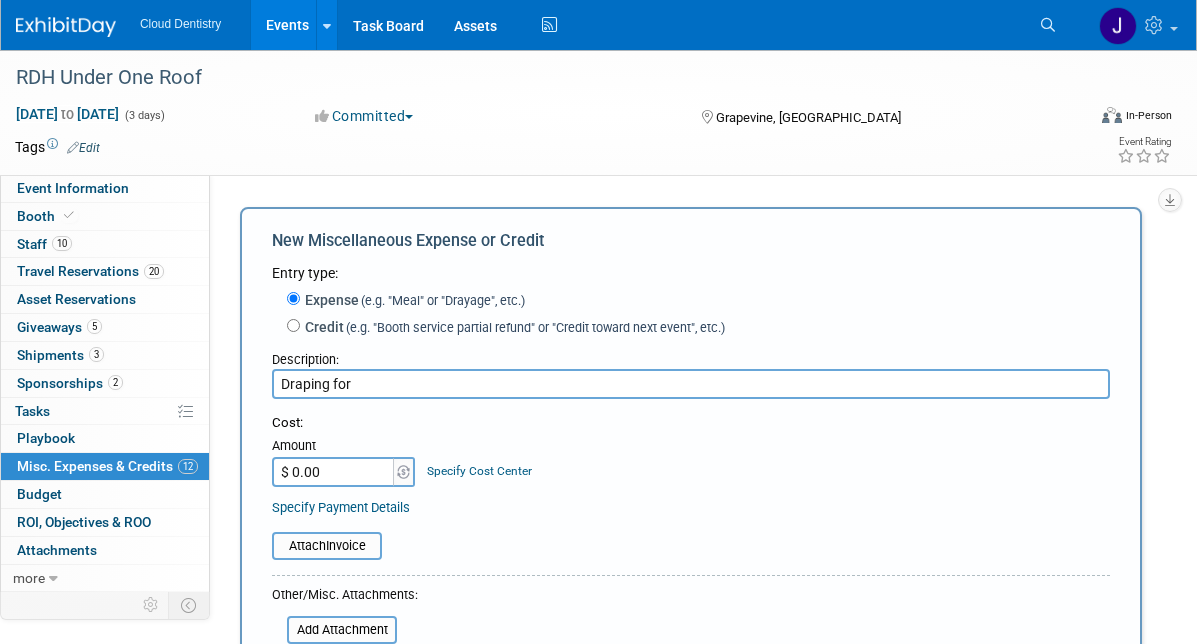 drag, startPoint x: 416, startPoint y: 383, endPoint x: 214, endPoint y: 384, distance: 202.00247 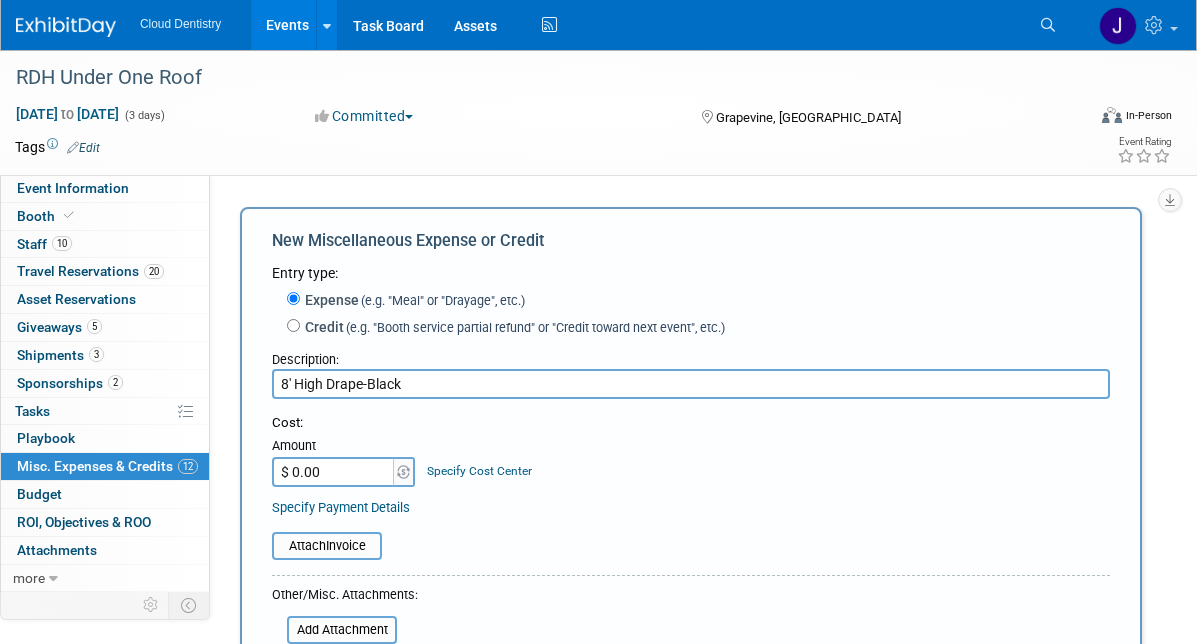 click on "8' High Drape-Black" at bounding box center (691, 384) 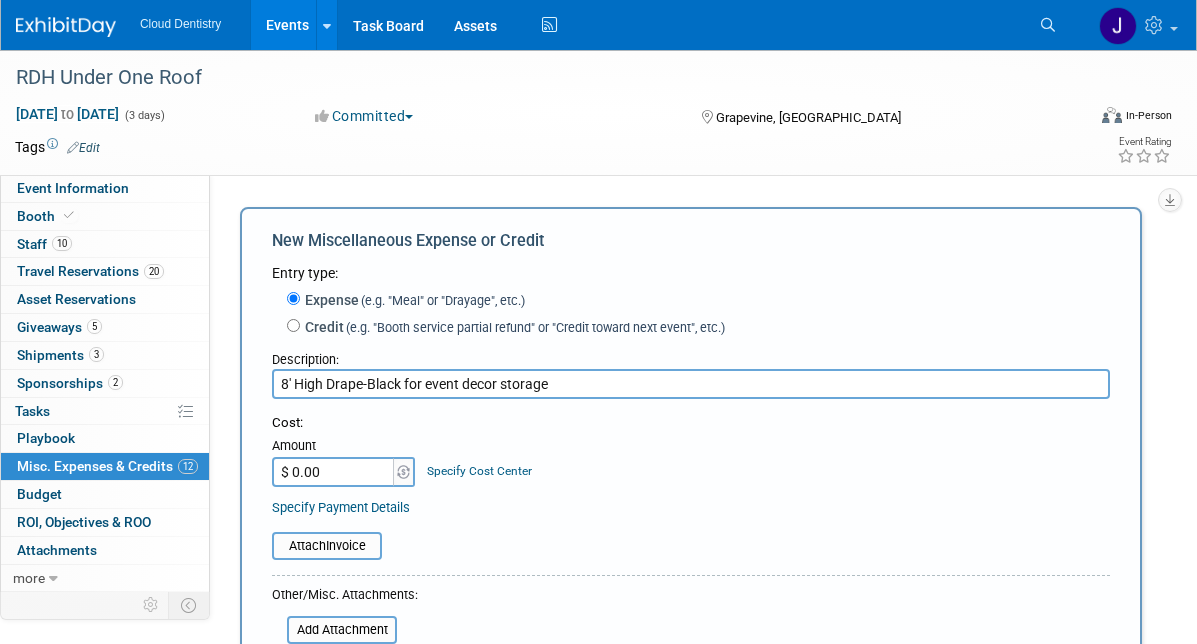 type on "8' High Drape-Black for event decor storage" 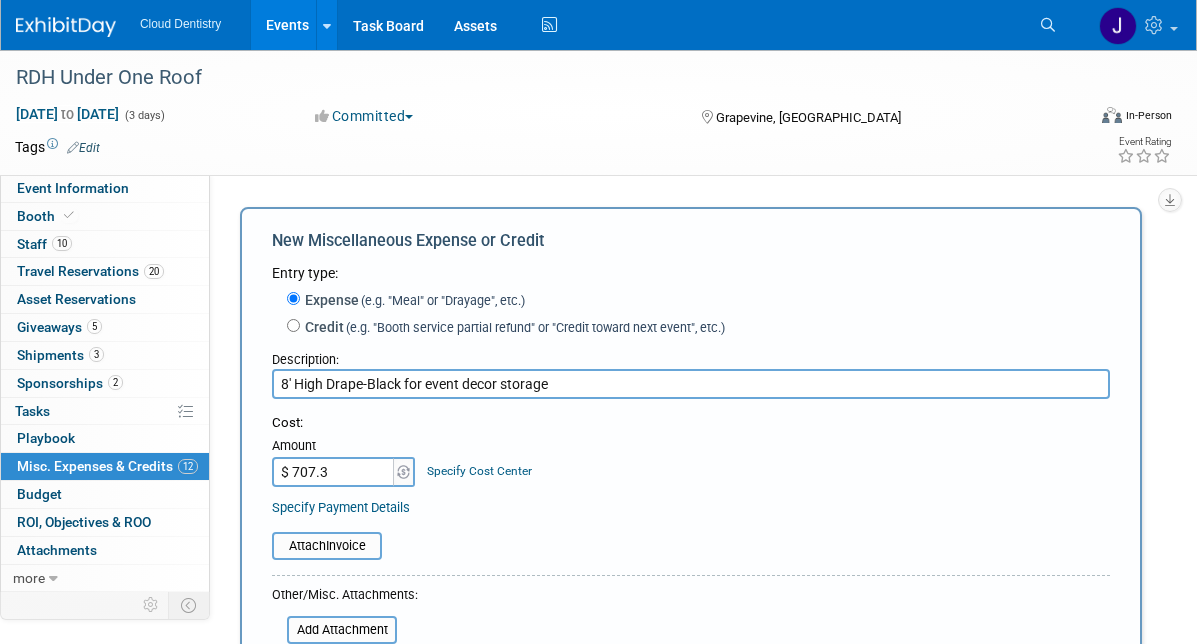 type on "$ 707.31" 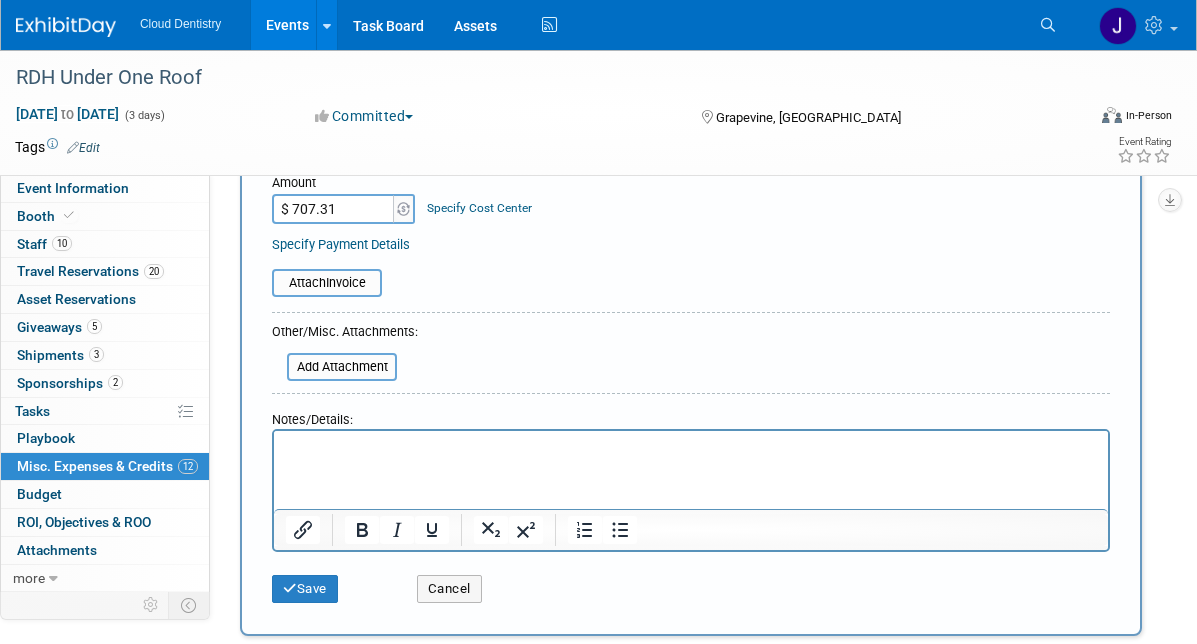 scroll, scrollTop: 330, scrollLeft: 0, axis: vertical 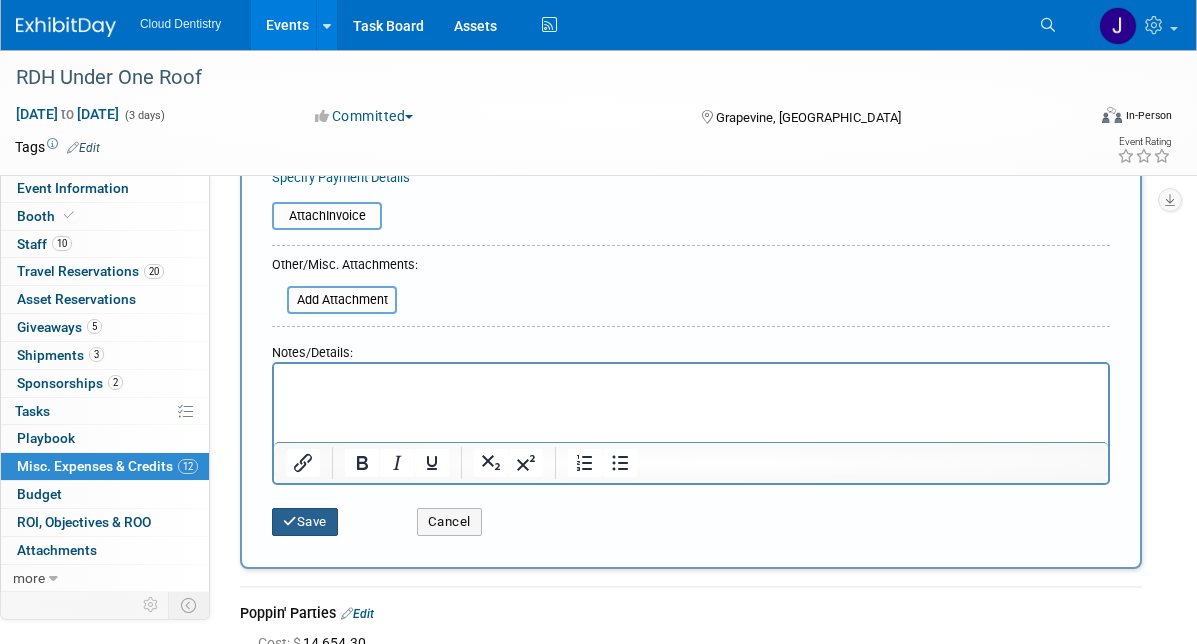 click on "Save" at bounding box center (305, 522) 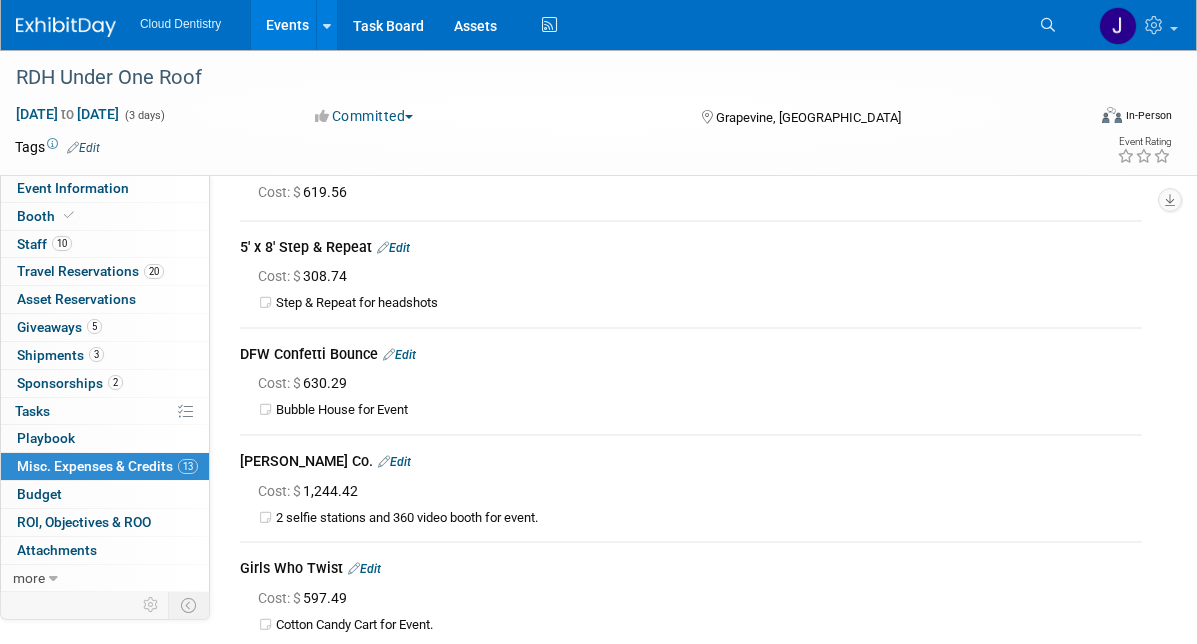 scroll, scrollTop: 0, scrollLeft: 0, axis: both 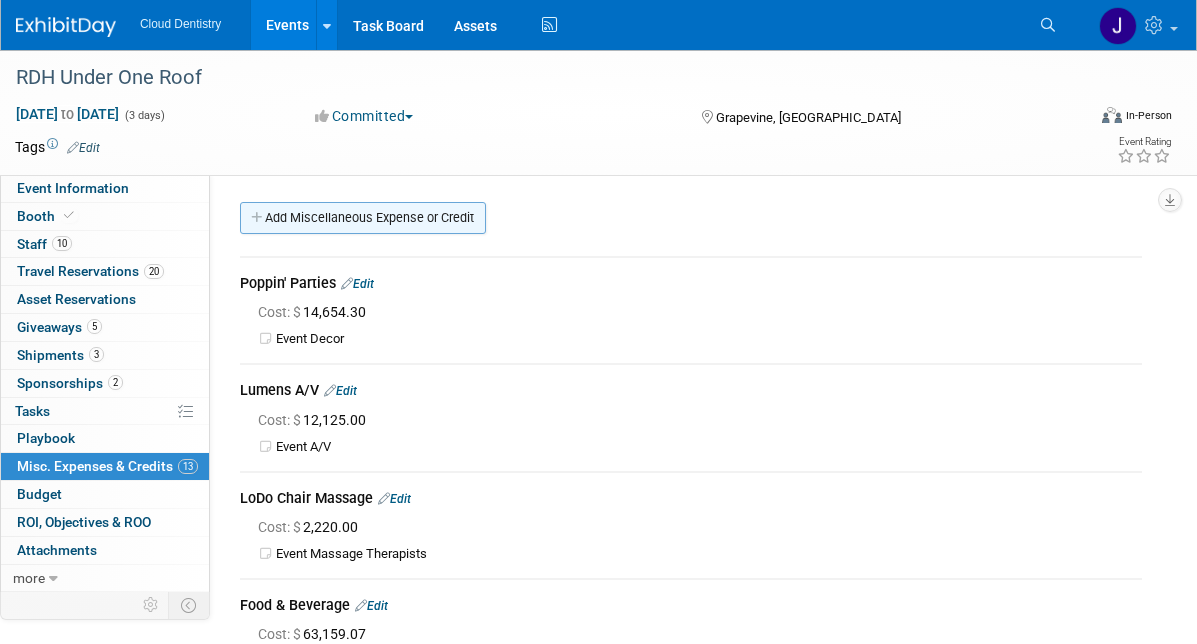 click on "Add Miscellaneous Expense or Credit" at bounding box center (363, 218) 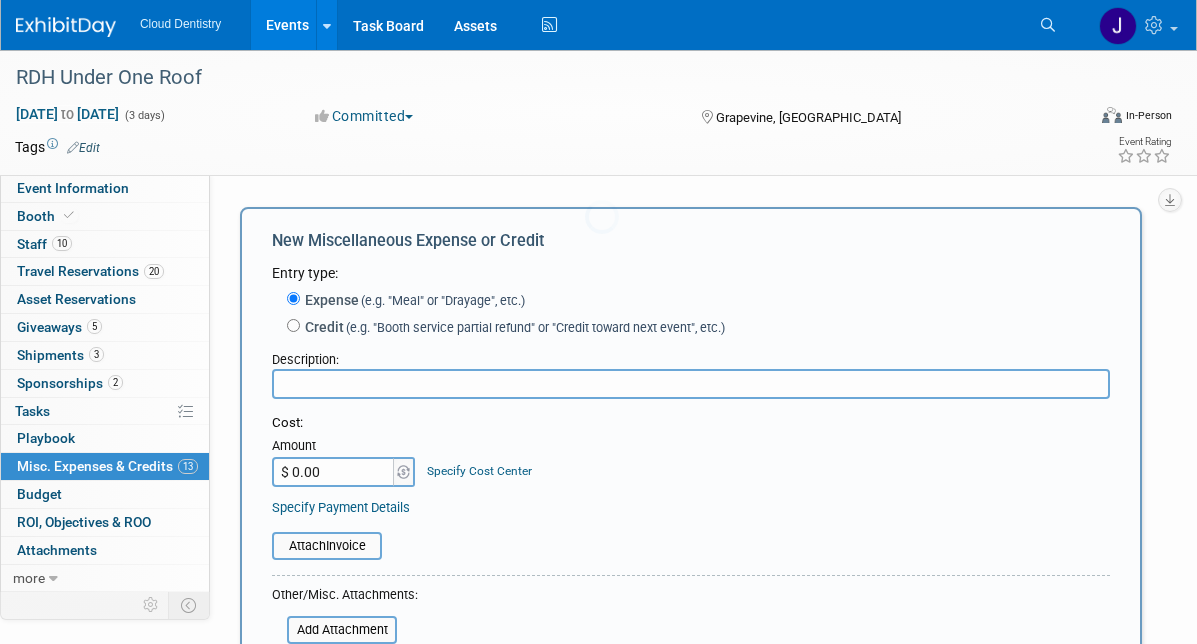 scroll, scrollTop: 0, scrollLeft: 0, axis: both 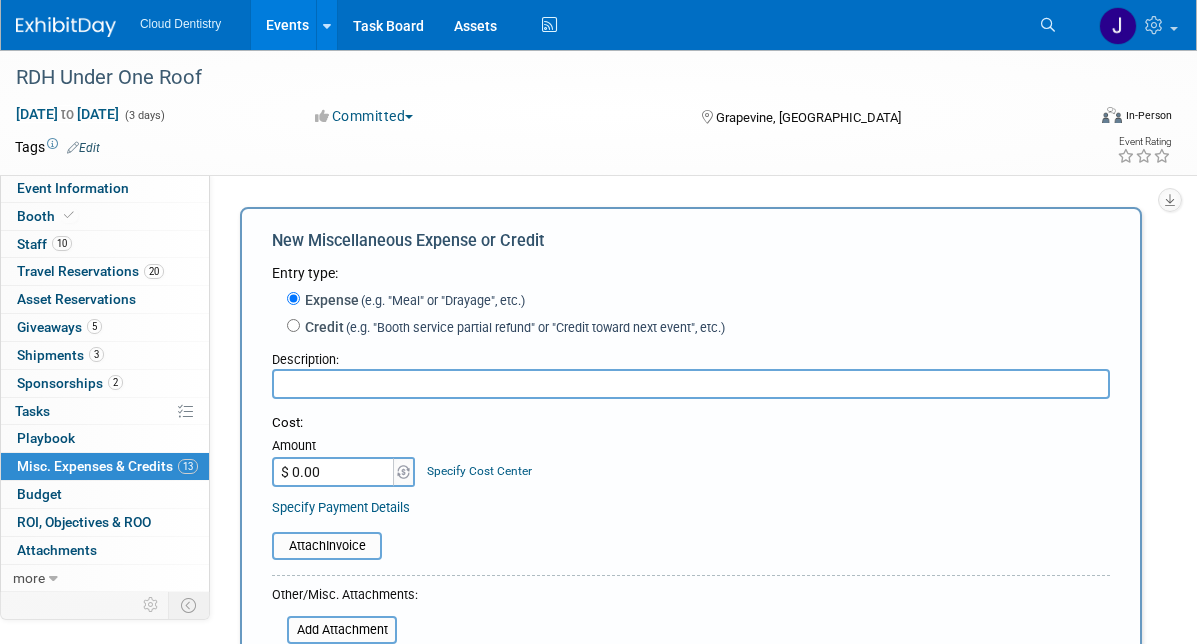 click at bounding box center (691, 384) 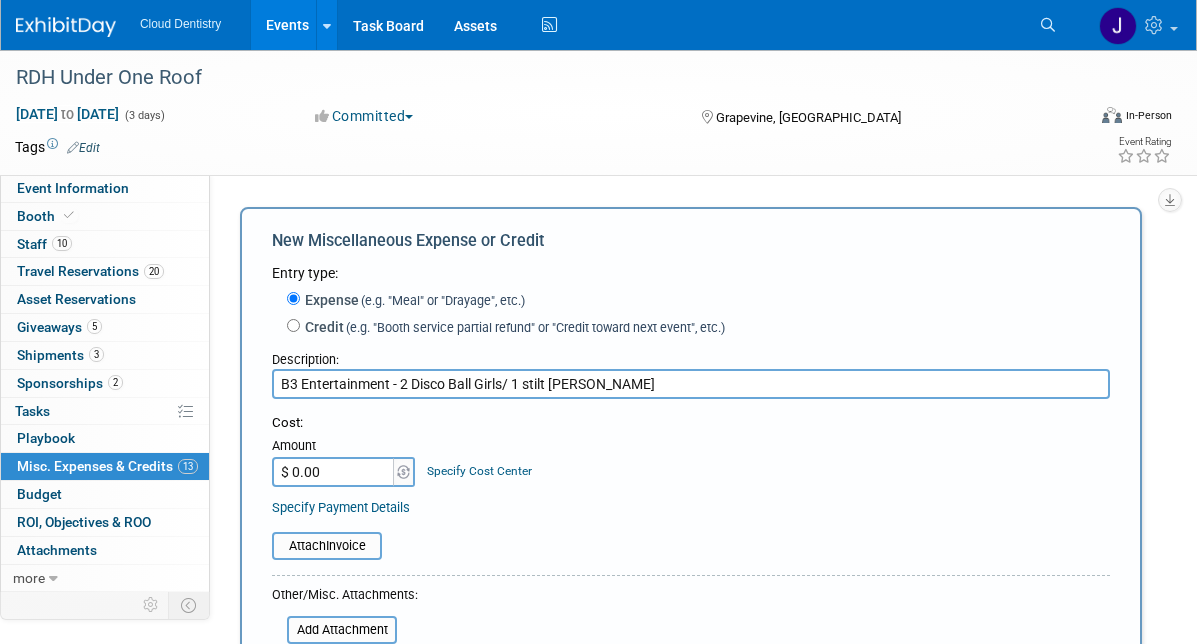 type on "B3 Entertainment - 2 Disco Ball Girls/ 1 stilt [PERSON_NAME]" 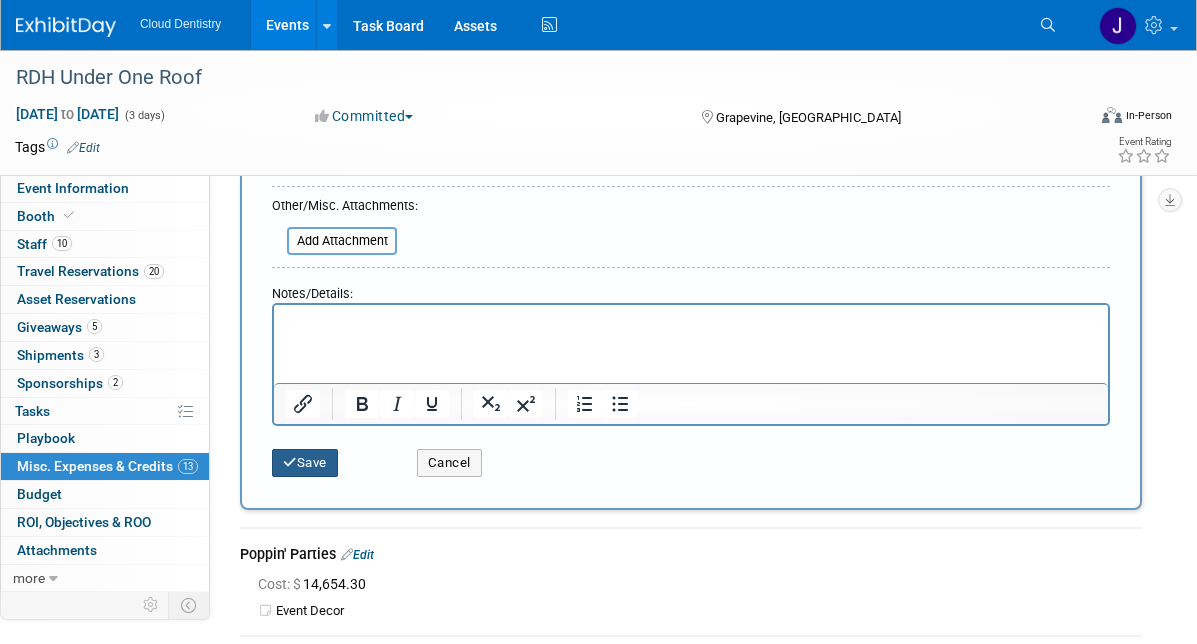 type on "$ 1,575.00" 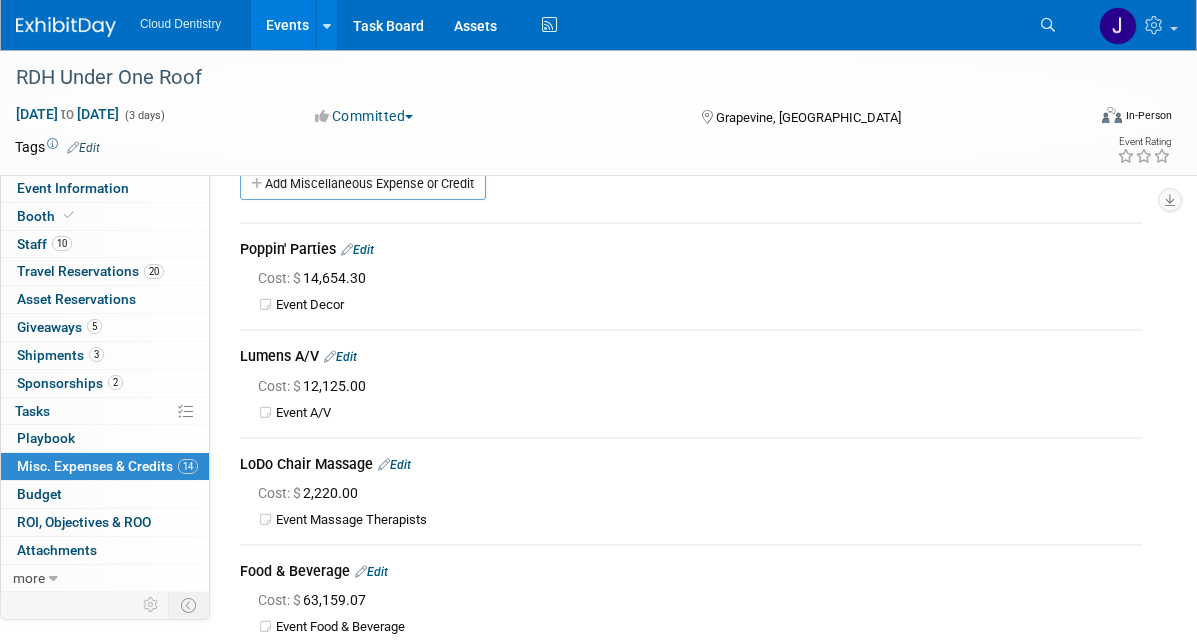 scroll, scrollTop: 0, scrollLeft: 0, axis: both 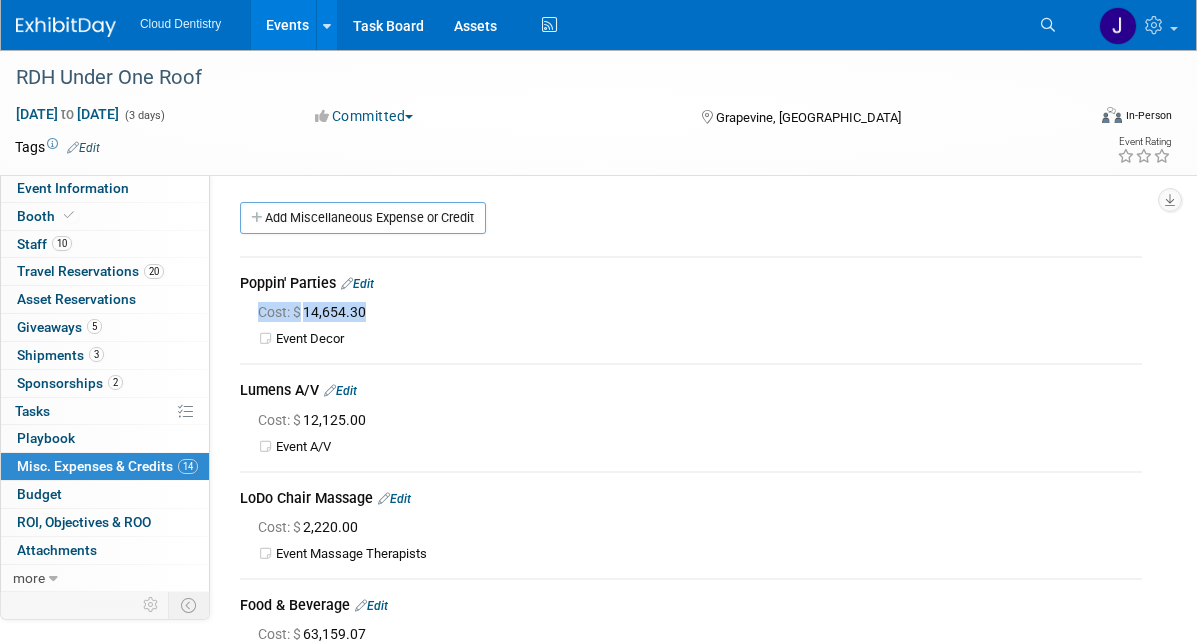 drag, startPoint x: 430, startPoint y: 318, endPoint x: 426, endPoint y: 292, distance: 26.305893 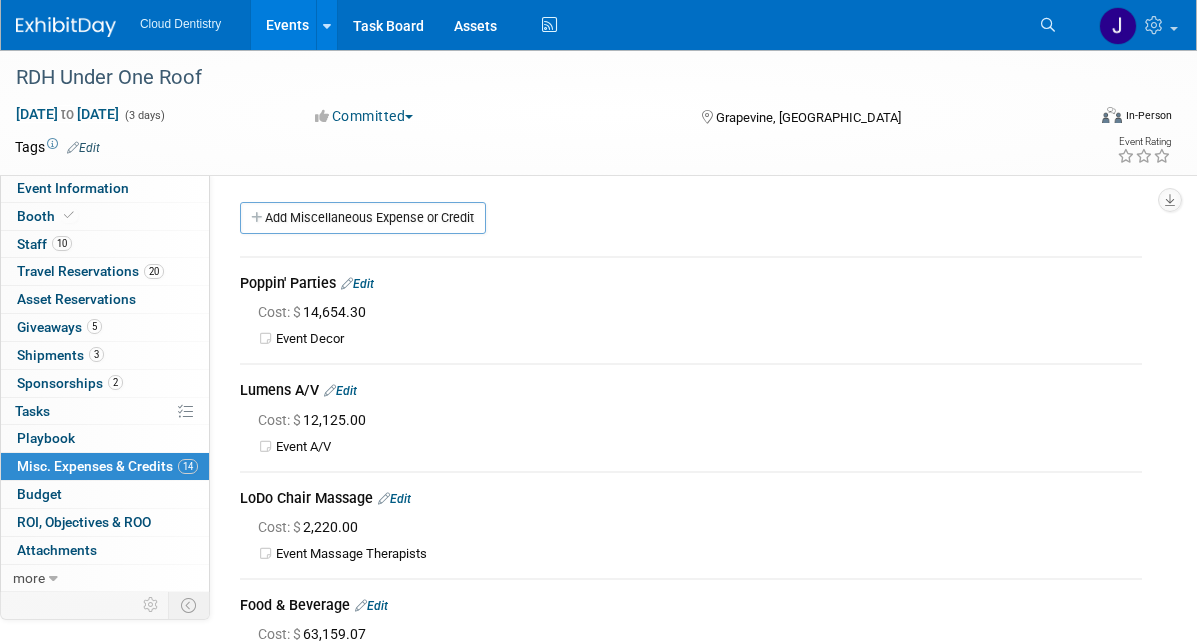 click on "Poppin' Parties
Edit" at bounding box center (691, 285) 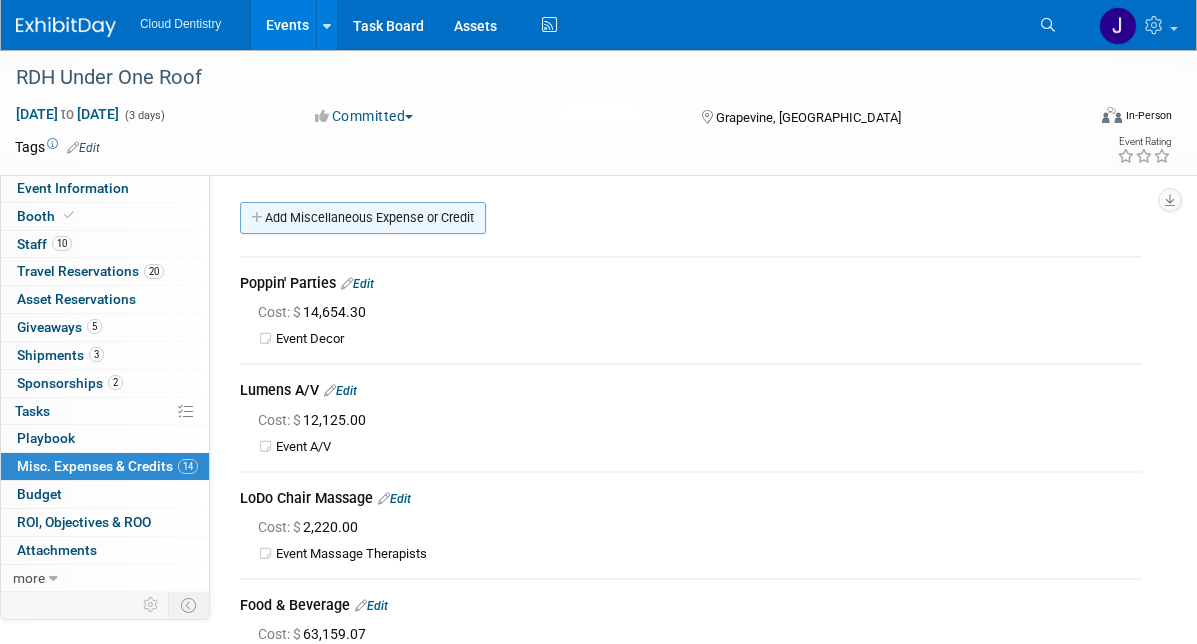 click on "Add Miscellaneous Expense or Credit" at bounding box center [363, 218] 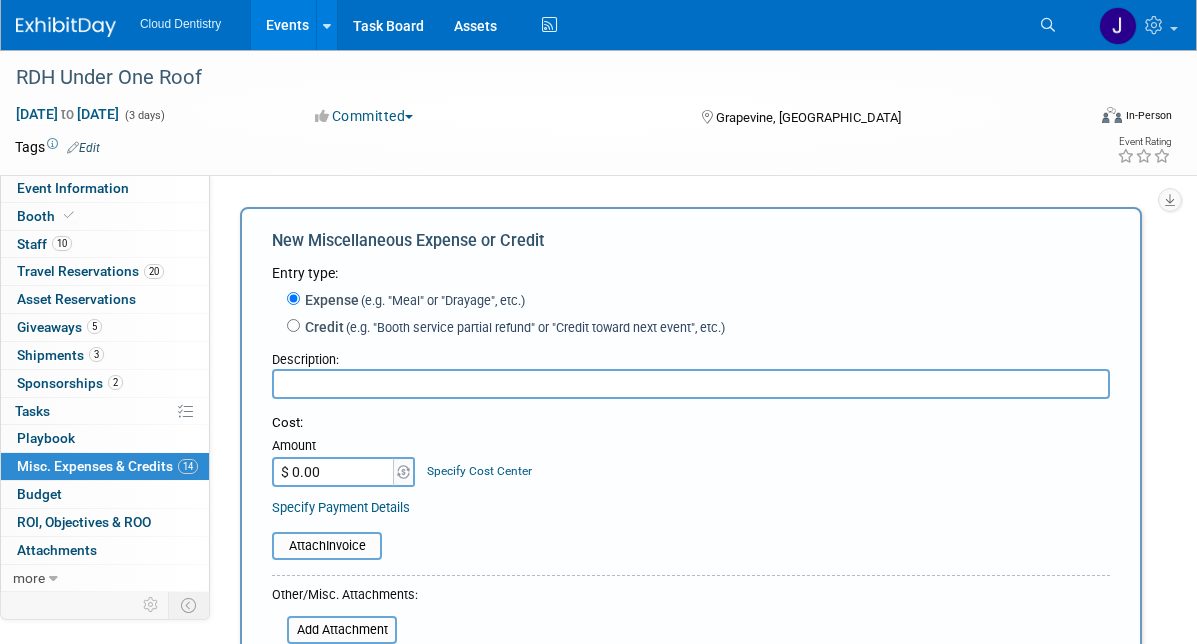 scroll, scrollTop: 0, scrollLeft: 0, axis: both 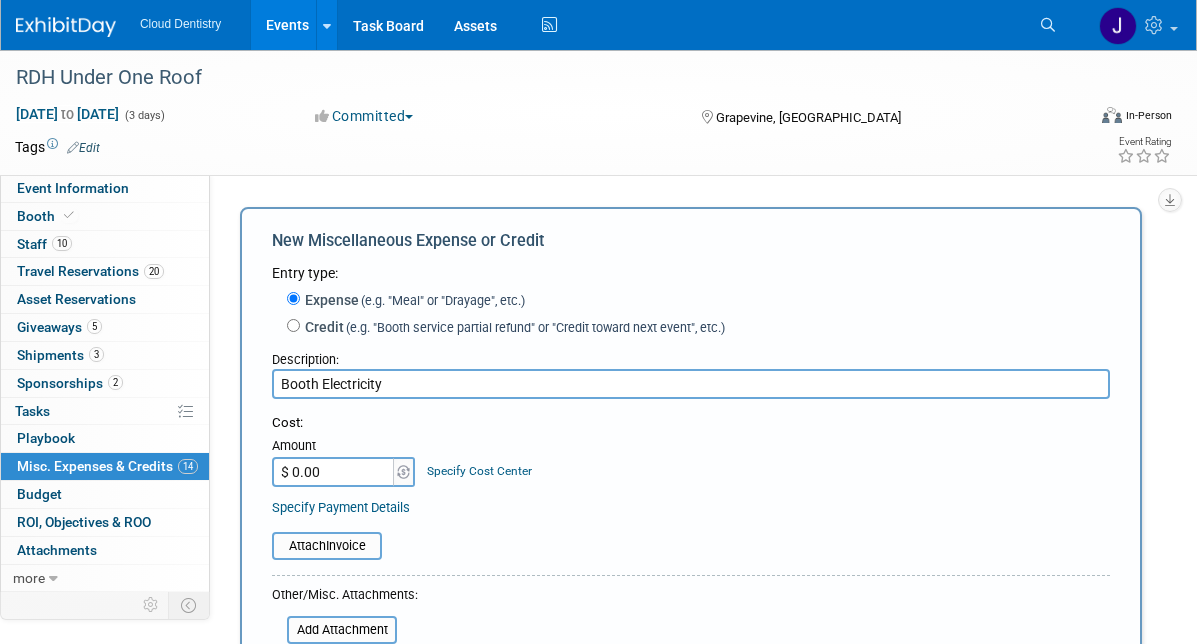 type on "Booth Electricity" 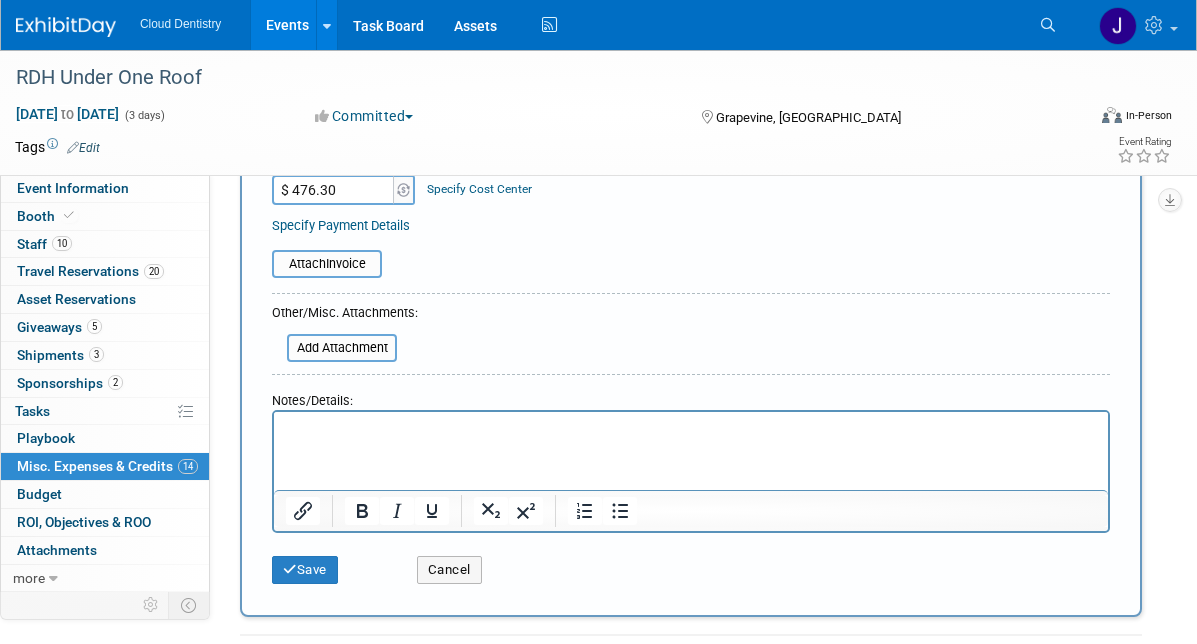 scroll, scrollTop: 288, scrollLeft: 0, axis: vertical 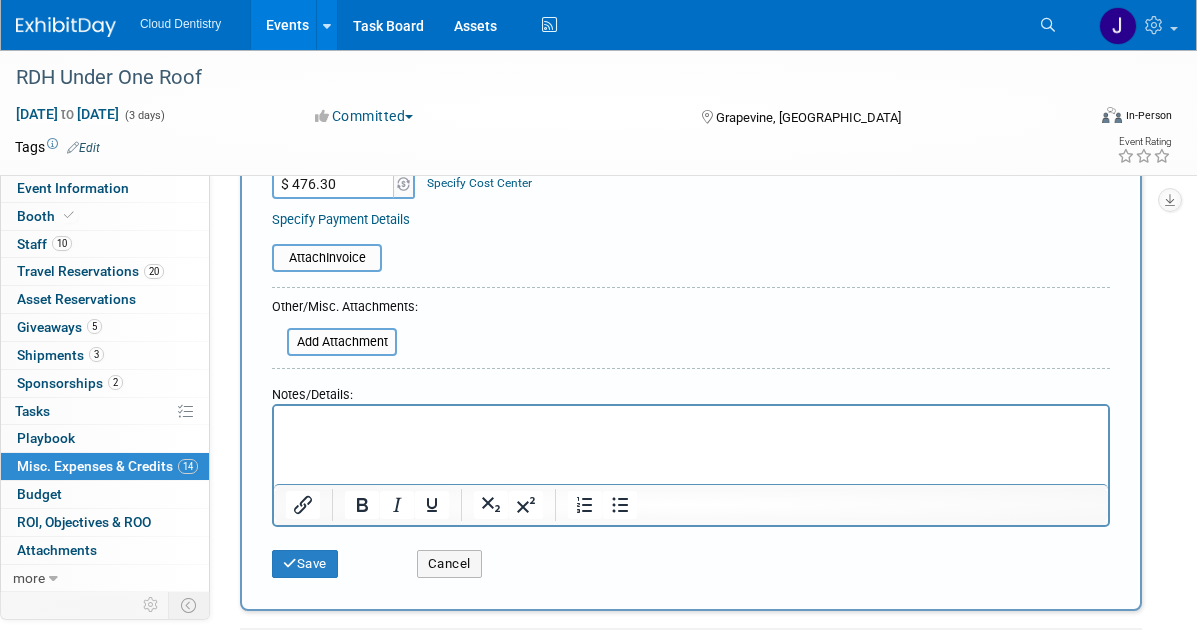 click at bounding box center [691, 424] 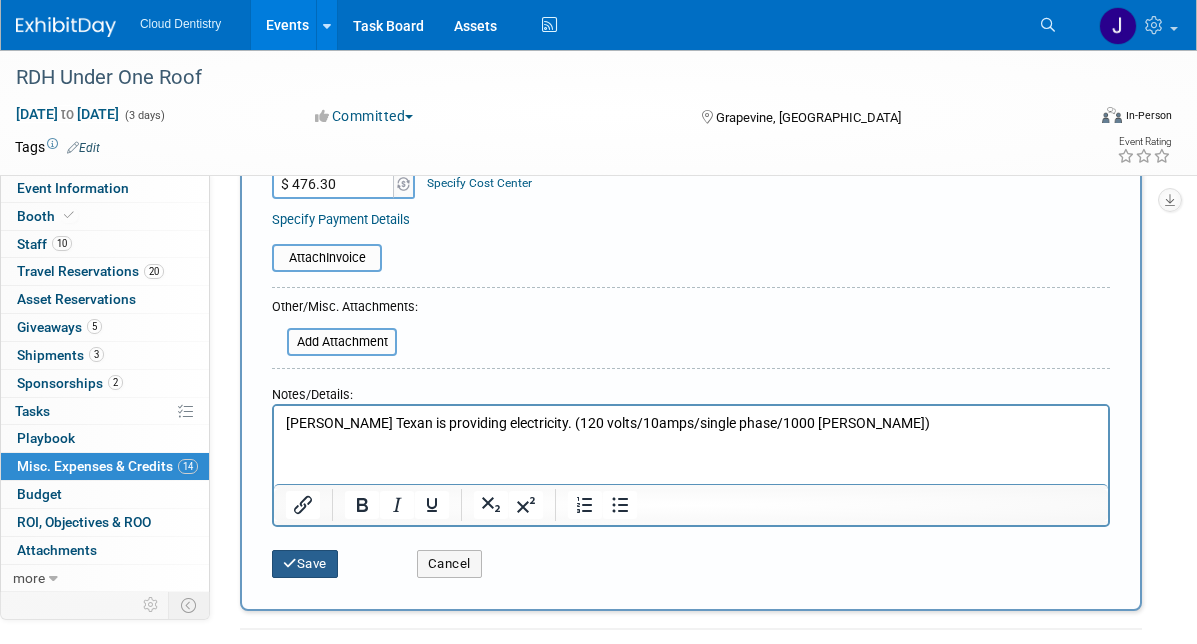 click on "Save" at bounding box center [305, 564] 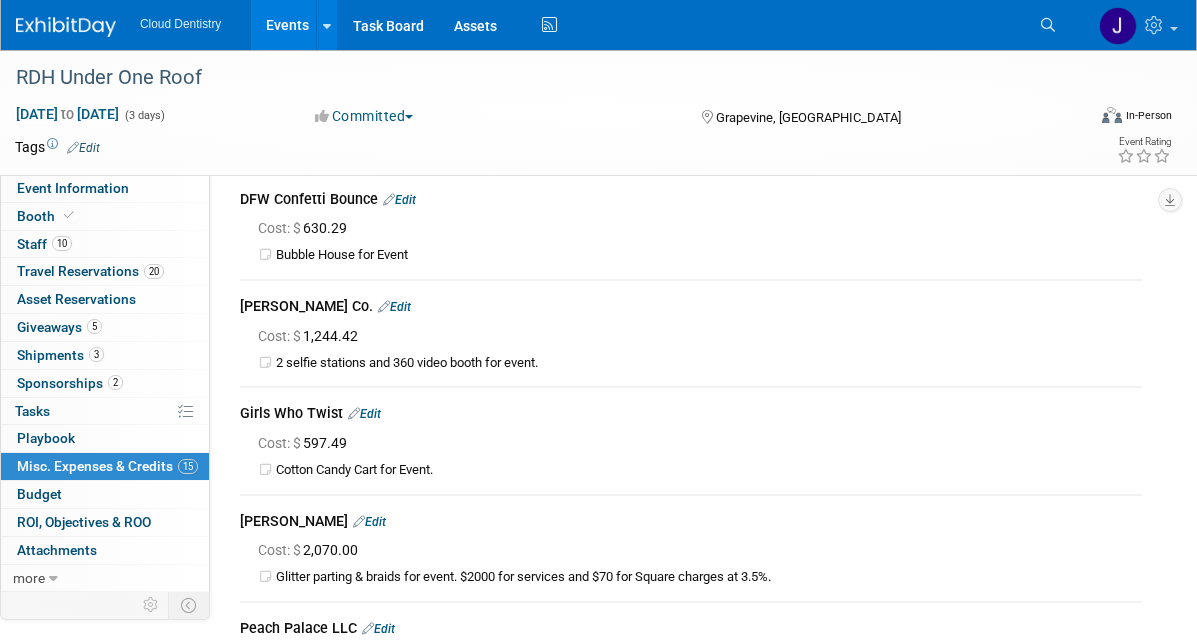 scroll, scrollTop: 1348, scrollLeft: 0, axis: vertical 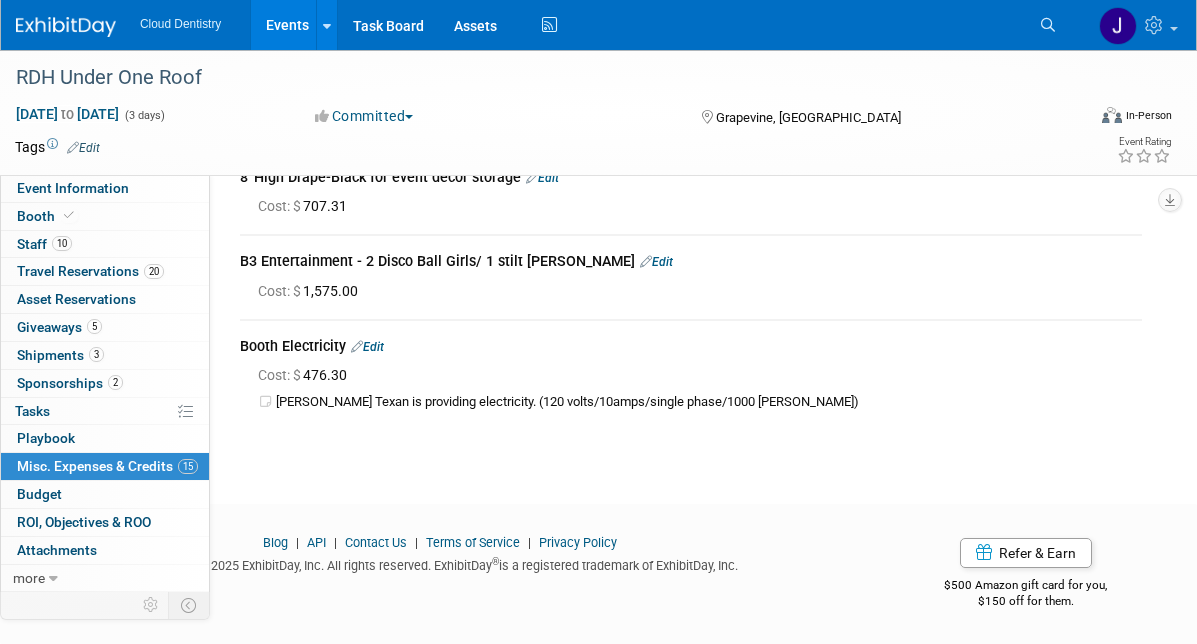 click at bounding box center [267, 401] 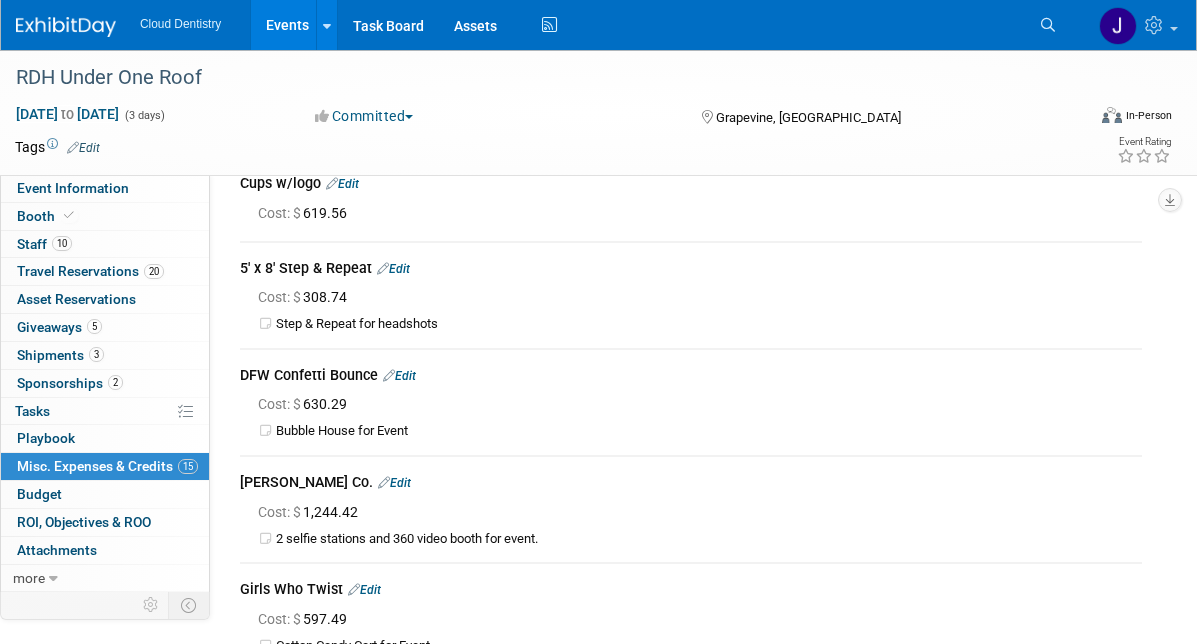 scroll, scrollTop: 0, scrollLeft: 0, axis: both 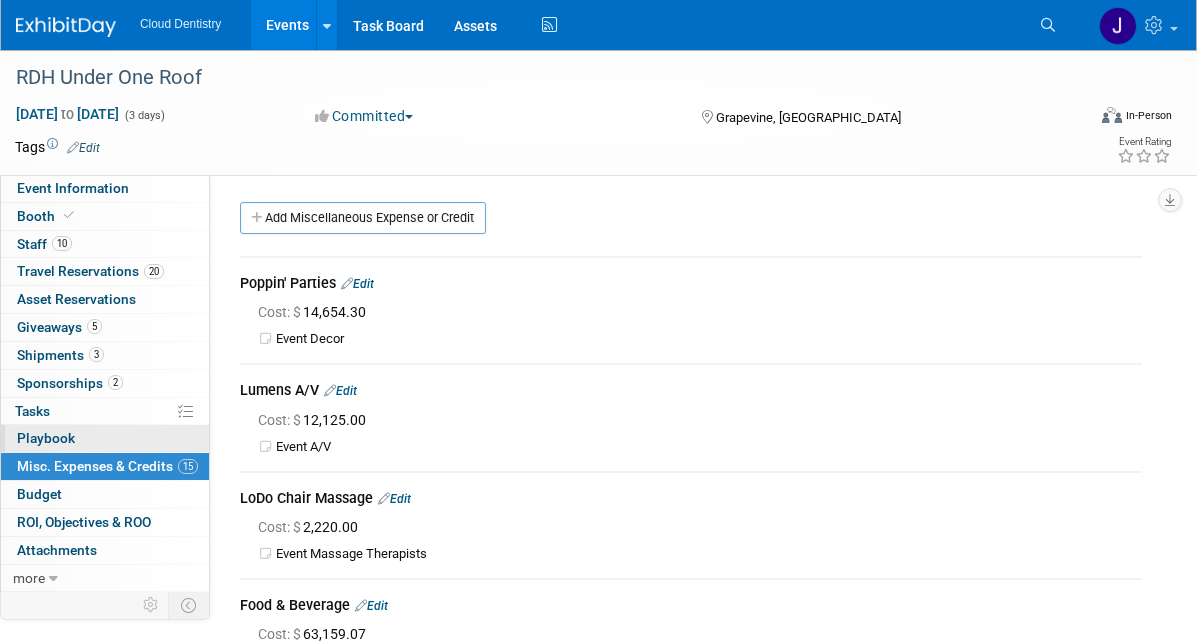 click on "0
Playbook 0" at bounding box center (105, 438) 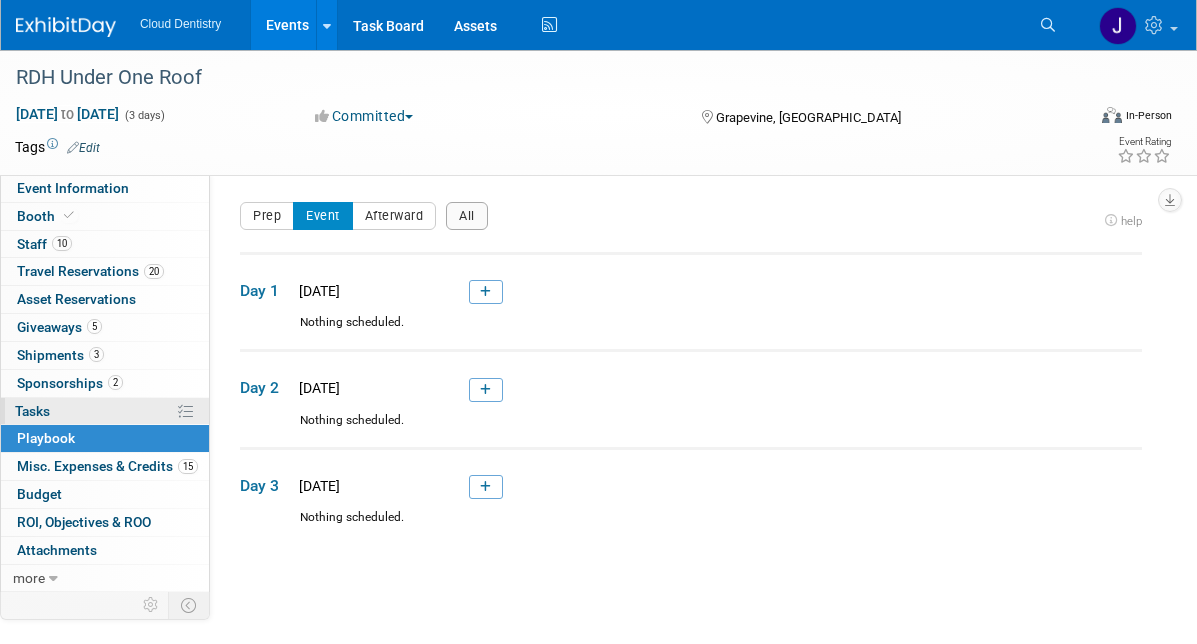 click on "0%
Tasks 0%" at bounding box center [105, 411] 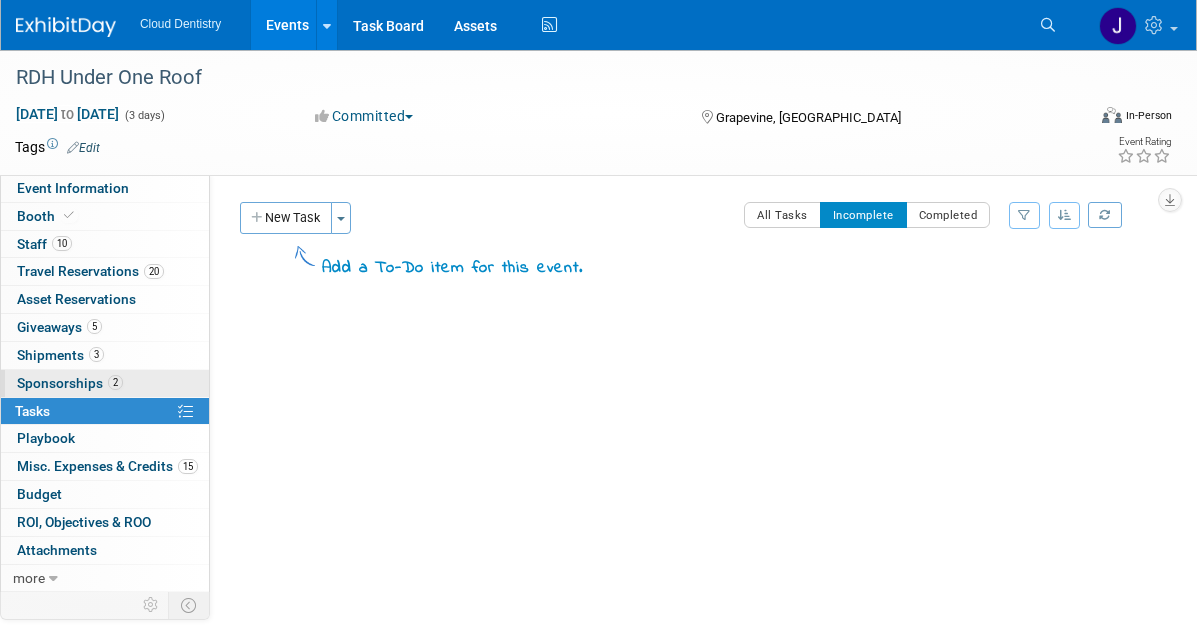 click on "Sponsorships 2" at bounding box center [70, 383] 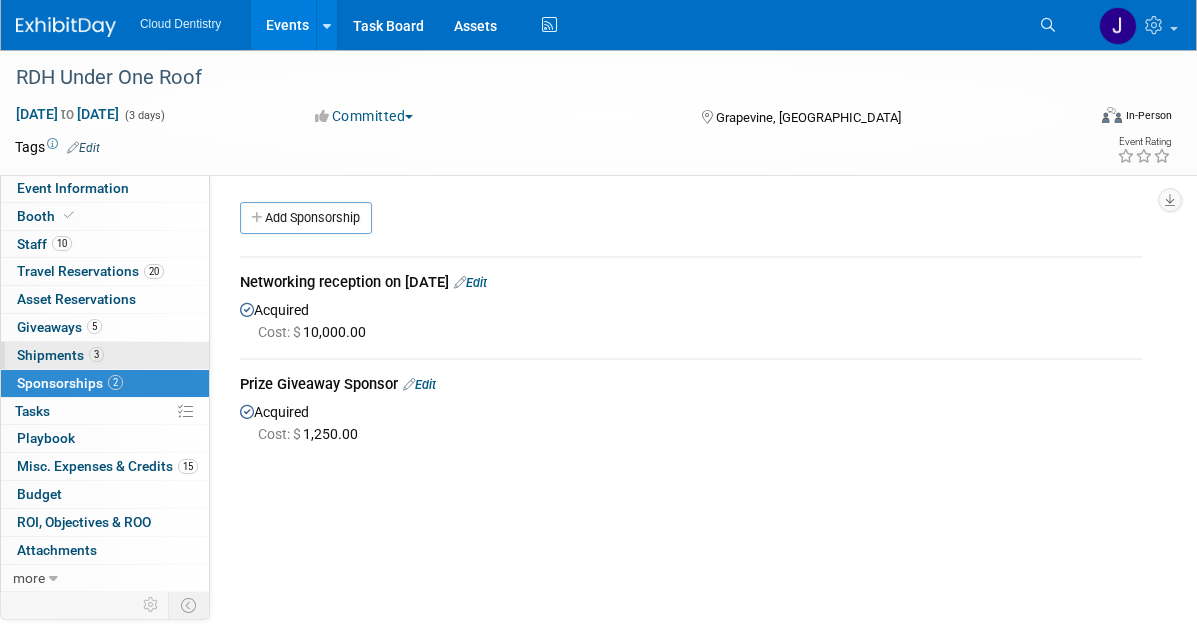 click on "3
Shipments 3" at bounding box center (105, 355) 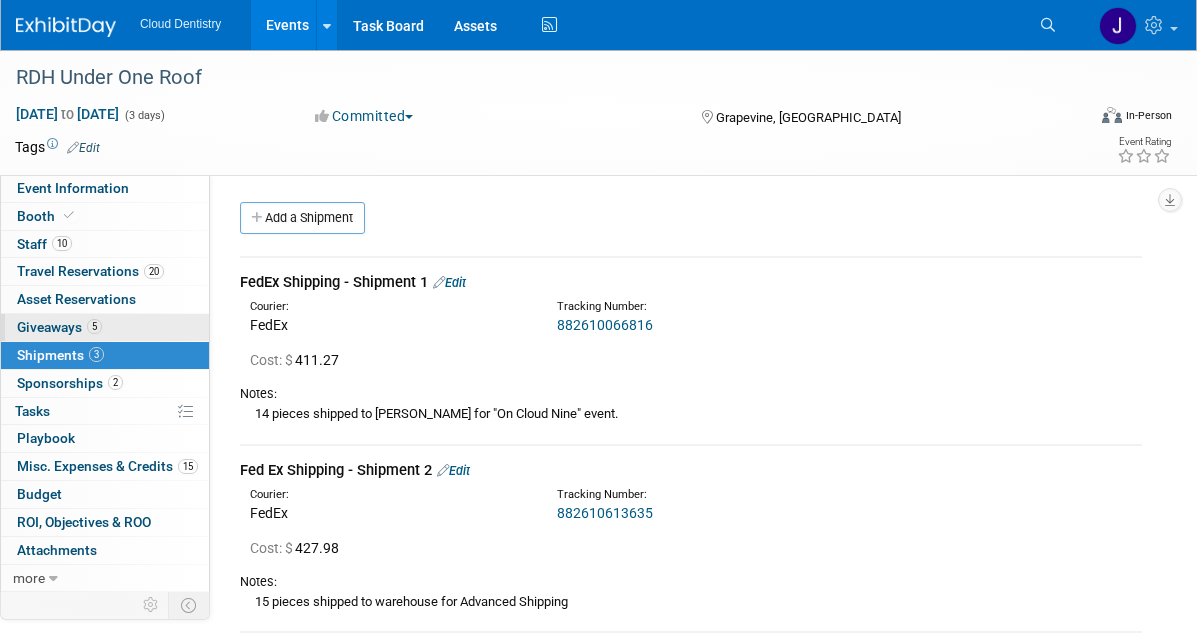 click on "5
Giveaways 5" at bounding box center (105, 327) 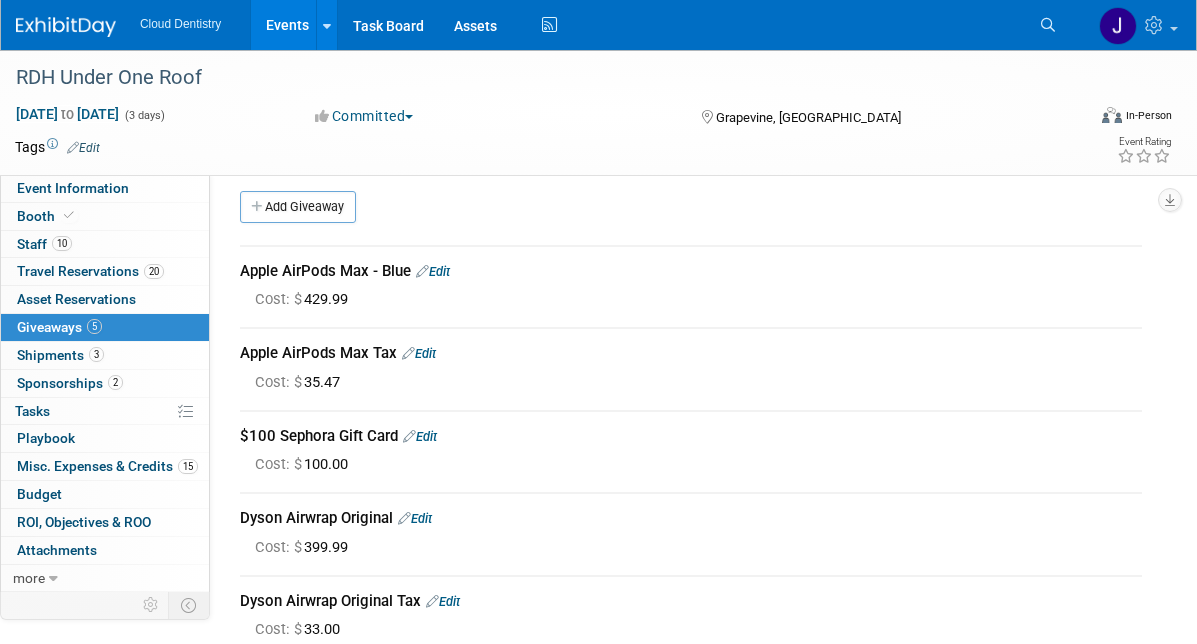 scroll, scrollTop: 0, scrollLeft: 0, axis: both 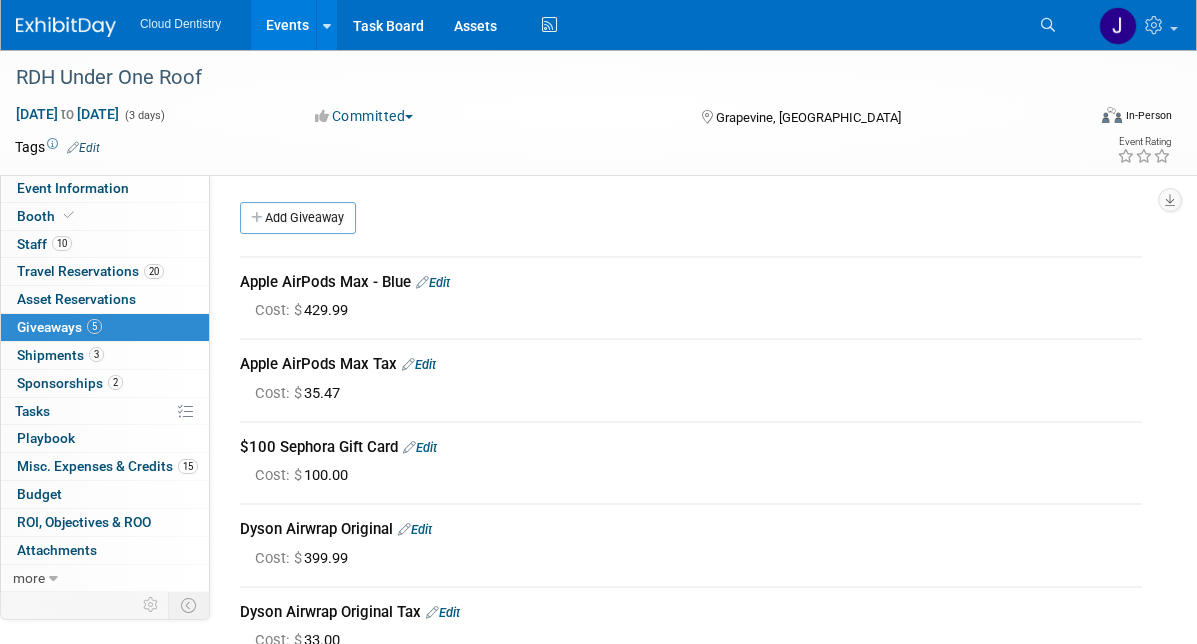 click on "Edit" at bounding box center [419, 364] 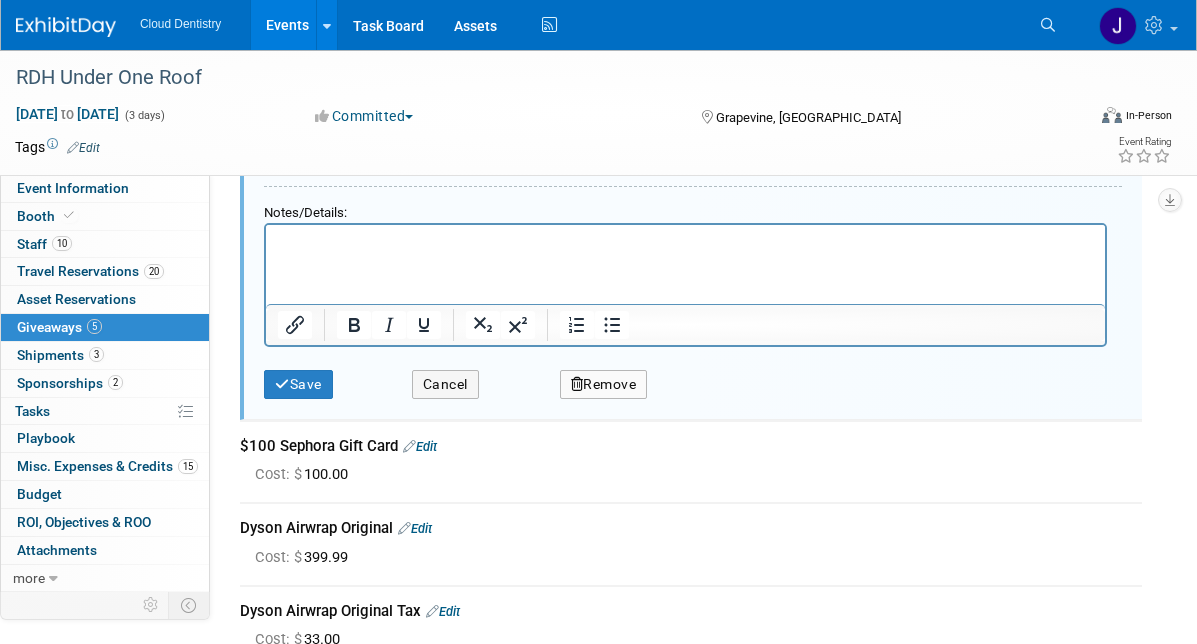 scroll, scrollTop: 419, scrollLeft: 0, axis: vertical 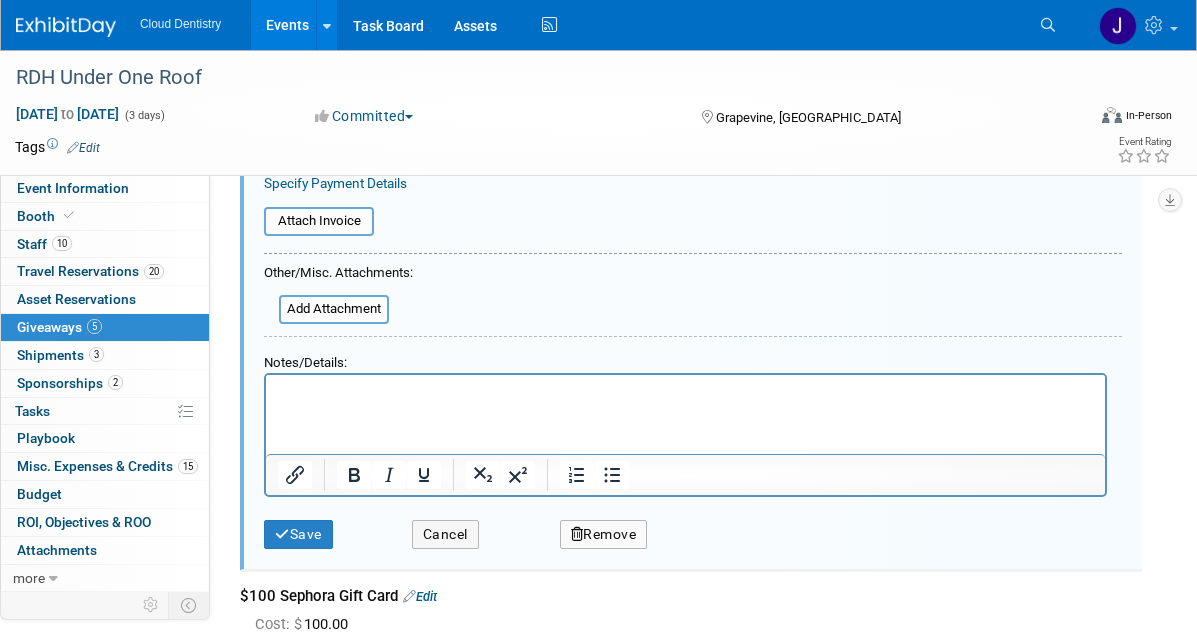 click on "Remove" at bounding box center (604, 534) 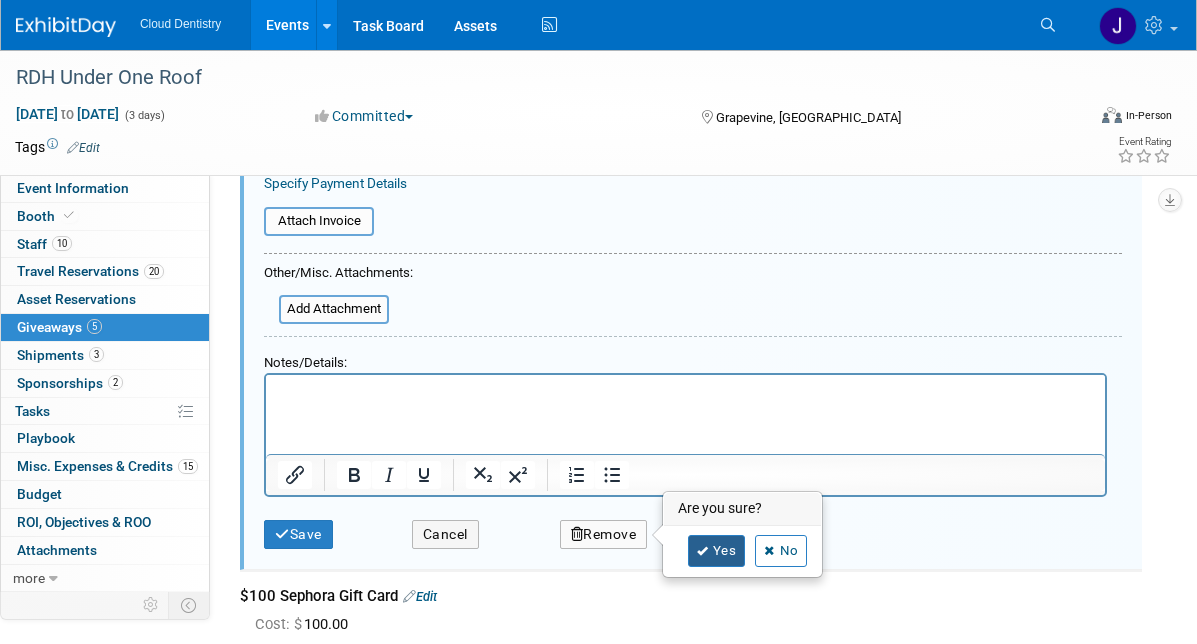 click on "Yes" at bounding box center [717, 551] 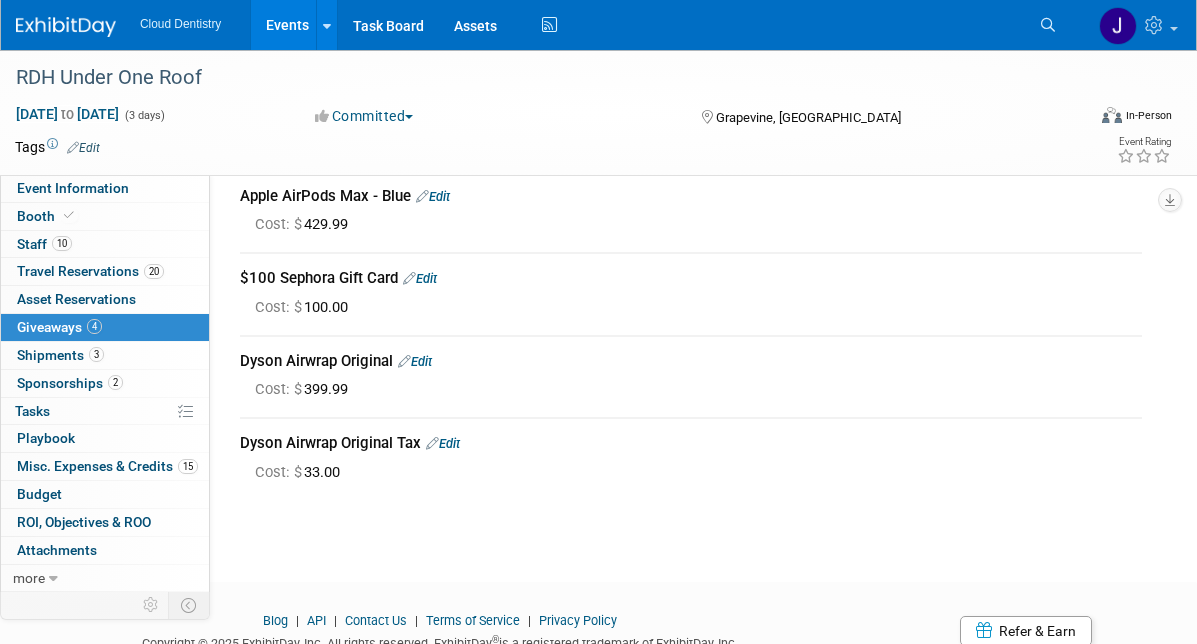 scroll, scrollTop: 0, scrollLeft: 0, axis: both 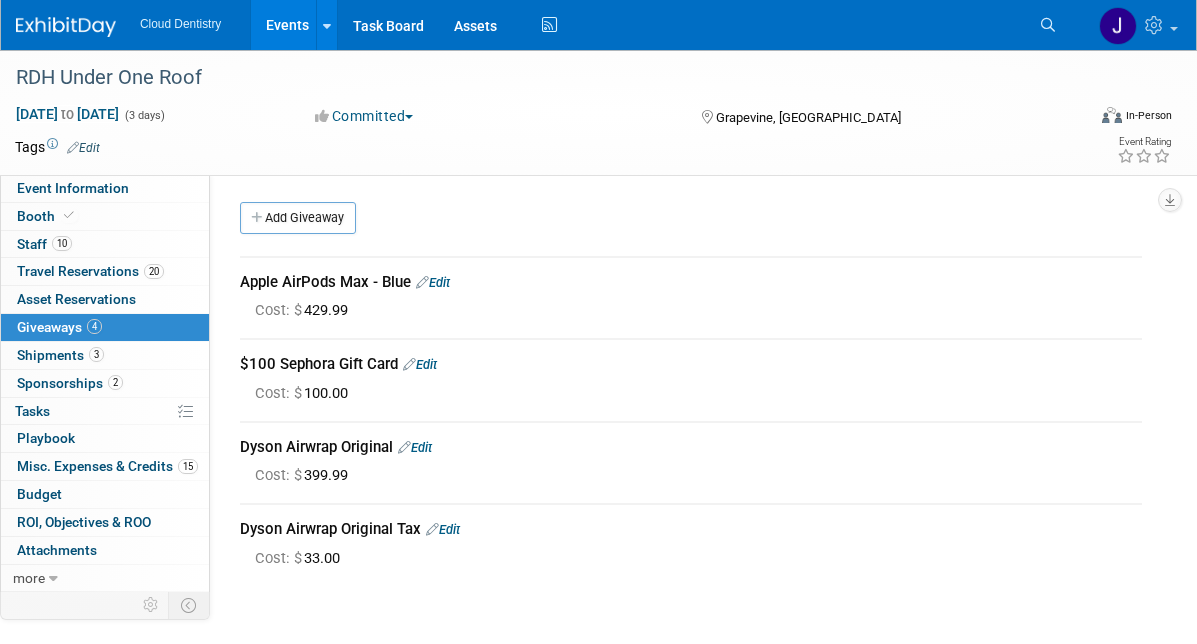 click on "Edit" at bounding box center [443, 529] 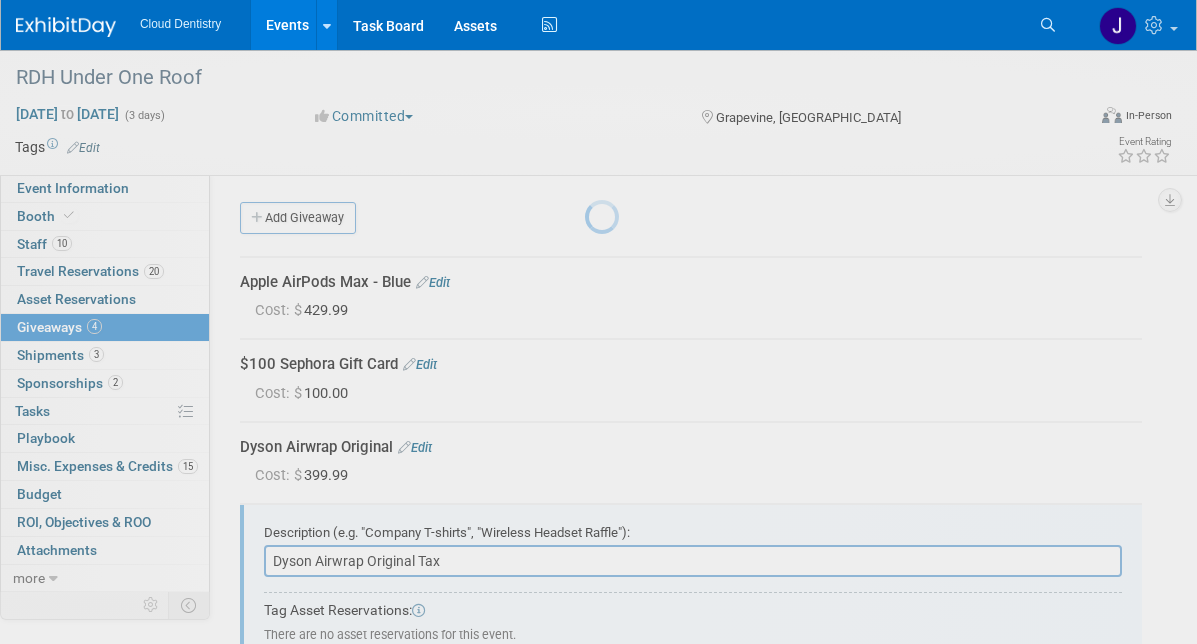 scroll, scrollTop: 245, scrollLeft: 0, axis: vertical 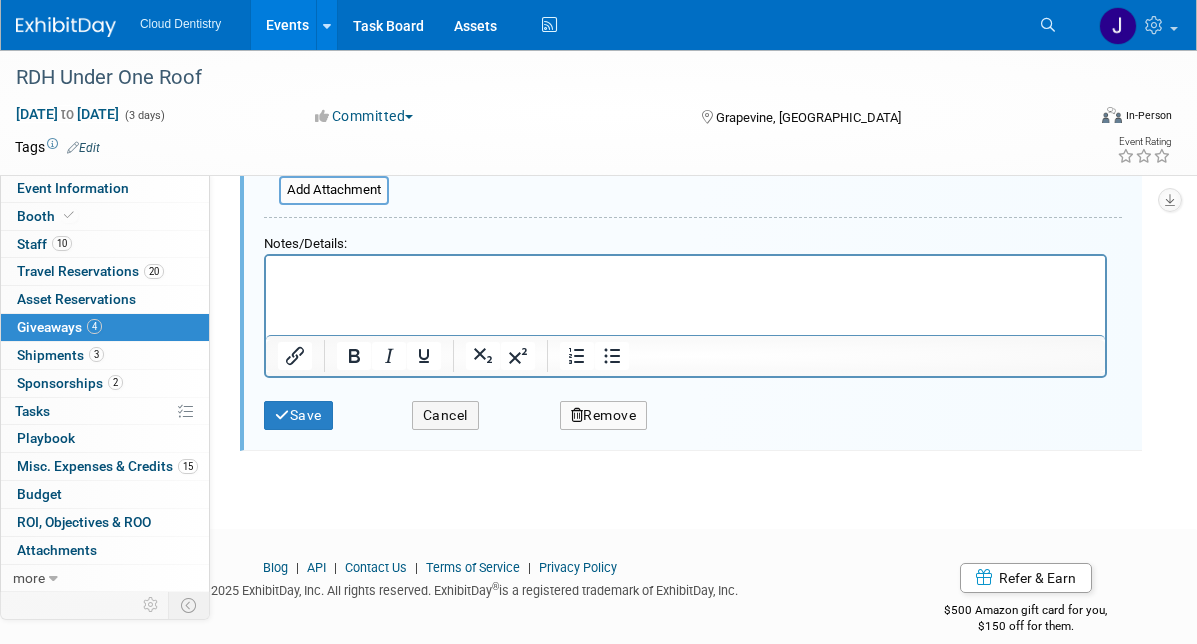 click on "Remove" at bounding box center (604, 415) 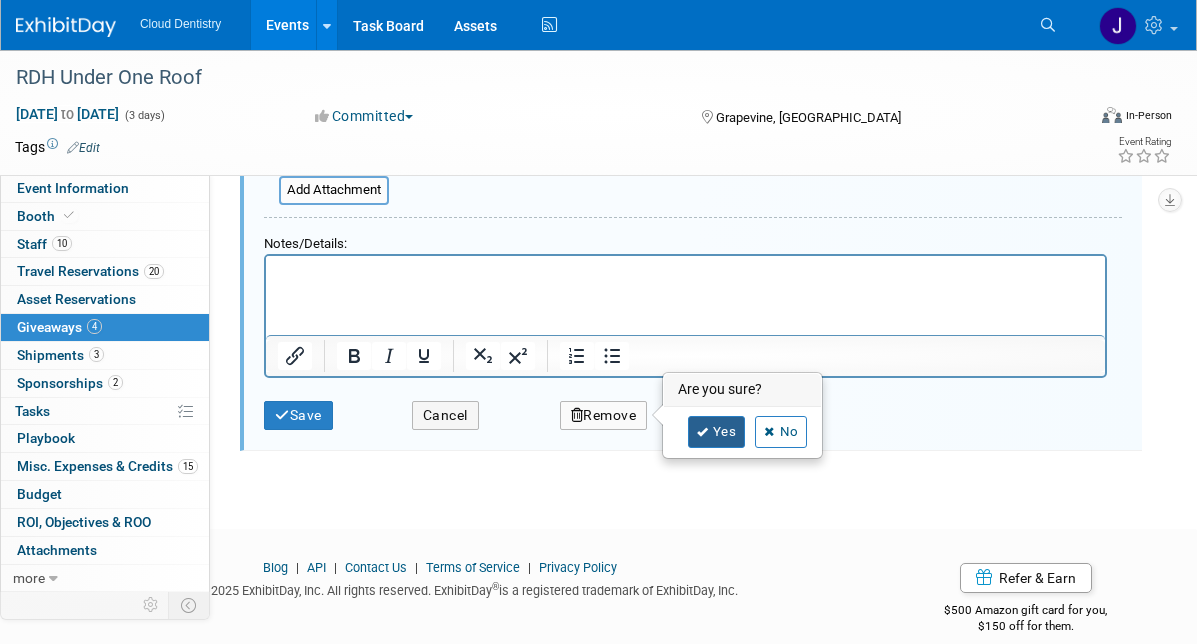 click at bounding box center (703, 432) 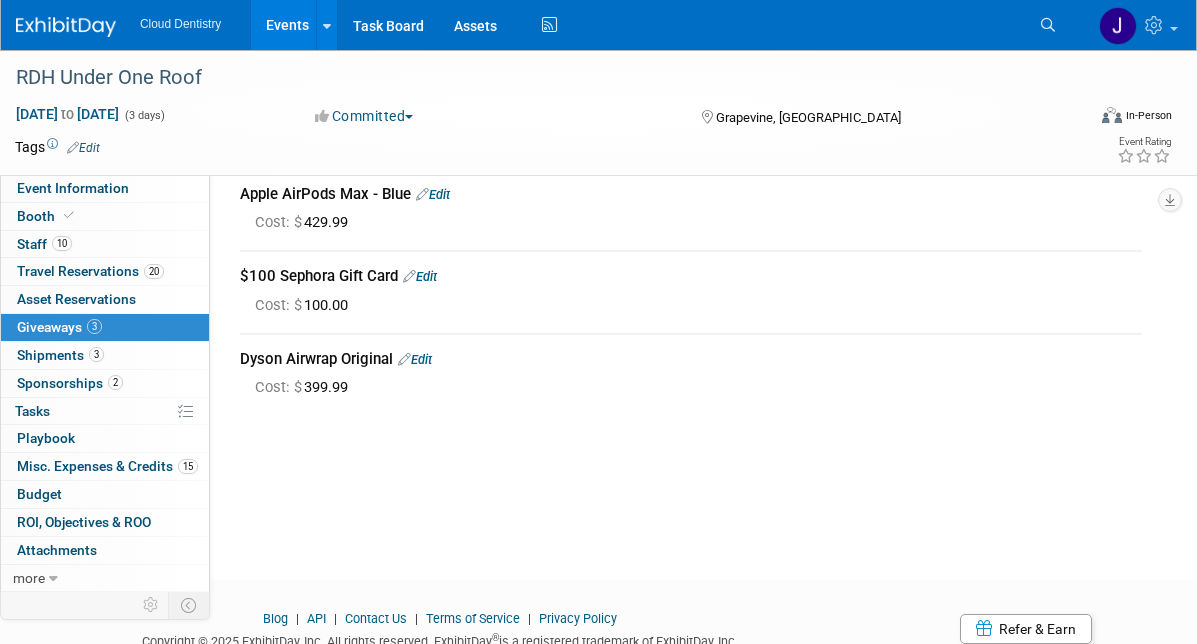 scroll, scrollTop: 0, scrollLeft: 0, axis: both 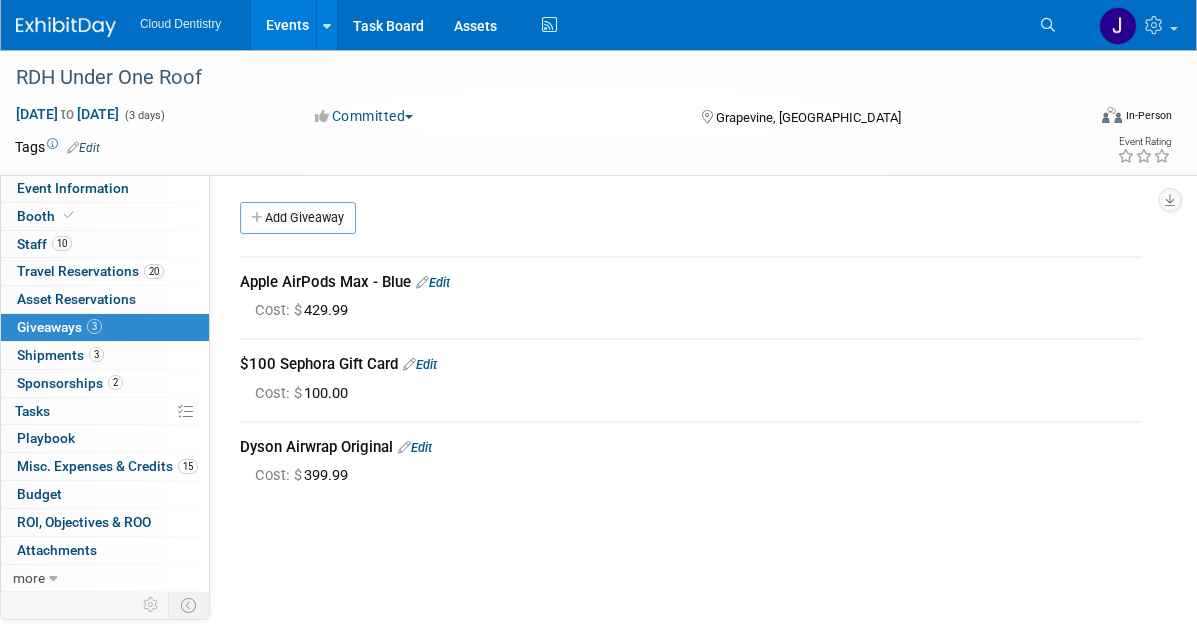 click on "Edit" at bounding box center [433, 282] 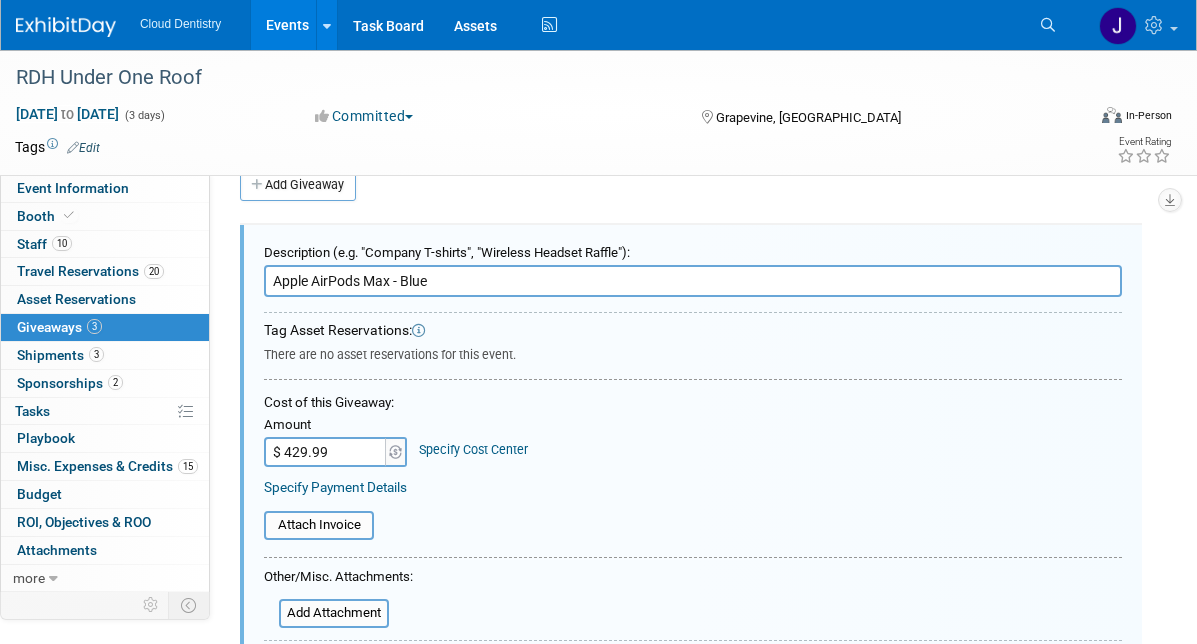 scroll, scrollTop: 34, scrollLeft: 0, axis: vertical 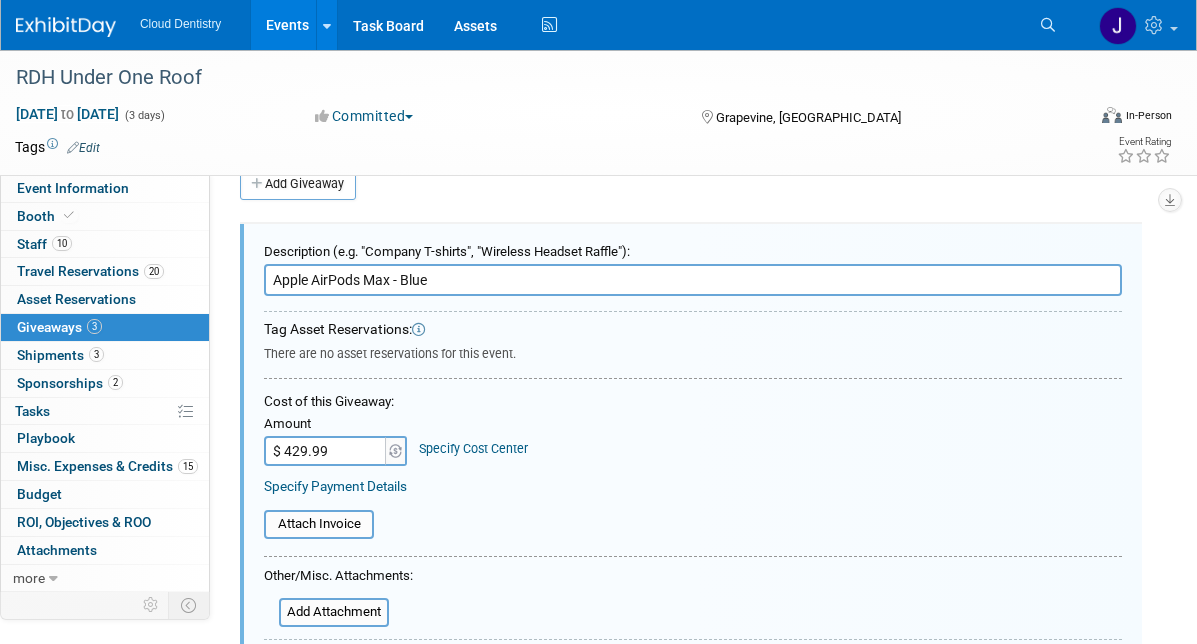 drag, startPoint x: 331, startPoint y: 406, endPoint x: 335, endPoint y: 424, distance: 18.439089 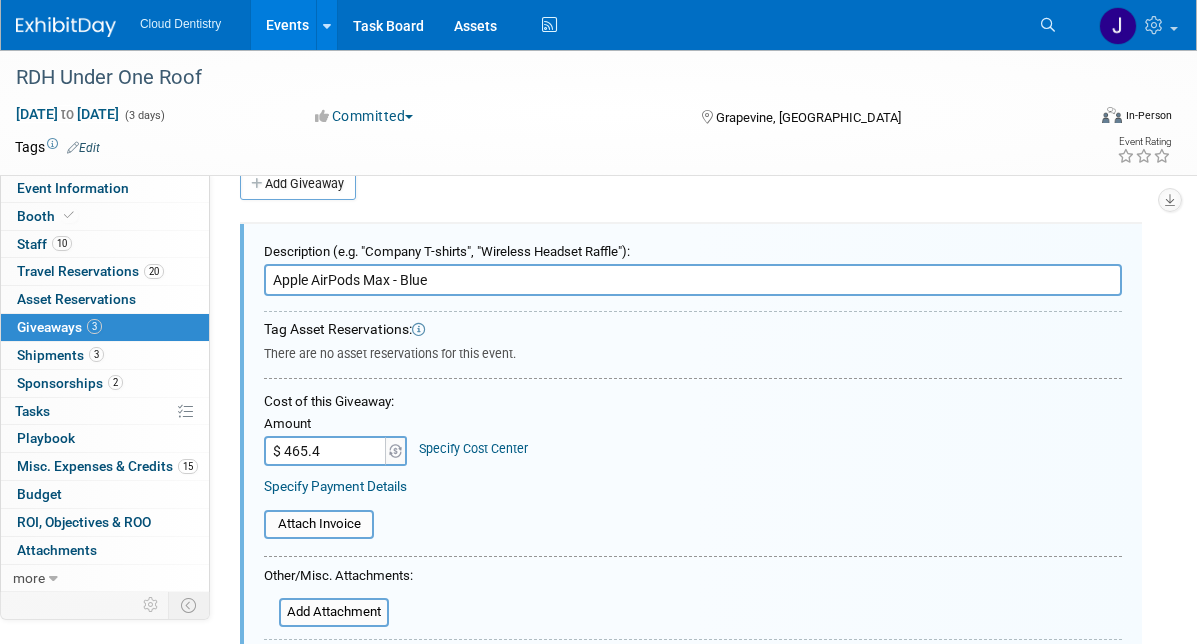 type on "$ 465.46" 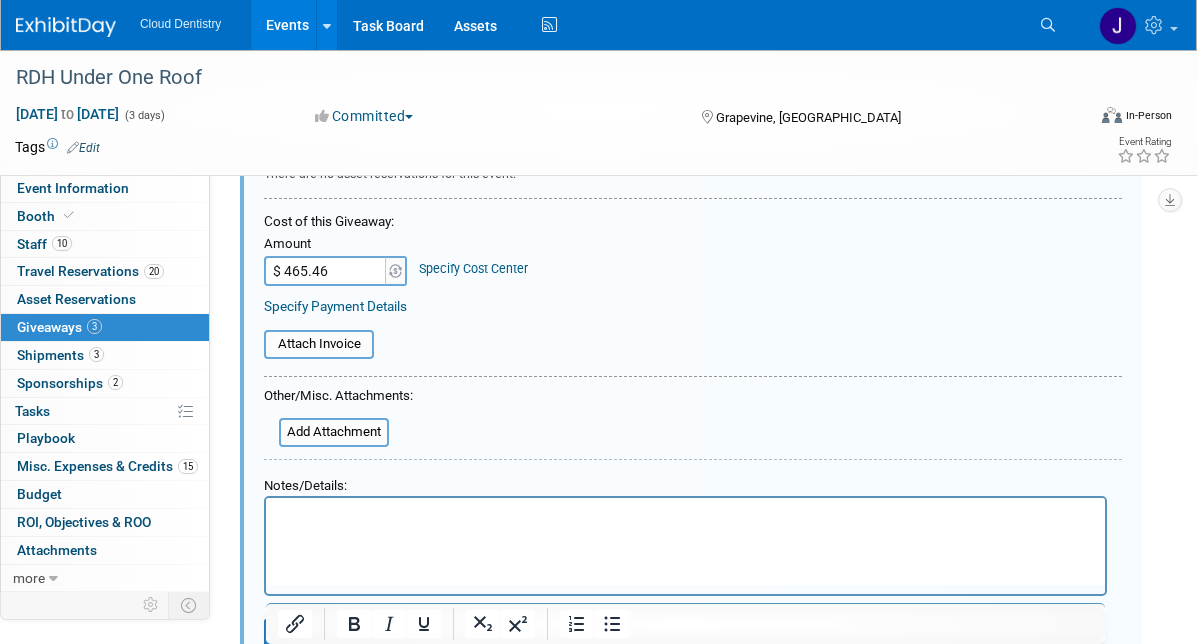 scroll, scrollTop: 226, scrollLeft: 0, axis: vertical 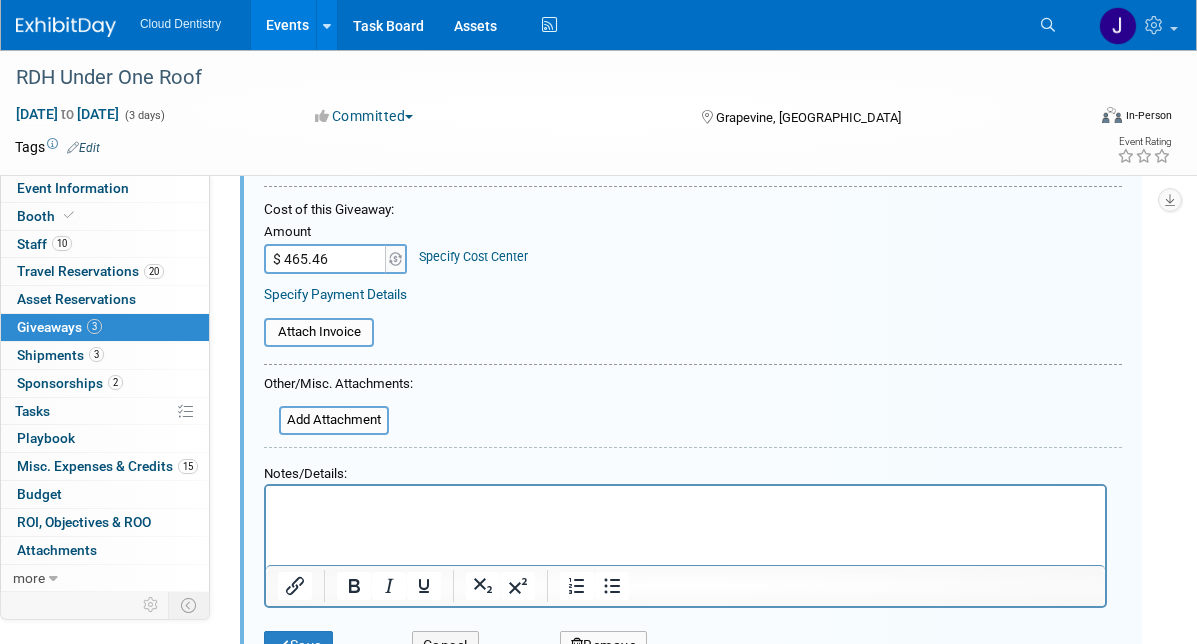 click at bounding box center [686, 503] 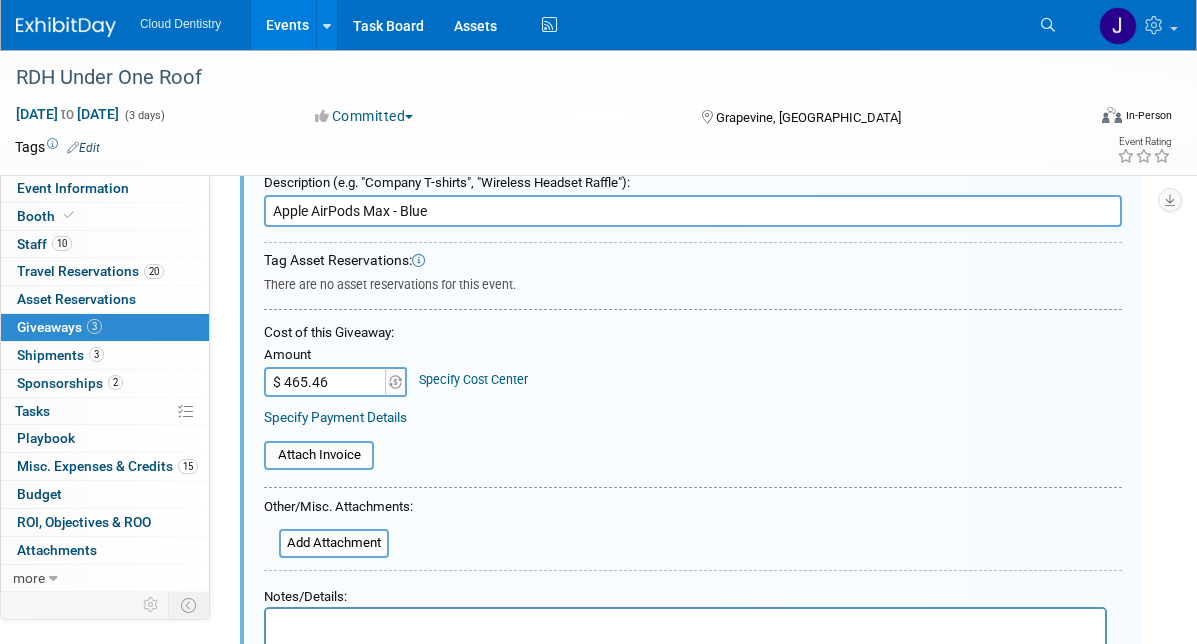 scroll, scrollTop: 101, scrollLeft: 0, axis: vertical 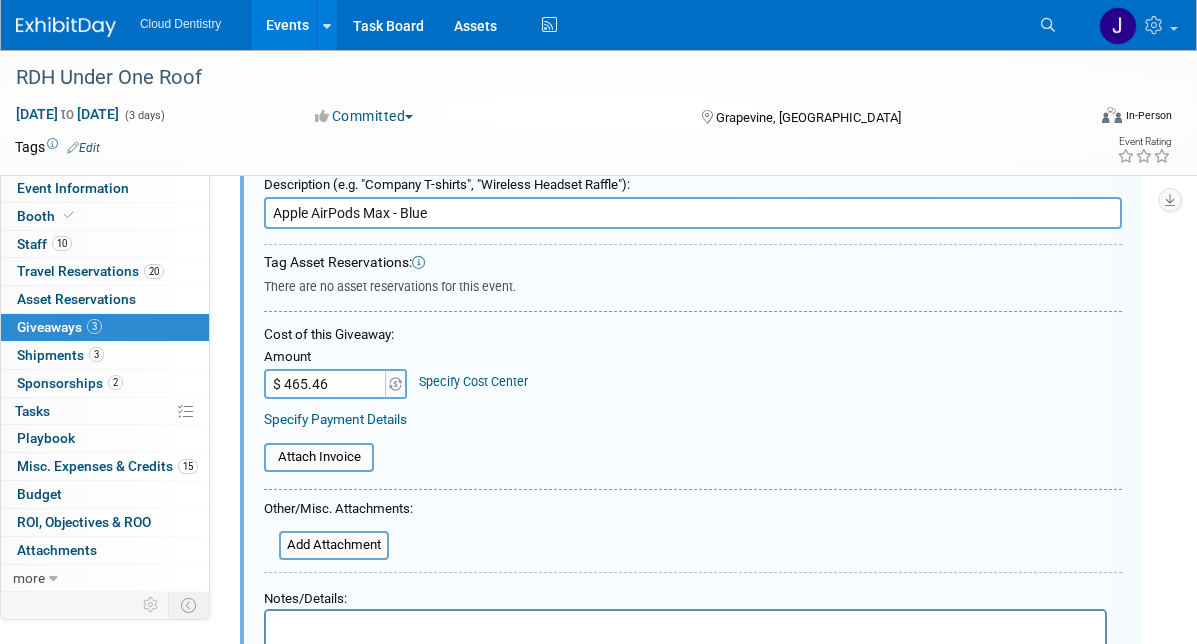 drag, startPoint x: 464, startPoint y: 217, endPoint x: 272, endPoint y: 218, distance: 192.00261 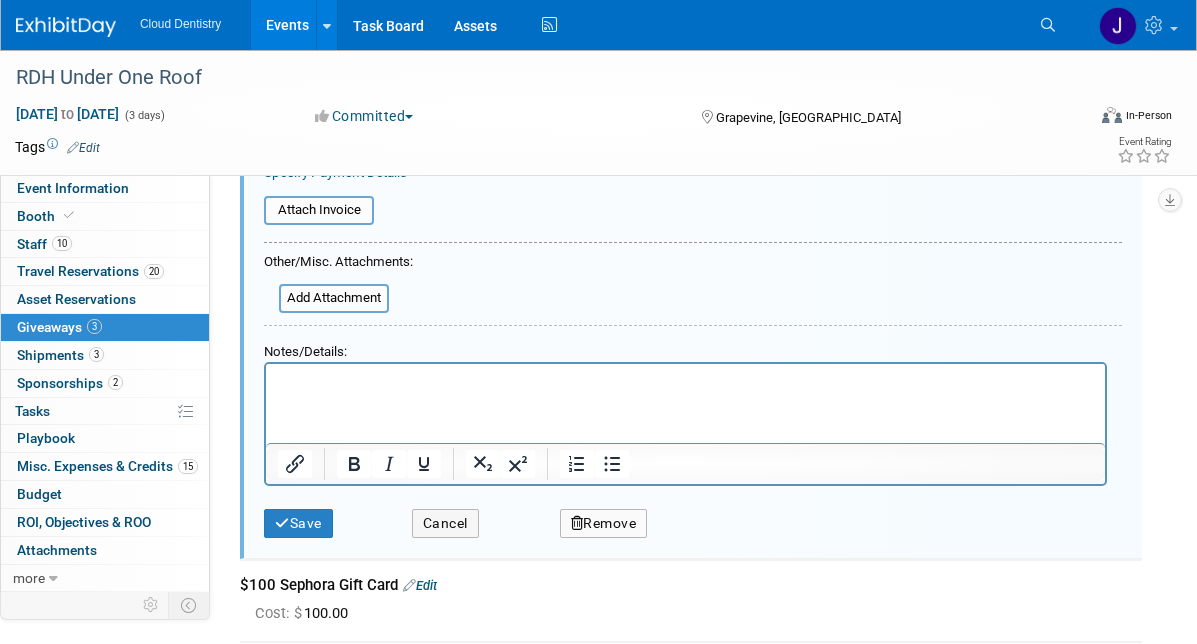 scroll, scrollTop: 377, scrollLeft: 0, axis: vertical 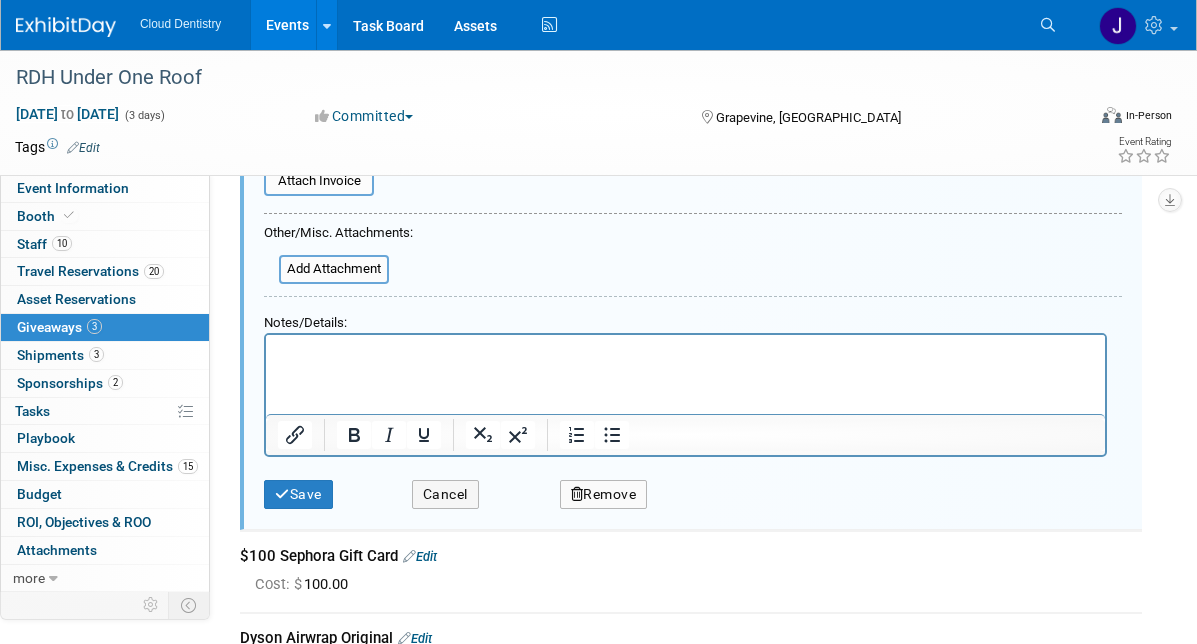 click at bounding box center [685, 348] 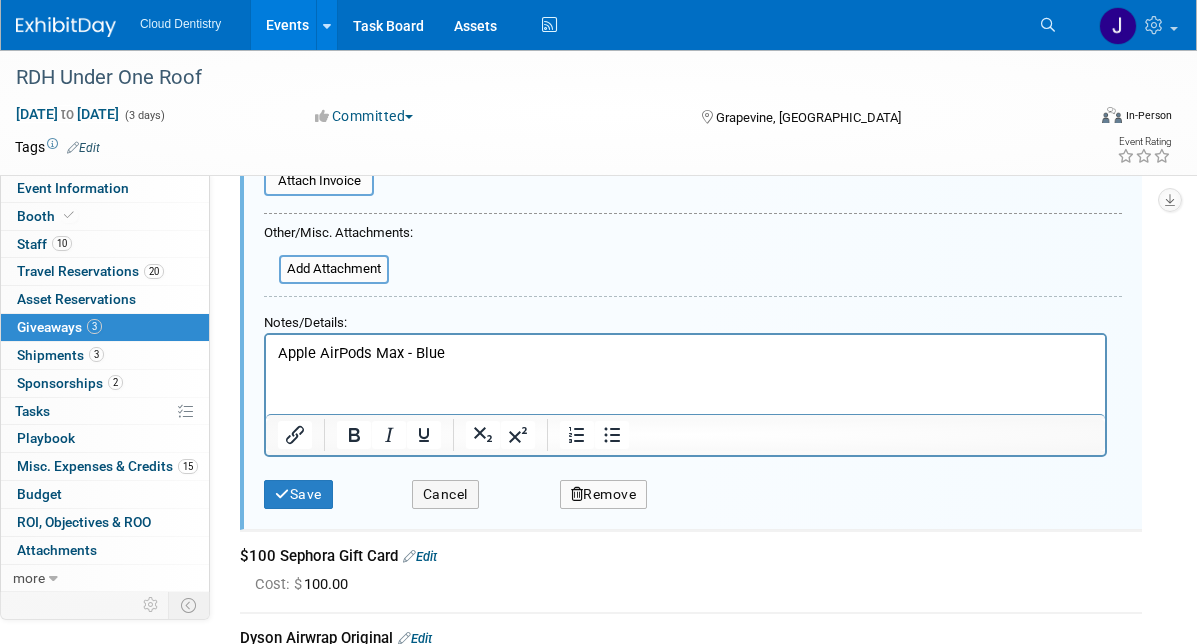 click on "Apple AirPods Max - Blue" at bounding box center [685, 348] 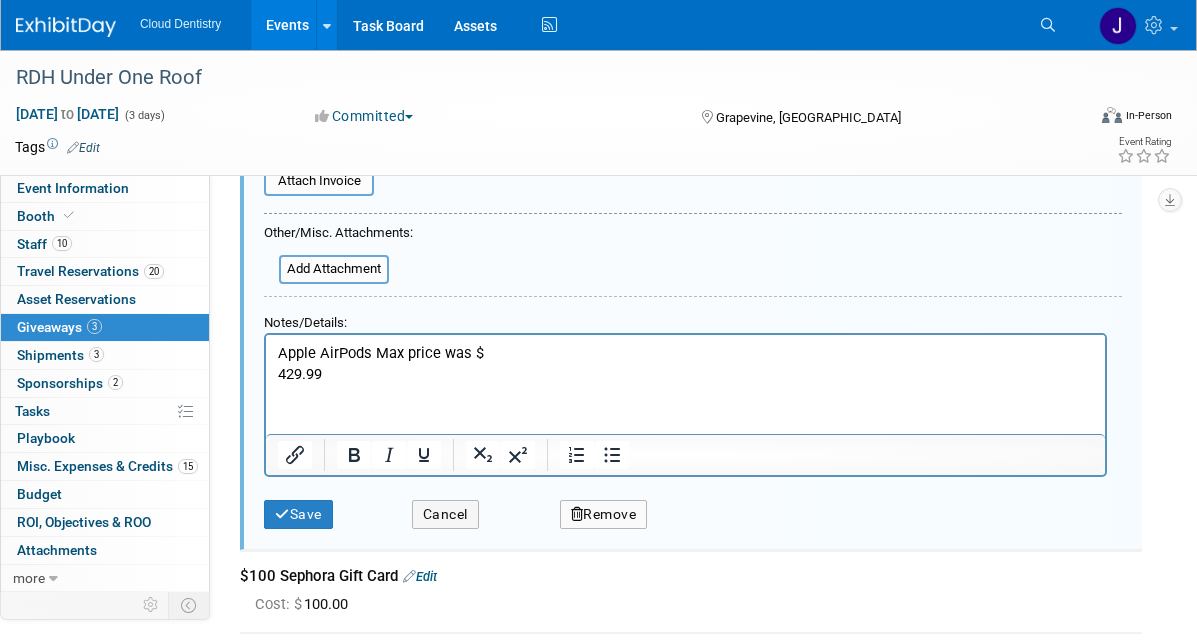 click on "Apple AirPods Max price was $ 429.99" at bounding box center (685, 358) 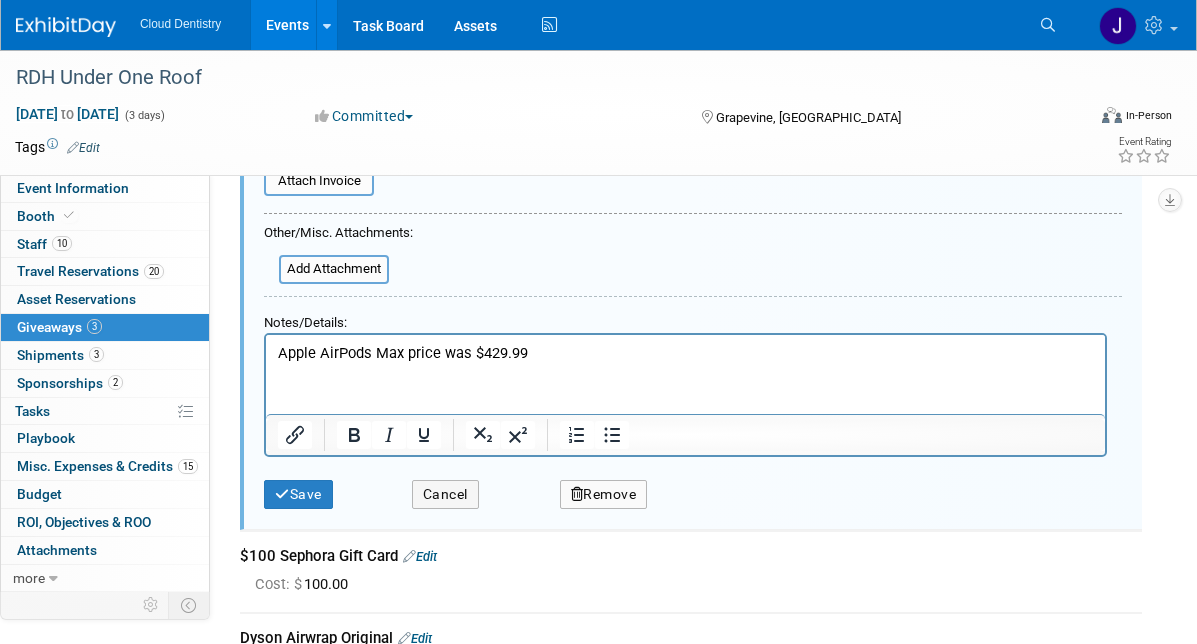 click on "Apple AirPods Max price was $ 429.99" at bounding box center [686, 352] 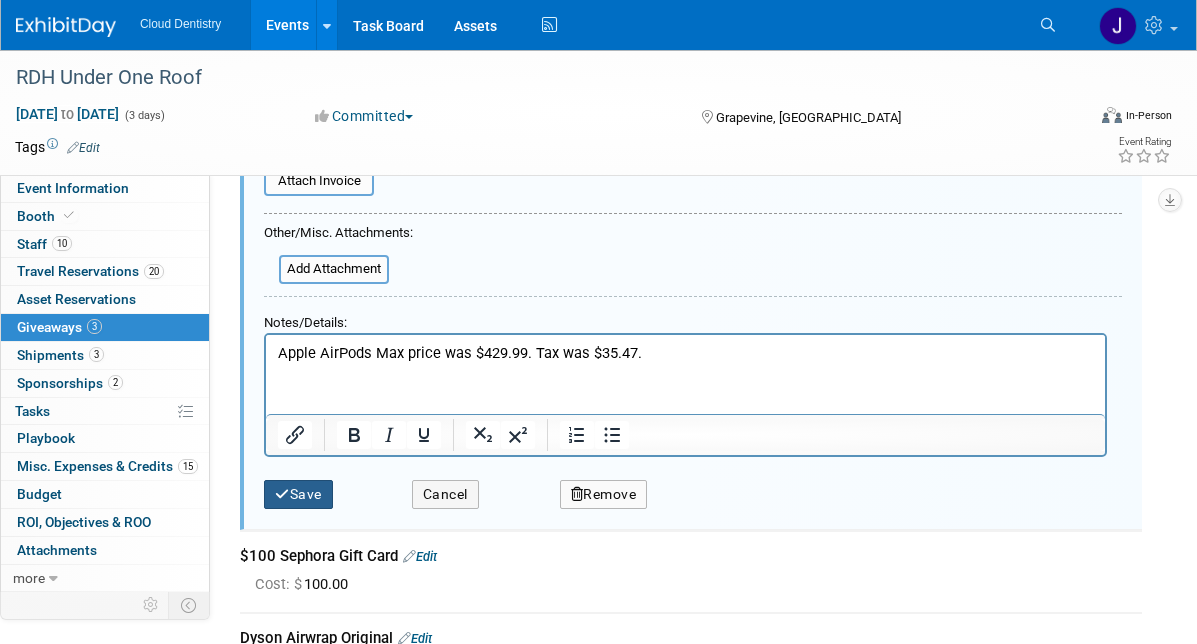 click on "Save" at bounding box center (298, 494) 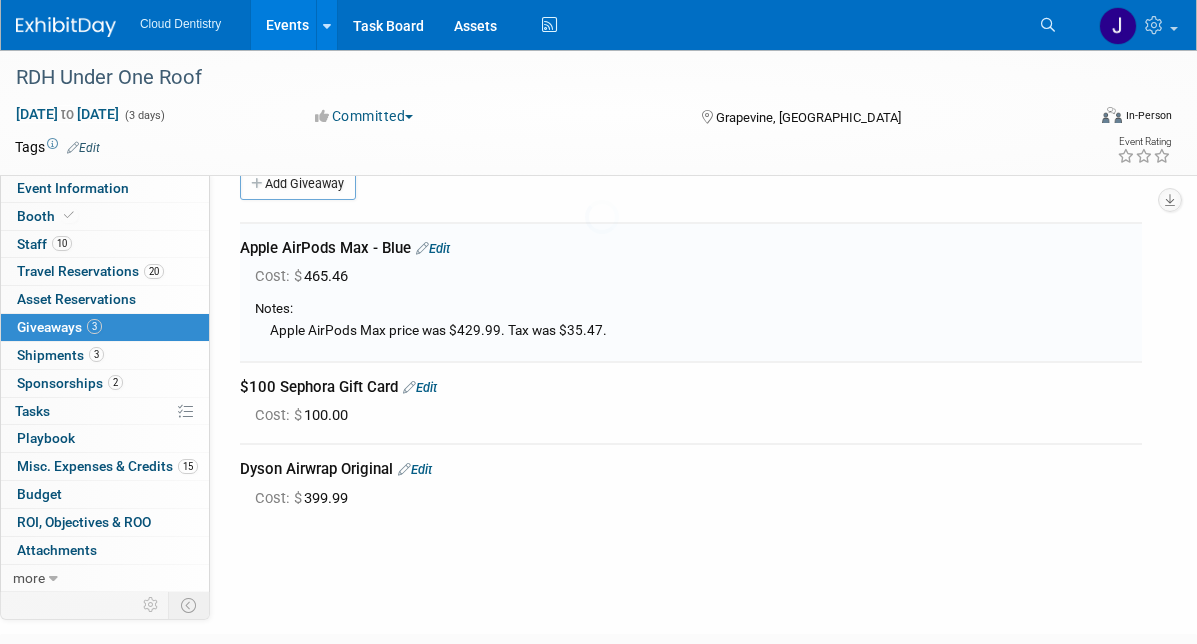 scroll, scrollTop: 30, scrollLeft: 0, axis: vertical 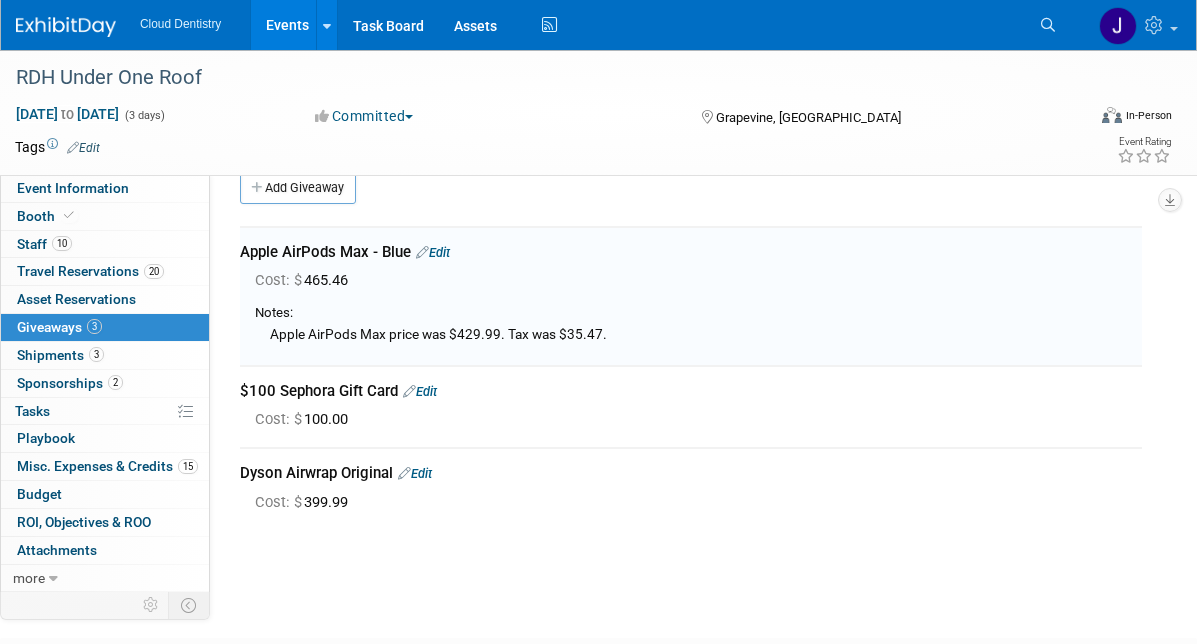 click on "Edit" at bounding box center (415, 473) 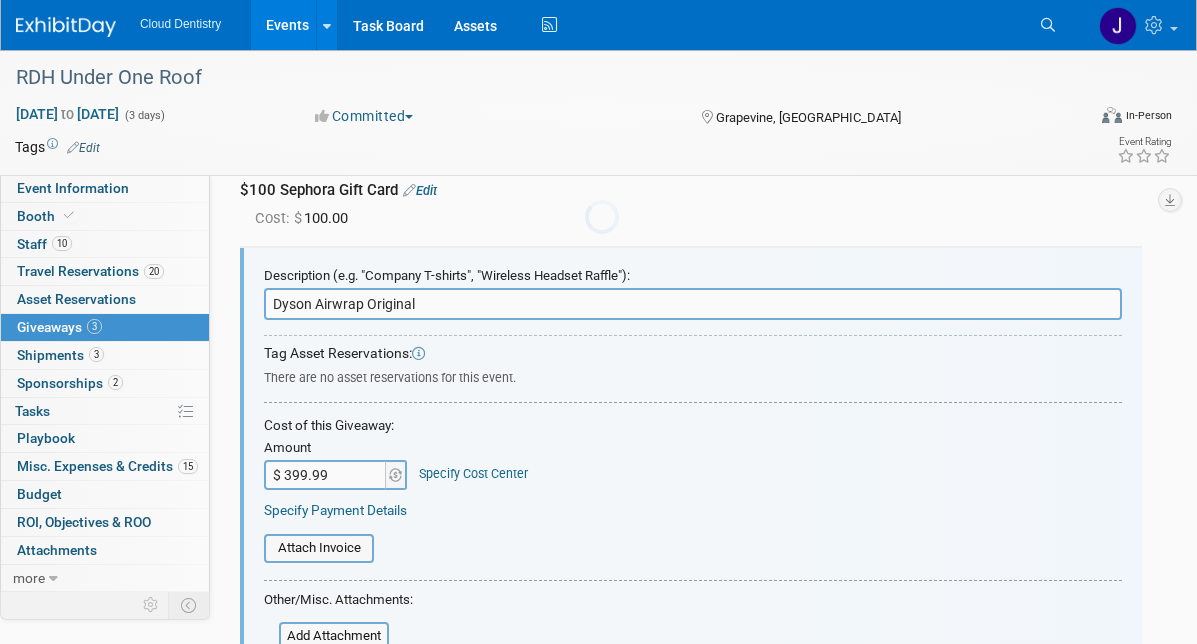 scroll, scrollTop: 251, scrollLeft: 0, axis: vertical 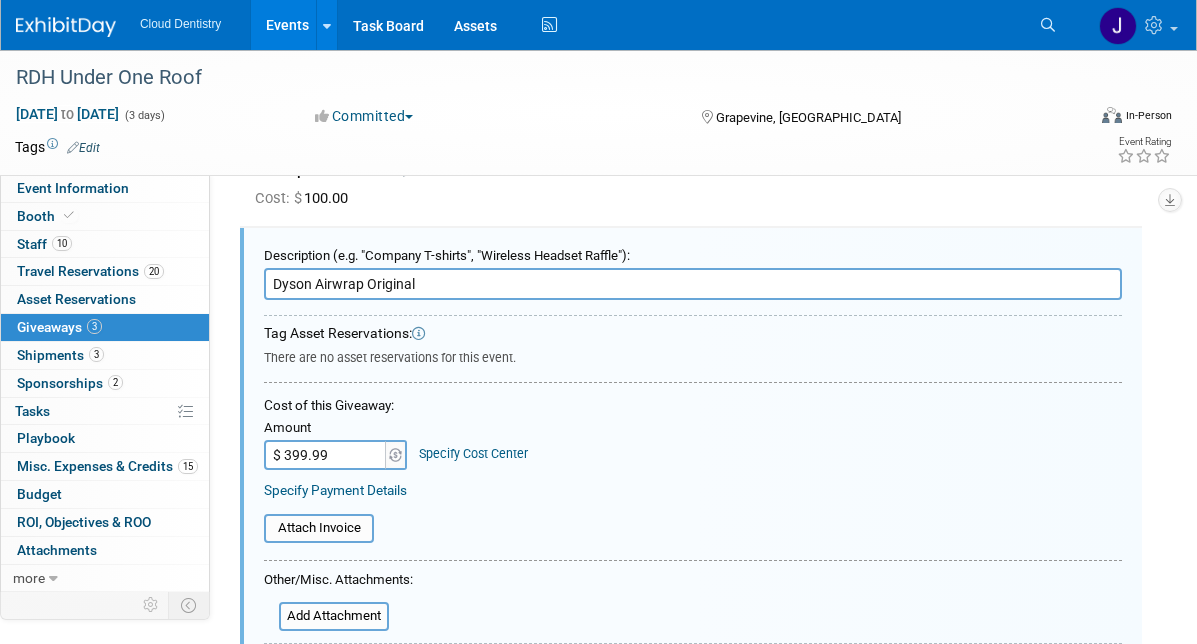click on "Cost of this Giveaway:" at bounding box center (693, 405) 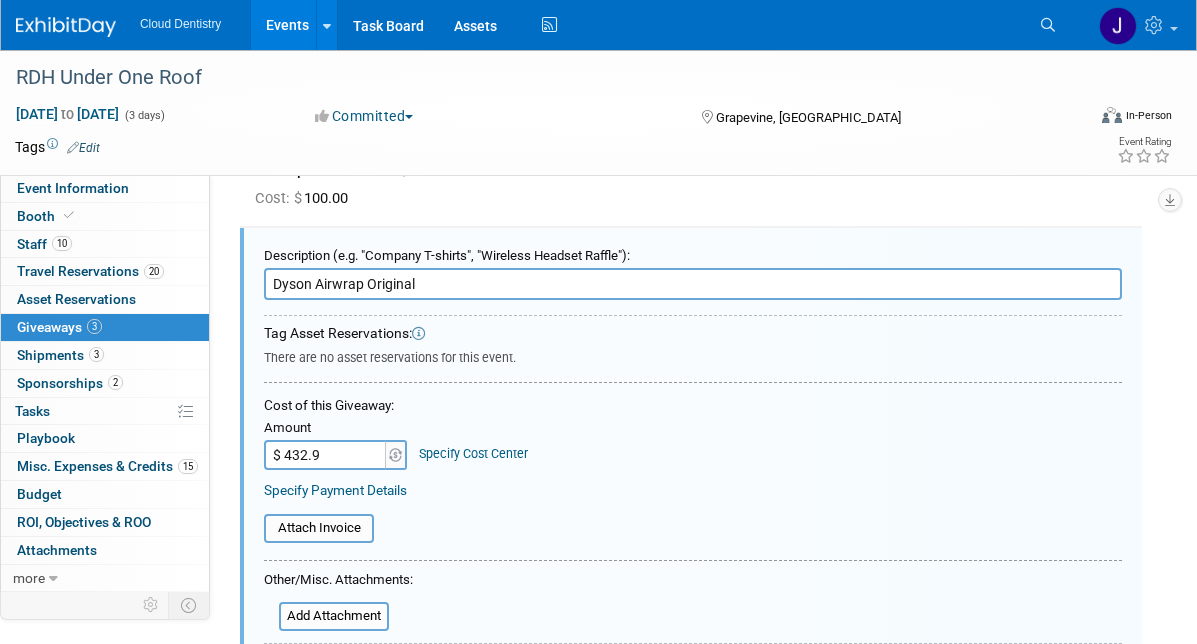 type on "$ 432.99" 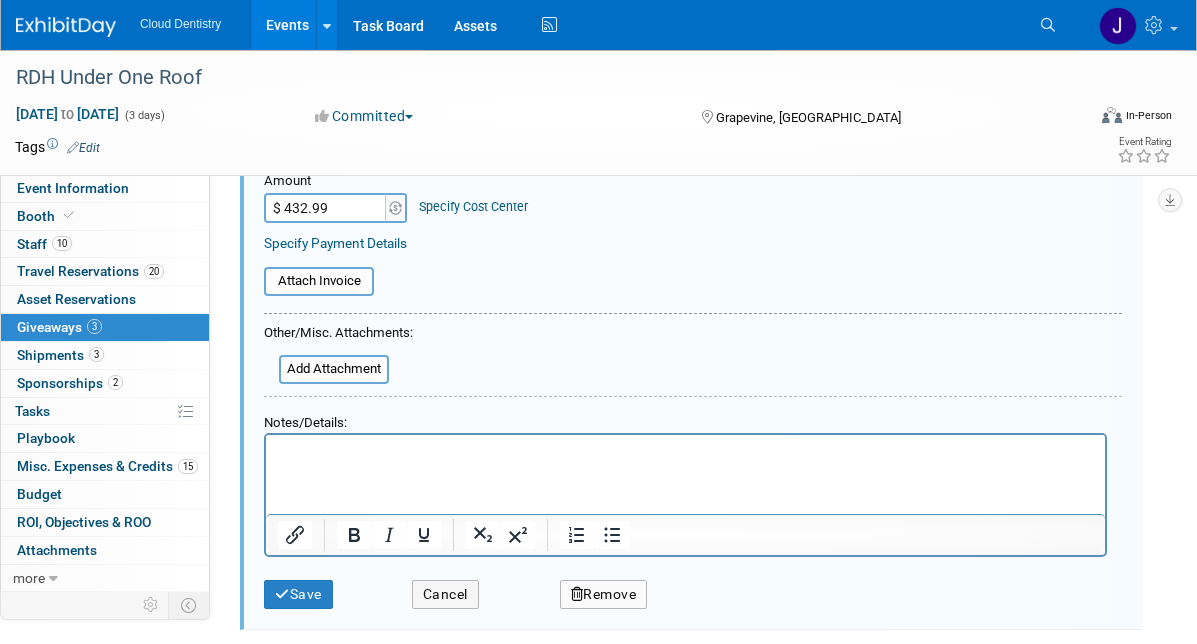 scroll, scrollTop: 500, scrollLeft: 0, axis: vertical 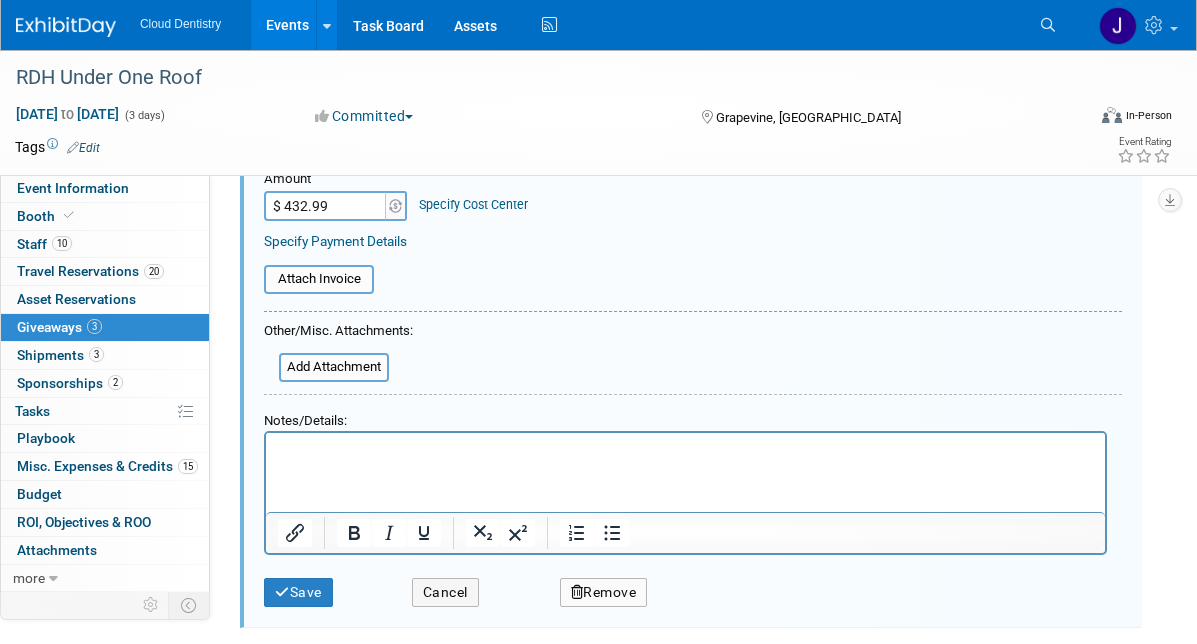 click at bounding box center (685, 446) 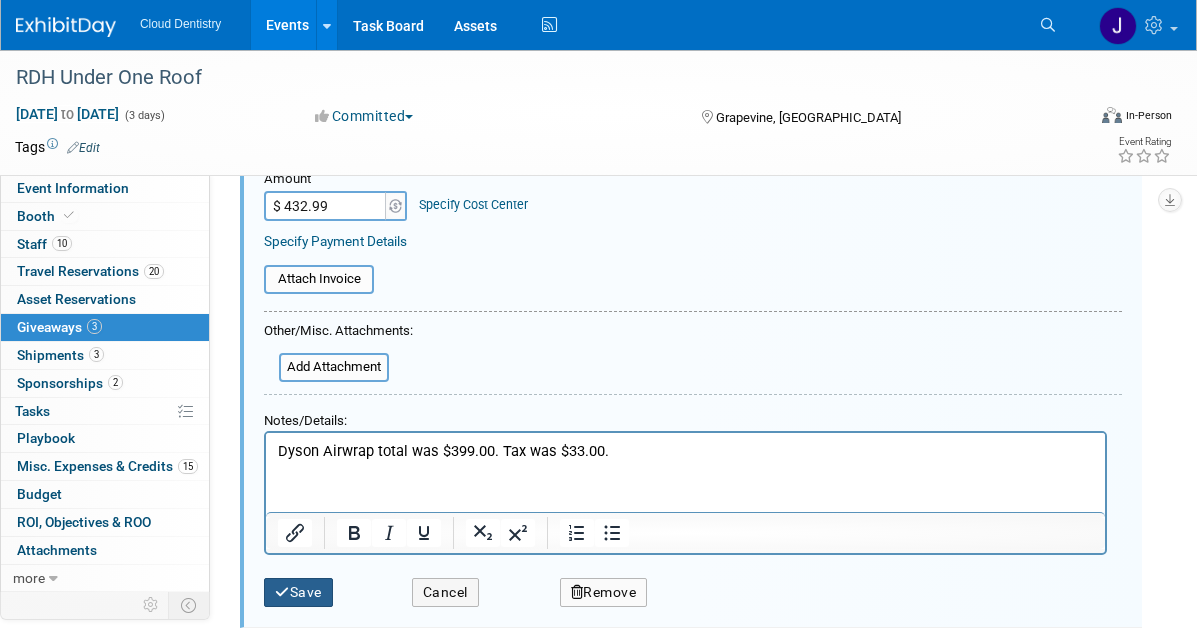 click on "Save" at bounding box center [298, 592] 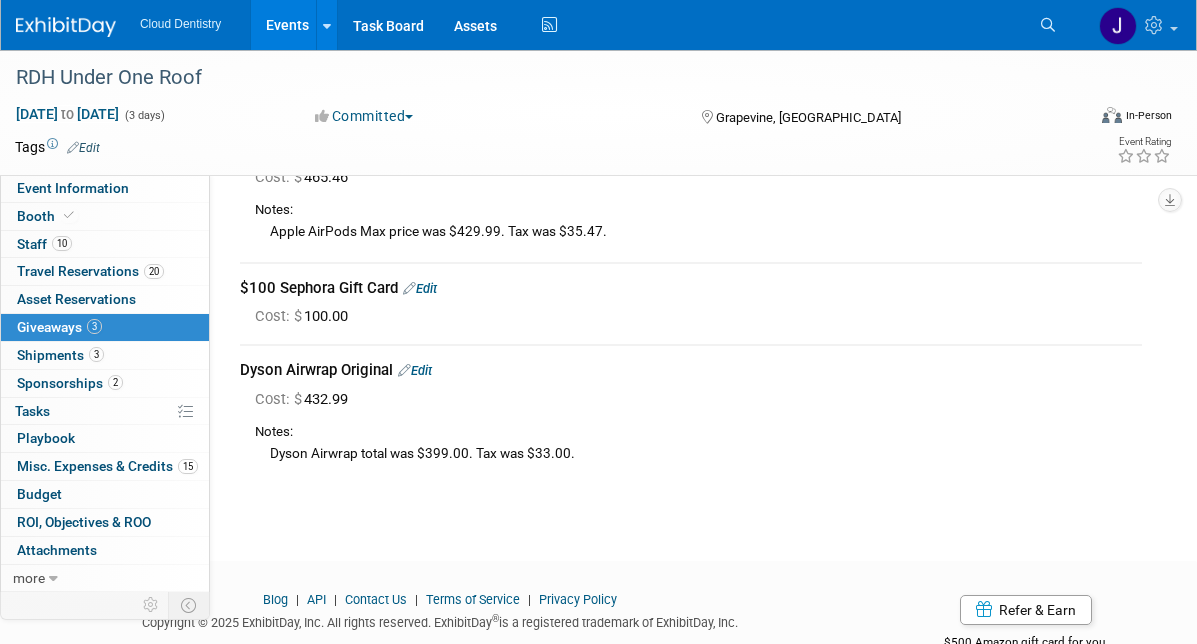 scroll, scrollTop: 190, scrollLeft: 0, axis: vertical 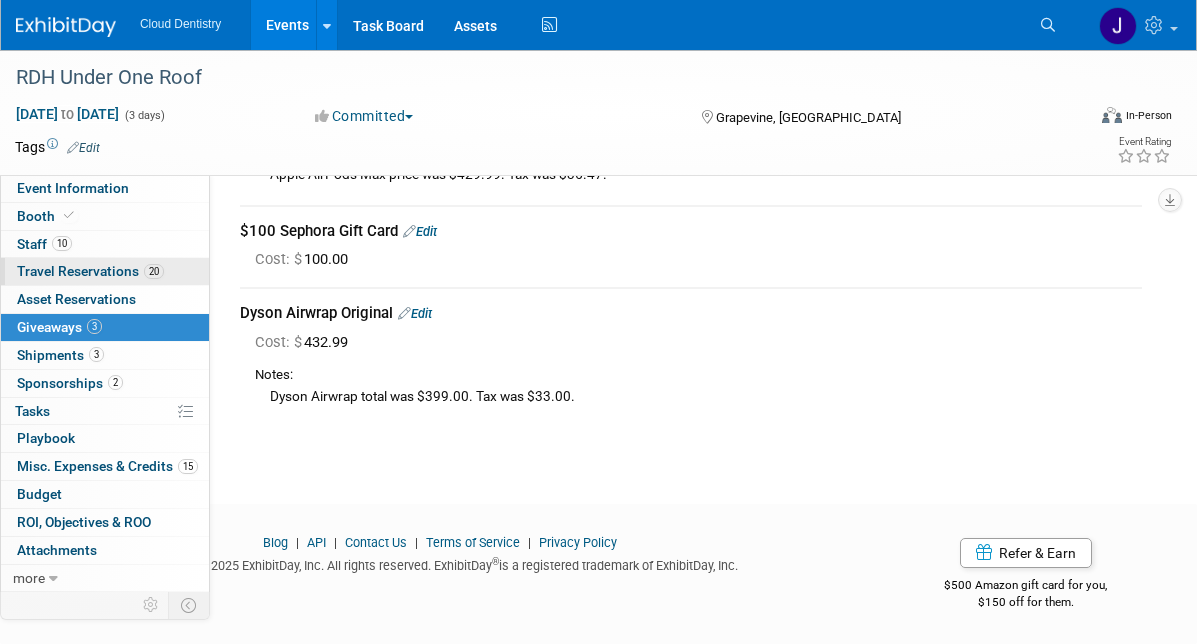 click on "20
Travel Reservations 20" at bounding box center [105, 271] 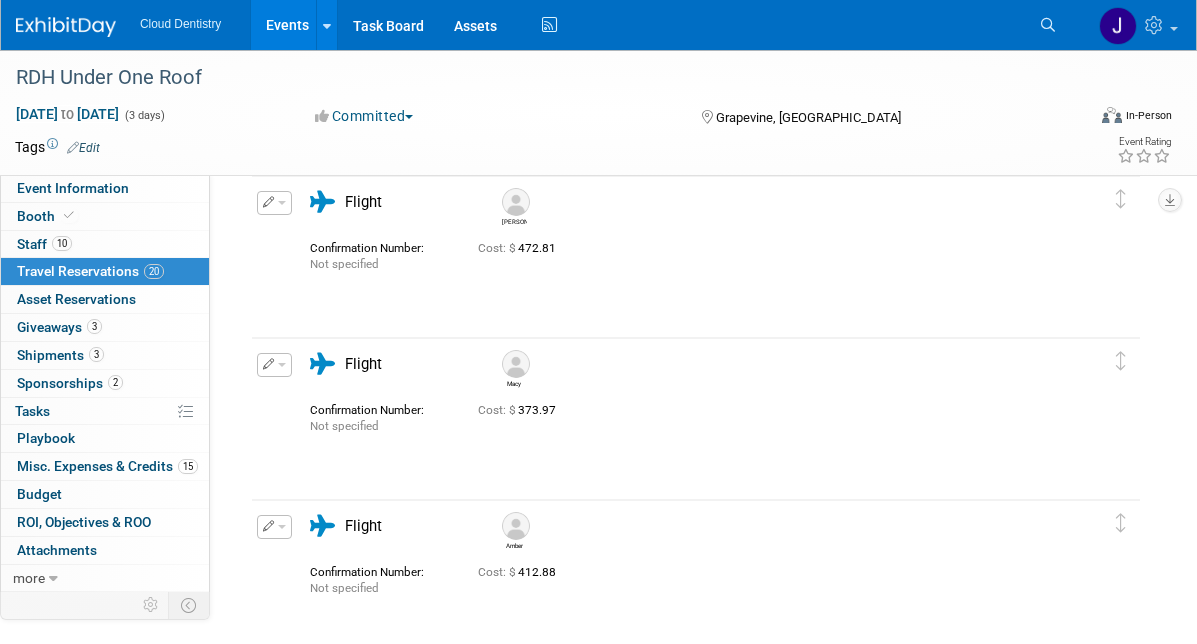 scroll, scrollTop: 1030, scrollLeft: 0, axis: vertical 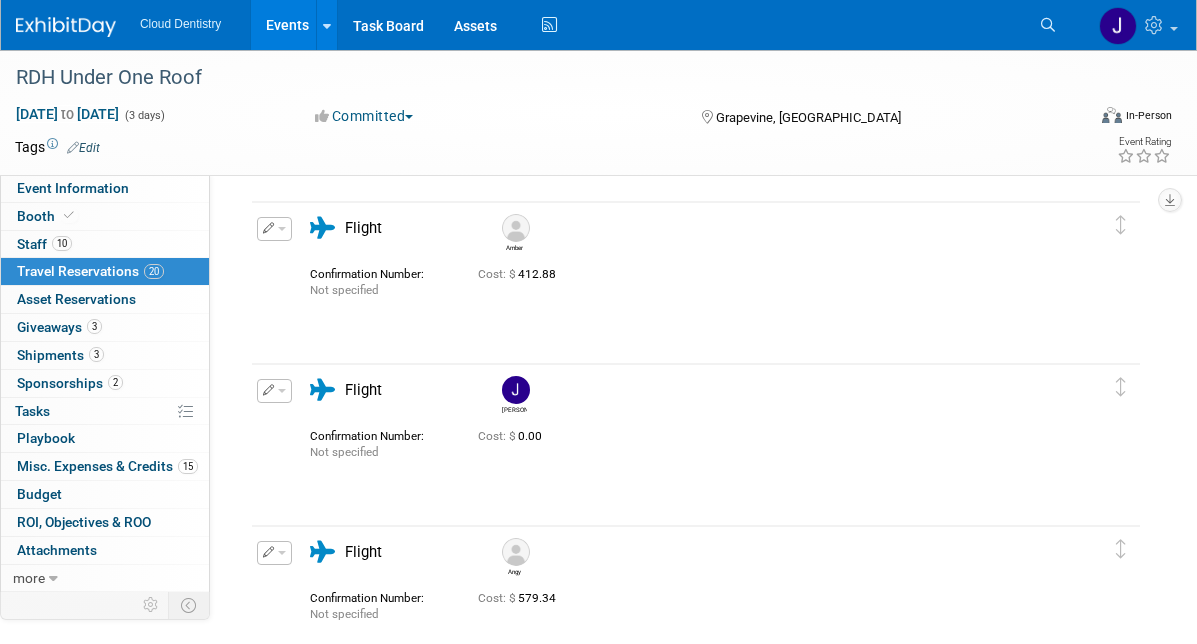 click at bounding box center [282, 391] 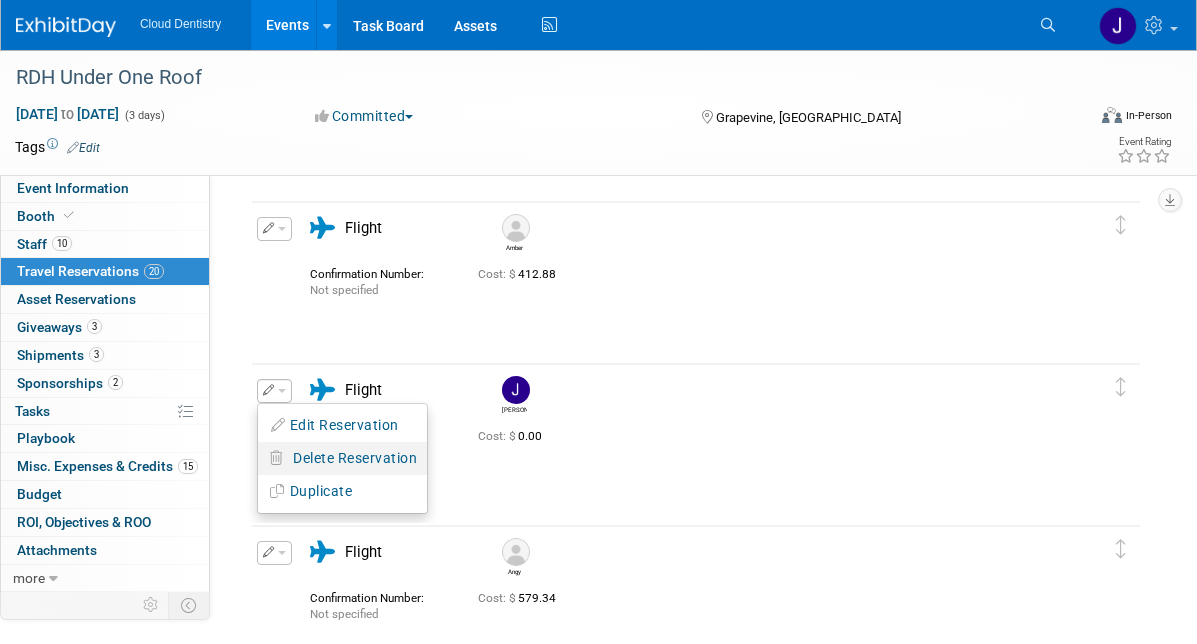 click on "Delete Reservation" at bounding box center [355, 458] 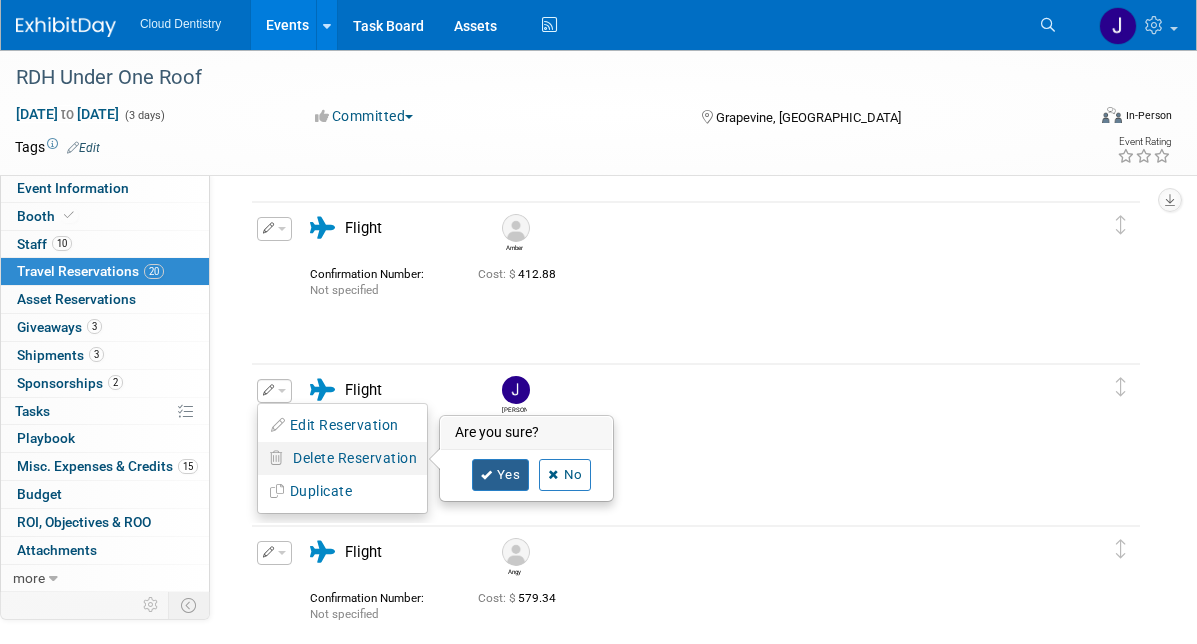 click on "Yes" at bounding box center (501, 475) 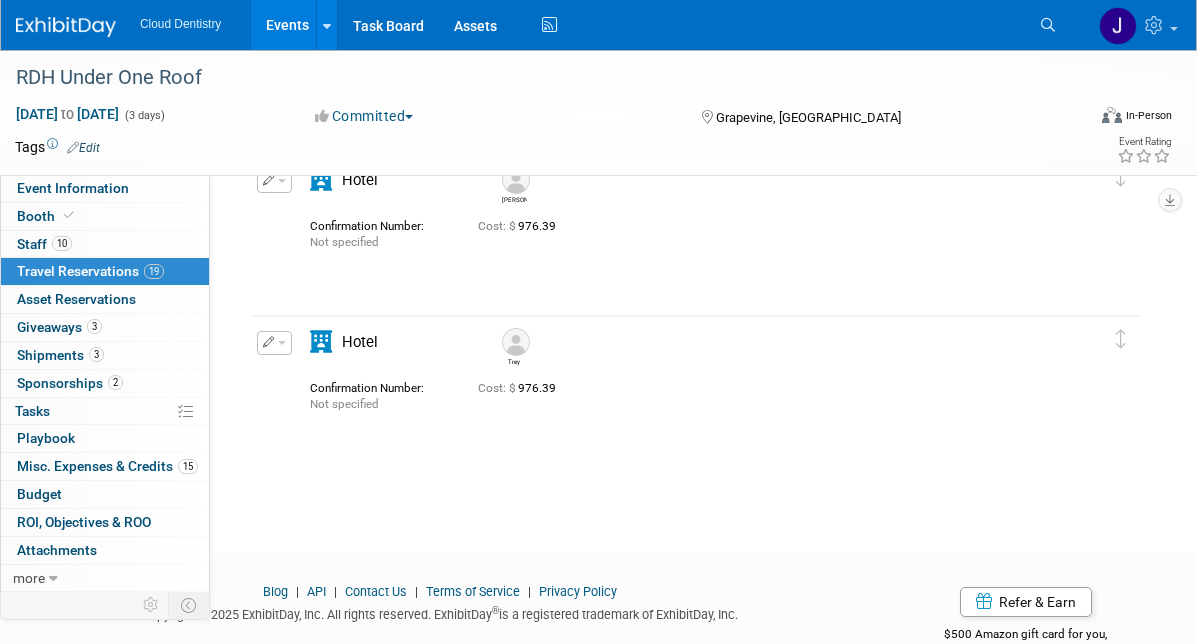 scroll, scrollTop: 2910, scrollLeft: 0, axis: vertical 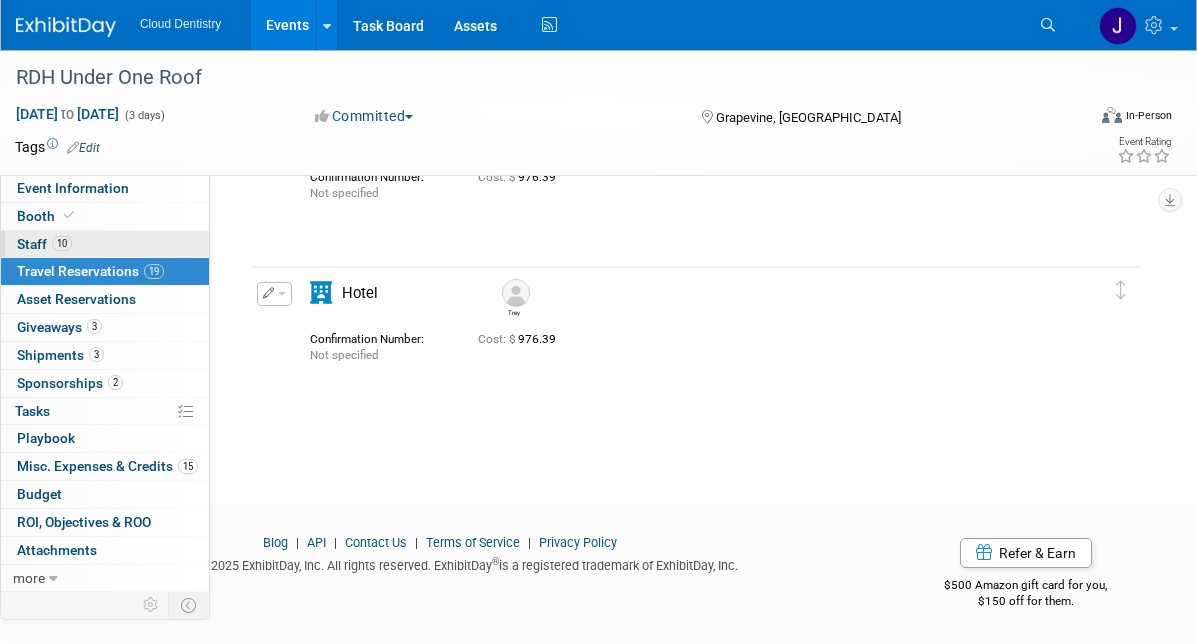 click on "10
Staff 10" at bounding box center (105, 244) 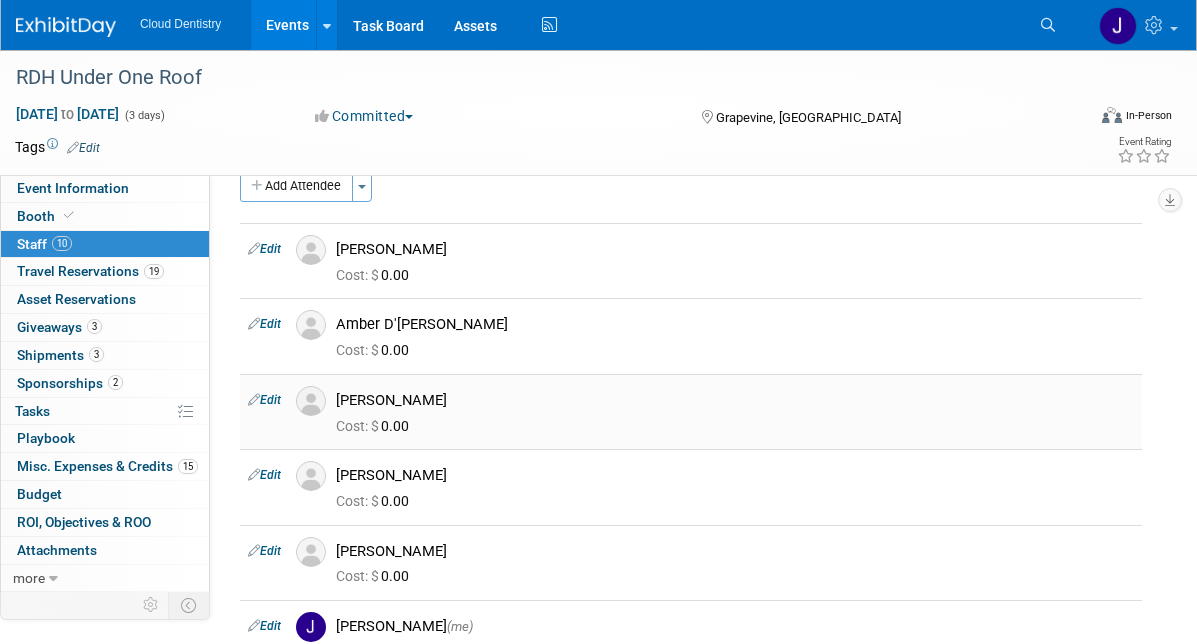 scroll, scrollTop: 0, scrollLeft: 0, axis: both 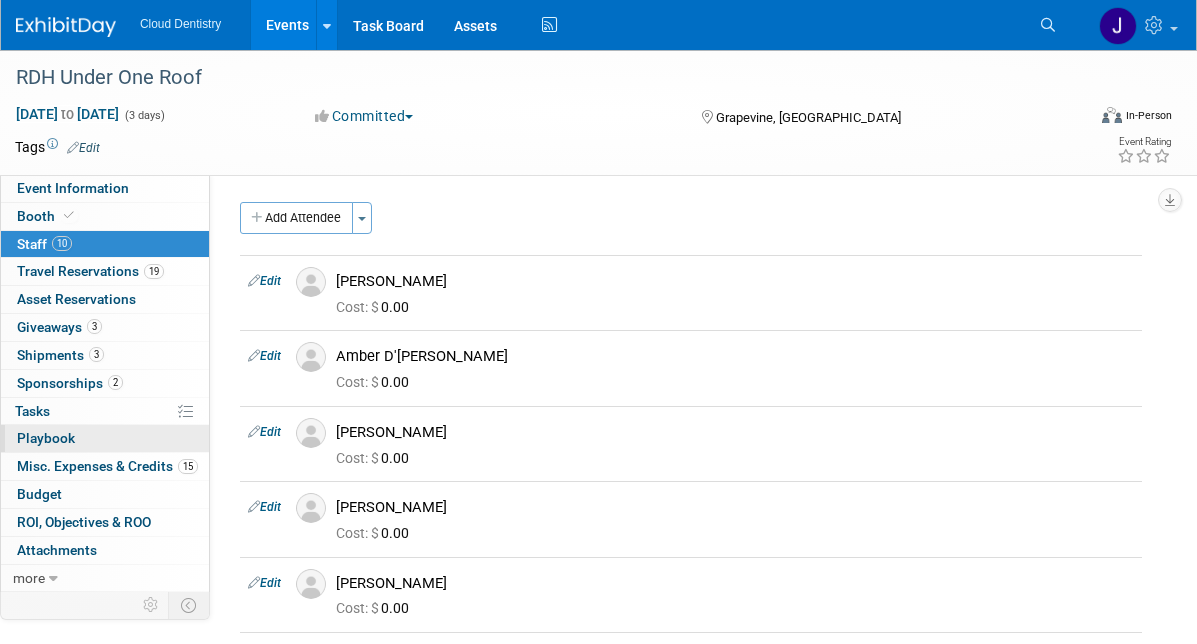 click on "0
Playbook 0" at bounding box center (105, 438) 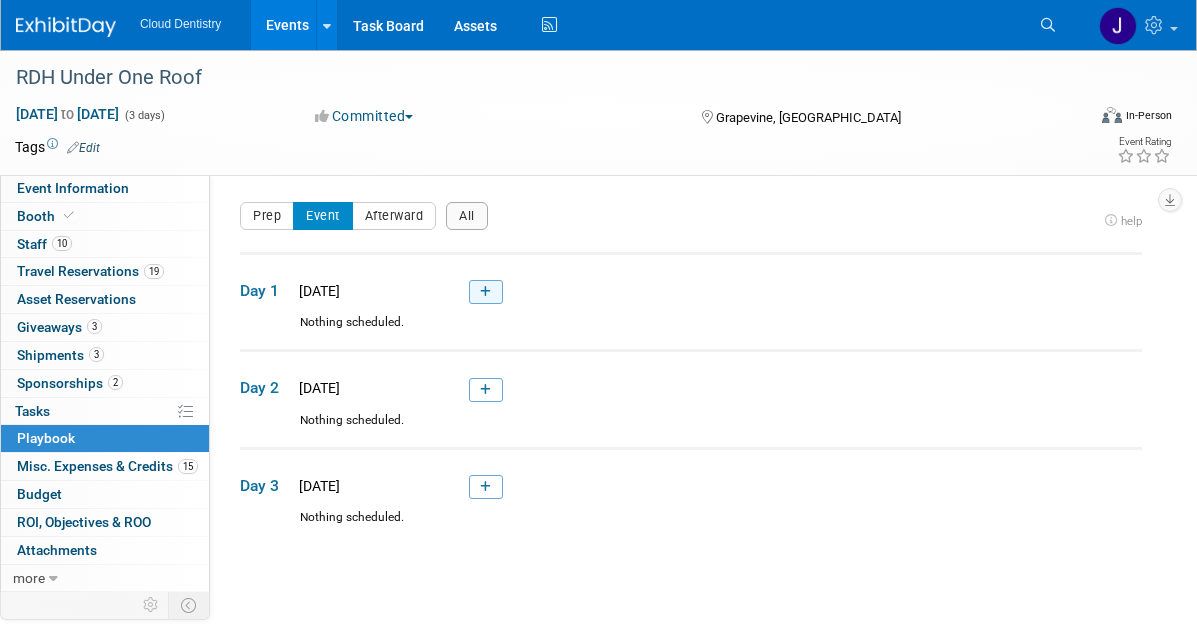 click at bounding box center [486, 292] 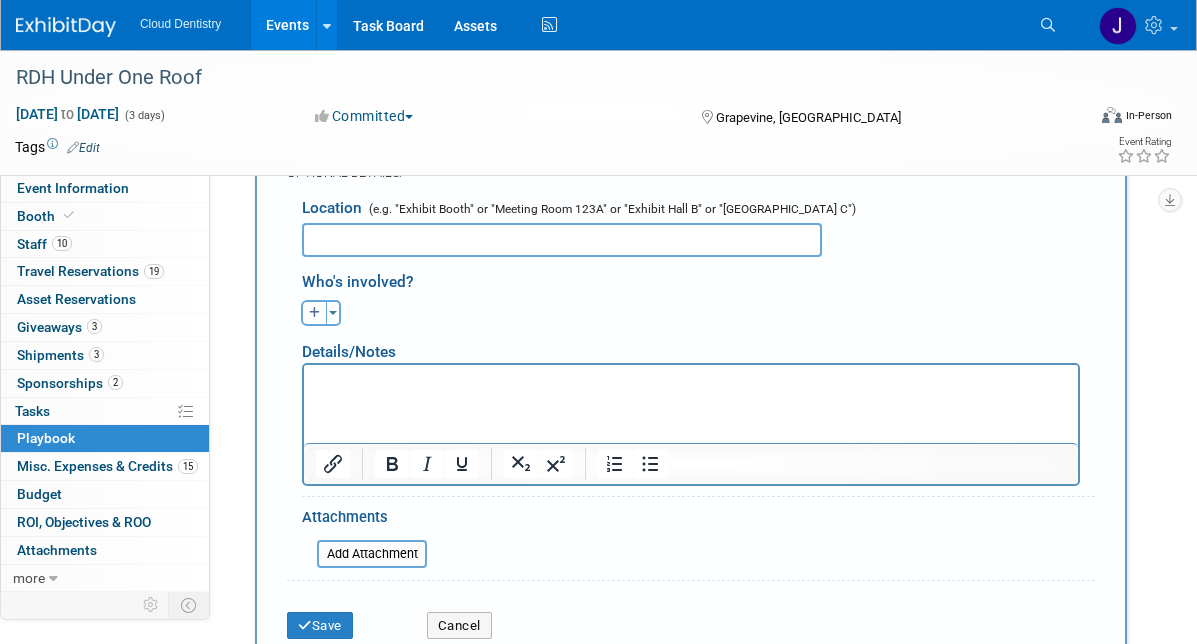 scroll, scrollTop: 521, scrollLeft: 0, axis: vertical 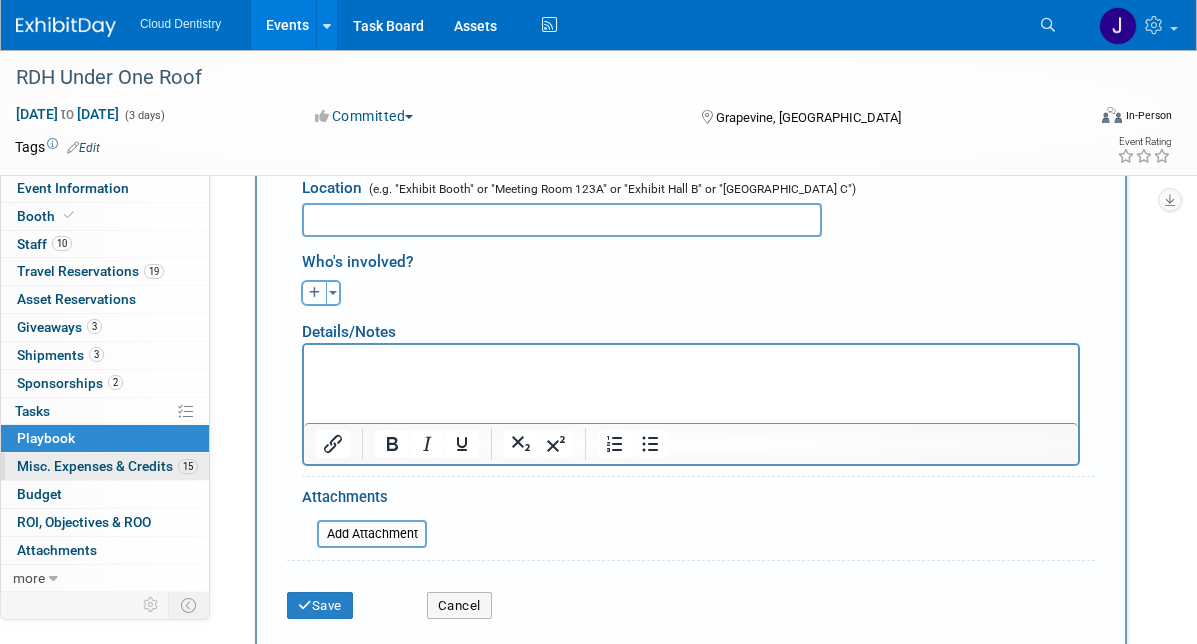 click on "Misc. Expenses & Credits 15" at bounding box center (107, 466) 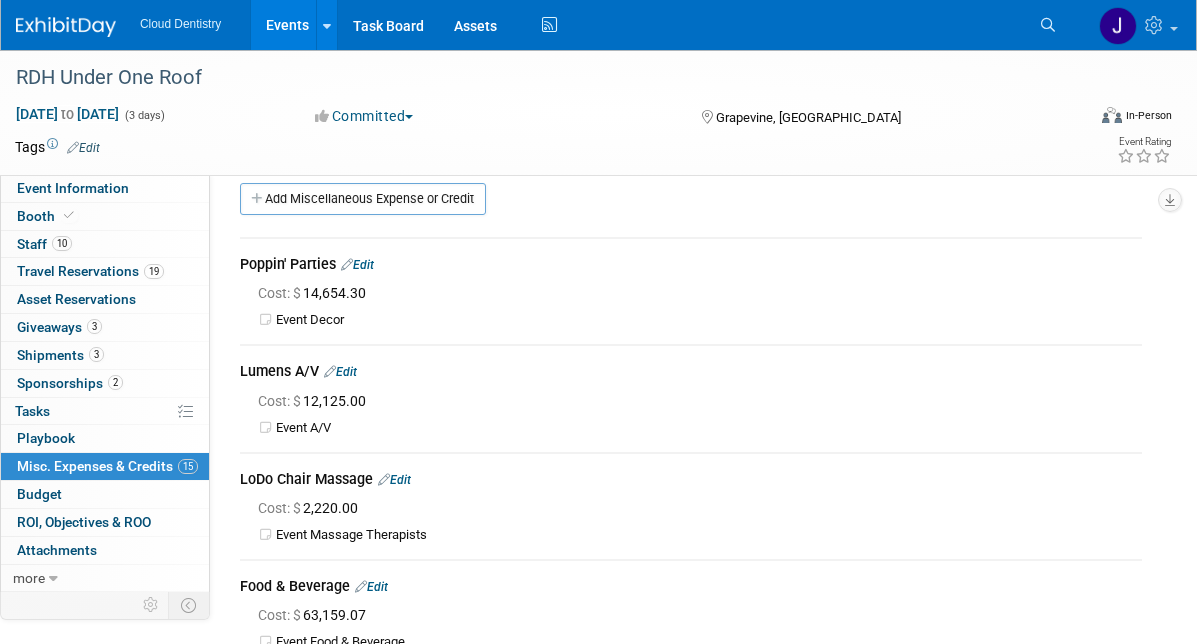scroll, scrollTop: 0, scrollLeft: 0, axis: both 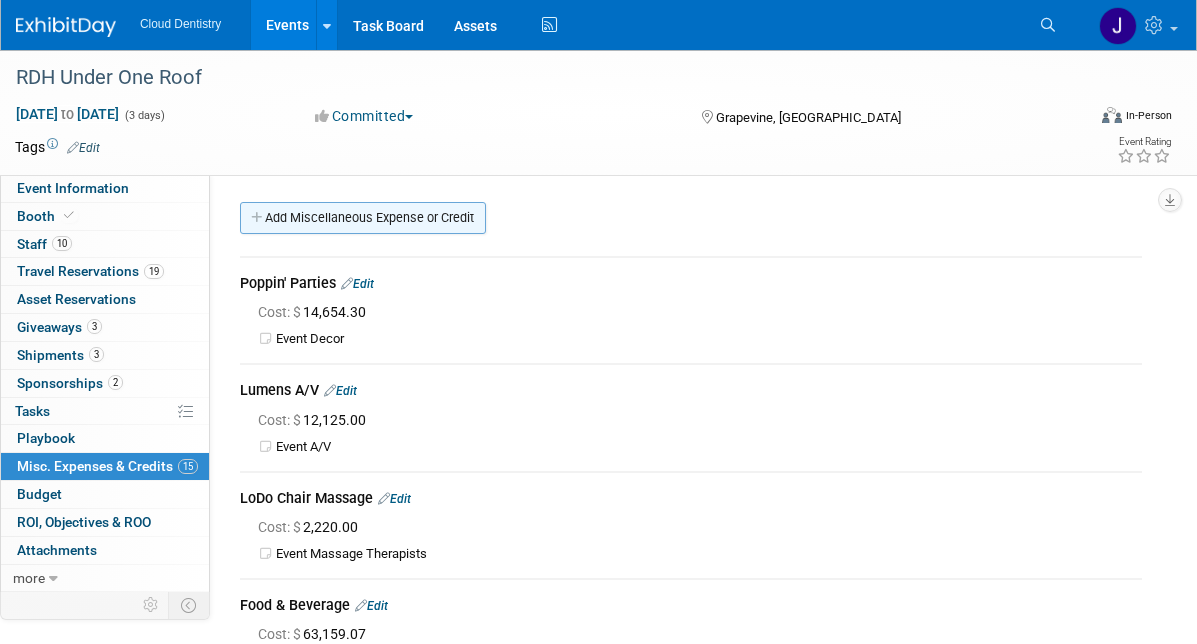 click on "Add Miscellaneous Expense or Credit" at bounding box center (363, 218) 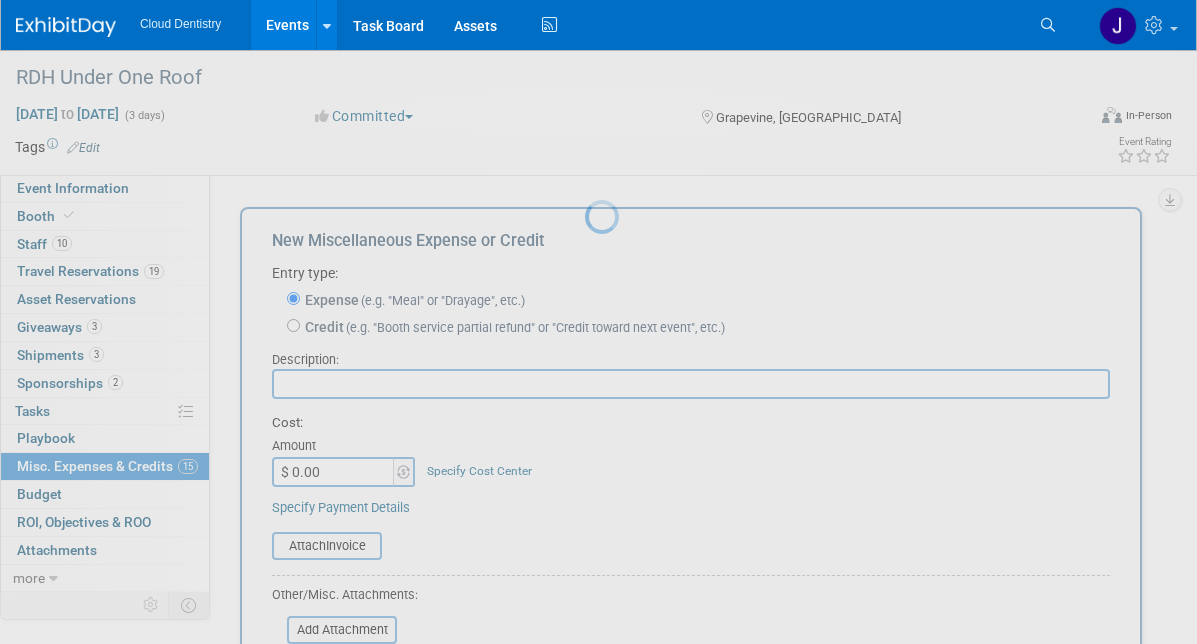 scroll, scrollTop: 0, scrollLeft: 0, axis: both 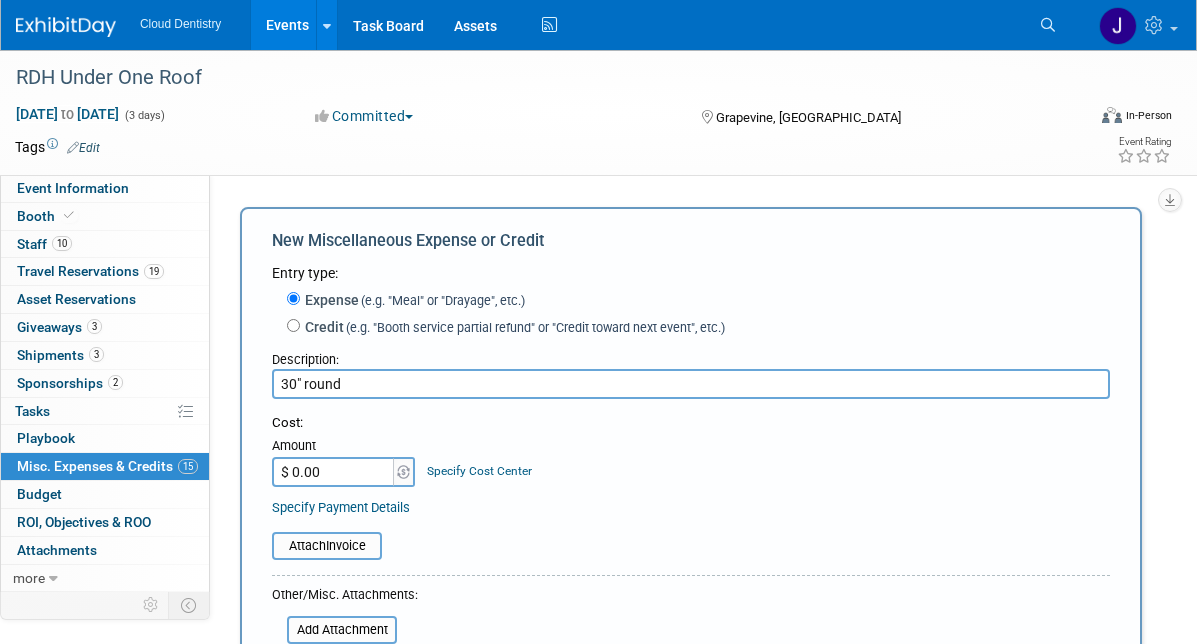 click on "$ 0.00" at bounding box center [334, 472] 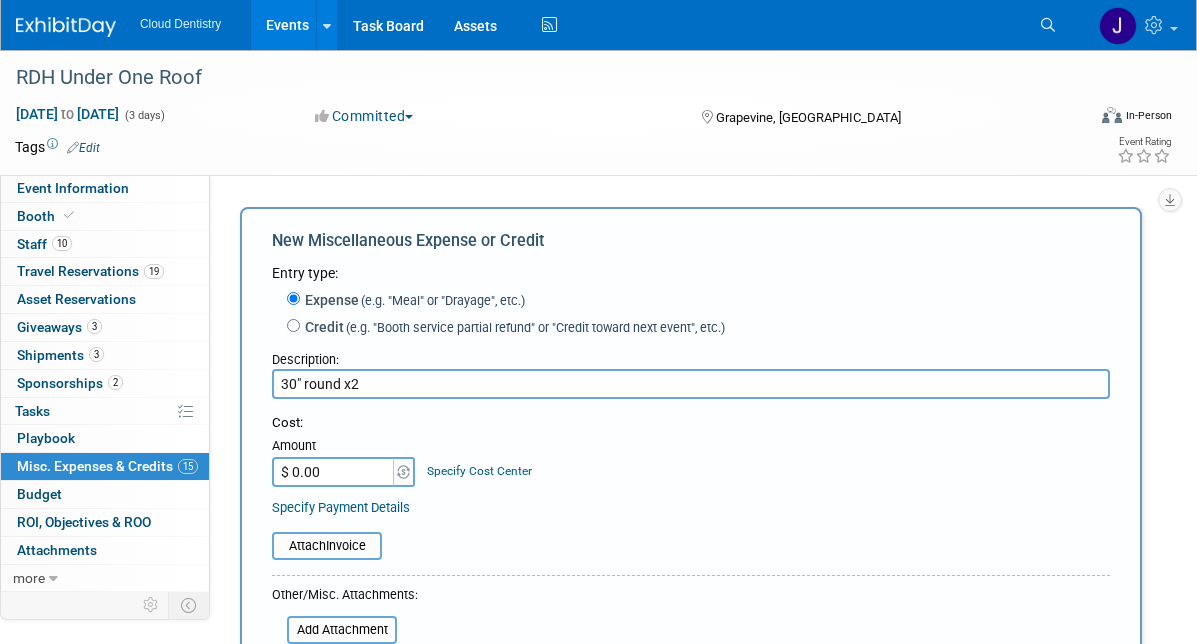 type on "30" round x2" 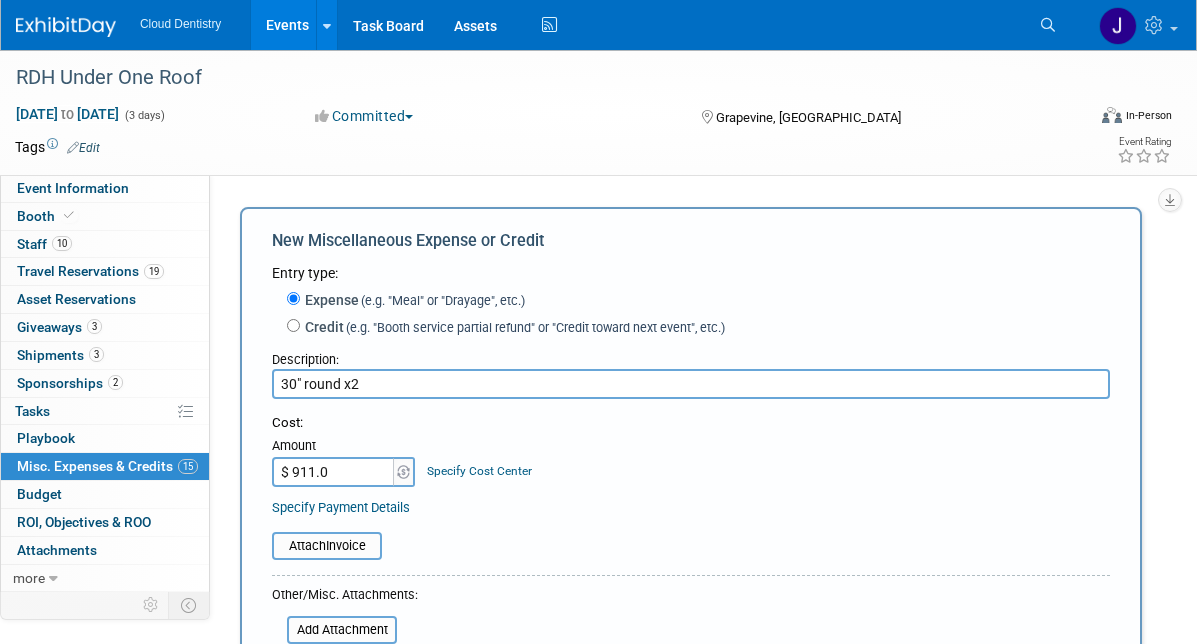 type on "$ 911.00" 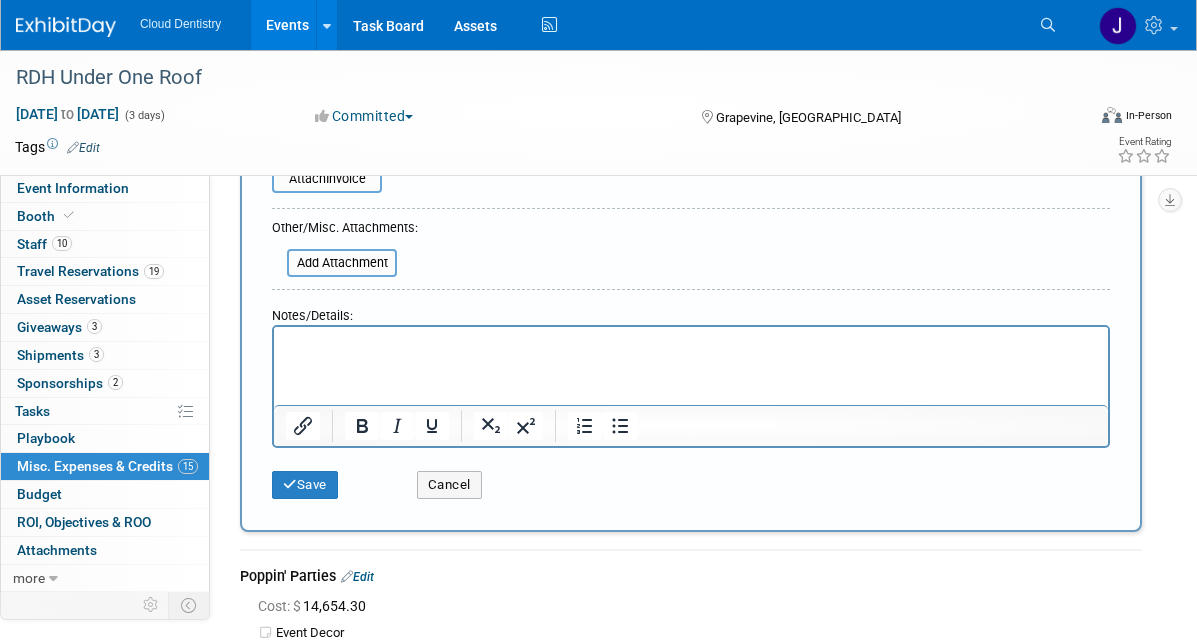 scroll, scrollTop: 375, scrollLeft: 0, axis: vertical 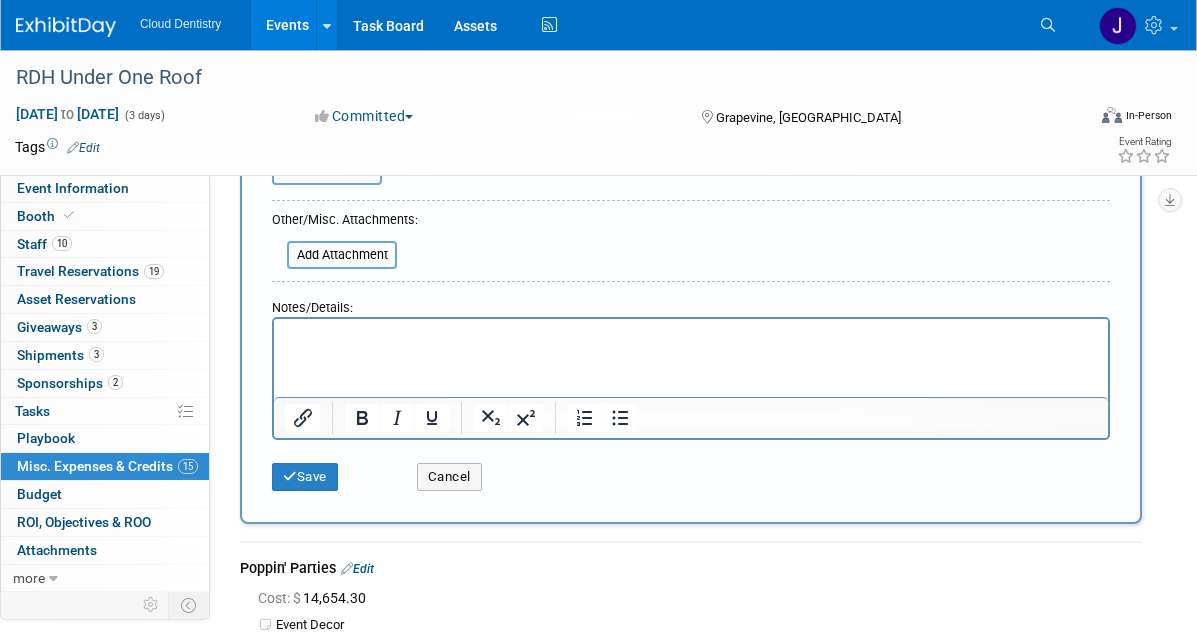 click on "Notes/Details:" at bounding box center (691, 303) 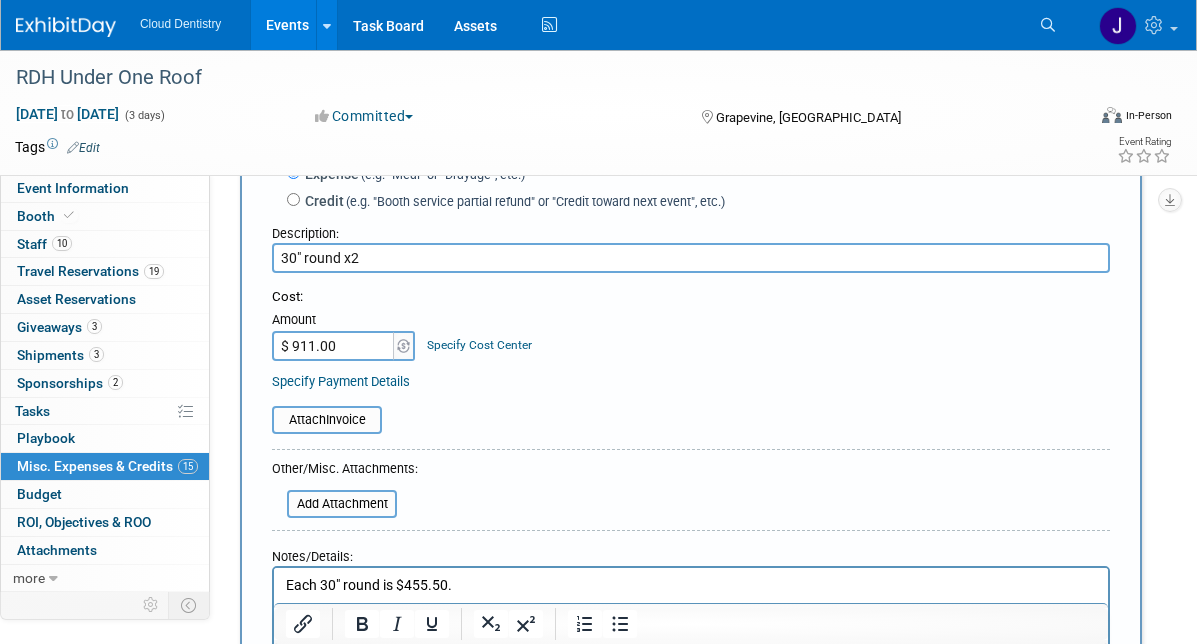 scroll, scrollTop: 129, scrollLeft: 0, axis: vertical 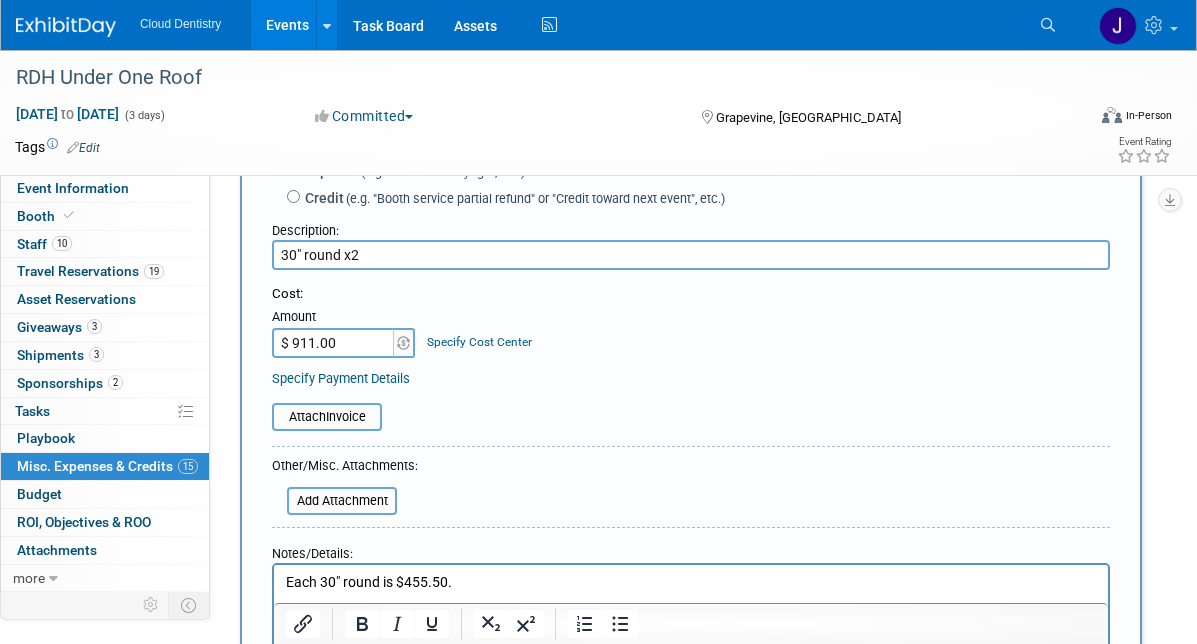 click on "30" round x2" at bounding box center (691, 255) 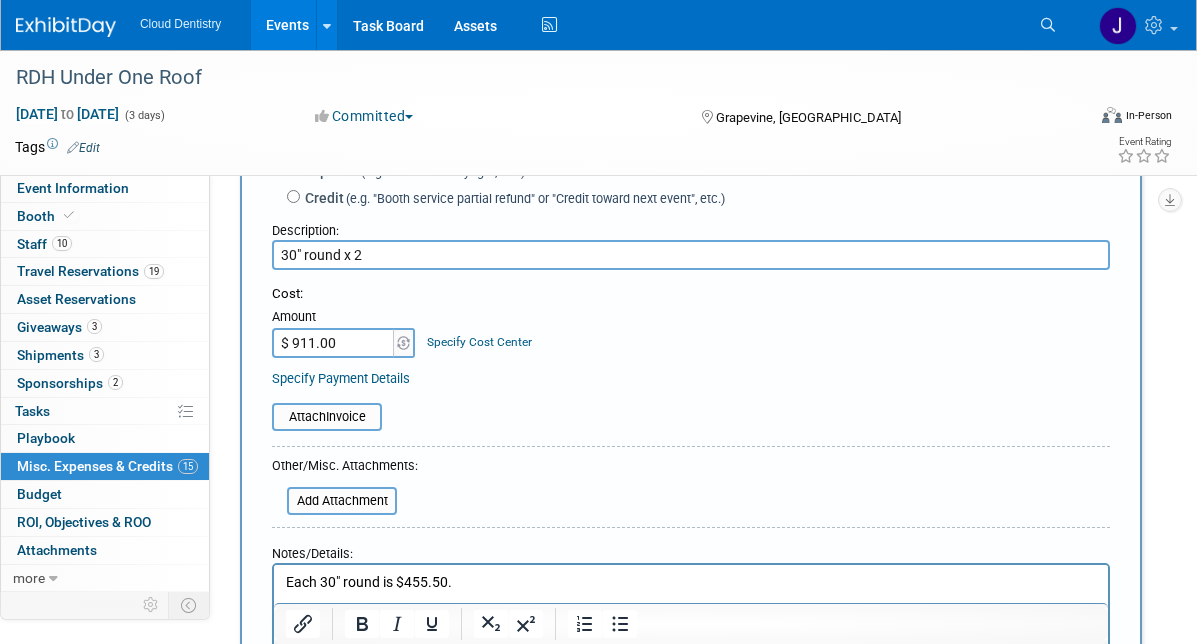 type on "30" round x 2" 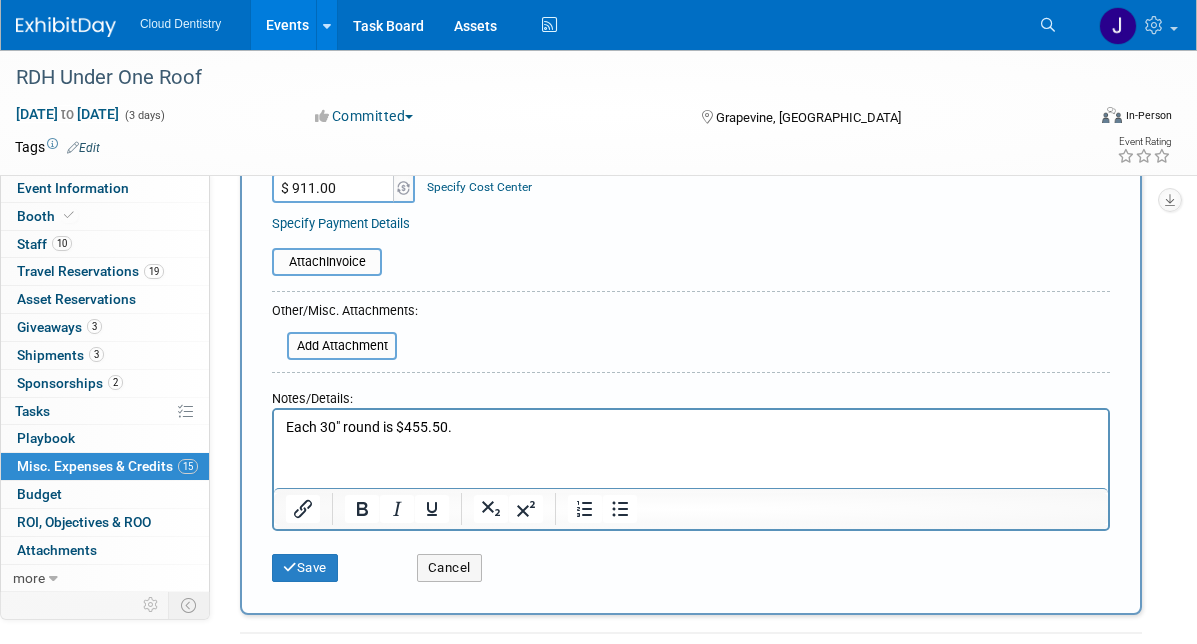 scroll, scrollTop: 318, scrollLeft: 0, axis: vertical 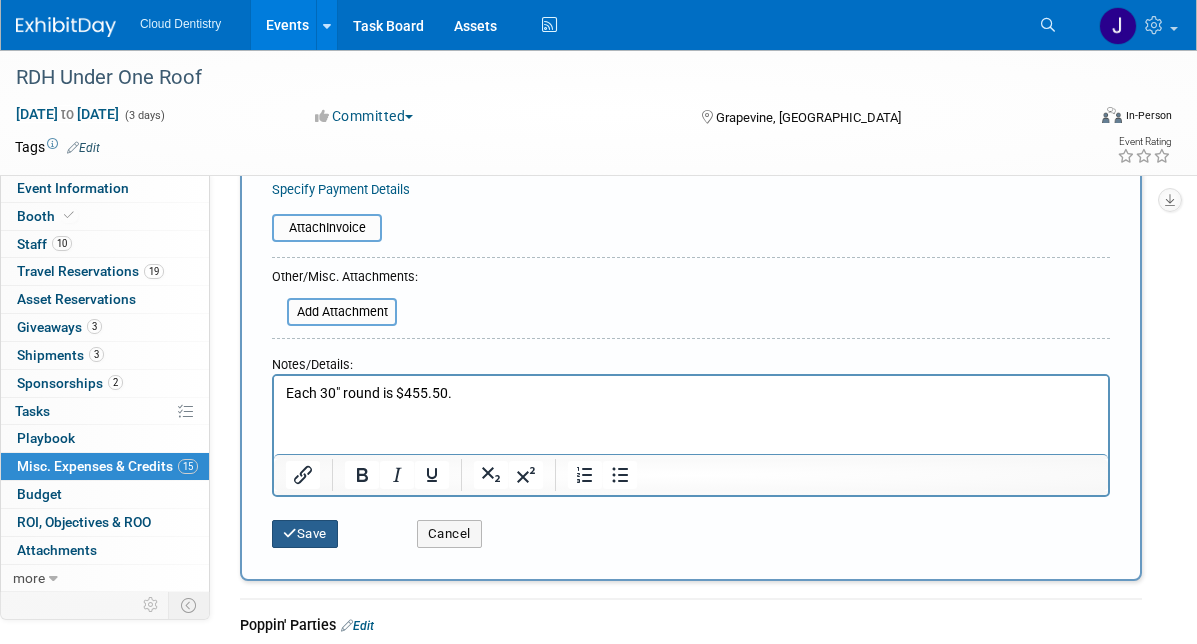 click on "Save" at bounding box center (305, 534) 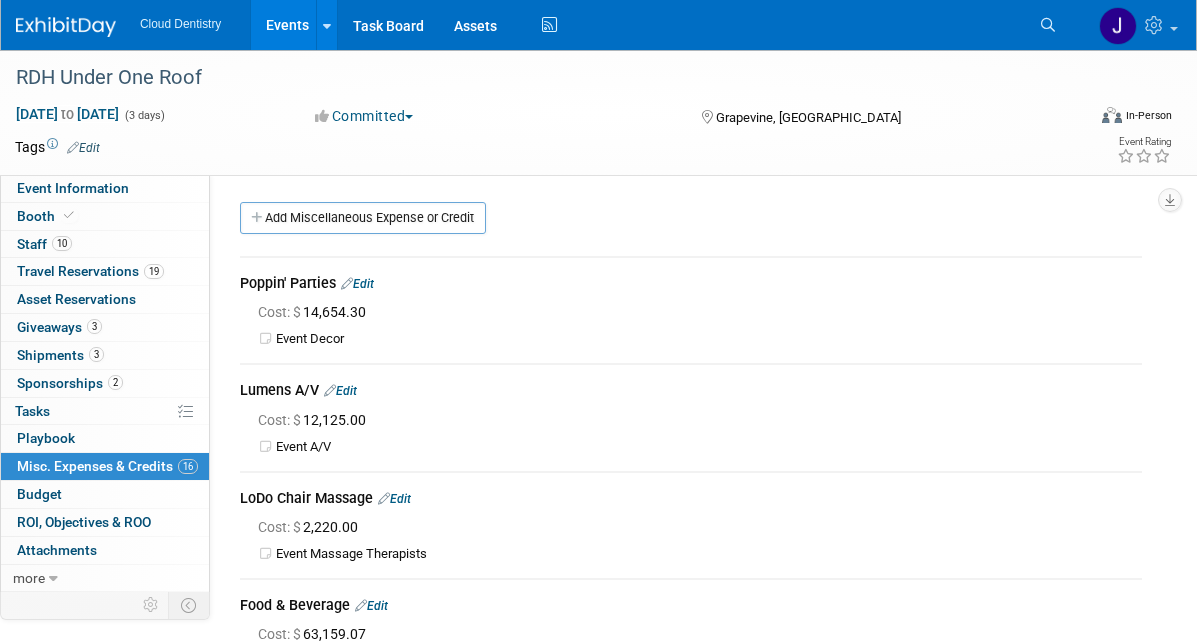 scroll, scrollTop: 0, scrollLeft: 0, axis: both 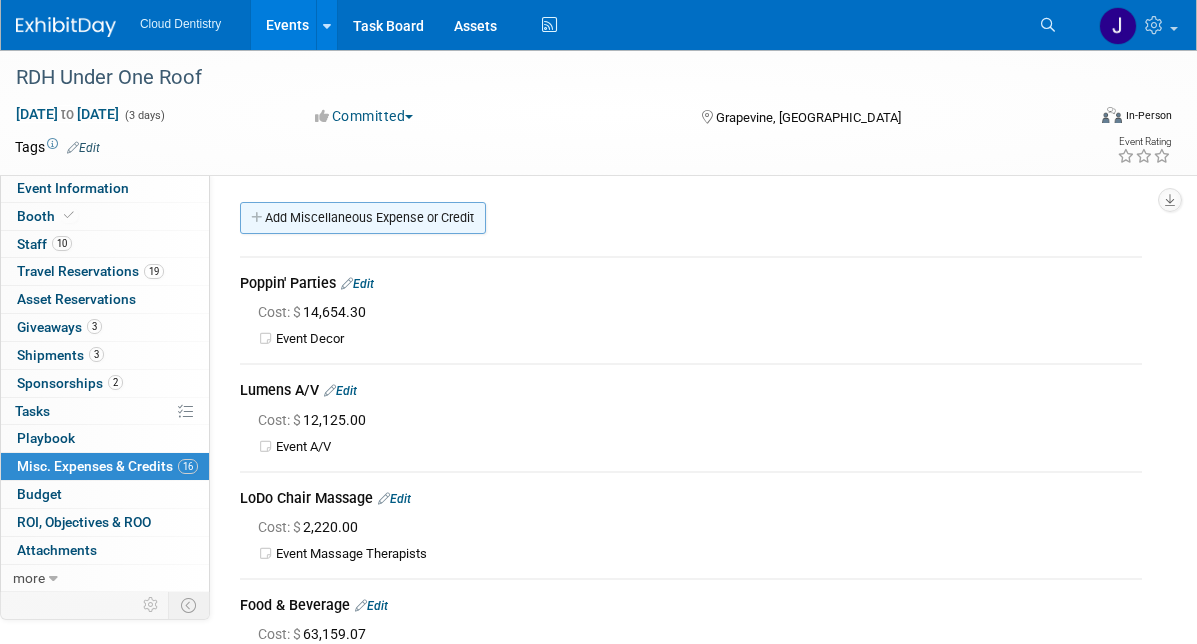 click on "Add Miscellaneous Expense or Credit" at bounding box center (363, 218) 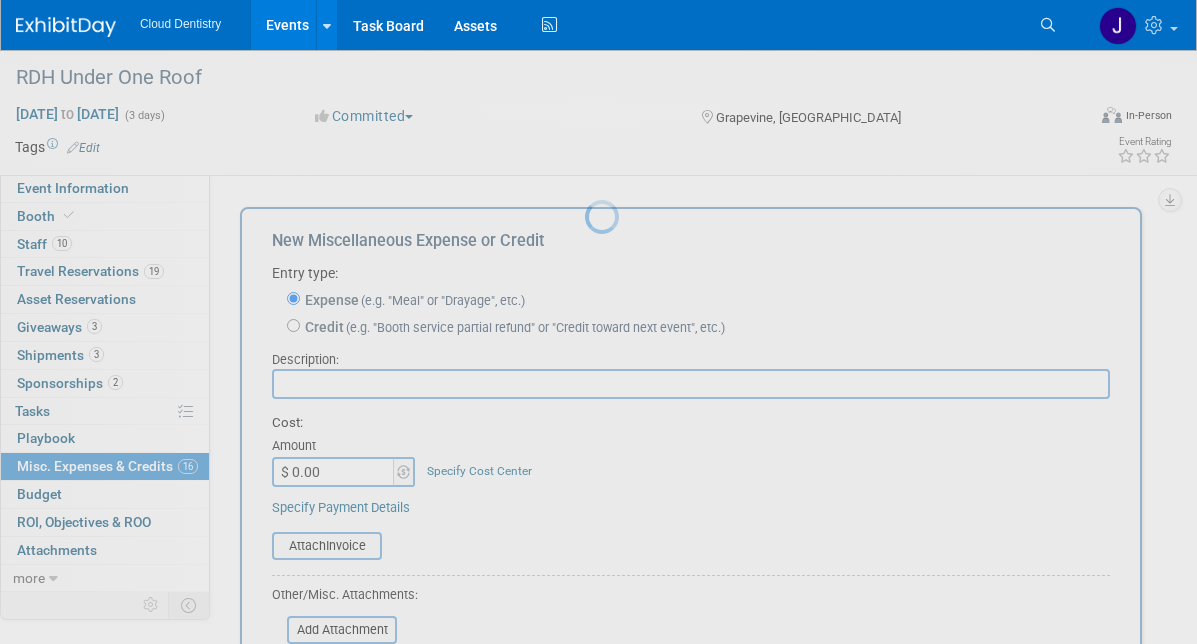 scroll, scrollTop: 0, scrollLeft: 0, axis: both 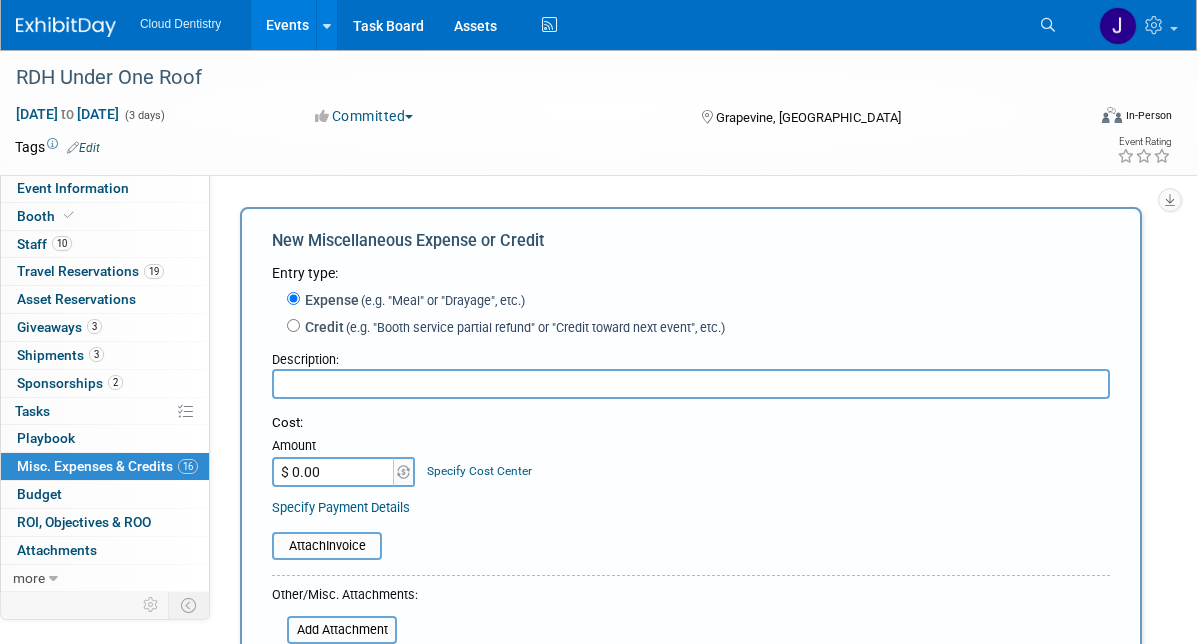 click at bounding box center [691, 384] 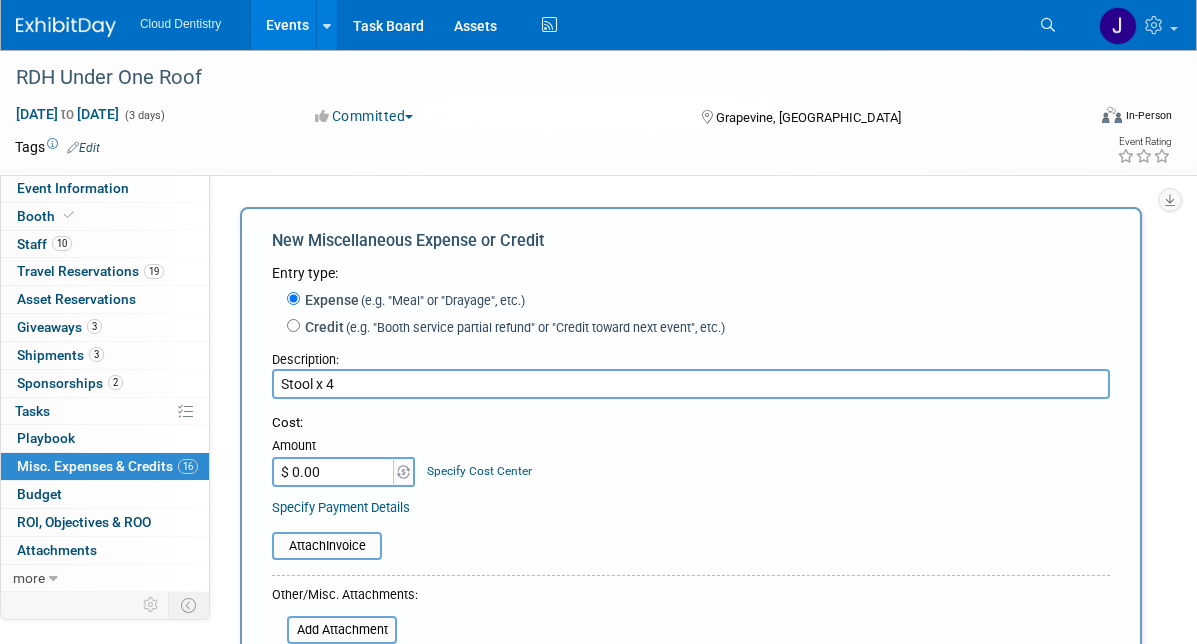type on "Stool x 4" 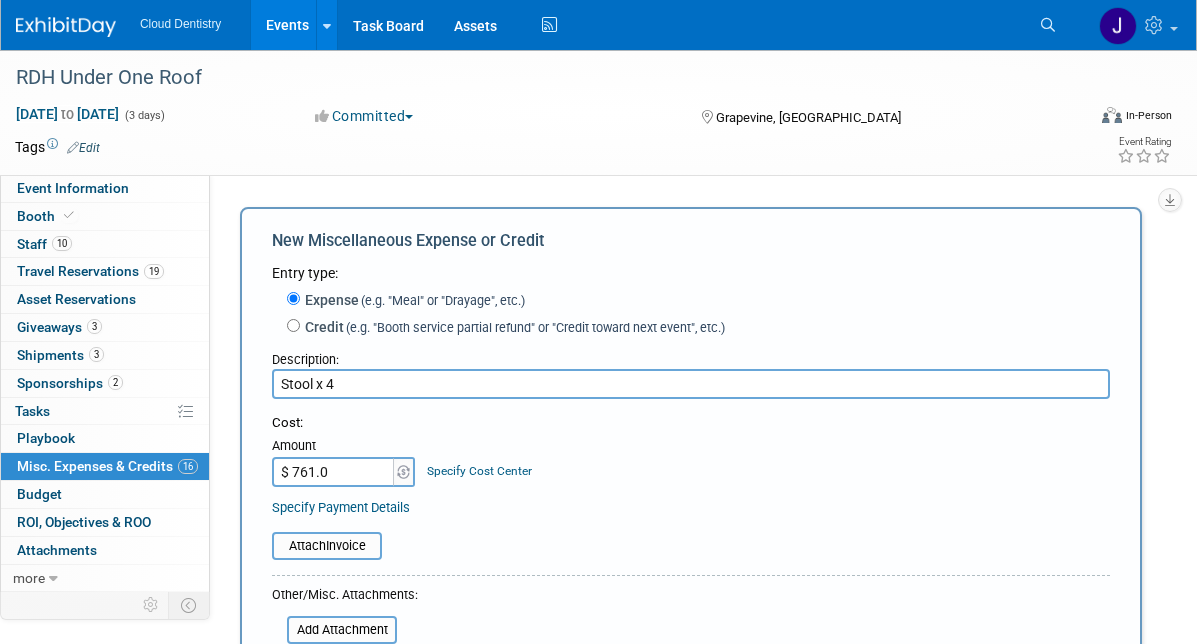 type on "$ 761.00" 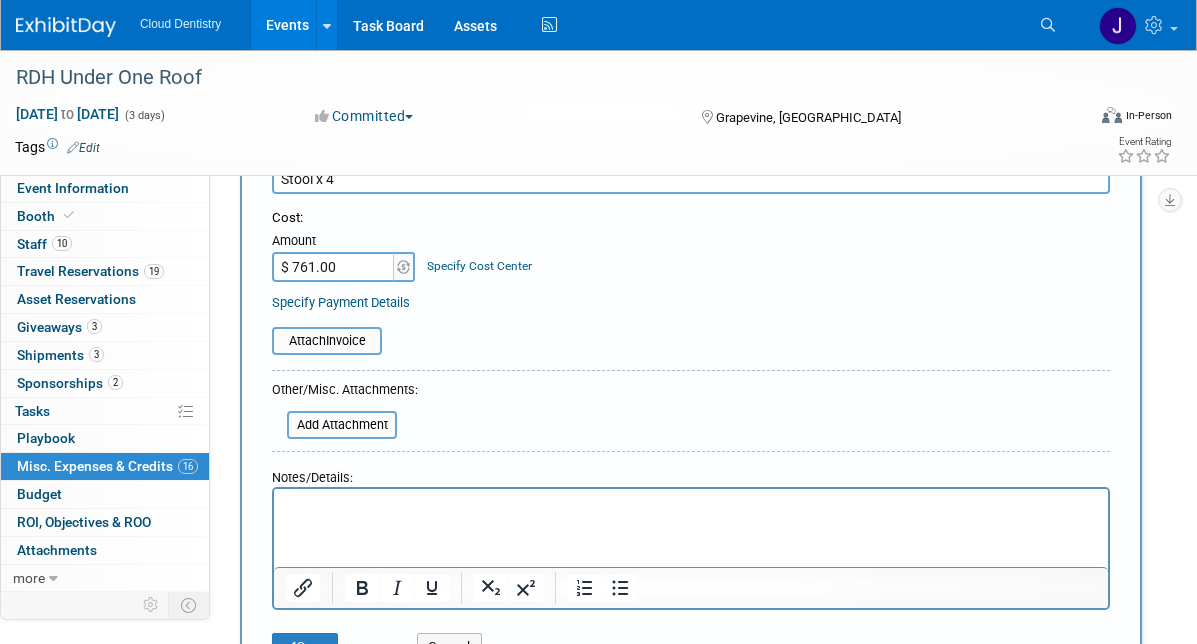 scroll, scrollTop: 283, scrollLeft: 0, axis: vertical 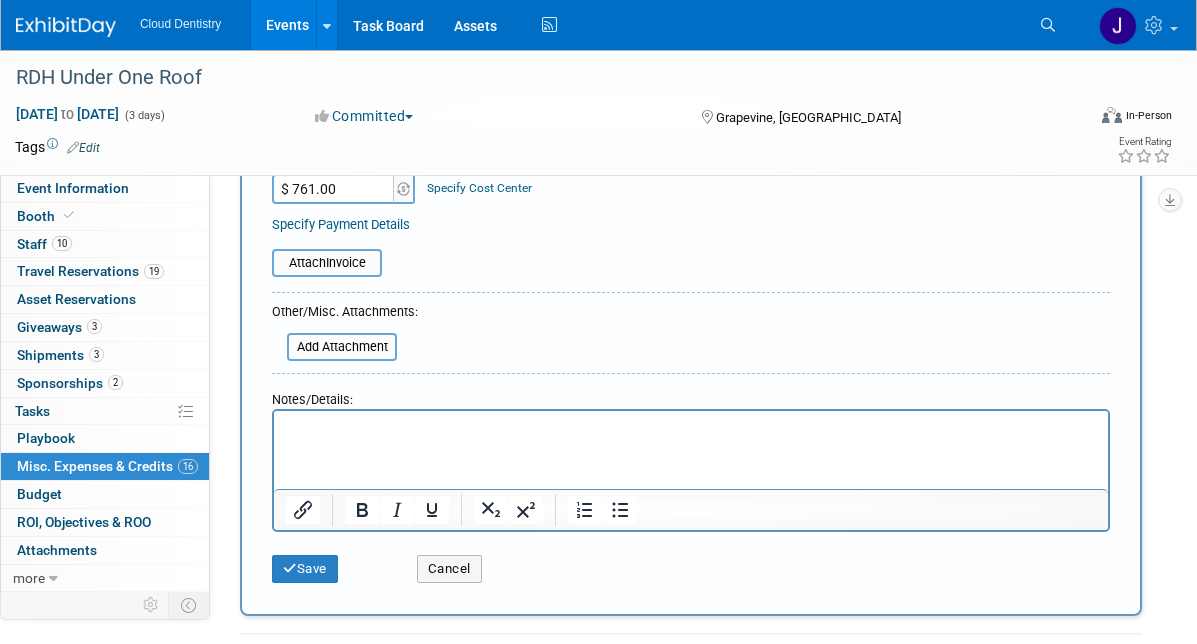 click at bounding box center [691, 425] 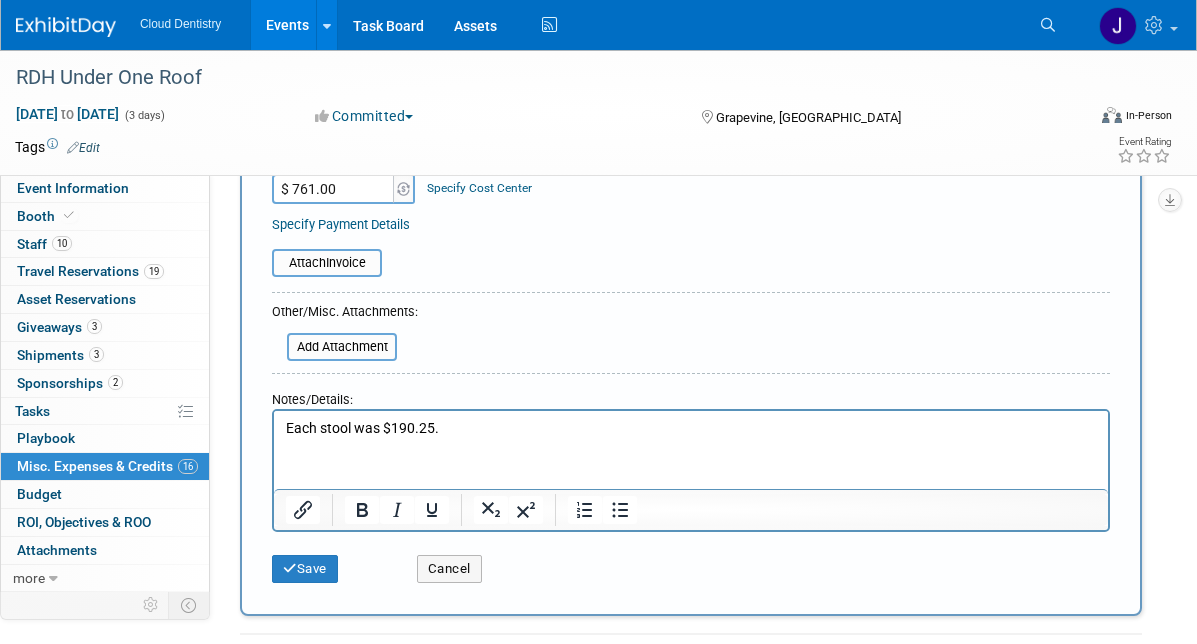 click on "Save
Cancel" at bounding box center [691, 562] 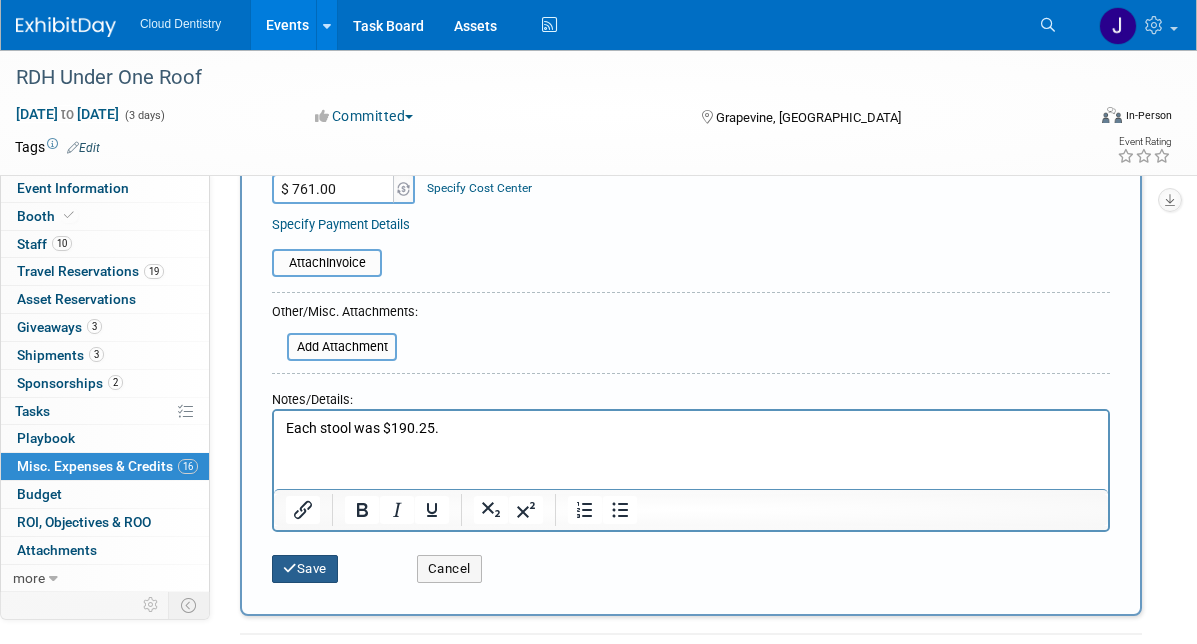 click on "Save" at bounding box center (305, 569) 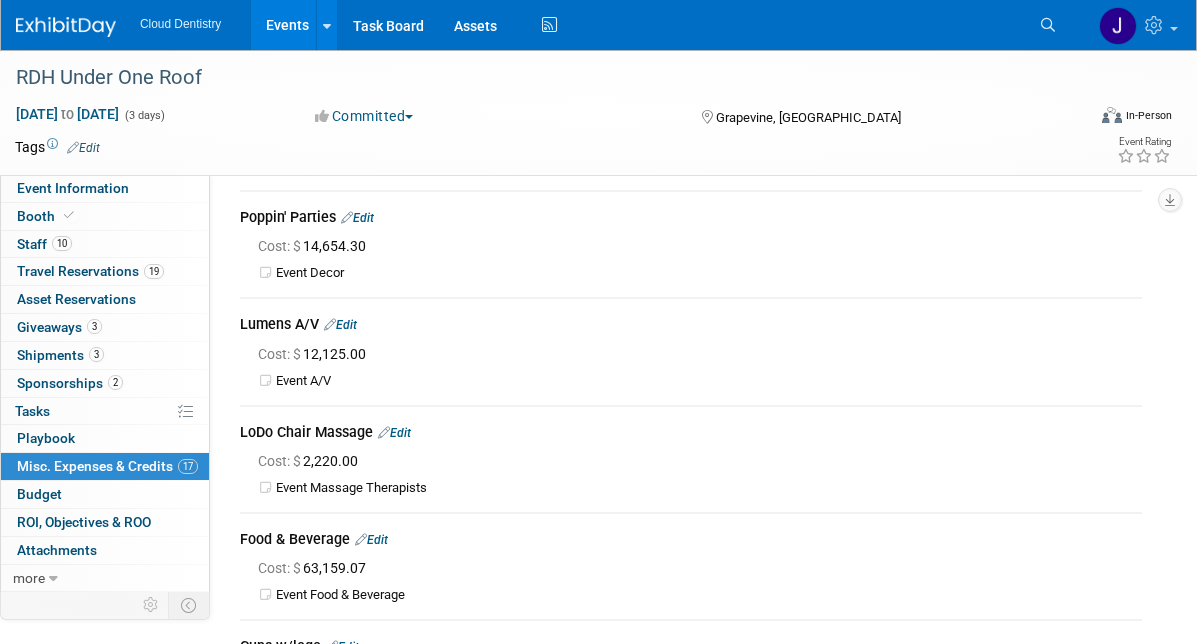scroll, scrollTop: 0, scrollLeft: 0, axis: both 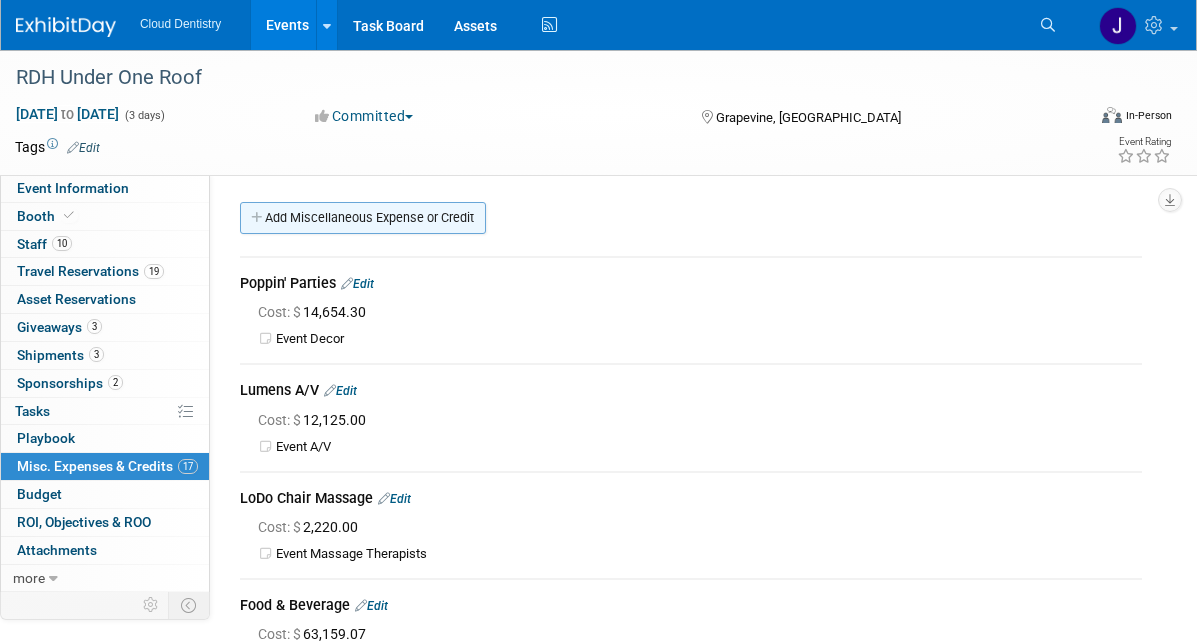 click on "Add Miscellaneous Expense or Credit" at bounding box center [363, 218] 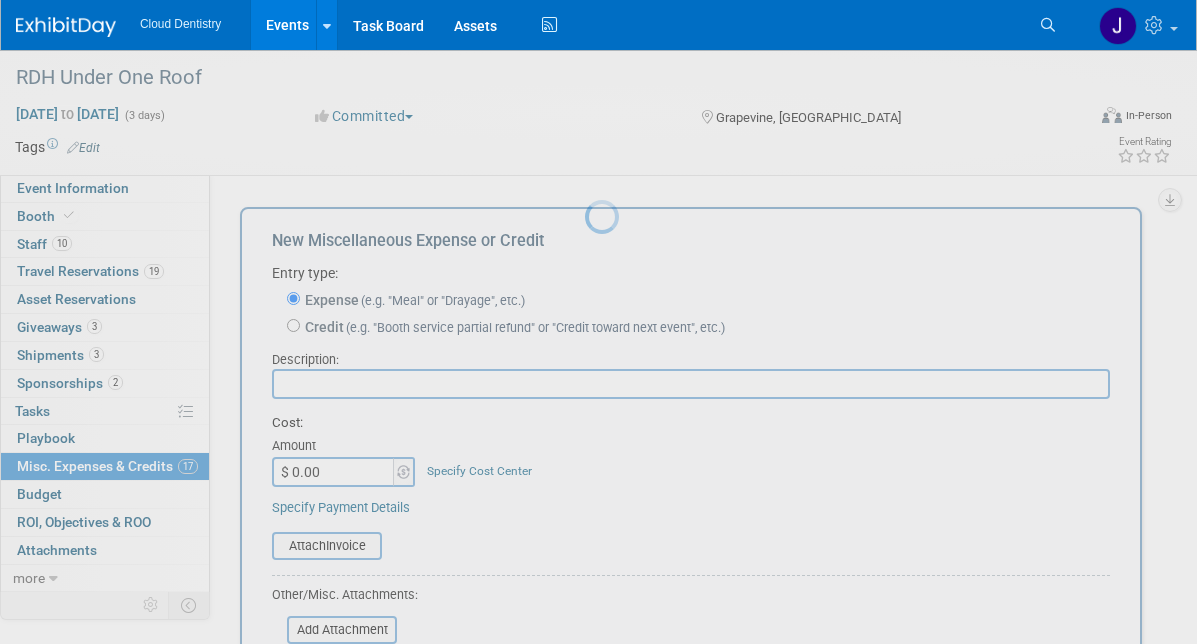 scroll, scrollTop: 0, scrollLeft: 0, axis: both 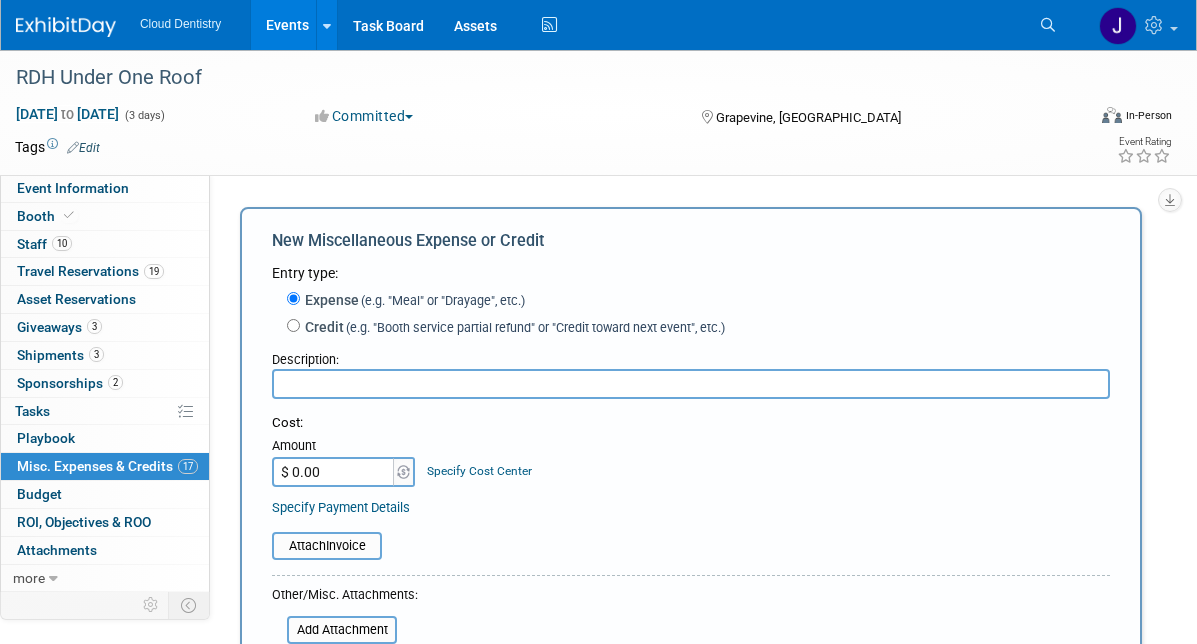 click at bounding box center (691, 384) 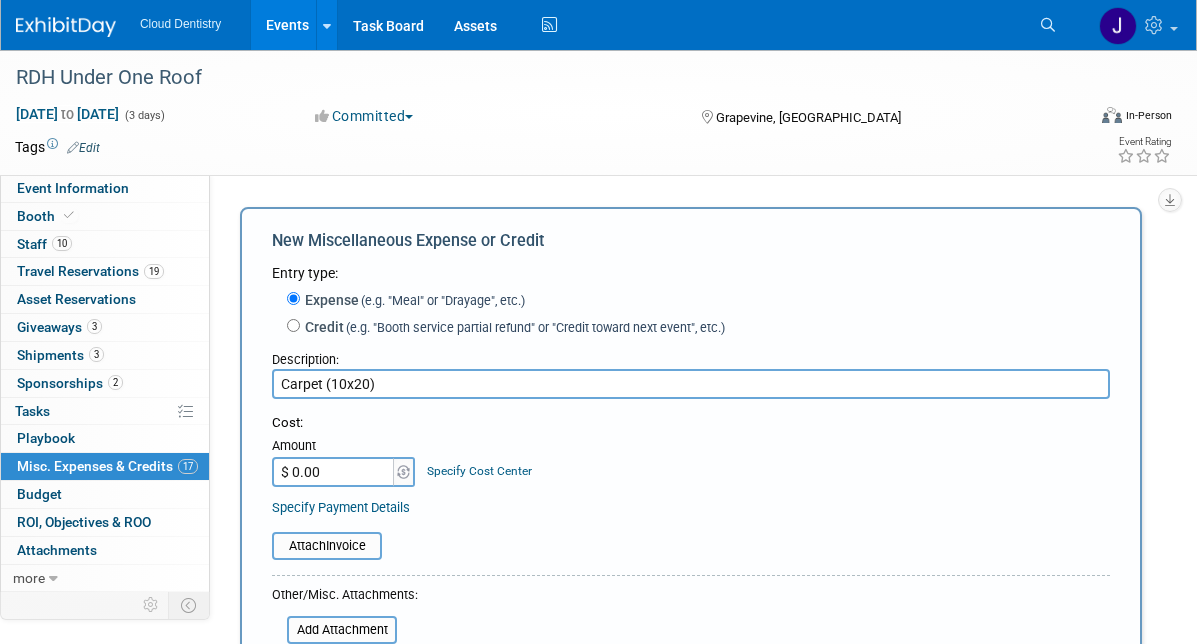 type on "Carpet (10x20)" 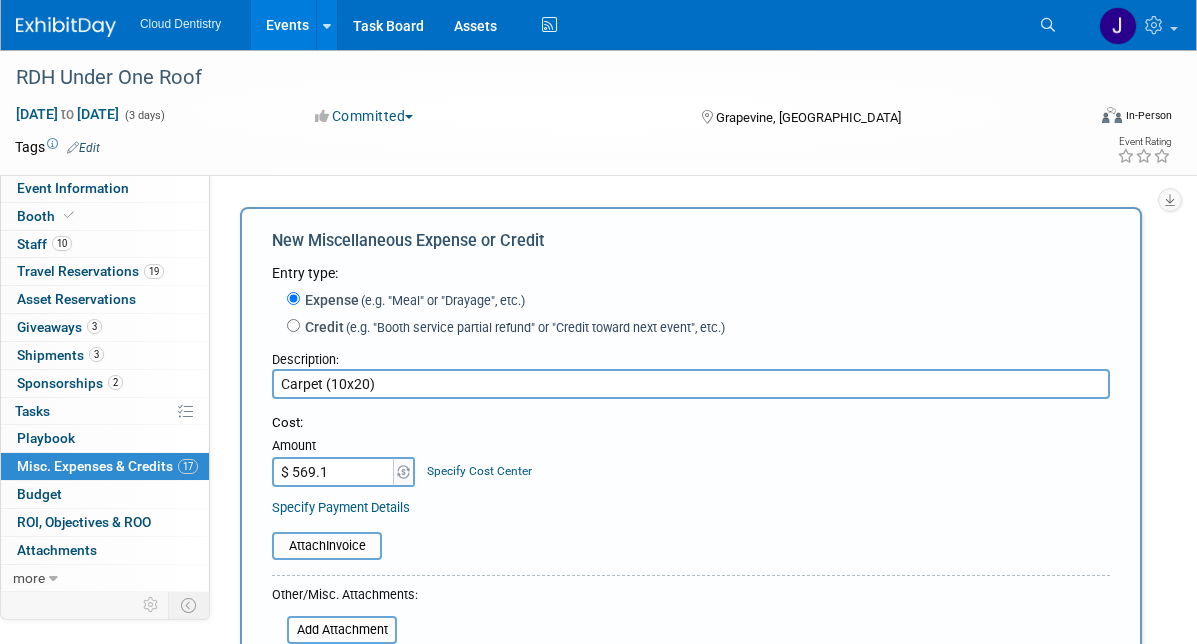 type on "$ 569.10" 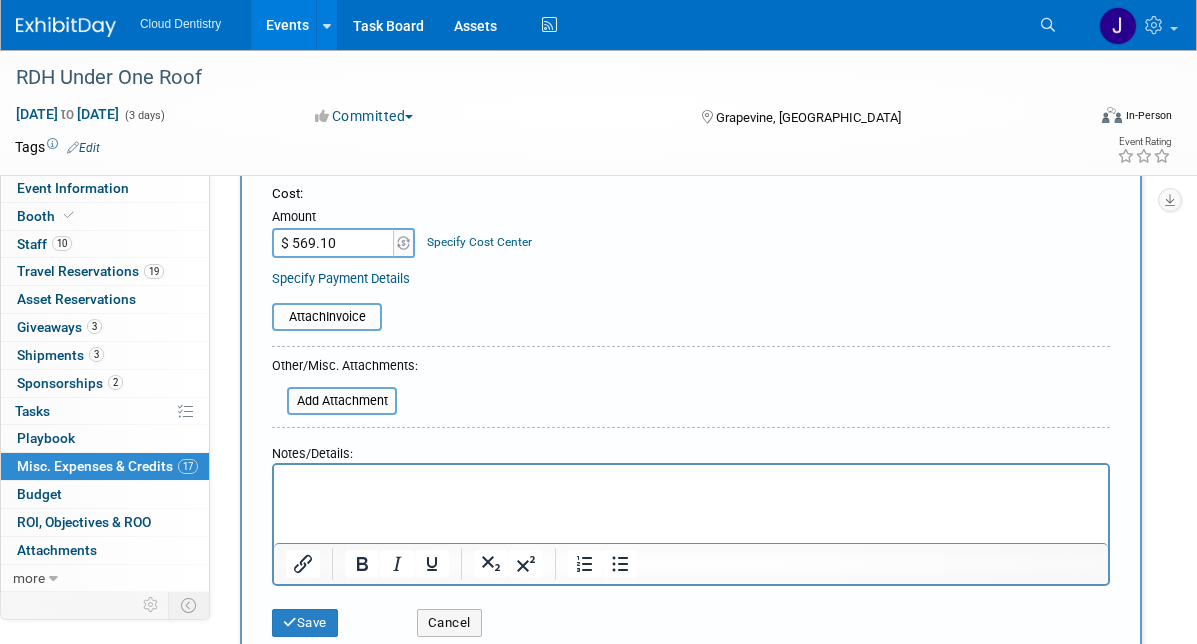 scroll, scrollTop: 231, scrollLeft: 0, axis: vertical 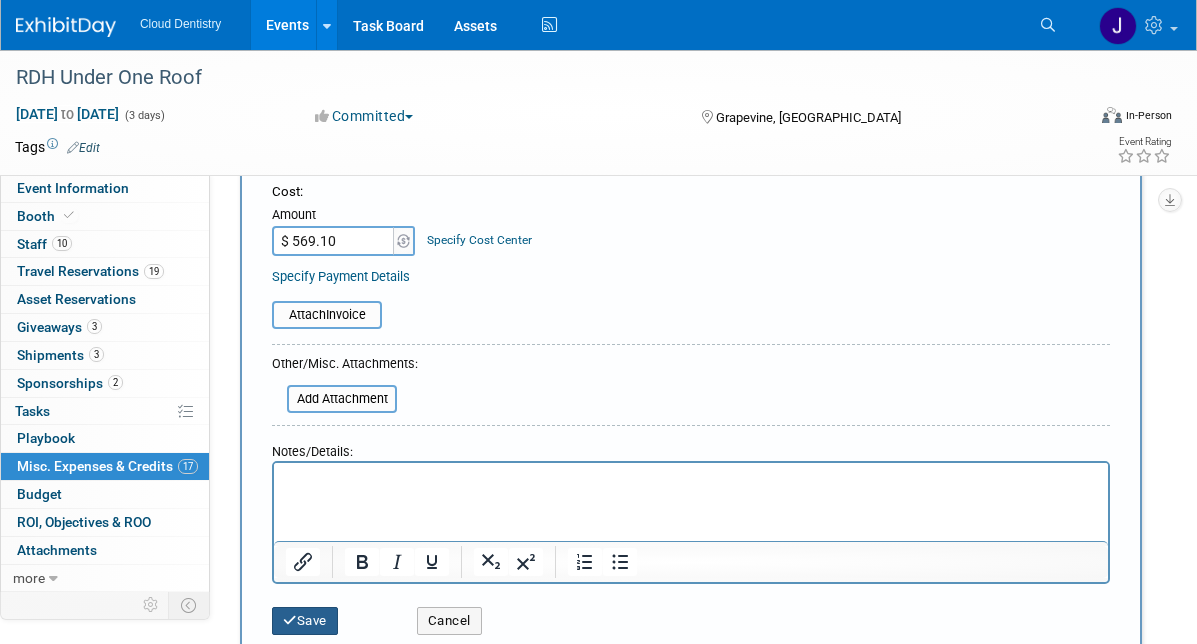 click on "Save" at bounding box center [305, 621] 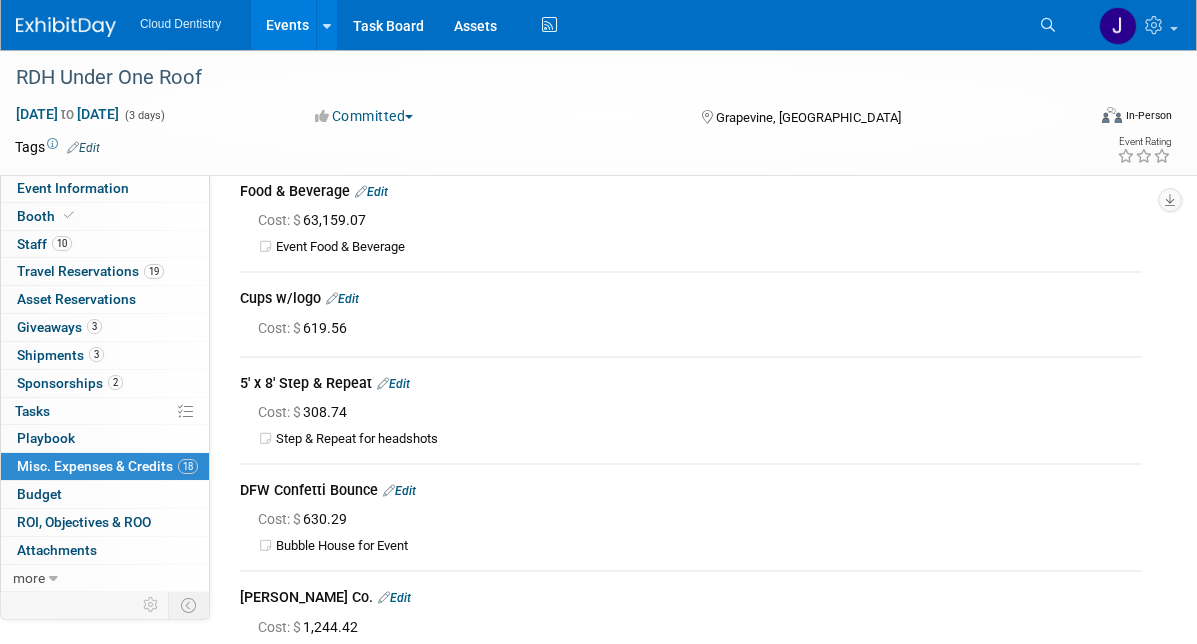 scroll, scrollTop: 0, scrollLeft: 0, axis: both 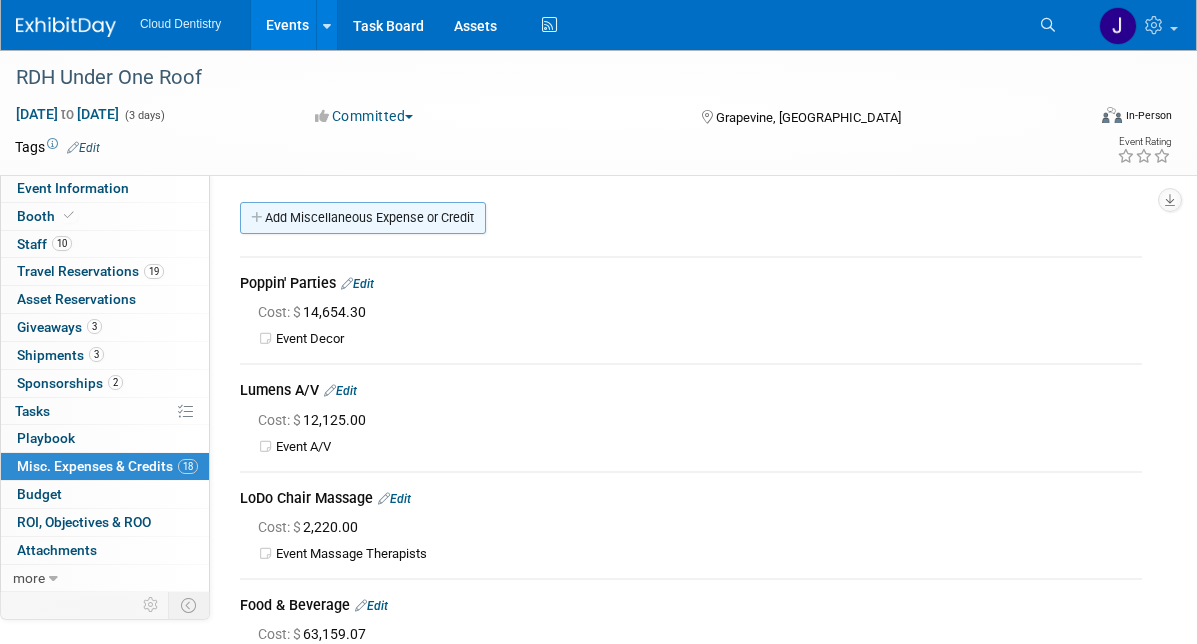 click on "Add Miscellaneous Expense or Credit" at bounding box center (363, 218) 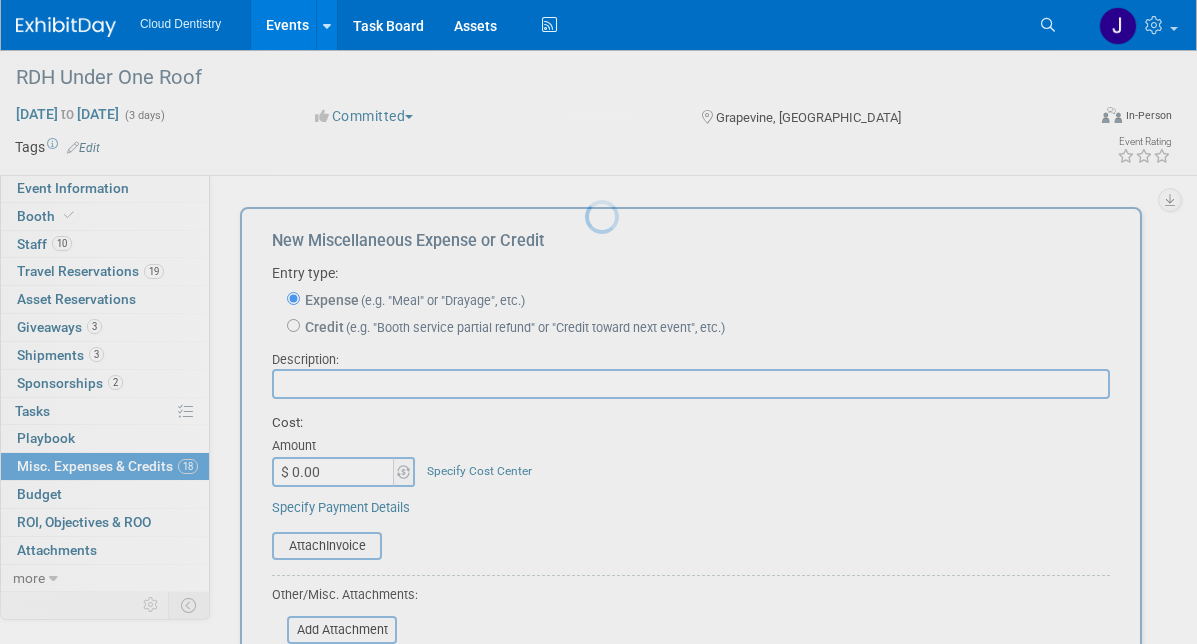 scroll, scrollTop: 0, scrollLeft: 0, axis: both 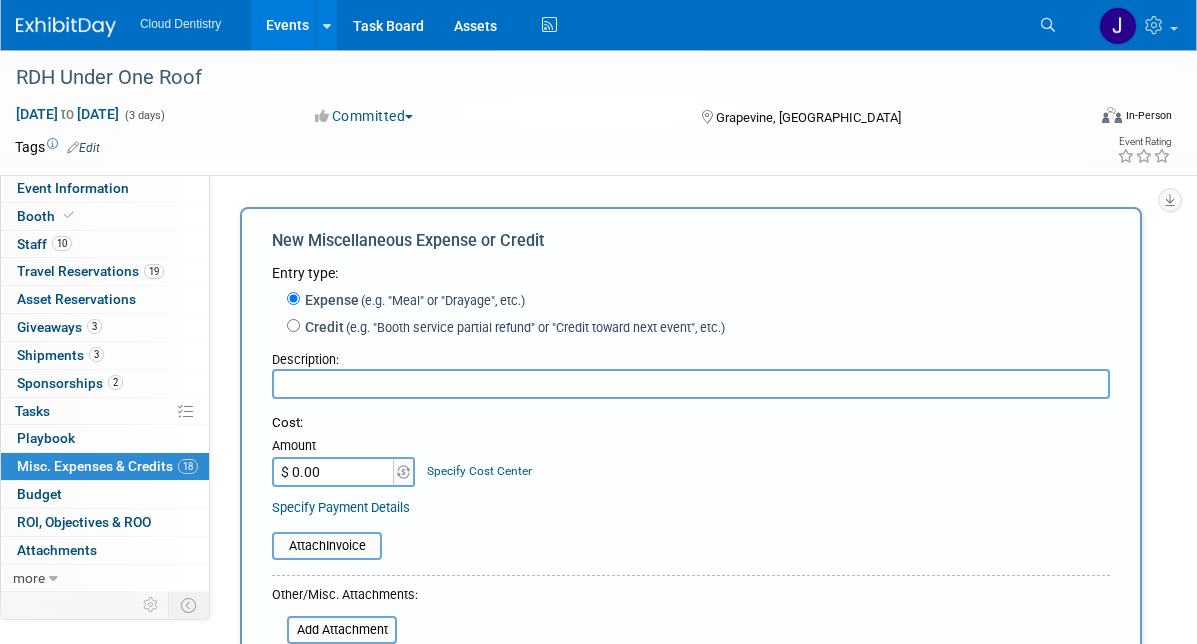 click at bounding box center [691, 384] 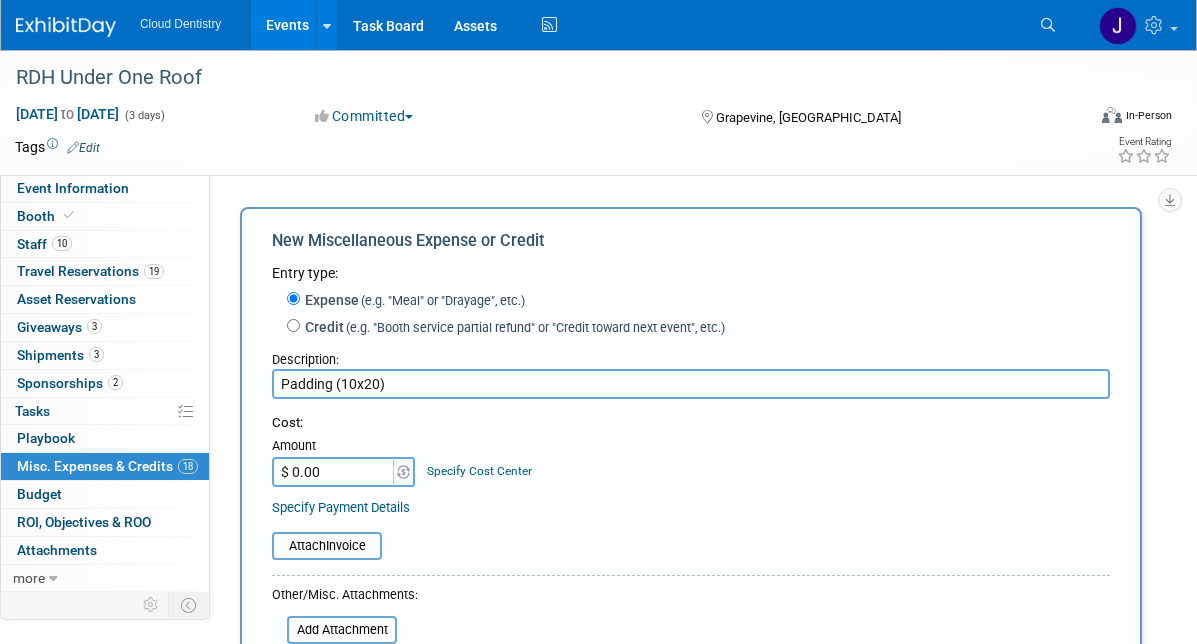 type on "Padding (10x20)" 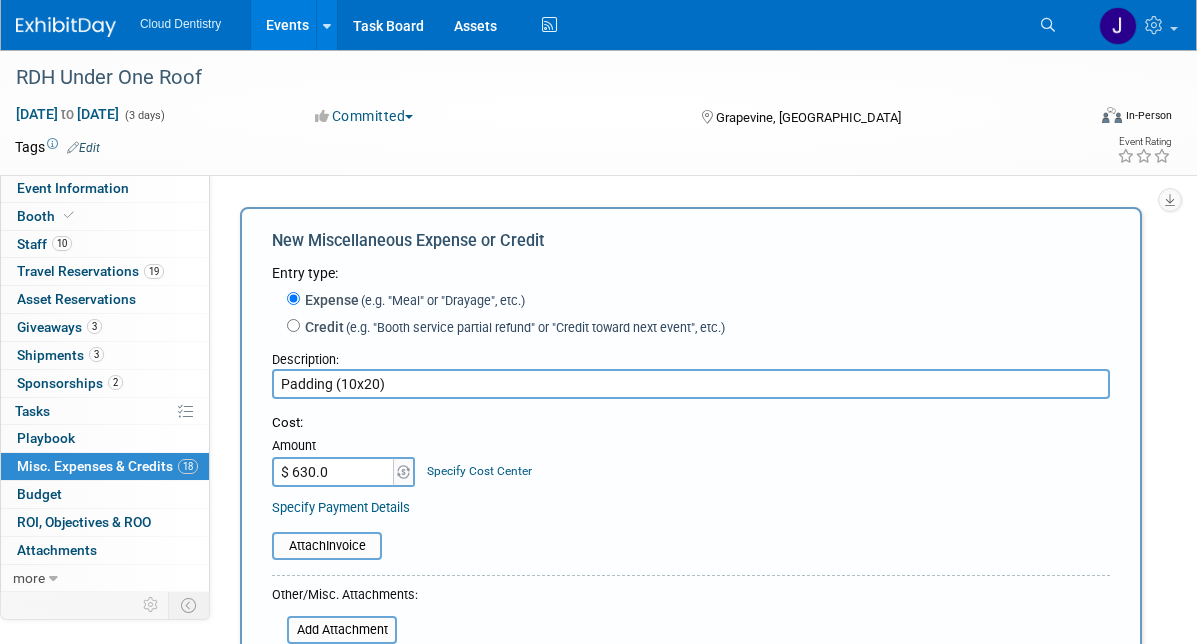 type on "$ 630.00" 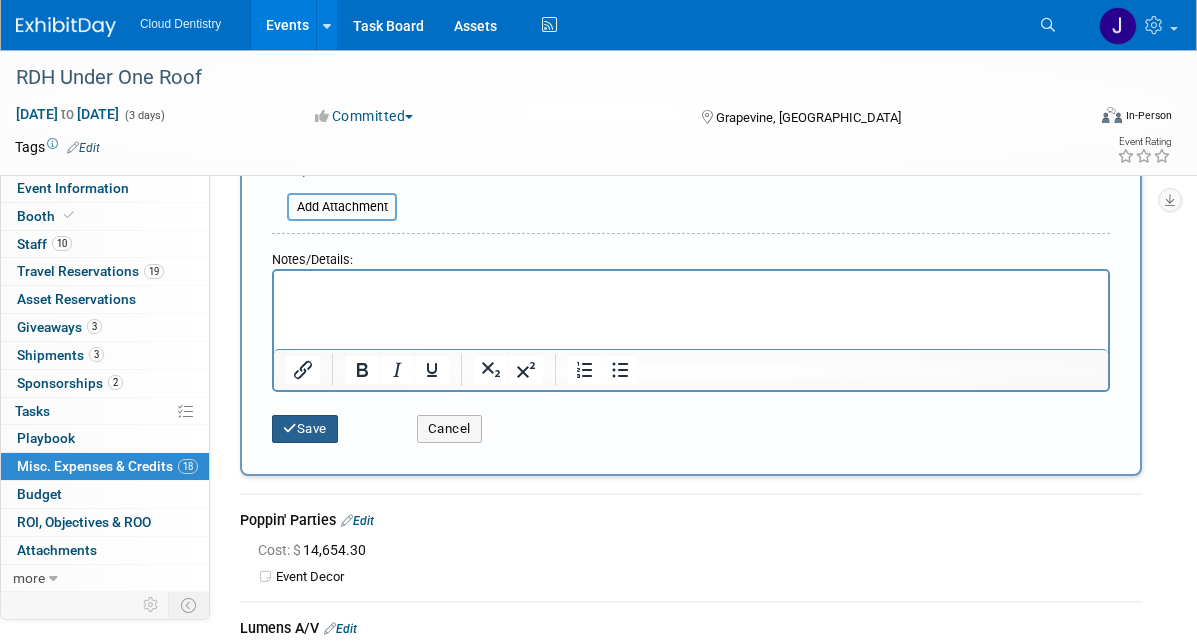 click on "Save" at bounding box center (305, 429) 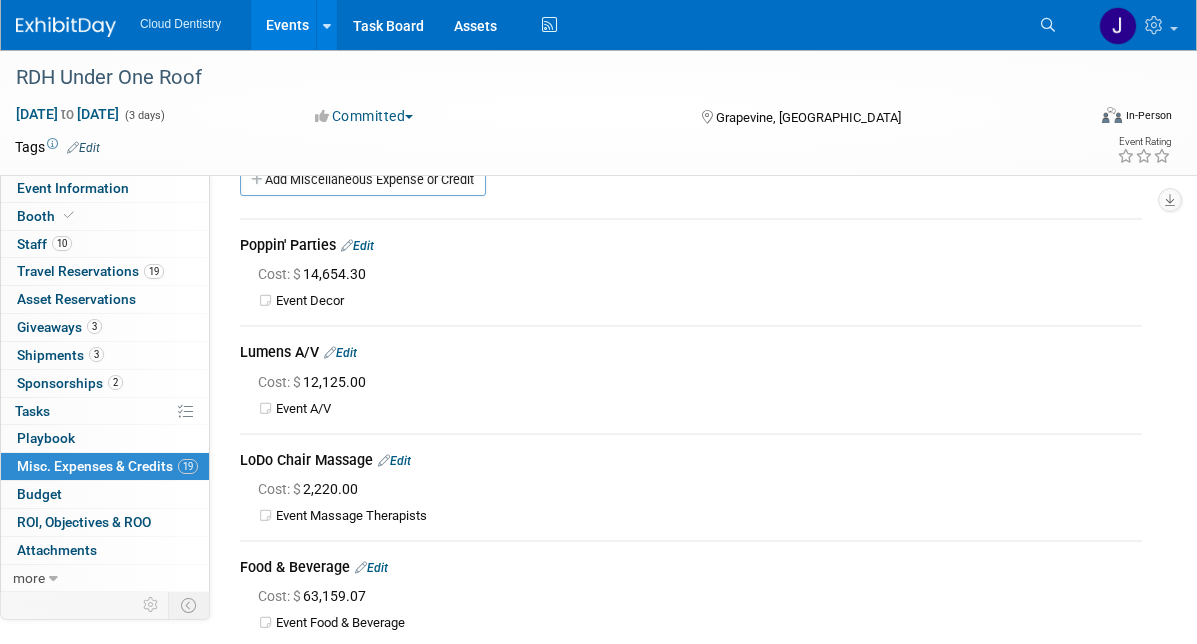 scroll, scrollTop: 0, scrollLeft: 0, axis: both 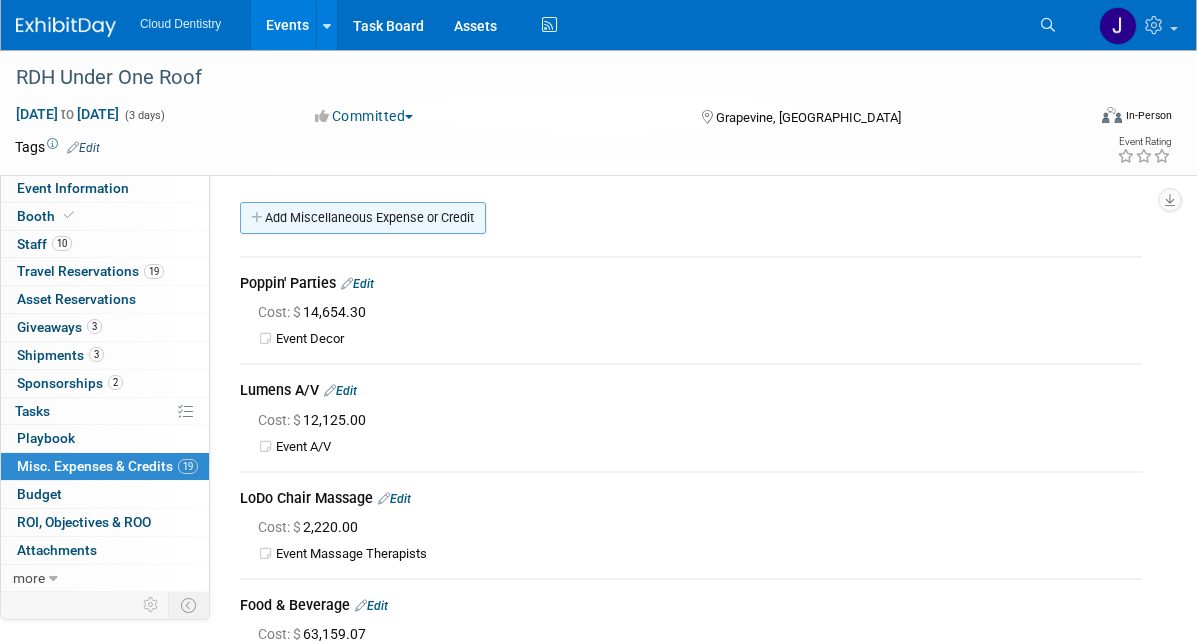 click on "Add Miscellaneous Expense or Credit" at bounding box center [363, 218] 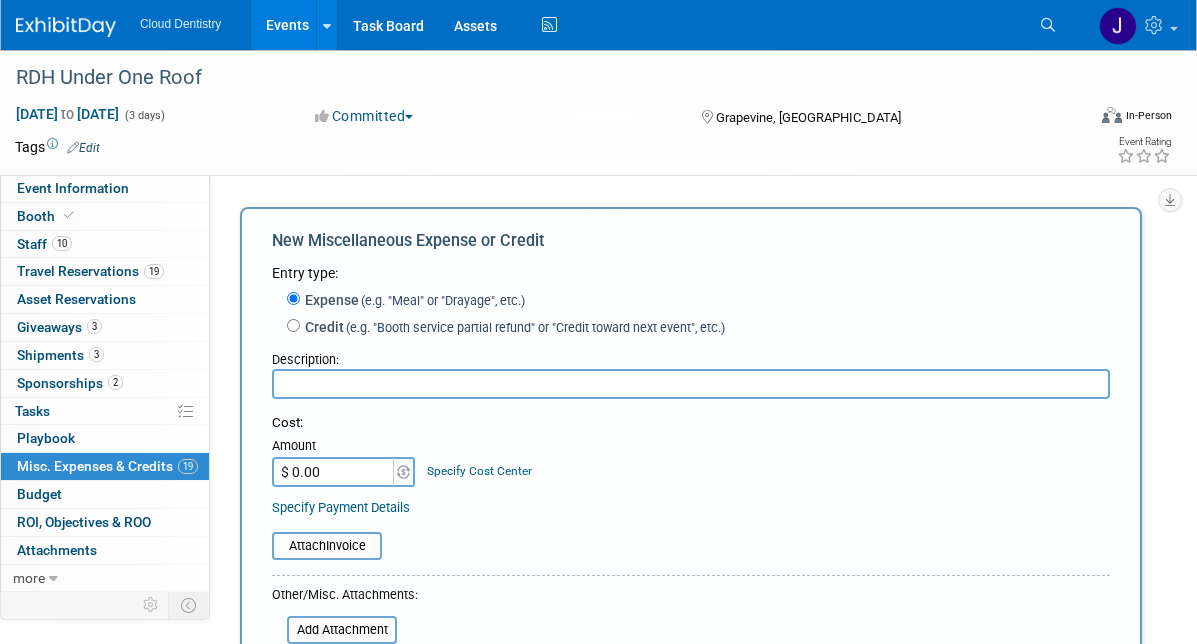 scroll, scrollTop: 0, scrollLeft: 0, axis: both 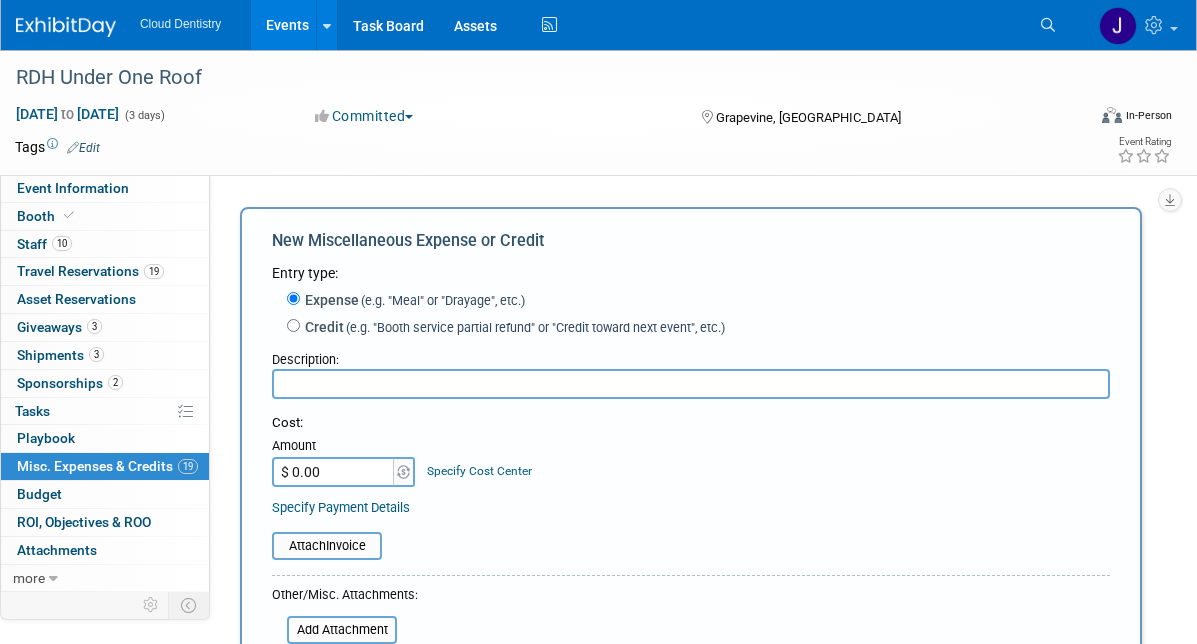 click at bounding box center (691, 384) 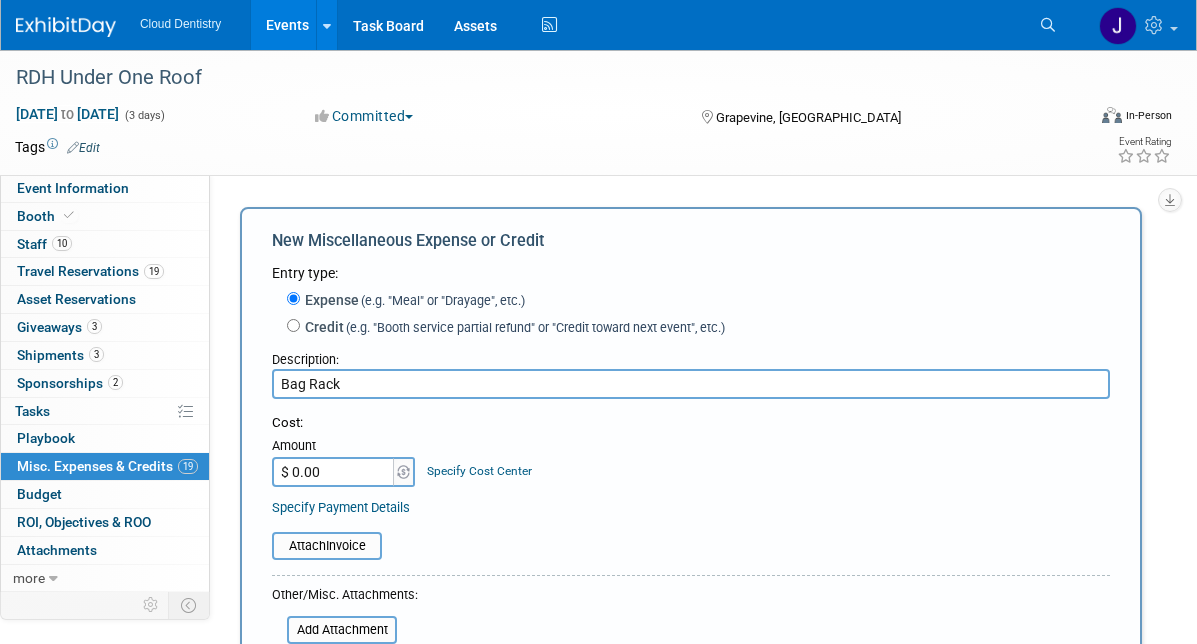 type on "Bag Rack" 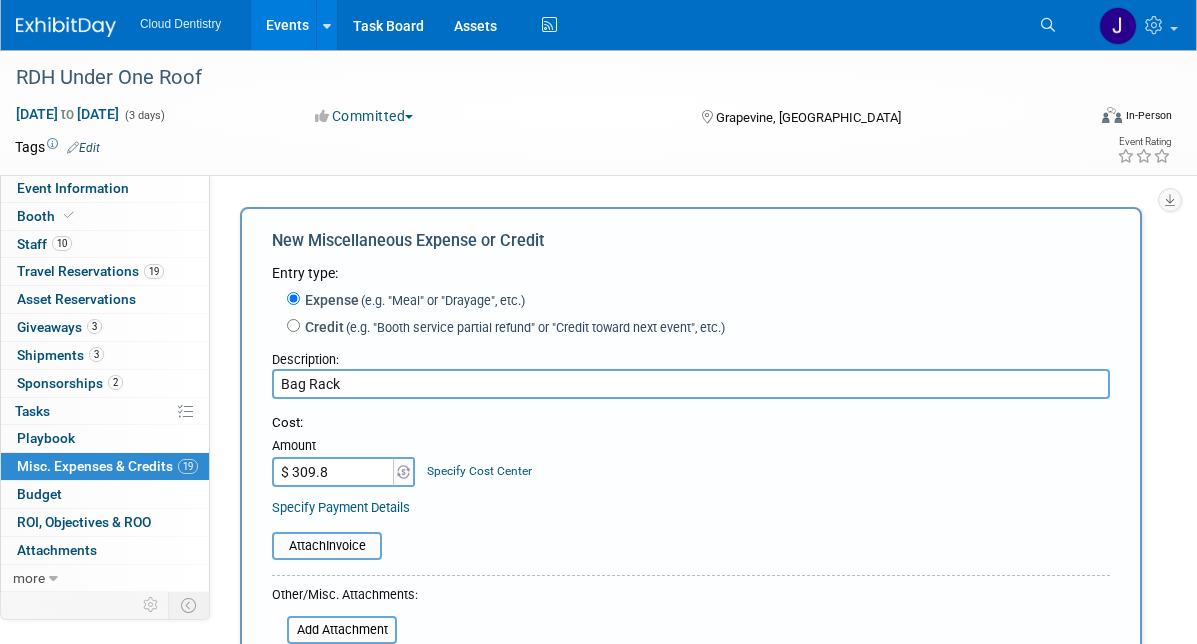 type on "$ 309.85" 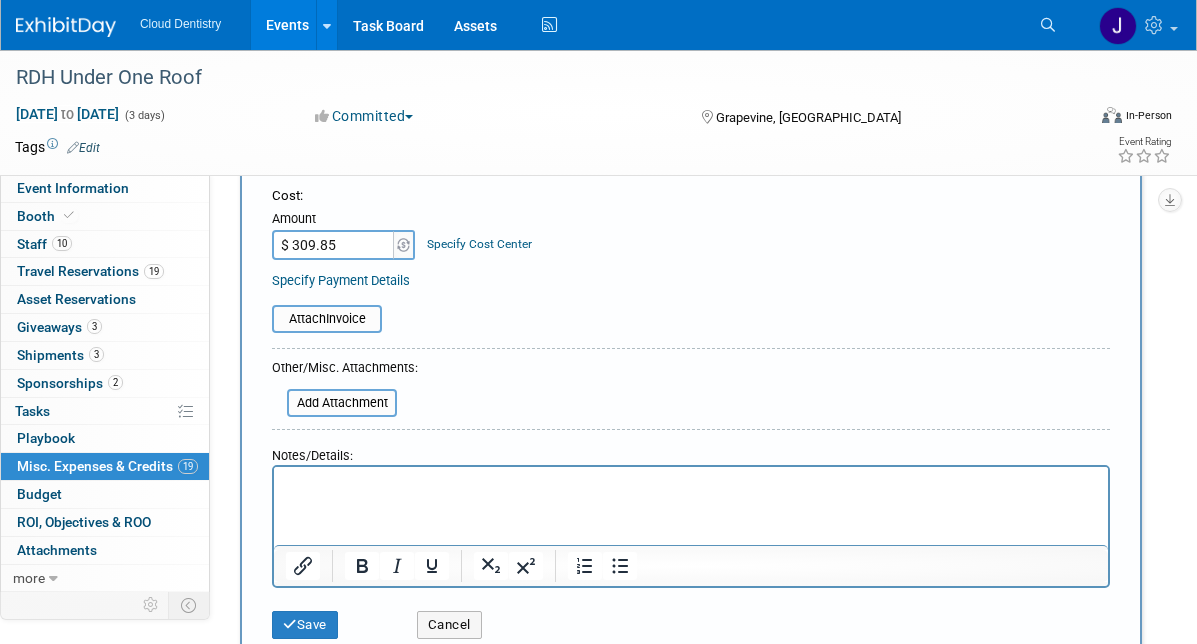 scroll, scrollTop: 254, scrollLeft: 0, axis: vertical 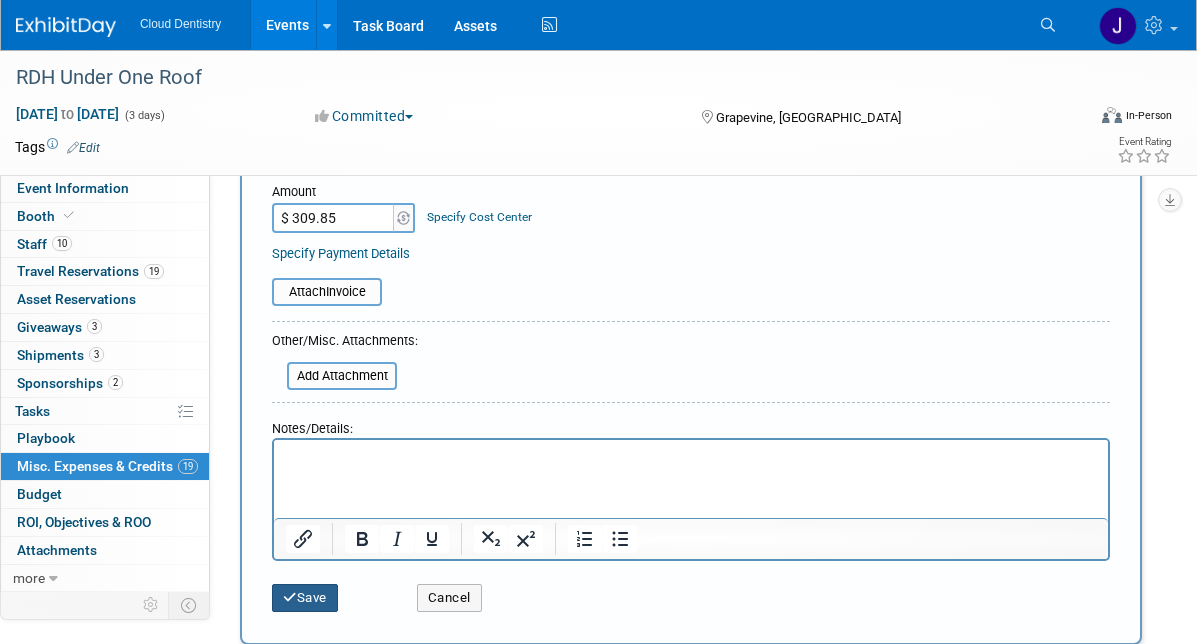 click on "Save" at bounding box center (305, 598) 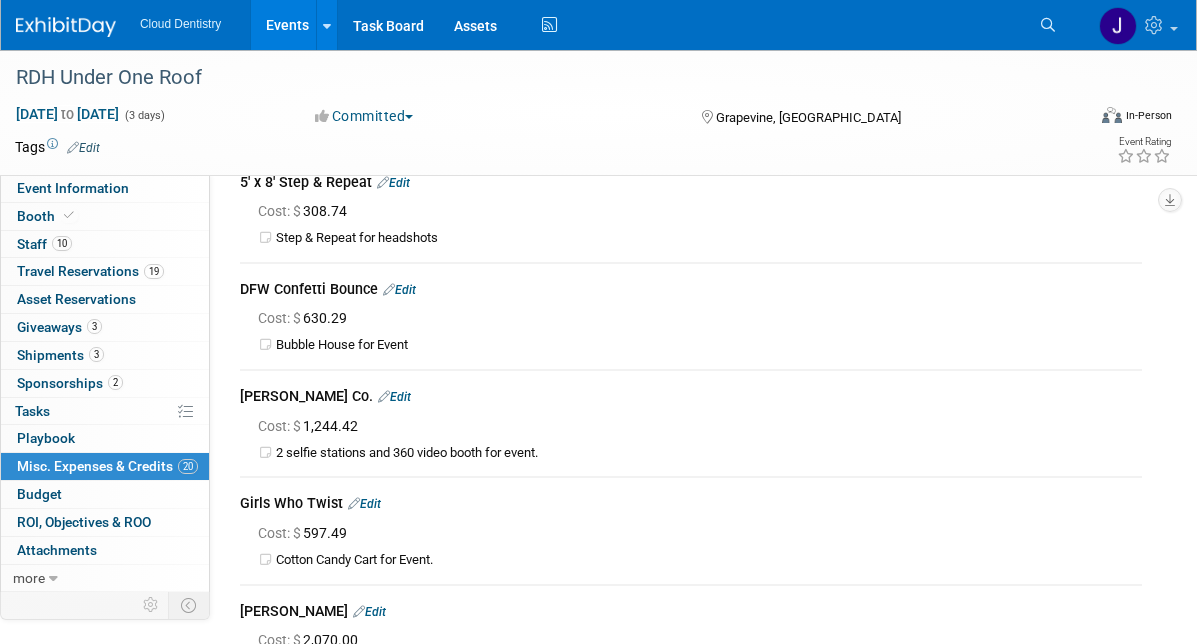 scroll, scrollTop: 0, scrollLeft: 0, axis: both 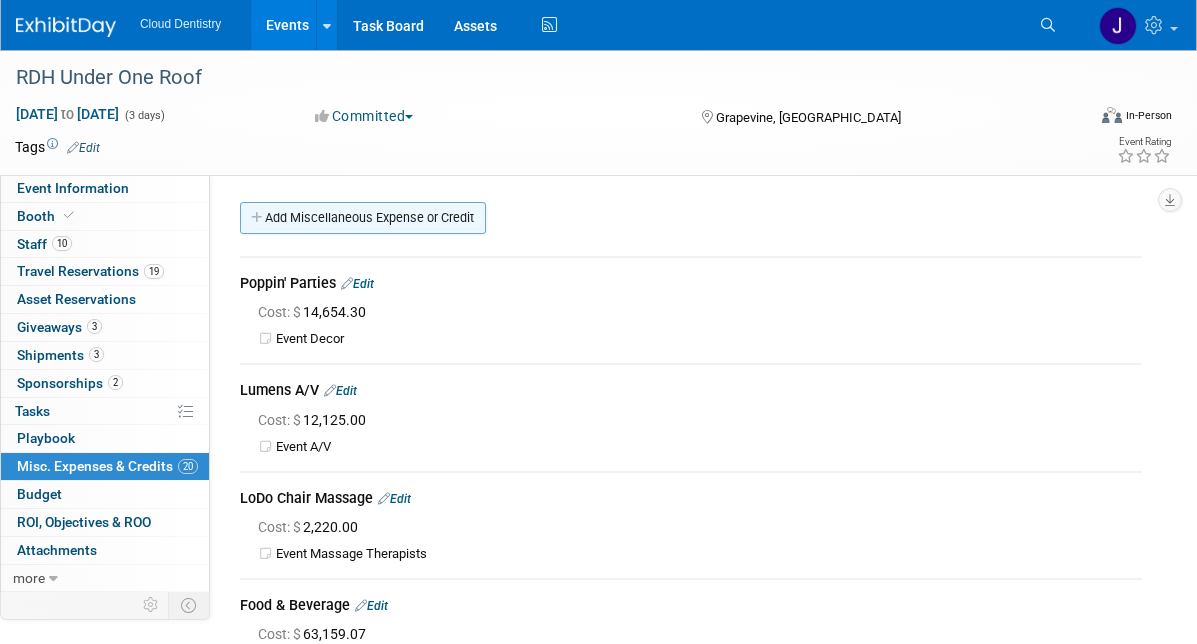click on "Add Miscellaneous Expense or Credit" at bounding box center (363, 218) 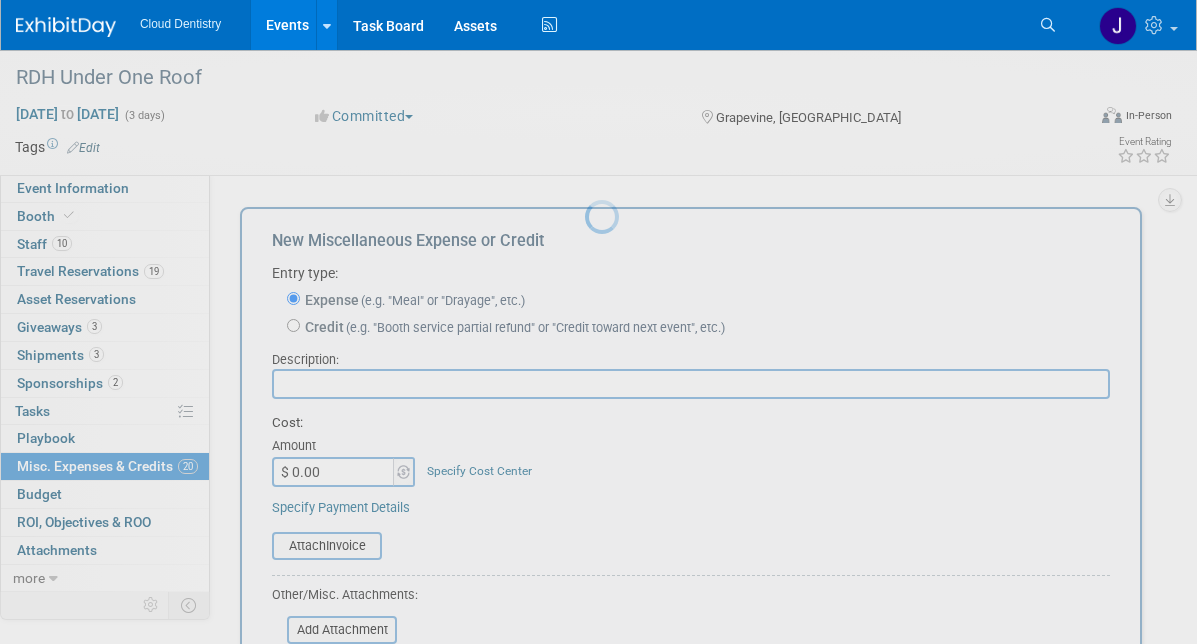 scroll, scrollTop: 0, scrollLeft: 0, axis: both 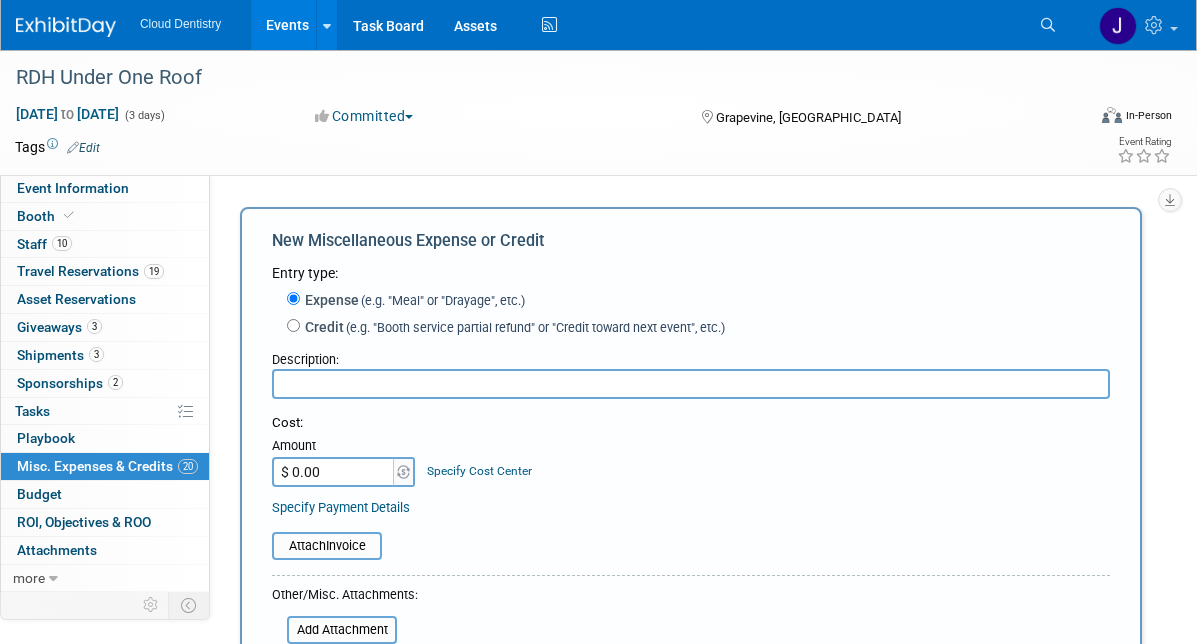 click at bounding box center [691, 384] 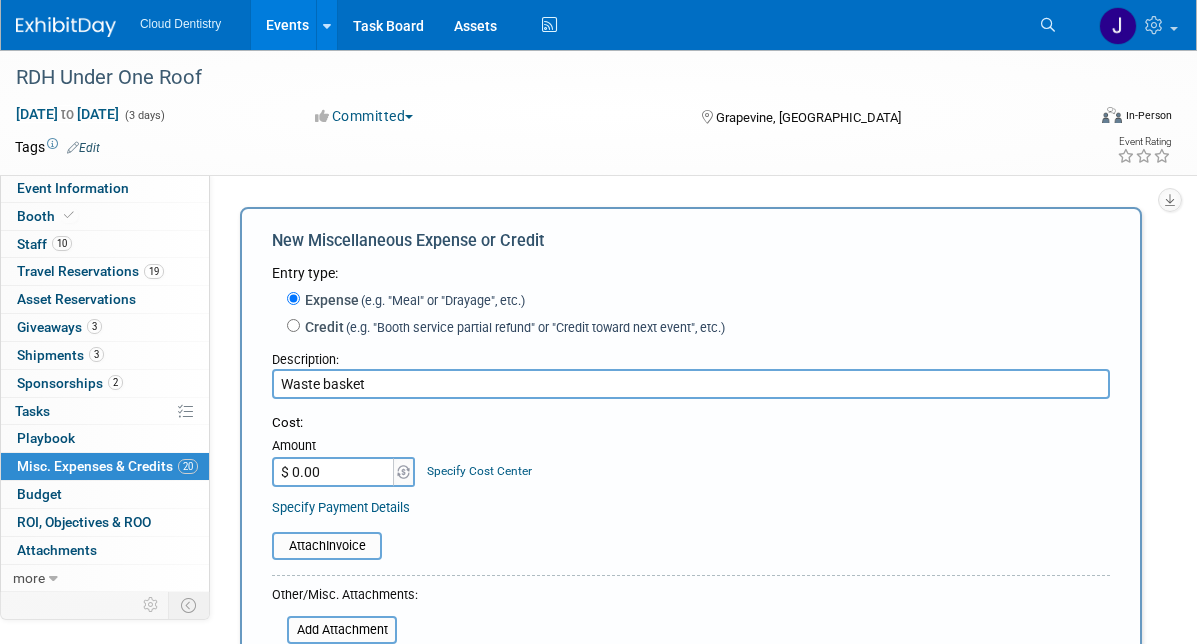 type on "Waste basket" 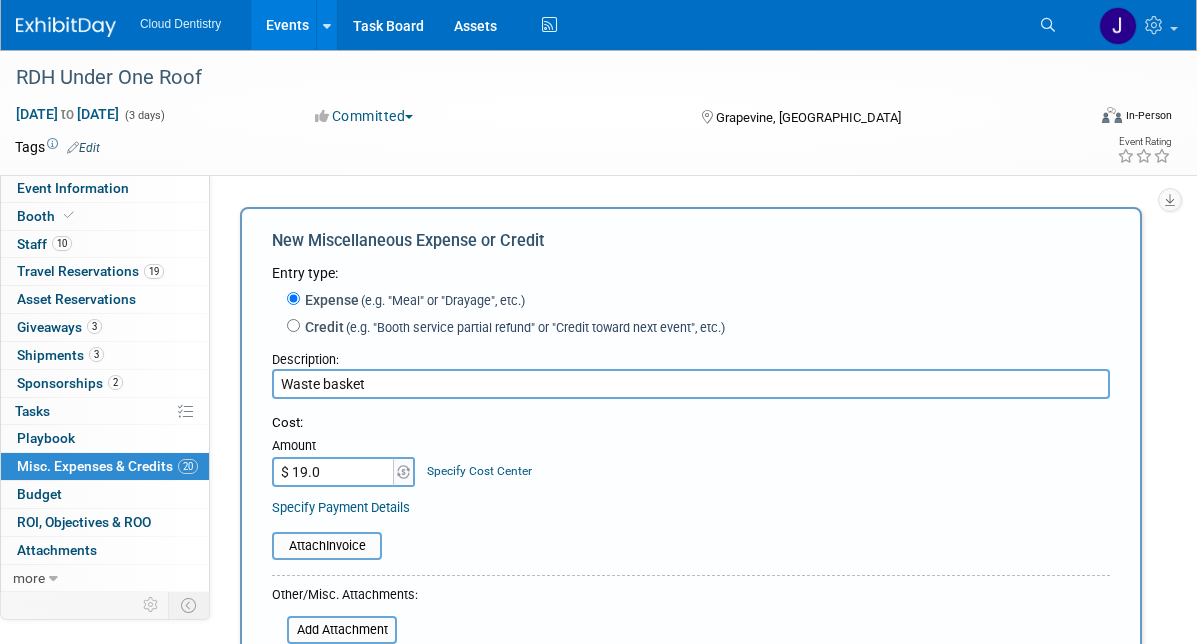 type on "$ 19.00" 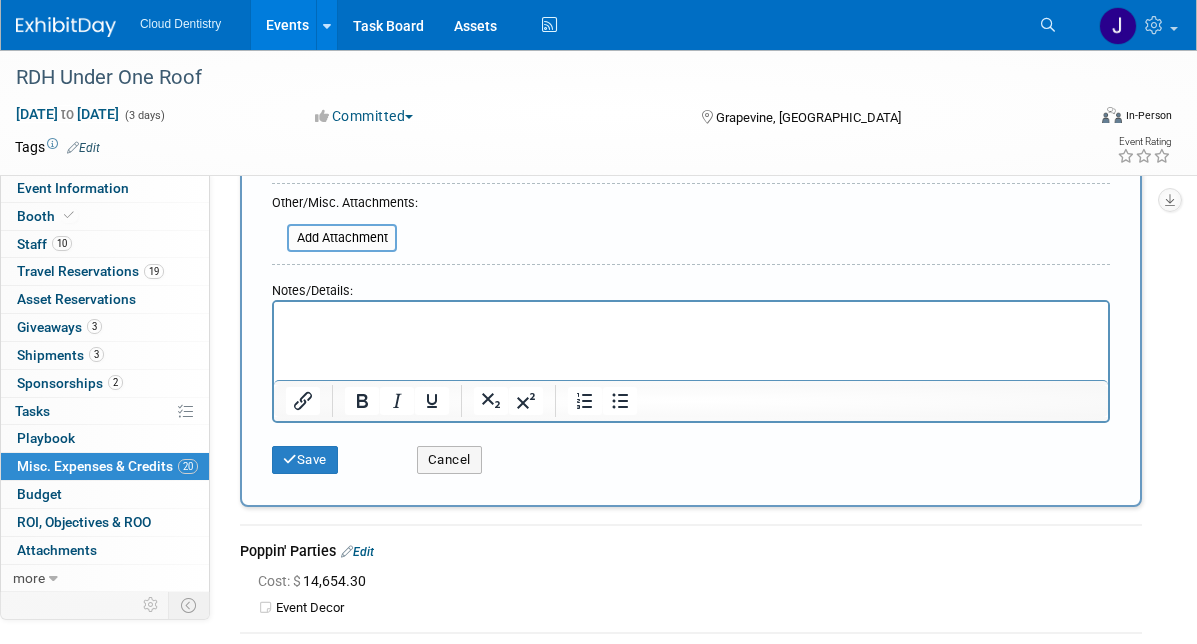 scroll, scrollTop: 394, scrollLeft: 0, axis: vertical 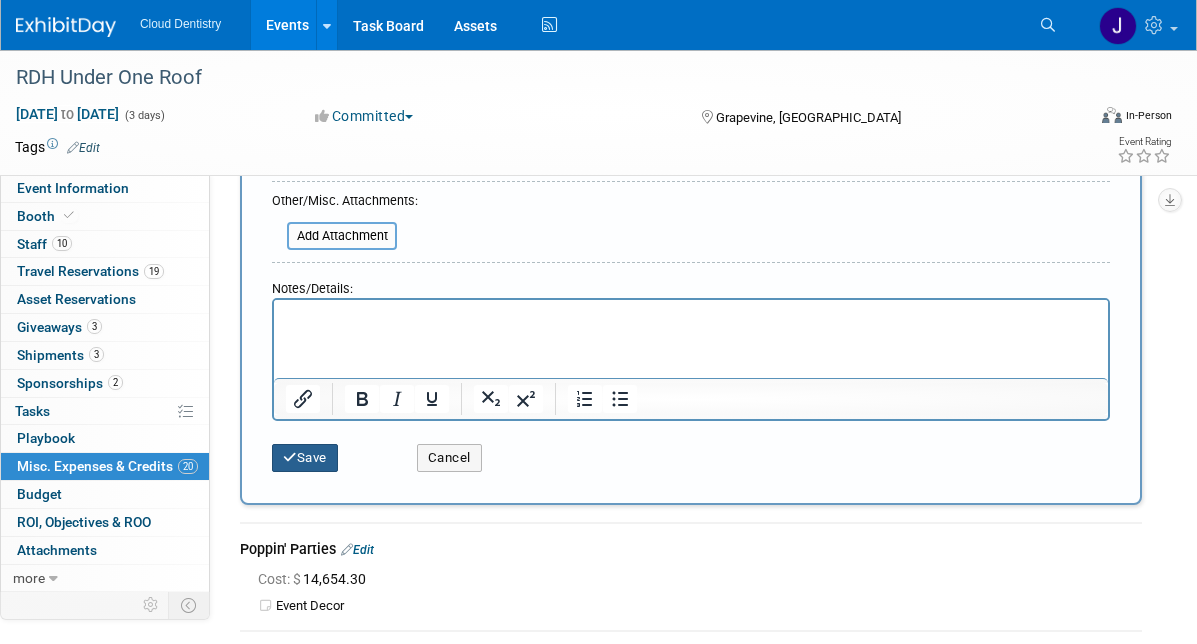 click on "Save" at bounding box center (305, 458) 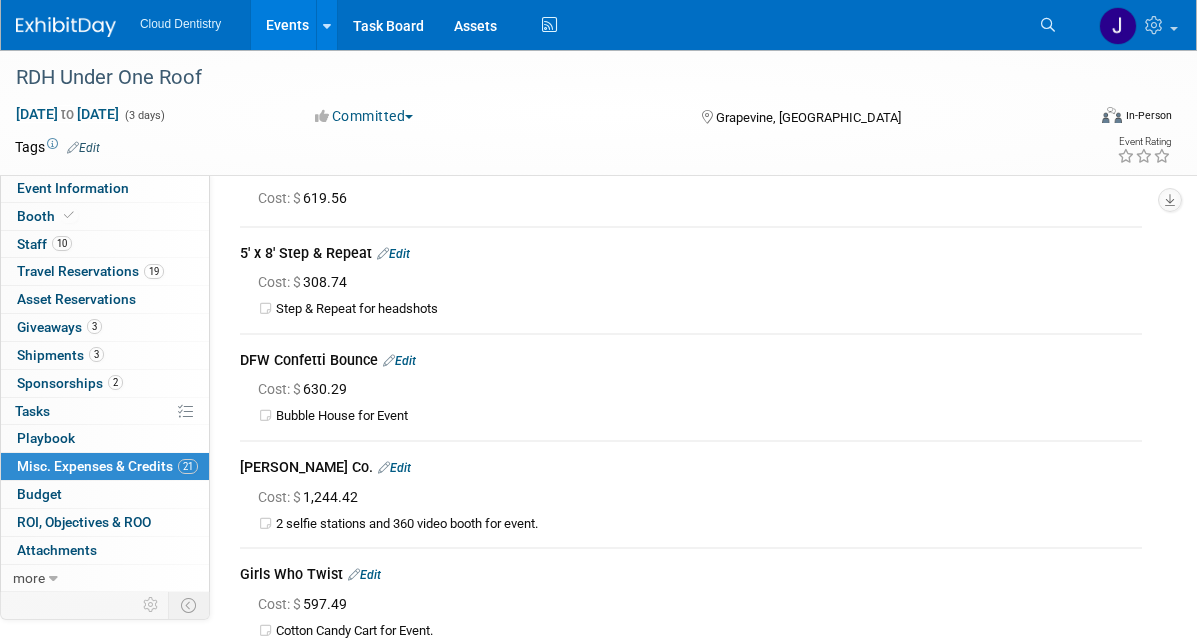 scroll, scrollTop: 0, scrollLeft: 0, axis: both 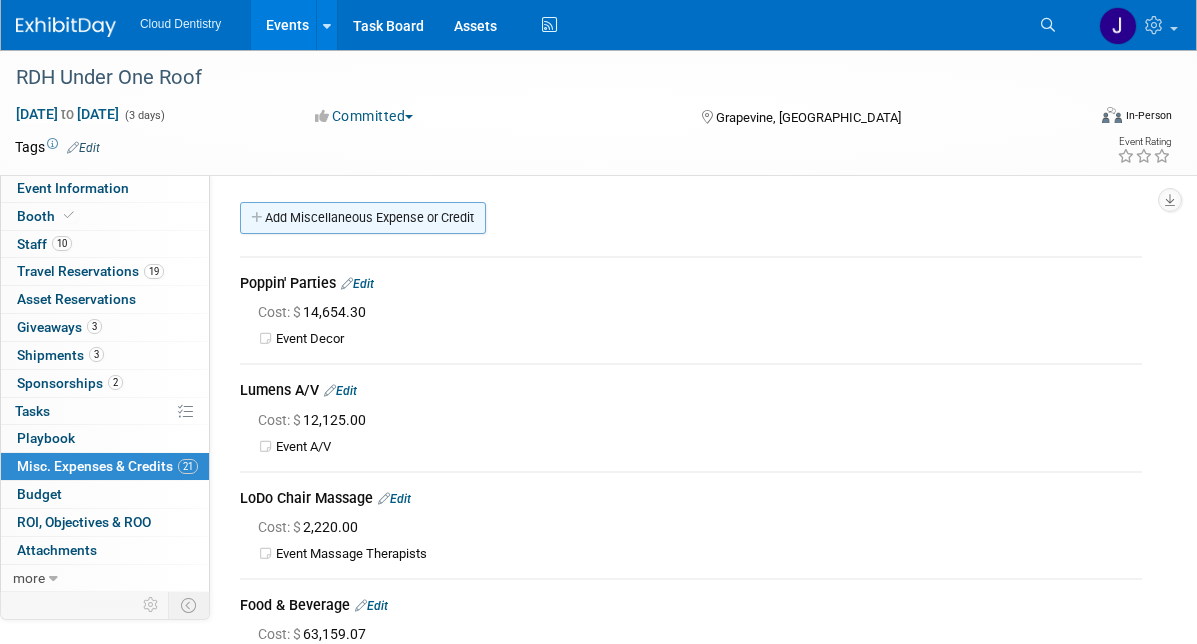 click on "Add Miscellaneous Expense or Credit" at bounding box center (363, 218) 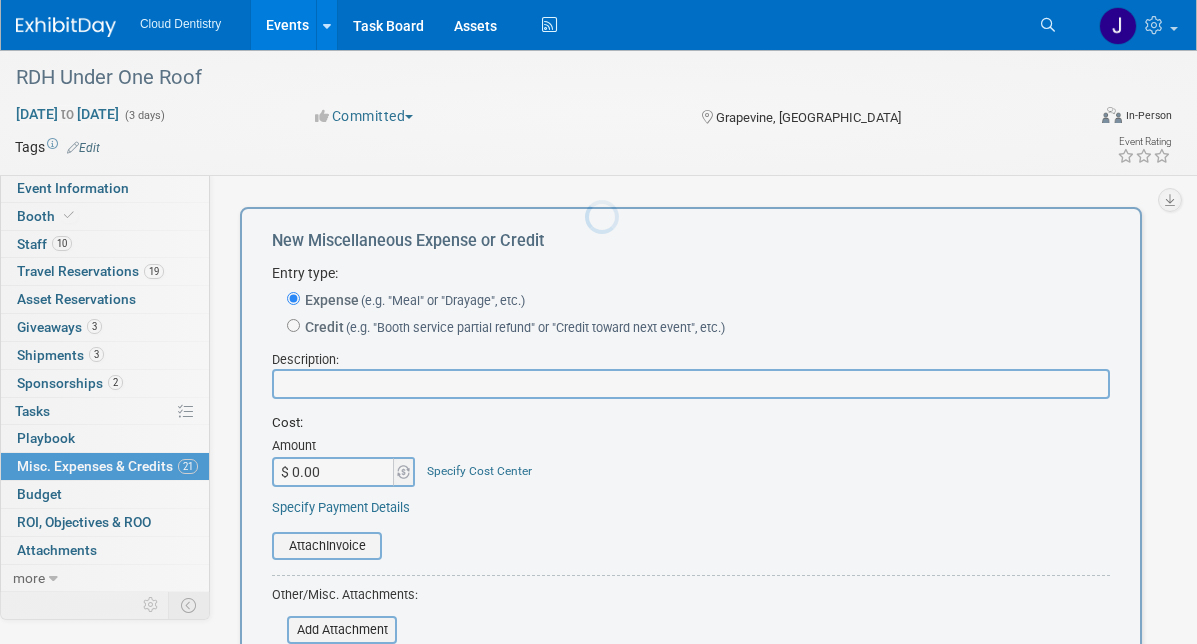 scroll, scrollTop: 0, scrollLeft: 0, axis: both 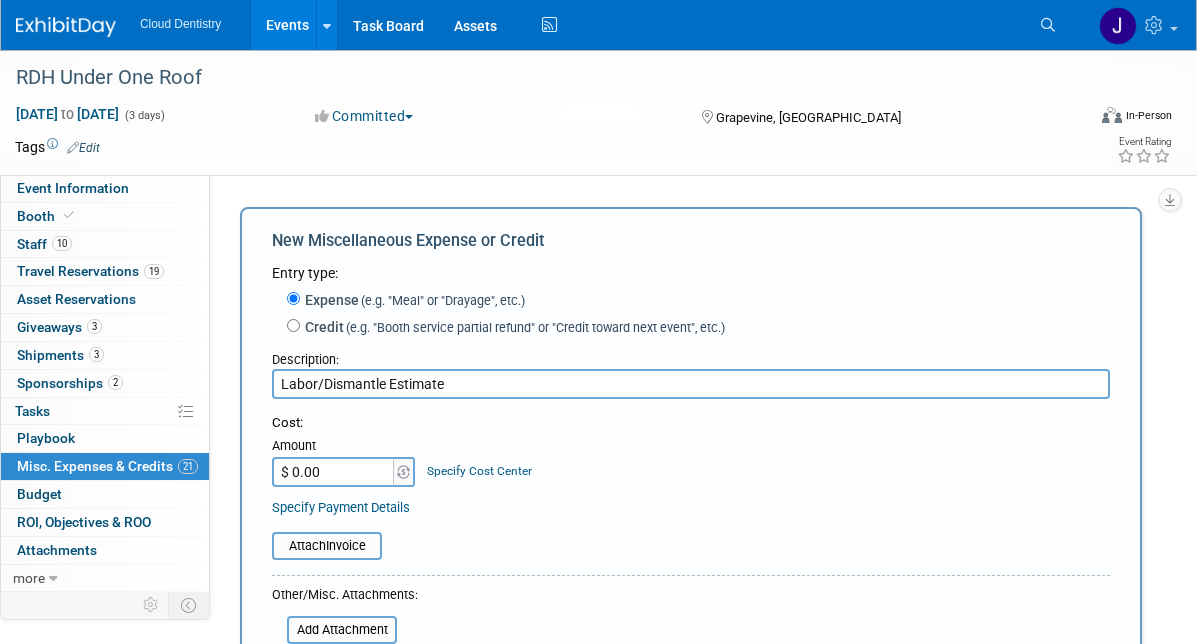 type on "Labor/Dismantle Estimate" 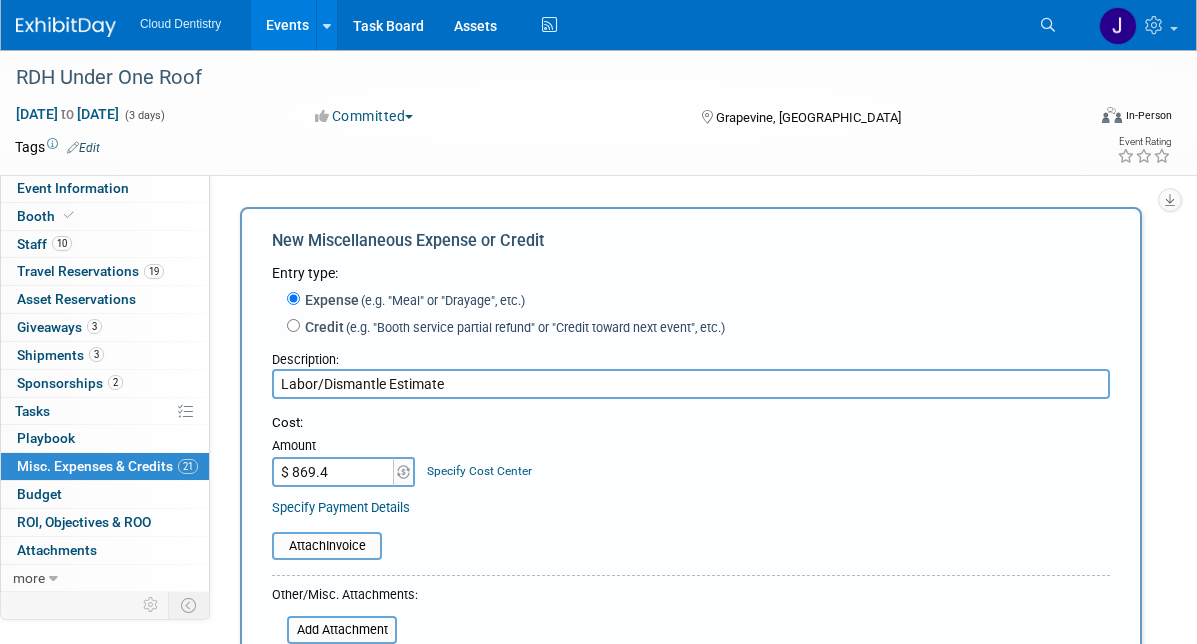 type on "$ 869.40" 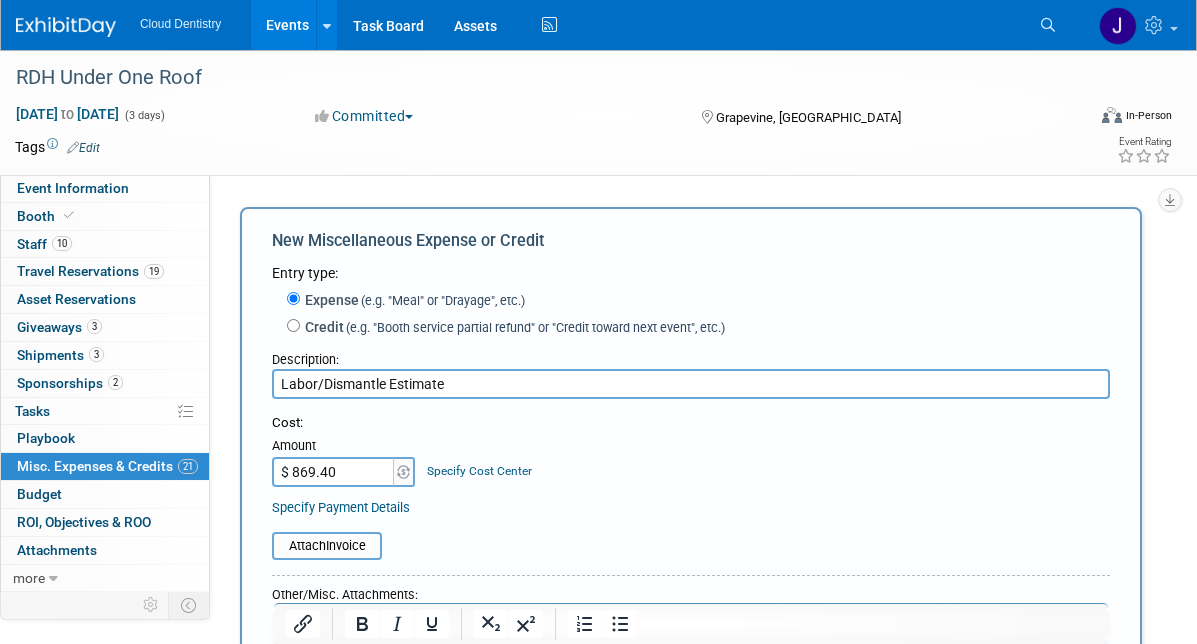 scroll, scrollTop: 302, scrollLeft: 0, axis: vertical 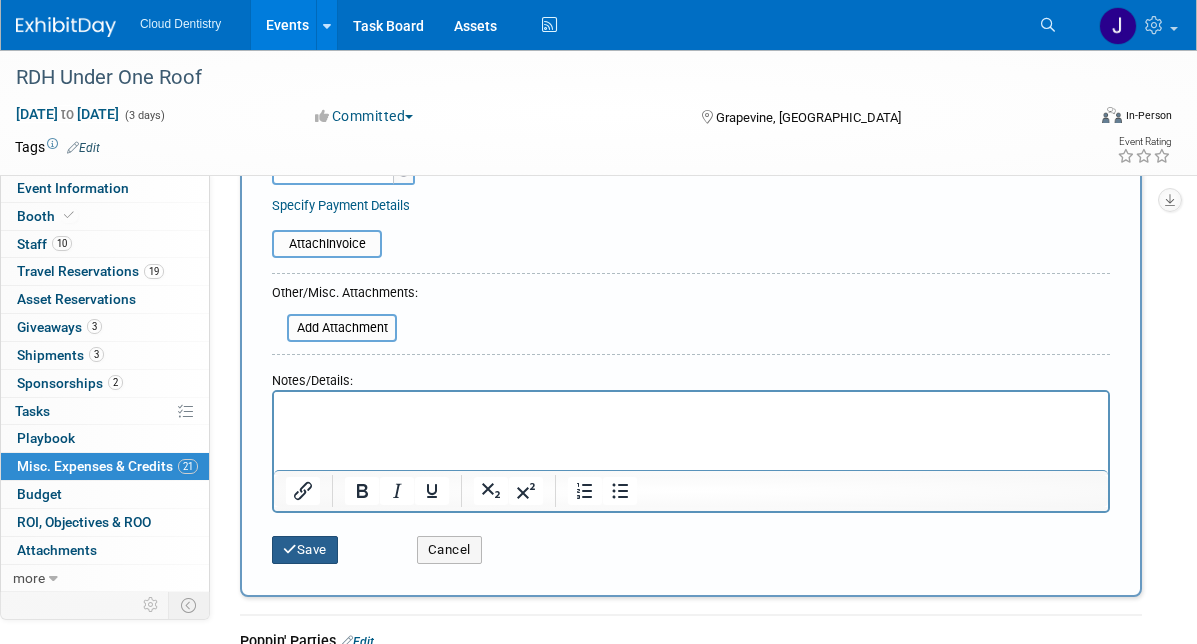 click on "Save" at bounding box center (305, 550) 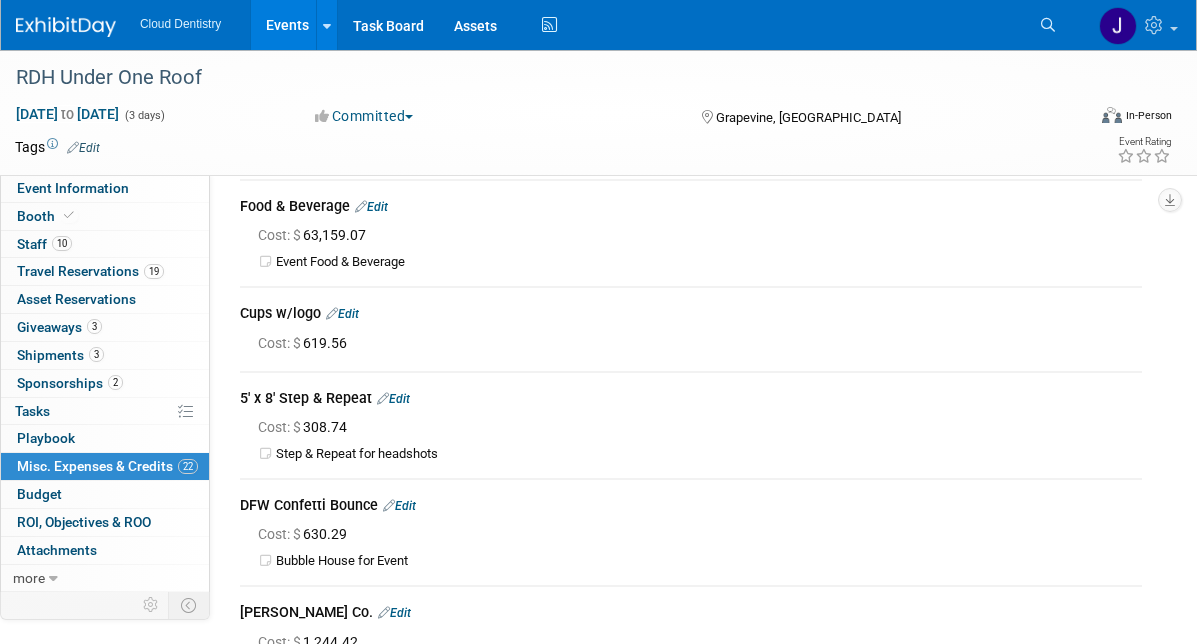 scroll, scrollTop: 0, scrollLeft: 0, axis: both 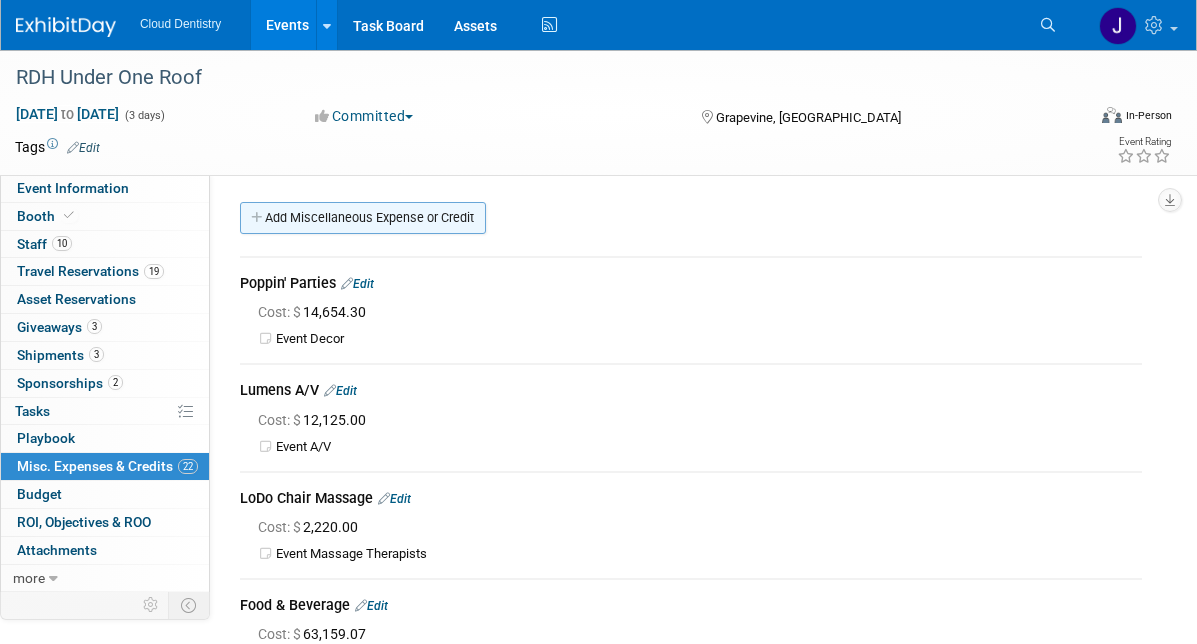 click on "Add Miscellaneous Expense or Credit" at bounding box center [363, 218] 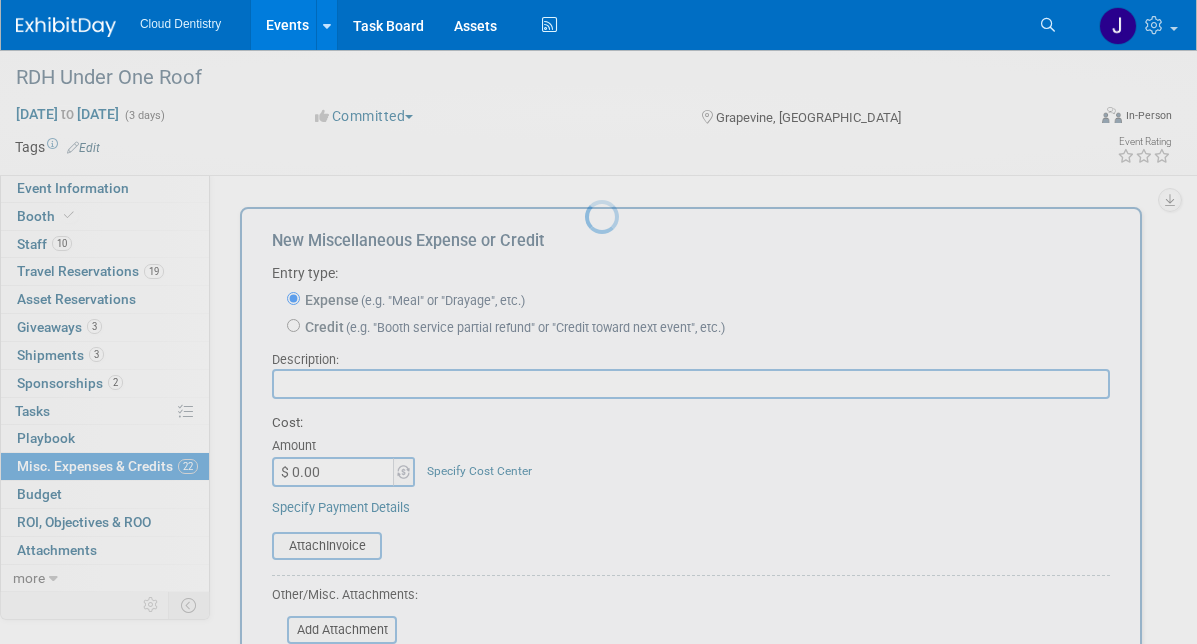 scroll, scrollTop: 0, scrollLeft: 0, axis: both 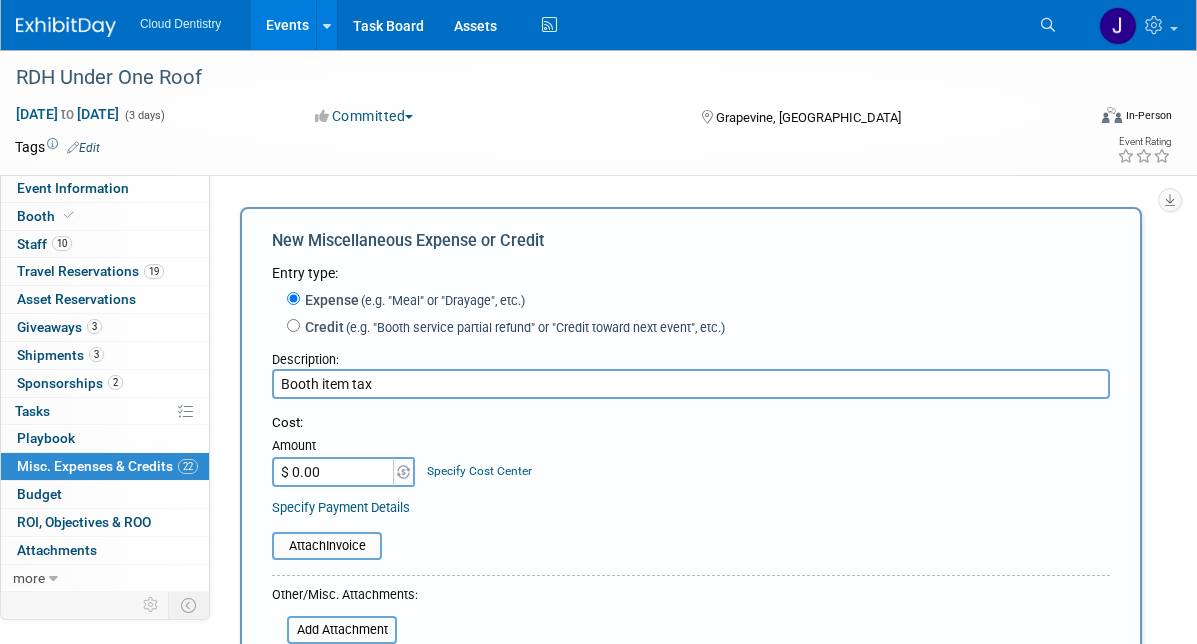 type on "Booth item tax" 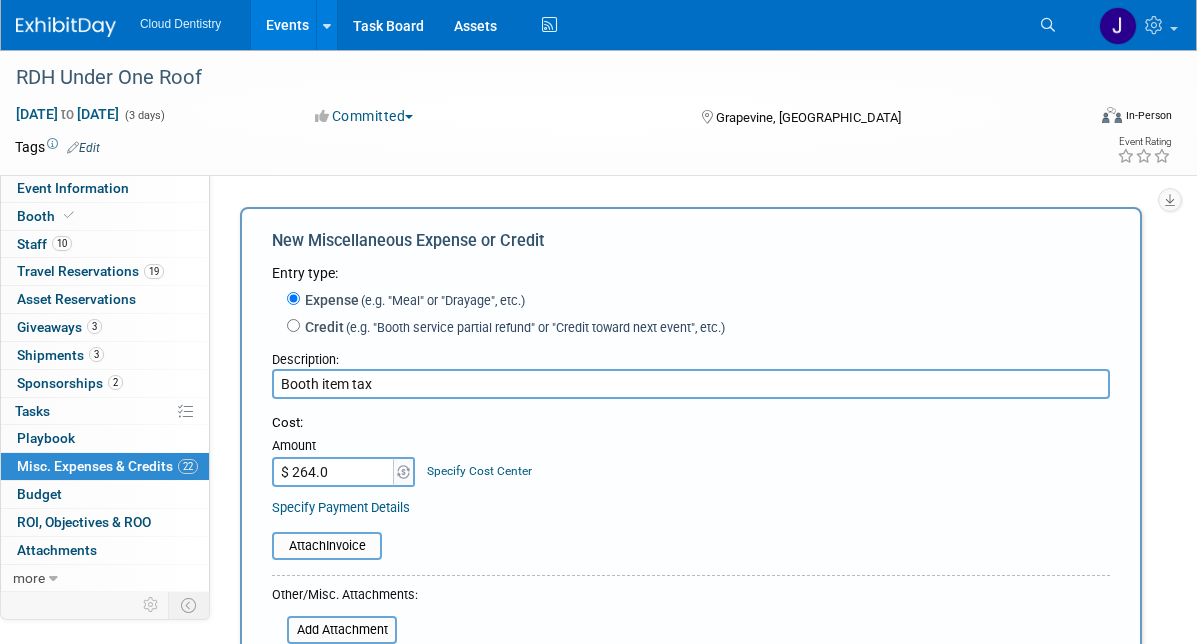 type on "$ 264.05" 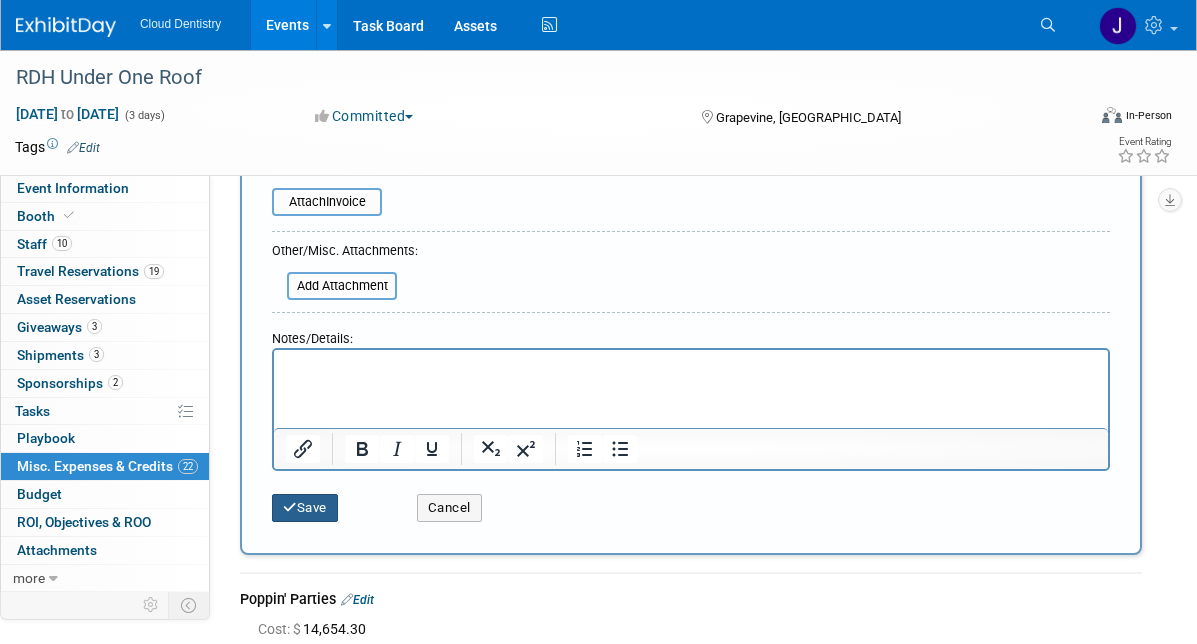 click on "Save" at bounding box center (305, 508) 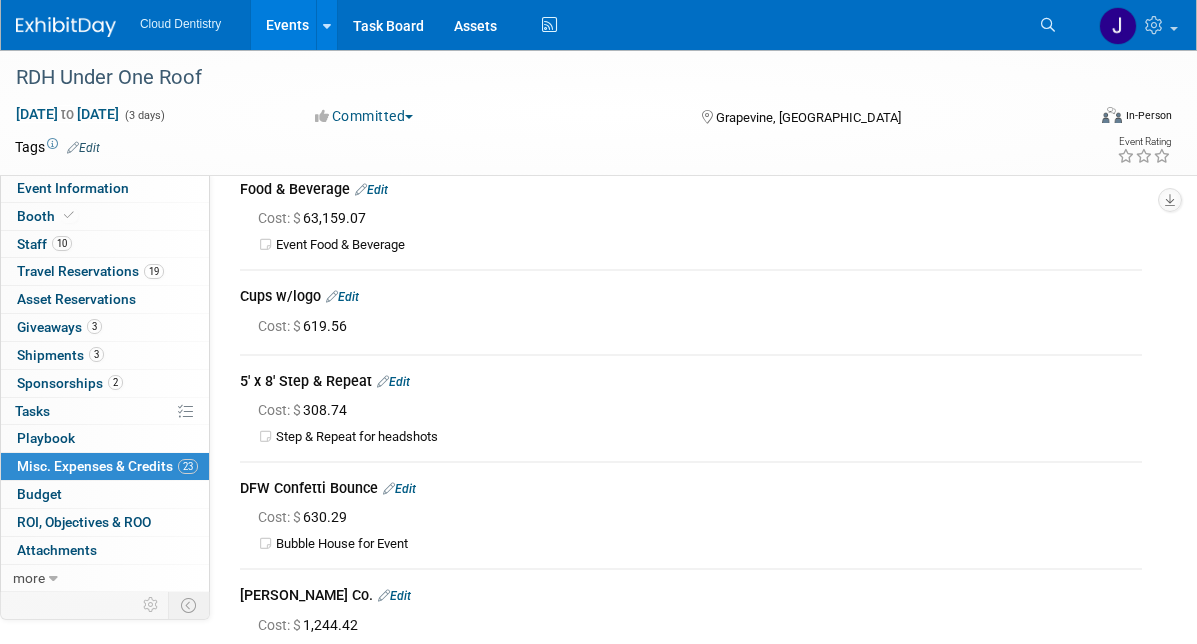 scroll, scrollTop: 0, scrollLeft: 0, axis: both 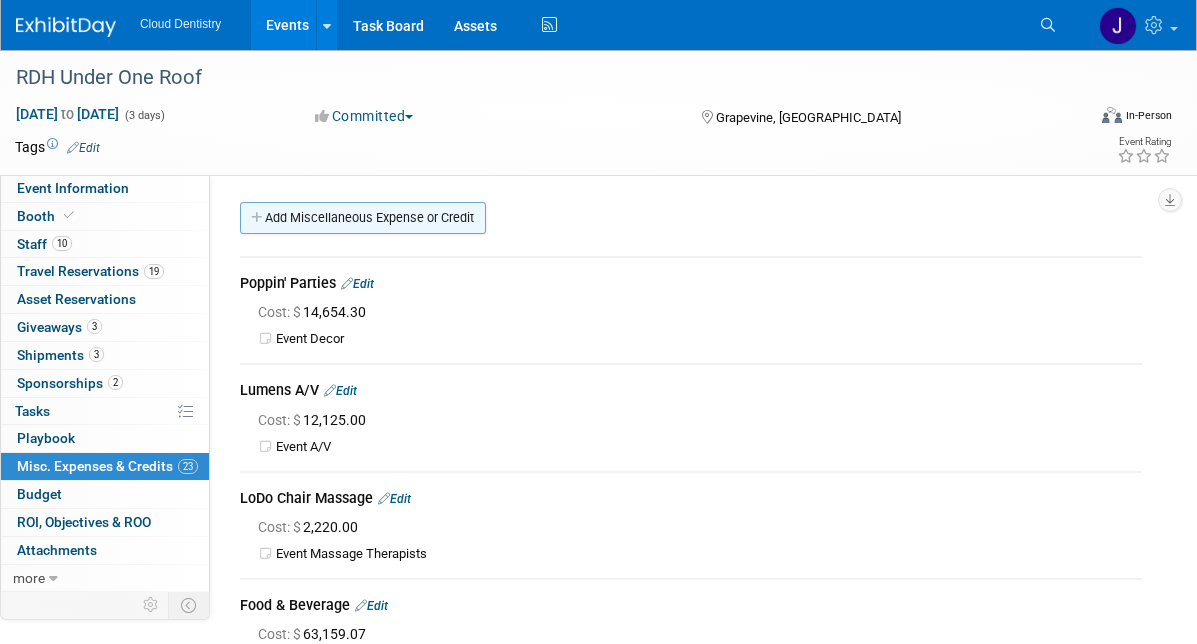 click on "Add Miscellaneous Expense or Credit" at bounding box center [363, 218] 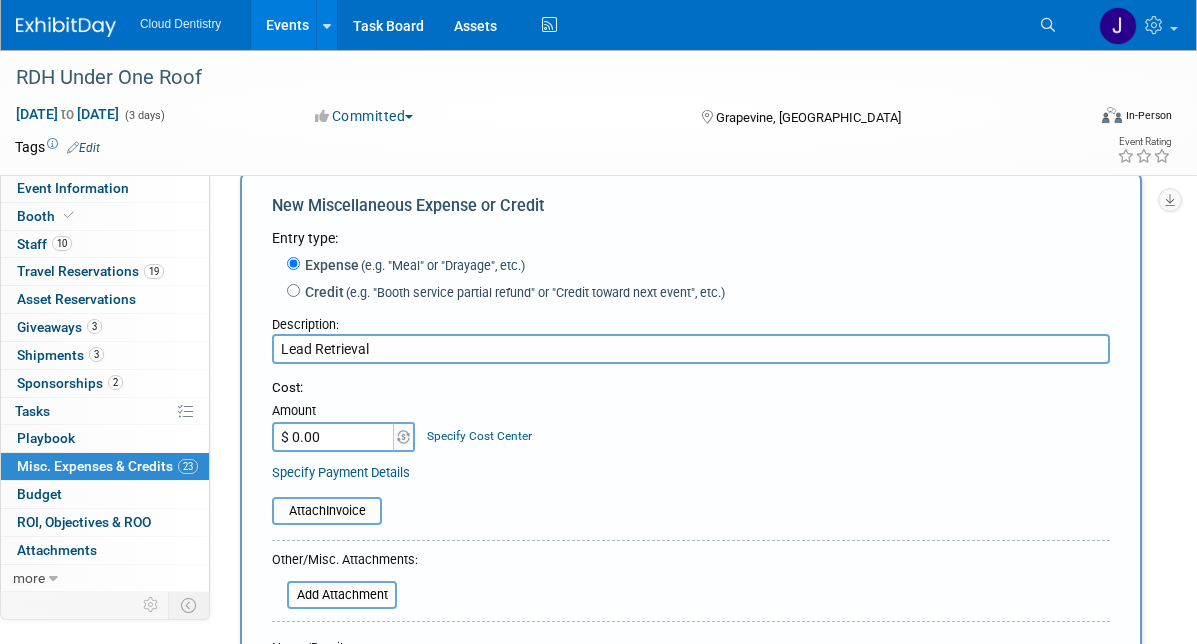 scroll, scrollTop: 44, scrollLeft: 0, axis: vertical 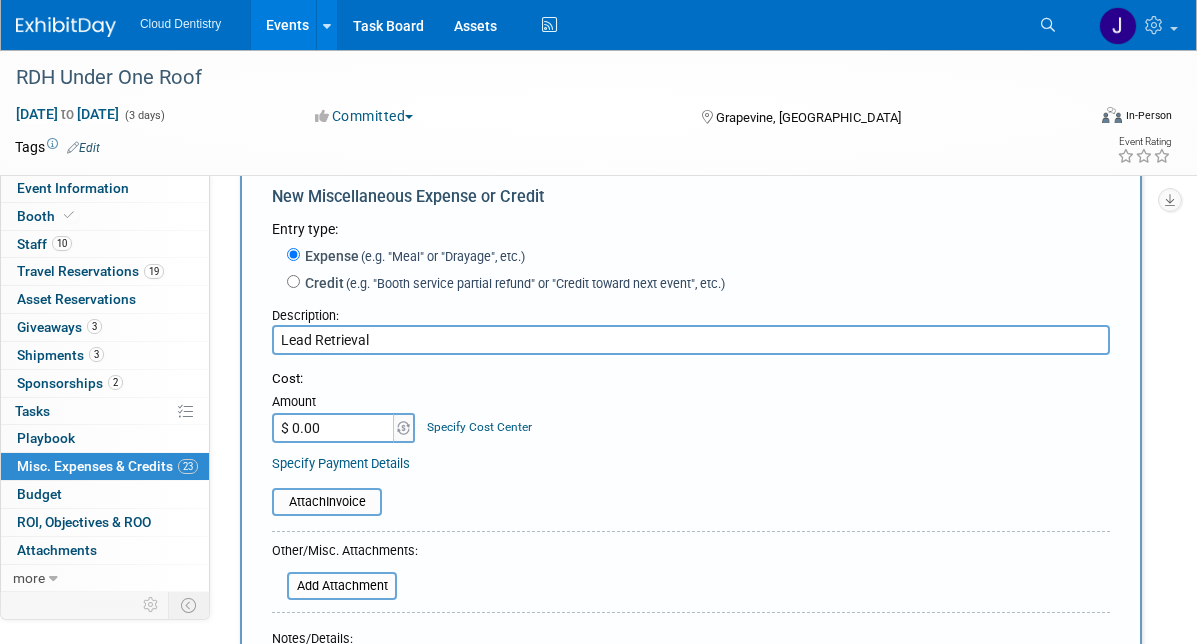 type on "Lead Retrieval" 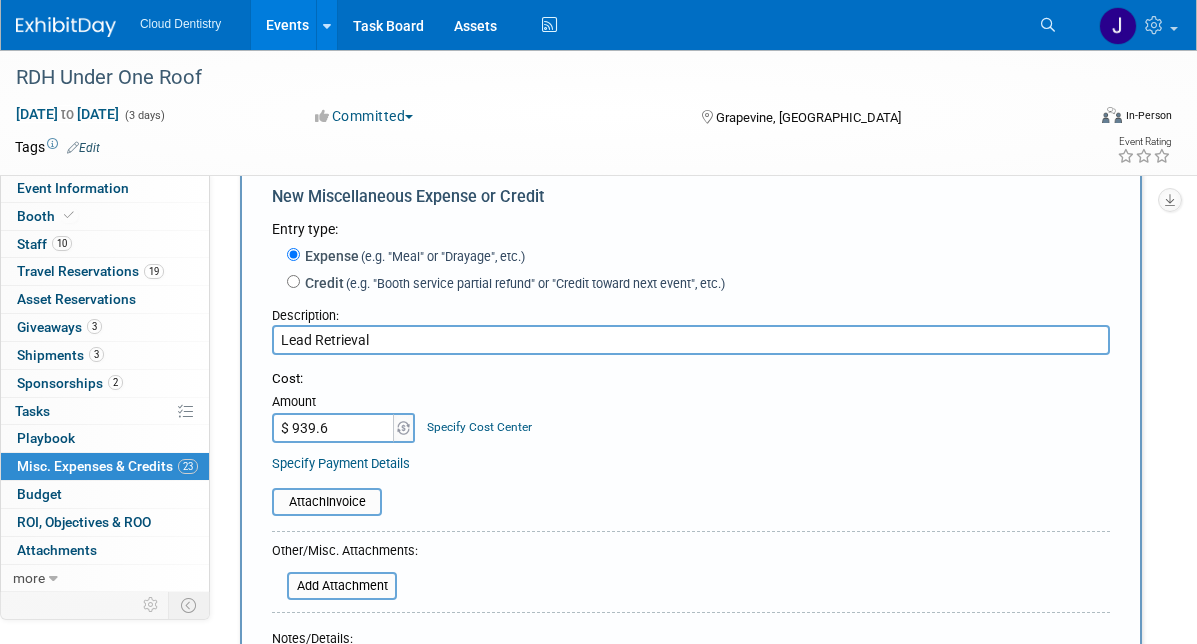 type on "$ 939.61" 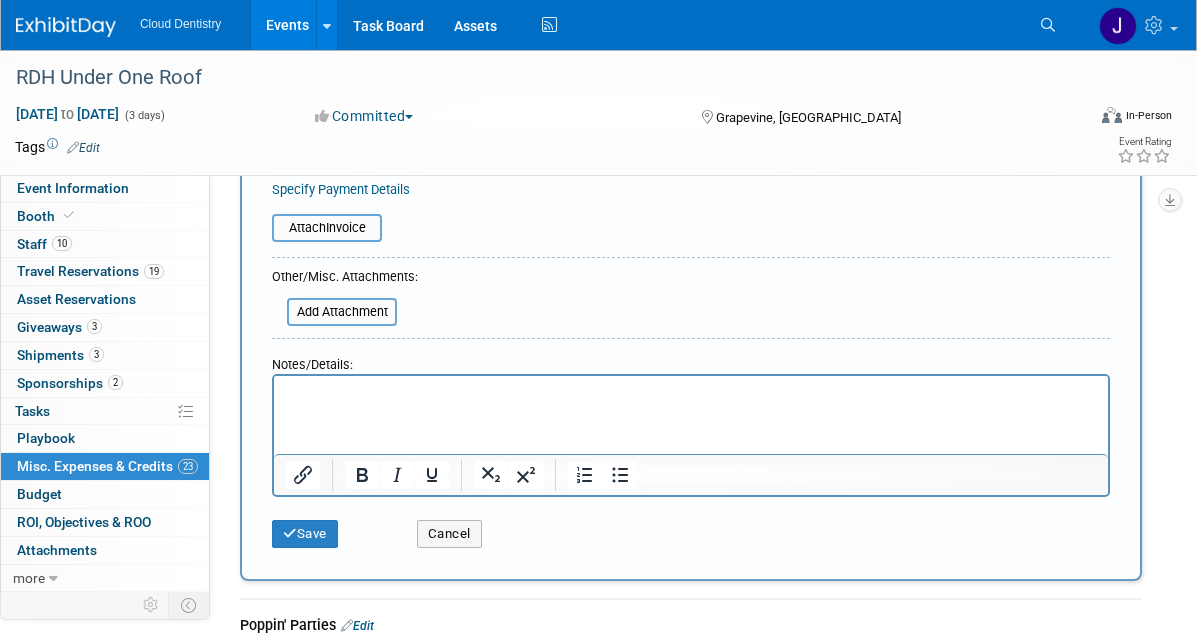 scroll, scrollTop: 322, scrollLeft: 0, axis: vertical 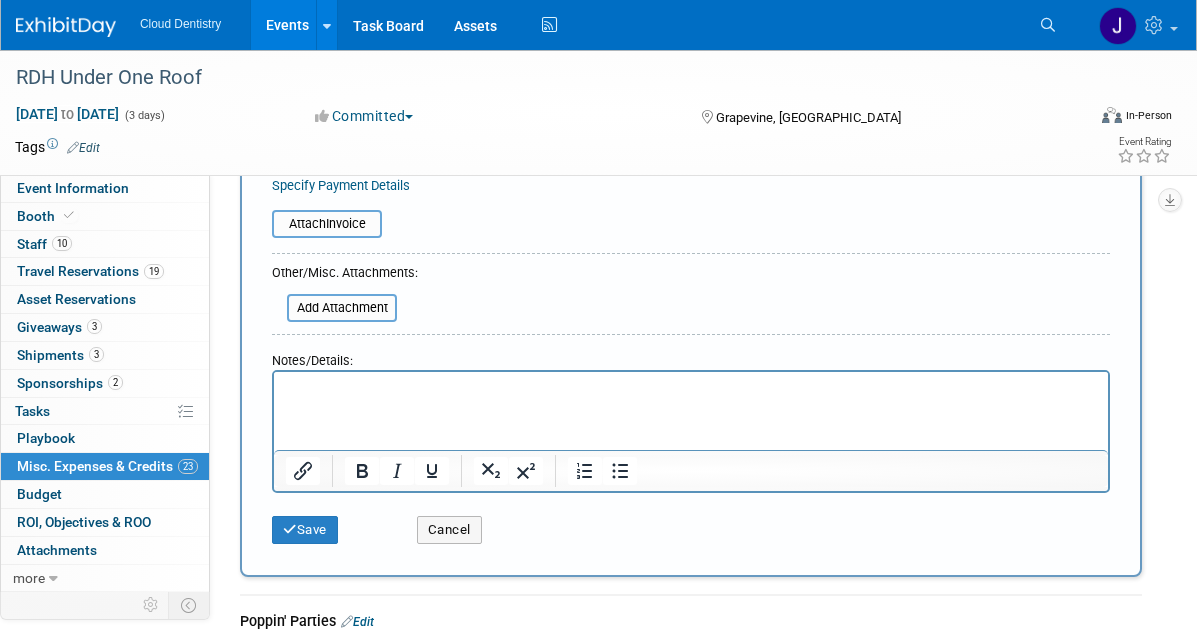 click at bounding box center (691, 386) 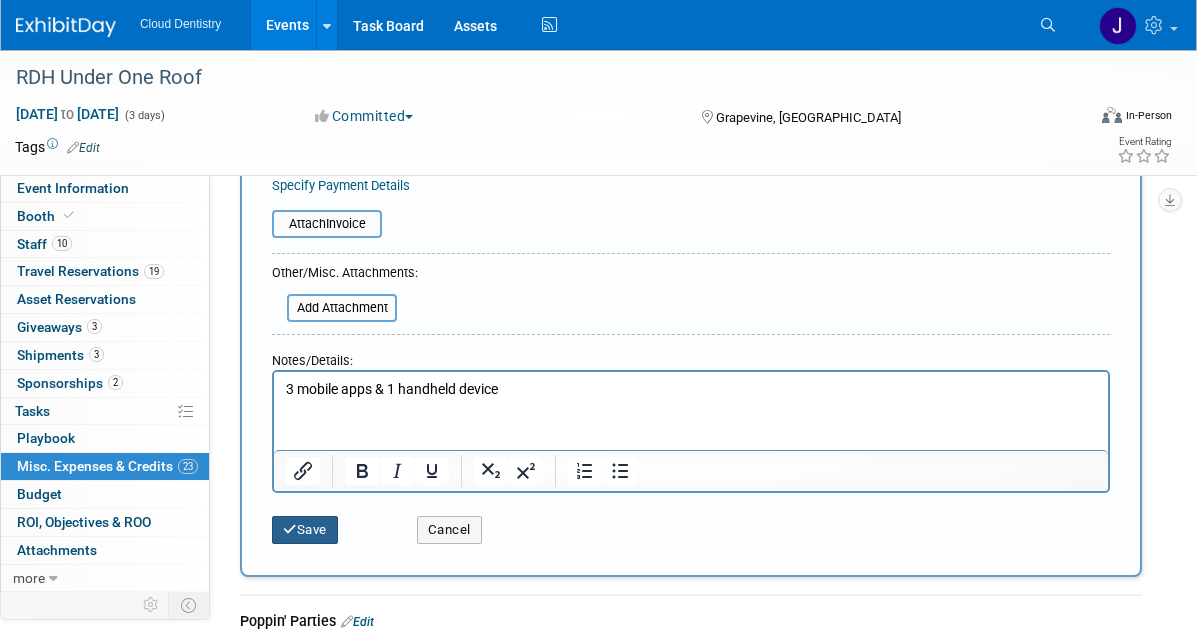 click on "Save" at bounding box center (305, 530) 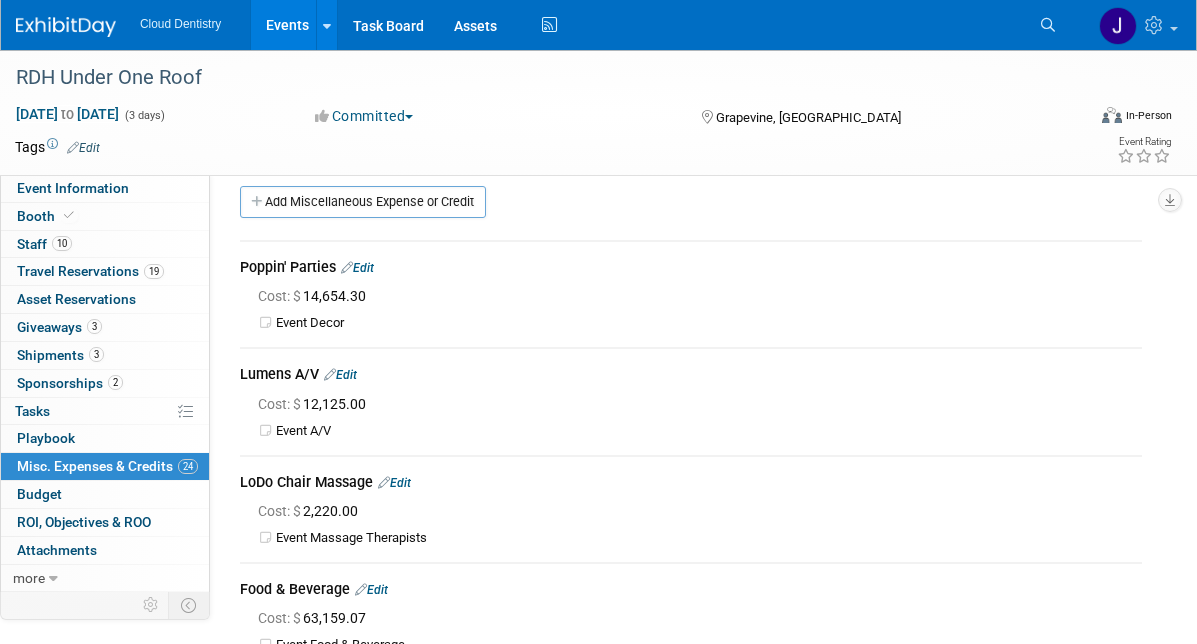 scroll, scrollTop: 0, scrollLeft: 0, axis: both 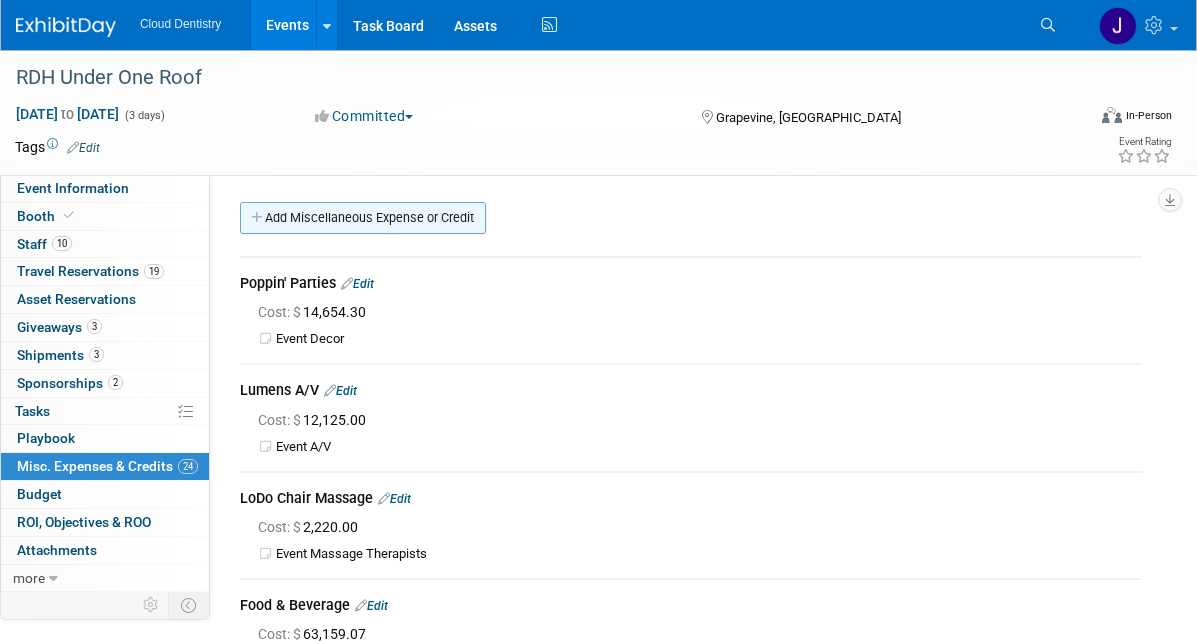 click on "Add Miscellaneous Expense or Credit" at bounding box center [363, 218] 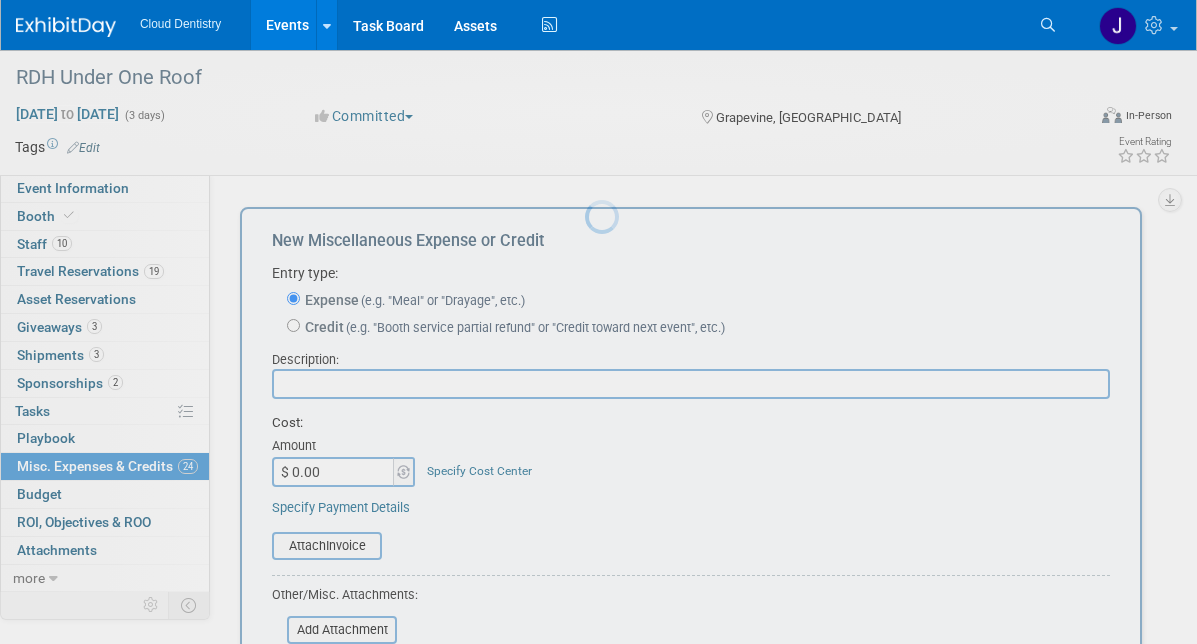 scroll, scrollTop: 0, scrollLeft: 0, axis: both 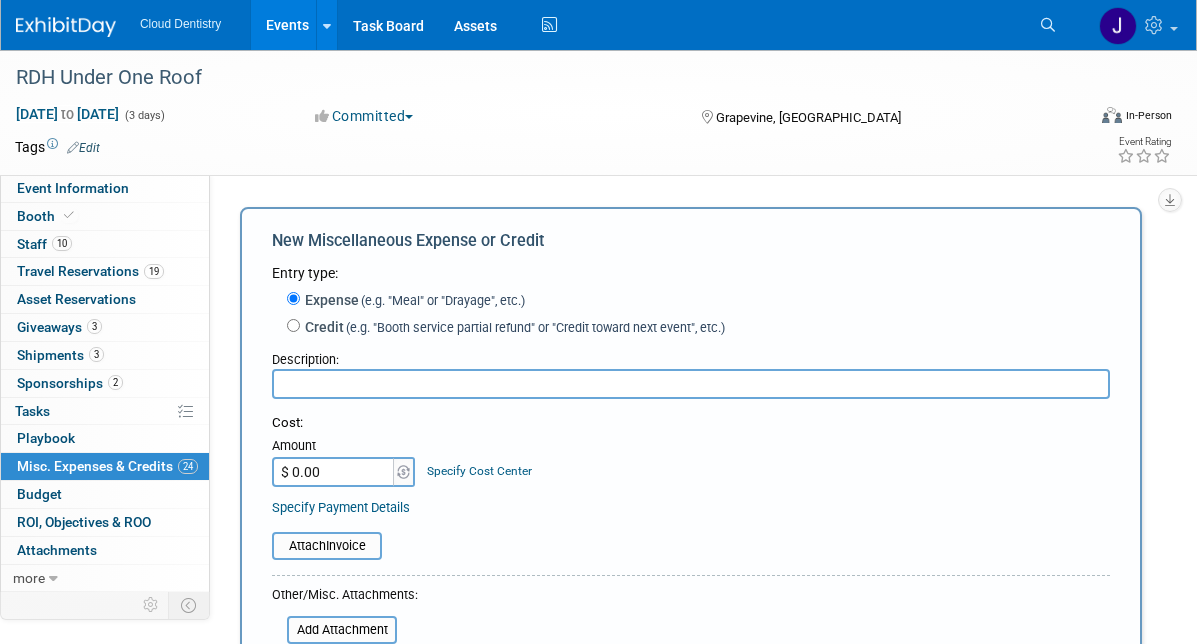click at bounding box center (691, 384) 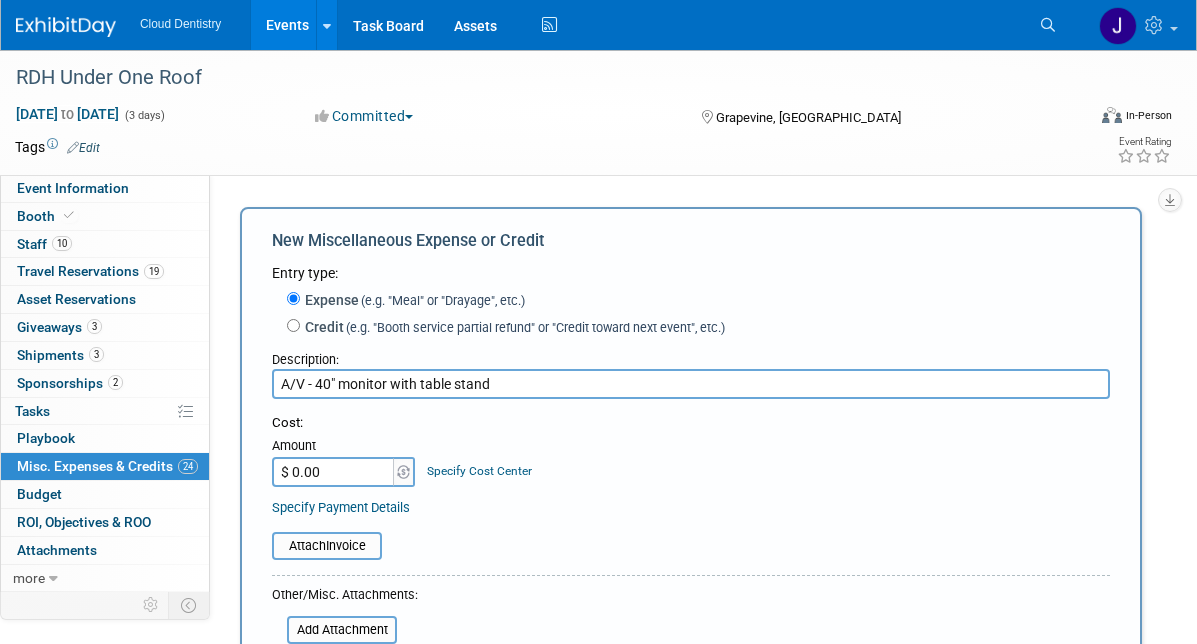 type on "A/V - 40" monitor with table stand" 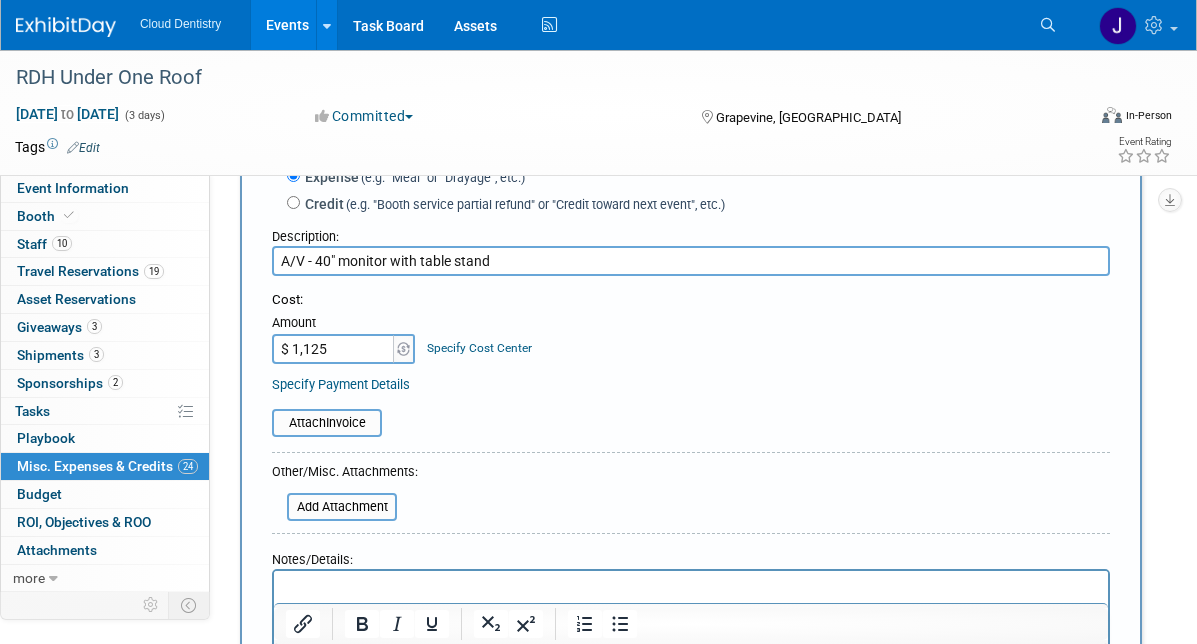 scroll, scrollTop: 212, scrollLeft: 0, axis: vertical 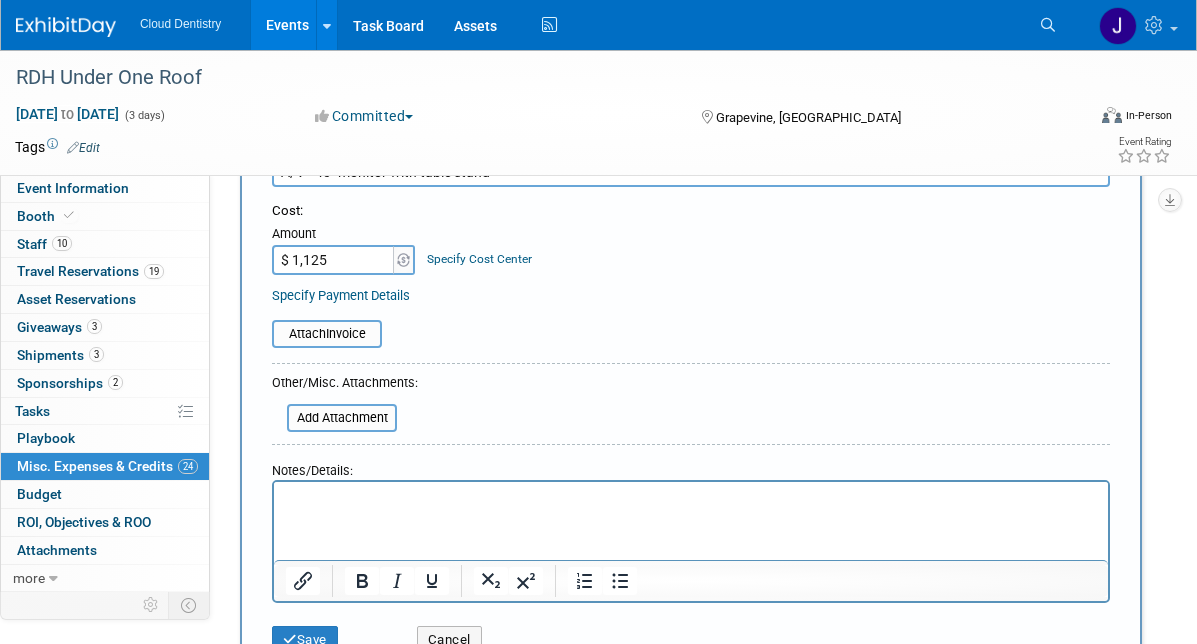 type on "$ 1,125.00" 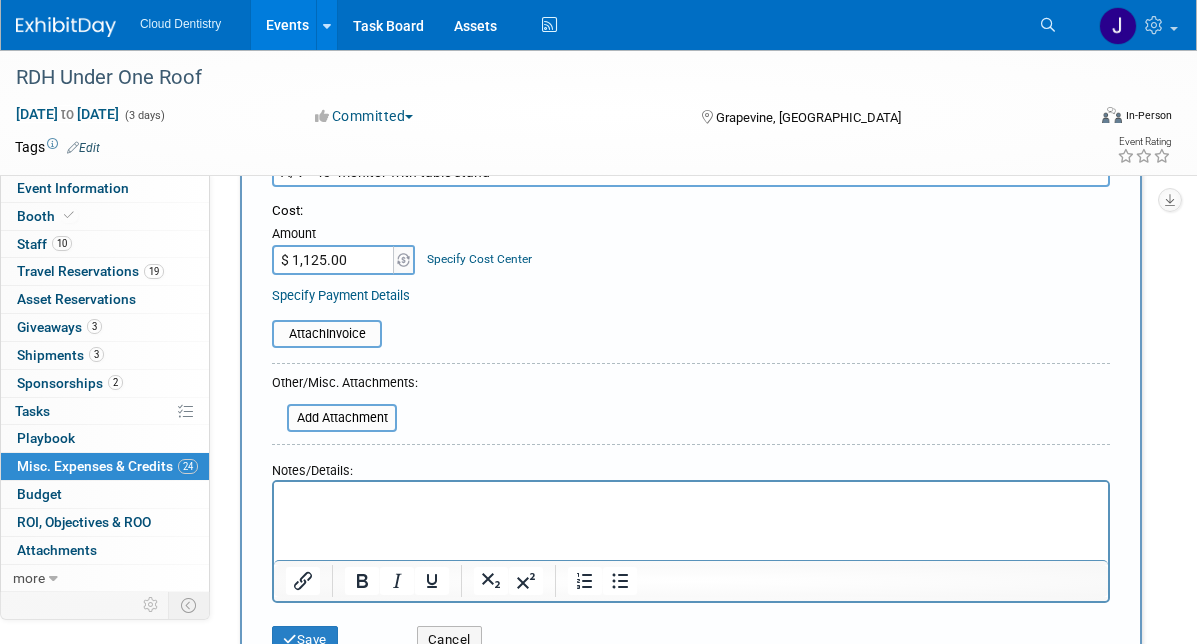 click at bounding box center [691, 496] 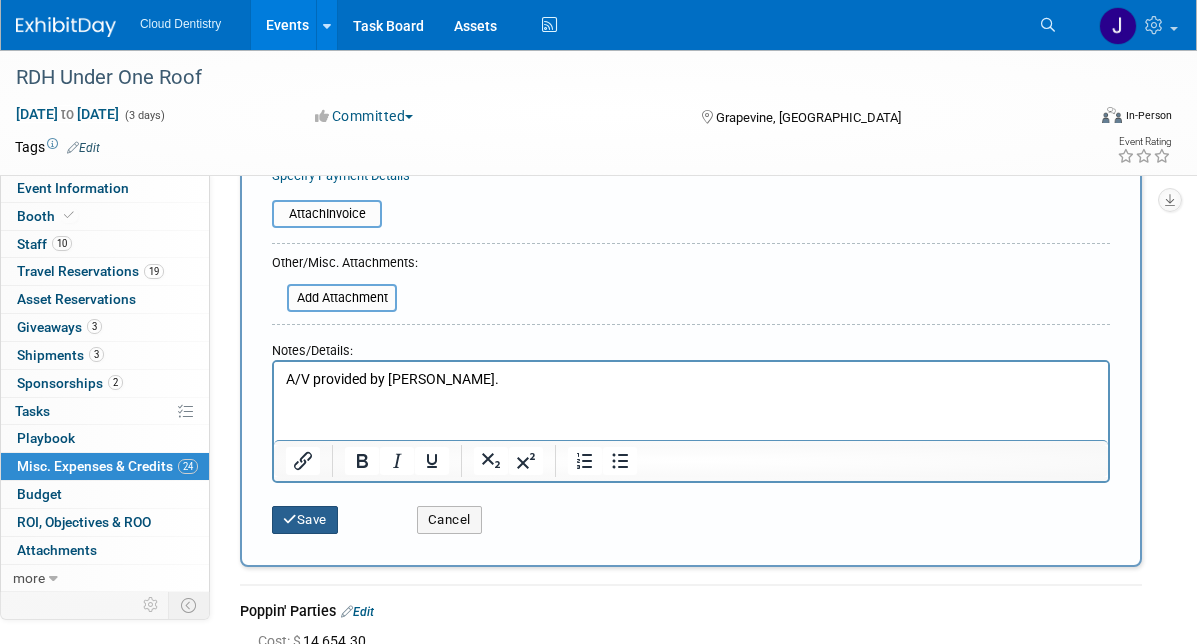 click at bounding box center [290, 519] 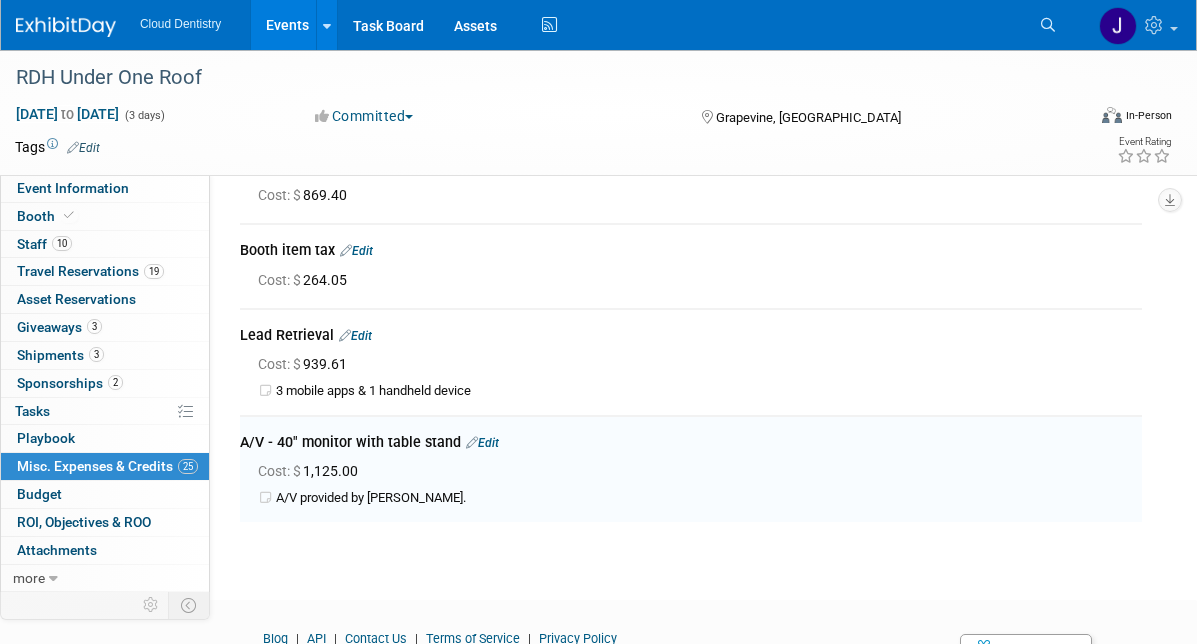 click on "Edit" at bounding box center (355, 336) 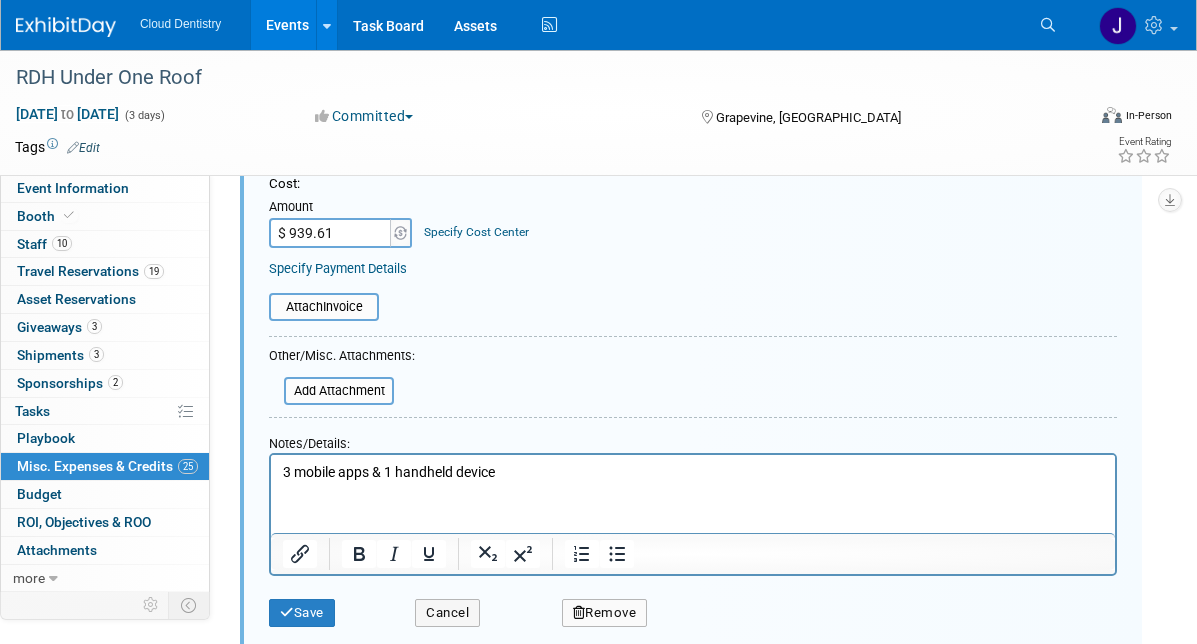 scroll, scrollTop: 2560, scrollLeft: 0, axis: vertical 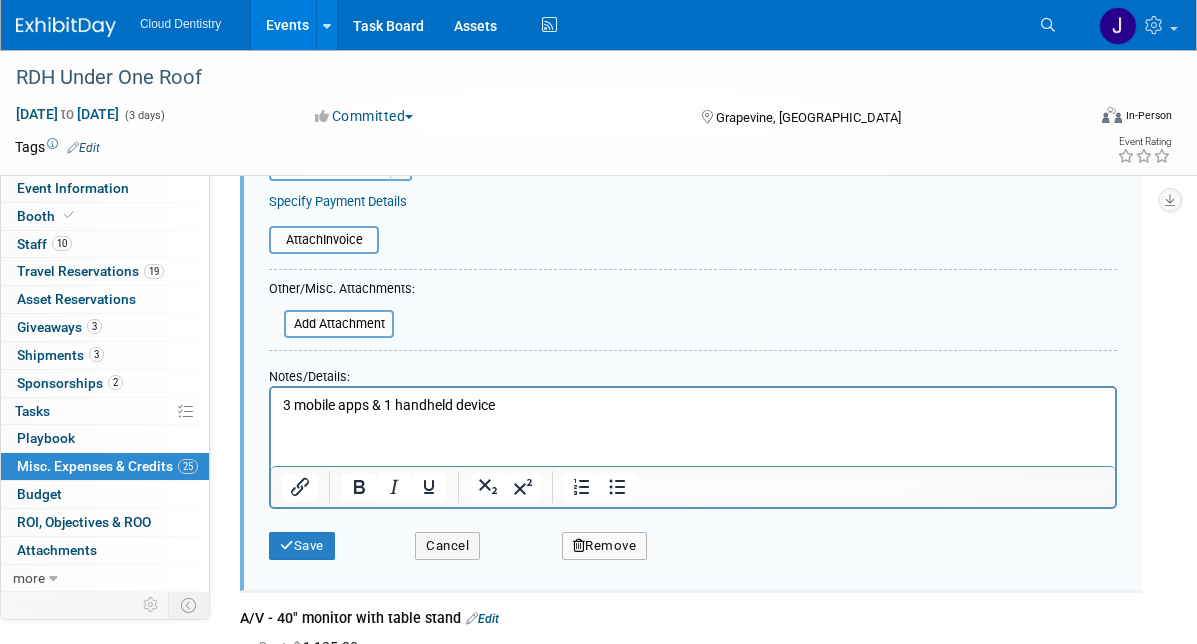 click on "3 mobile apps & 1 handheld device" at bounding box center (693, 406) 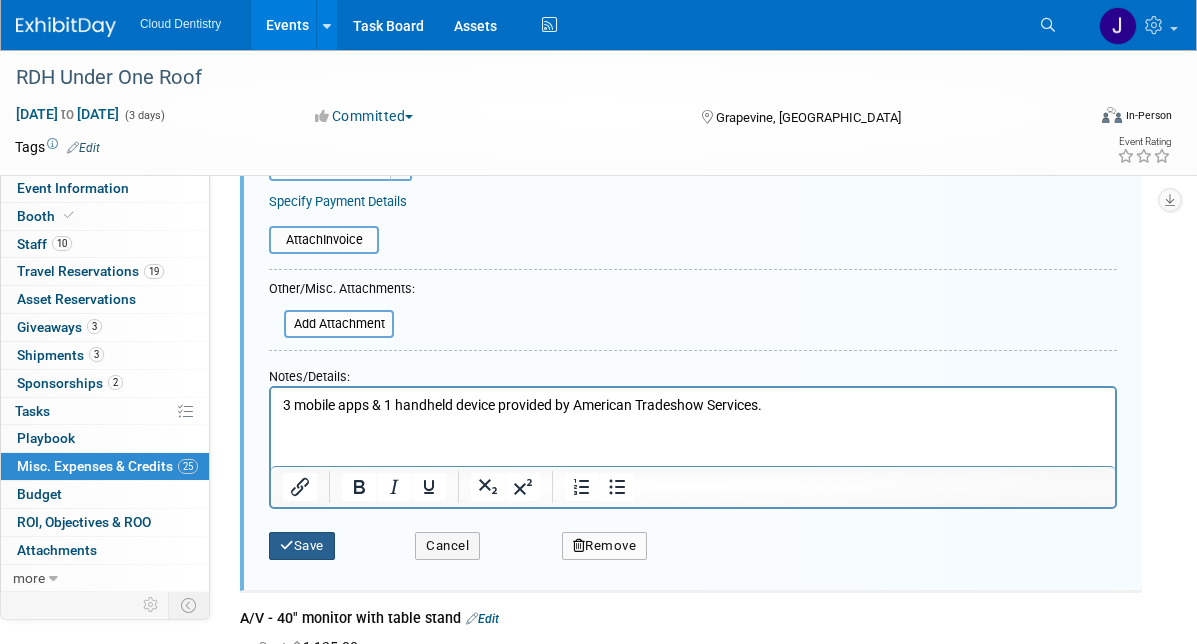 click on "Save" at bounding box center [302, 546] 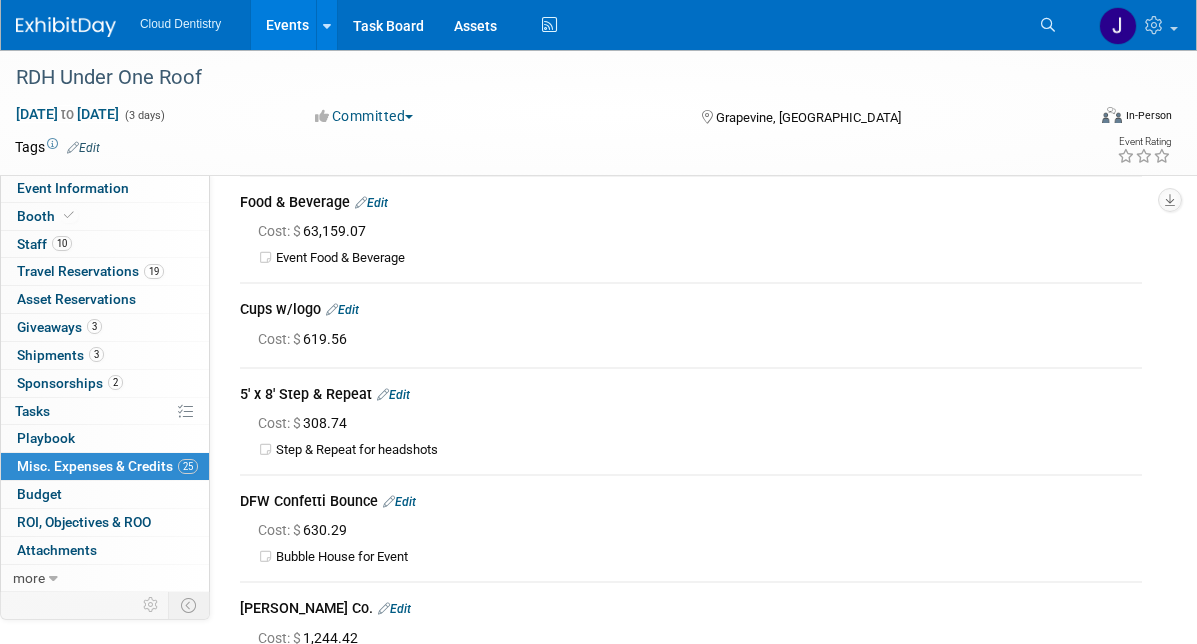 scroll, scrollTop: 0, scrollLeft: 0, axis: both 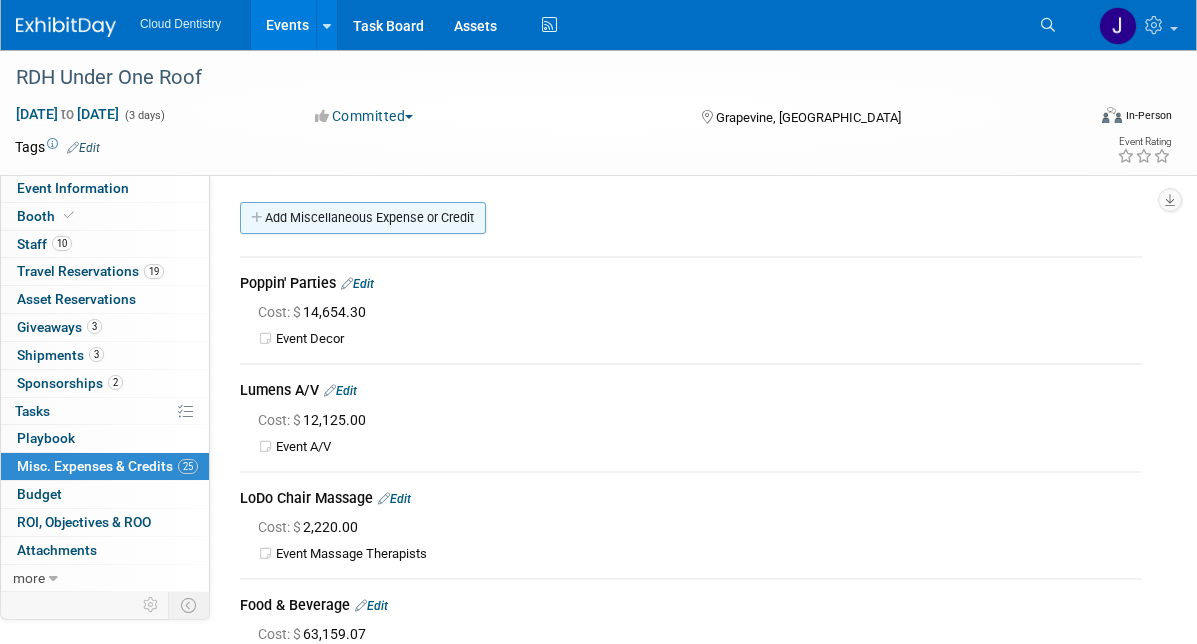 click on "Add Miscellaneous Expense or Credit" at bounding box center [363, 218] 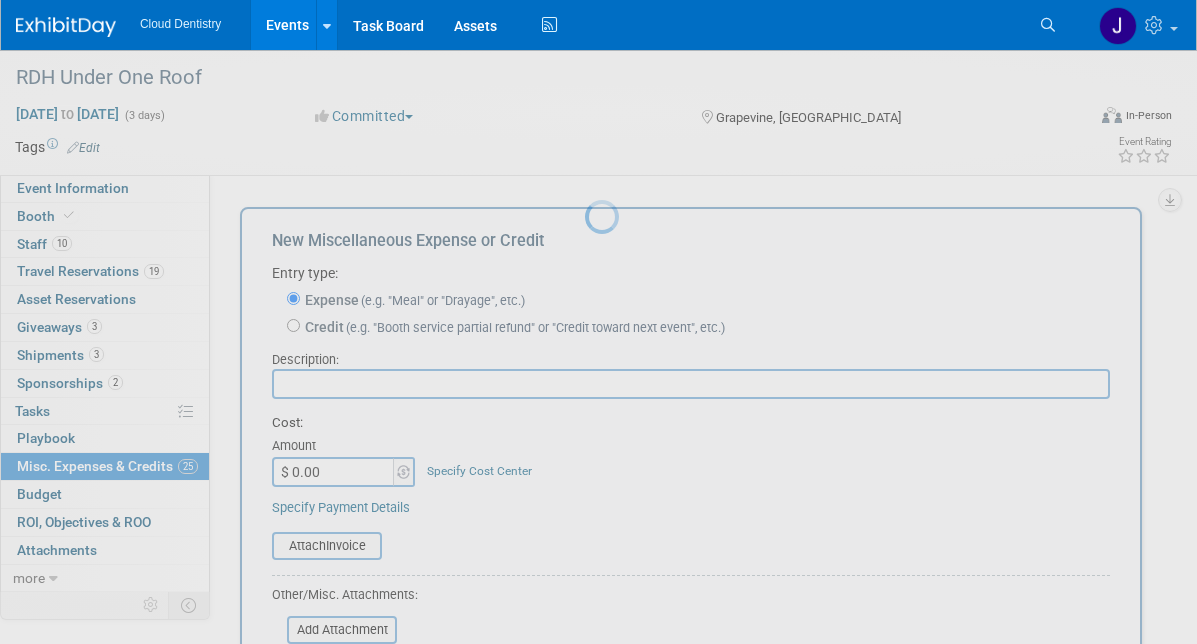scroll, scrollTop: 0, scrollLeft: 0, axis: both 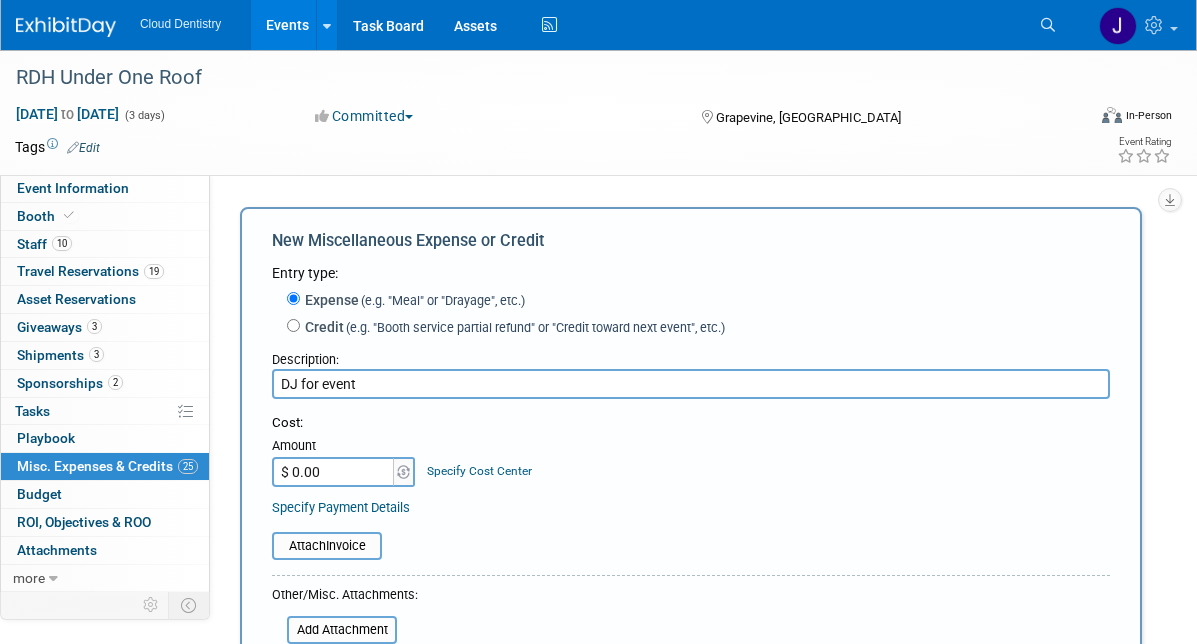 type on "DJ for event" 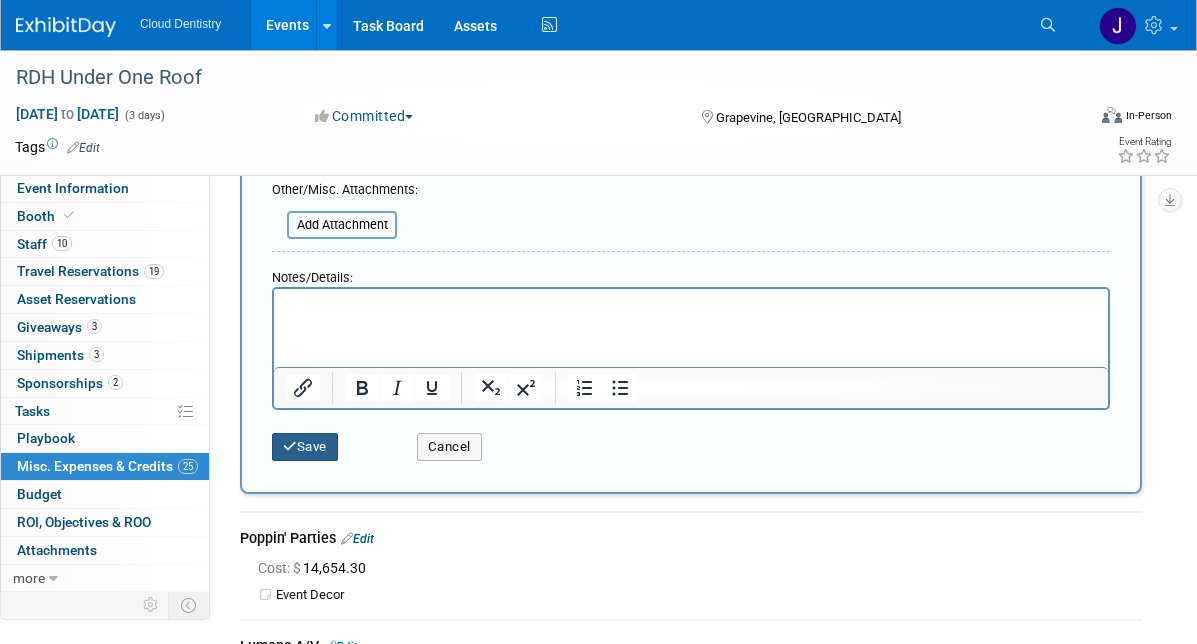 type on "$ 375.00" 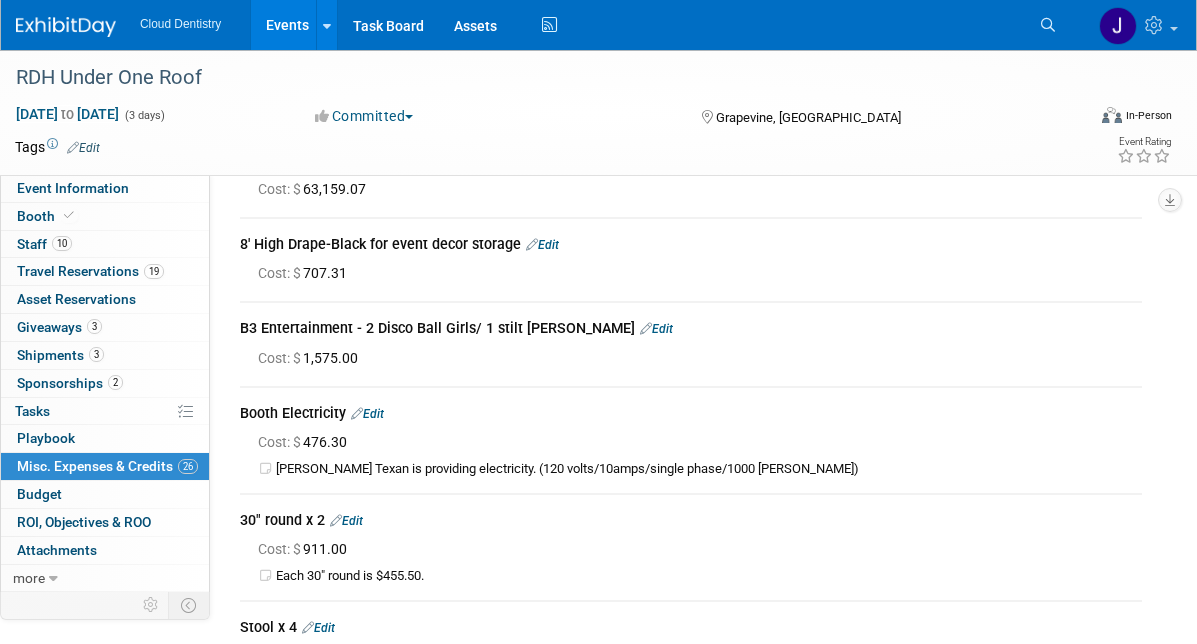 scroll, scrollTop: 2368, scrollLeft: 0, axis: vertical 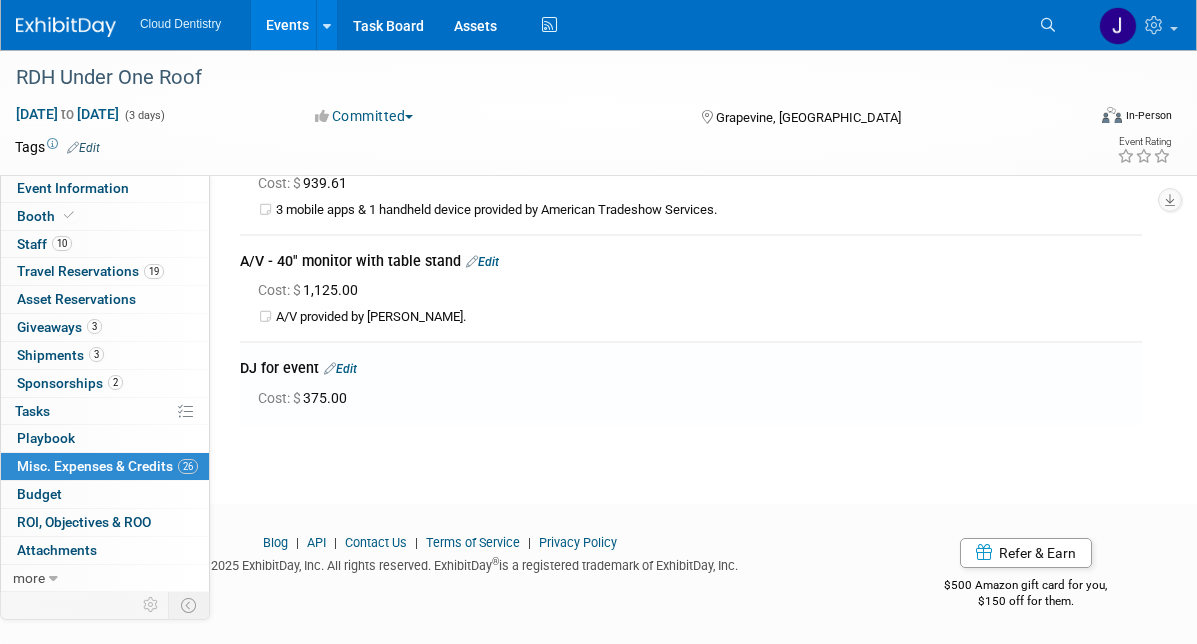 click on "Edit" at bounding box center [340, 369] 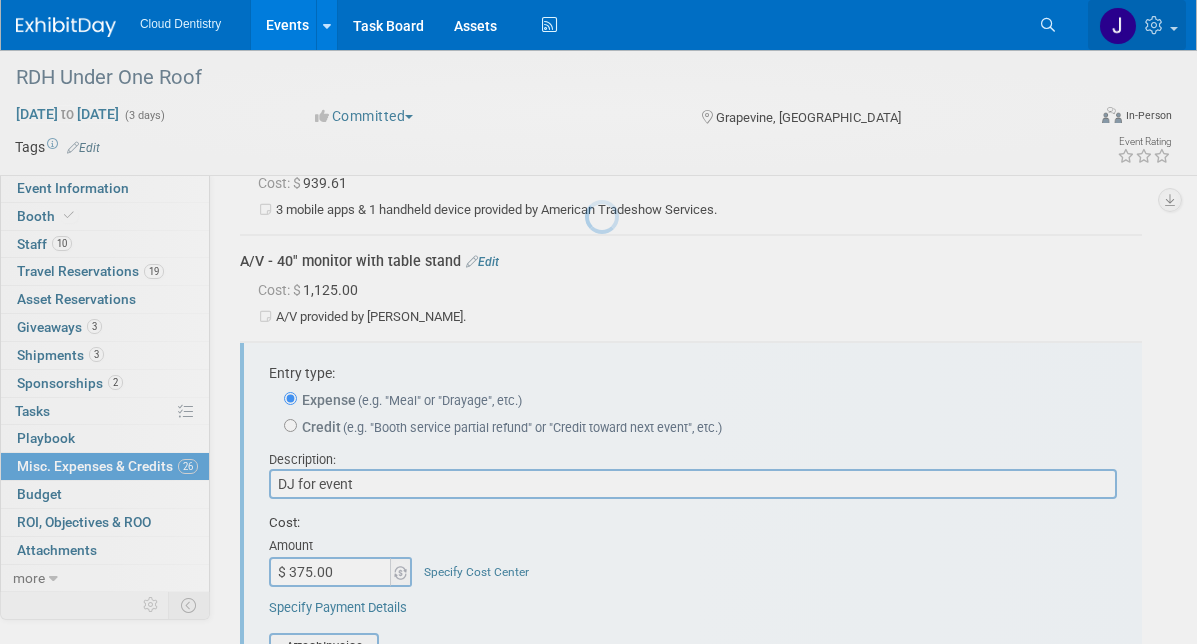 scroll, scrollTop: 2473, scrollLeft: 0, axis: vertical 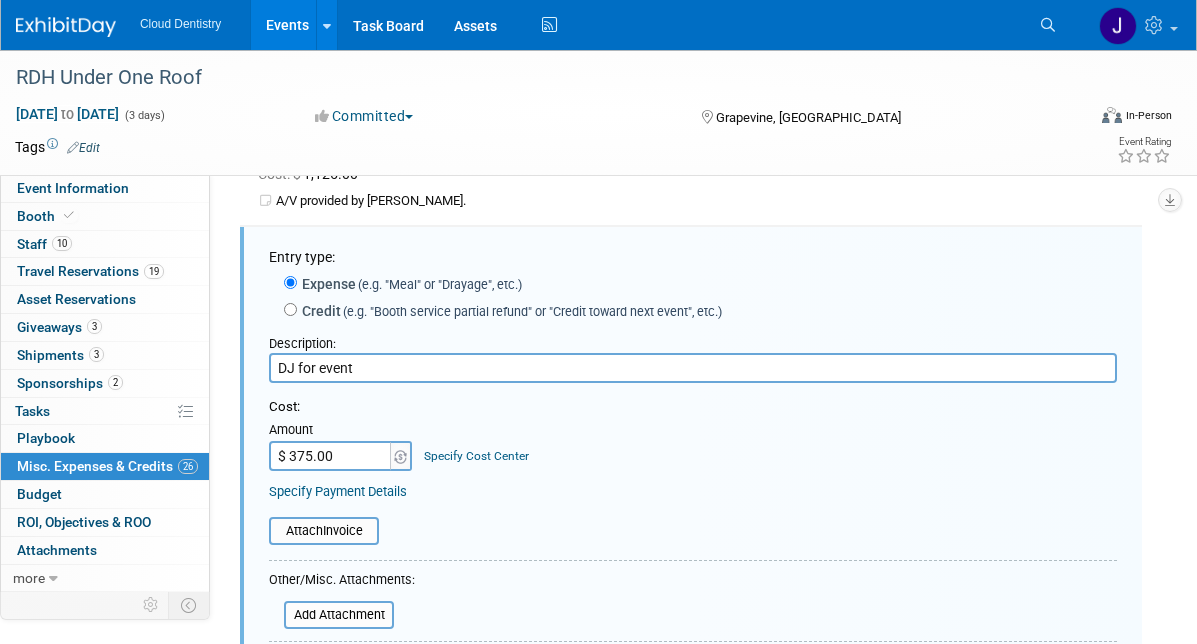 click on "DJ for event" at bounding box center (693, 368) 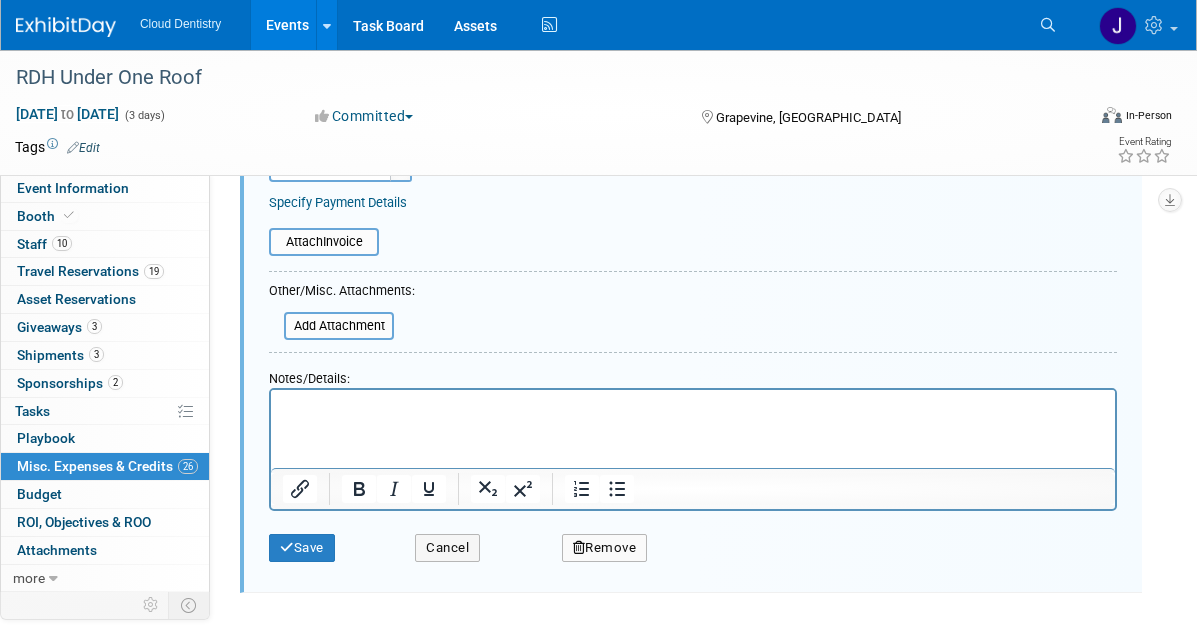 scroll, scrollTop: 2774, scrollLeft: 0, axis: vertical 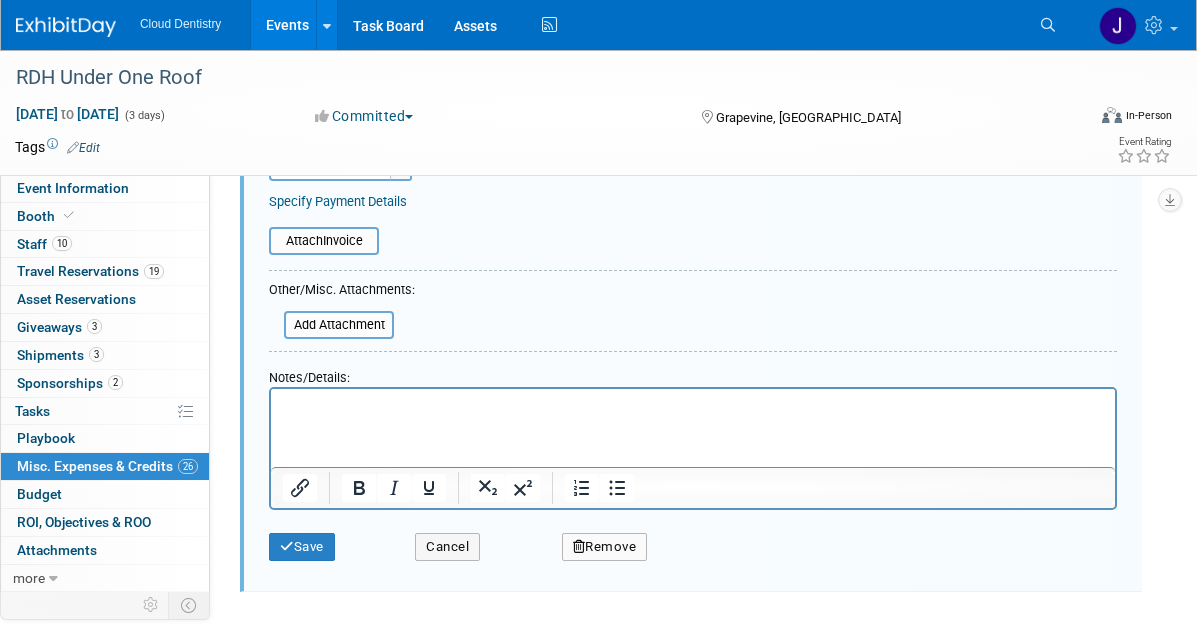 type on "DJ for event" 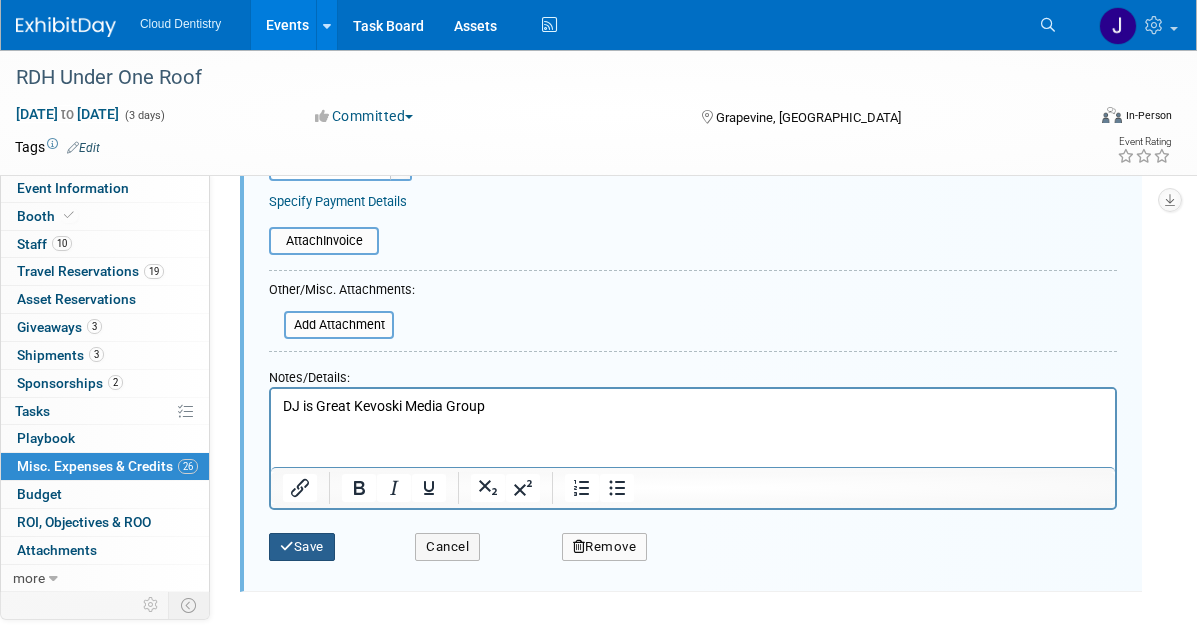 click on "Save" at bounding box center [302, 547] 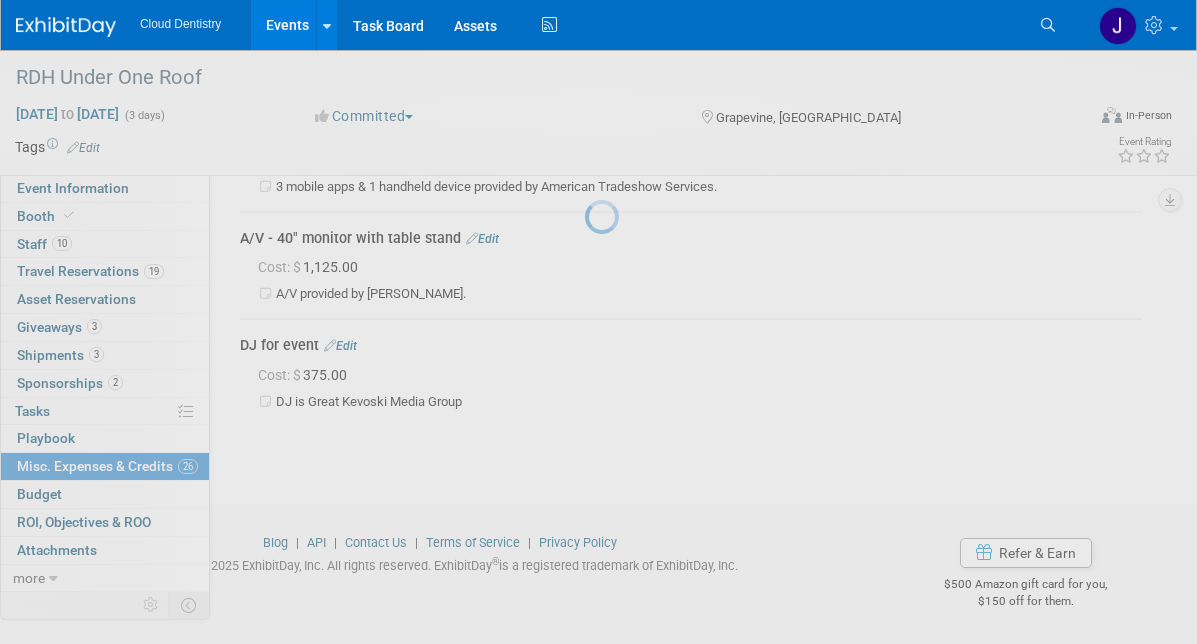 scroll, scrollTop: 2391, scrollLeft: 0, axis: vertical 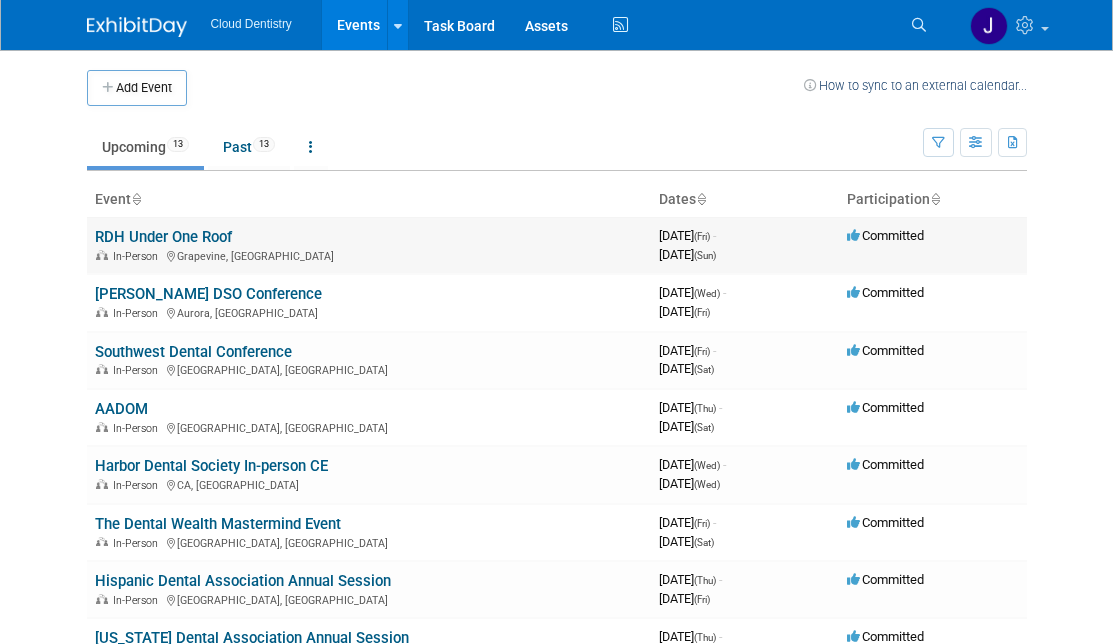 click on "RDH Under One Roof" at bounding box center [163, 237] 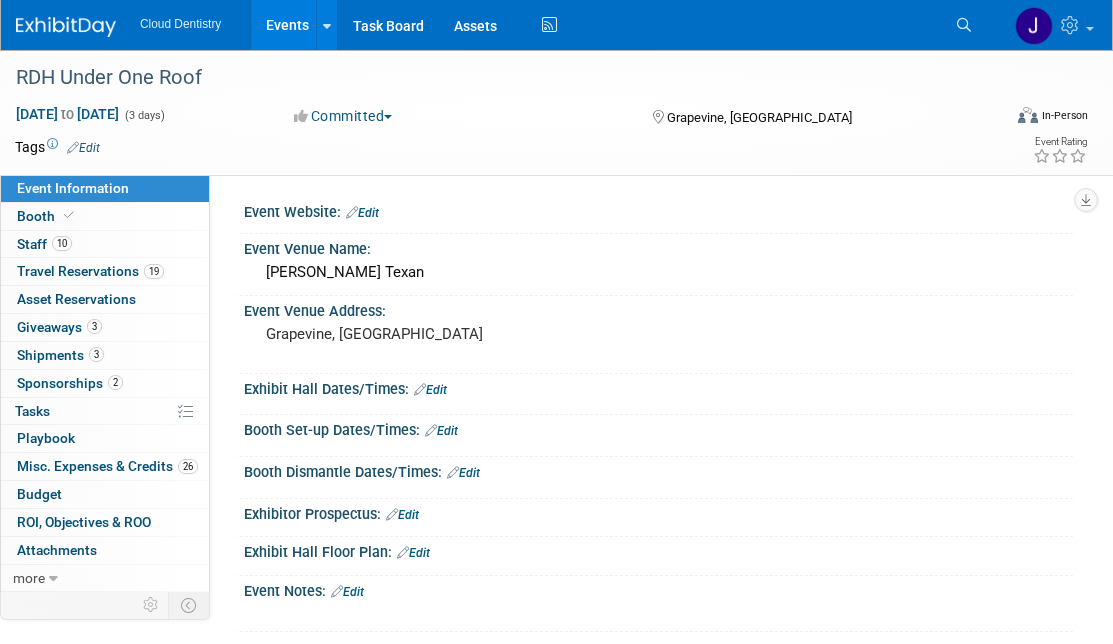 scroll, scrollTop: 0, scrollLeft: 0, axis: both 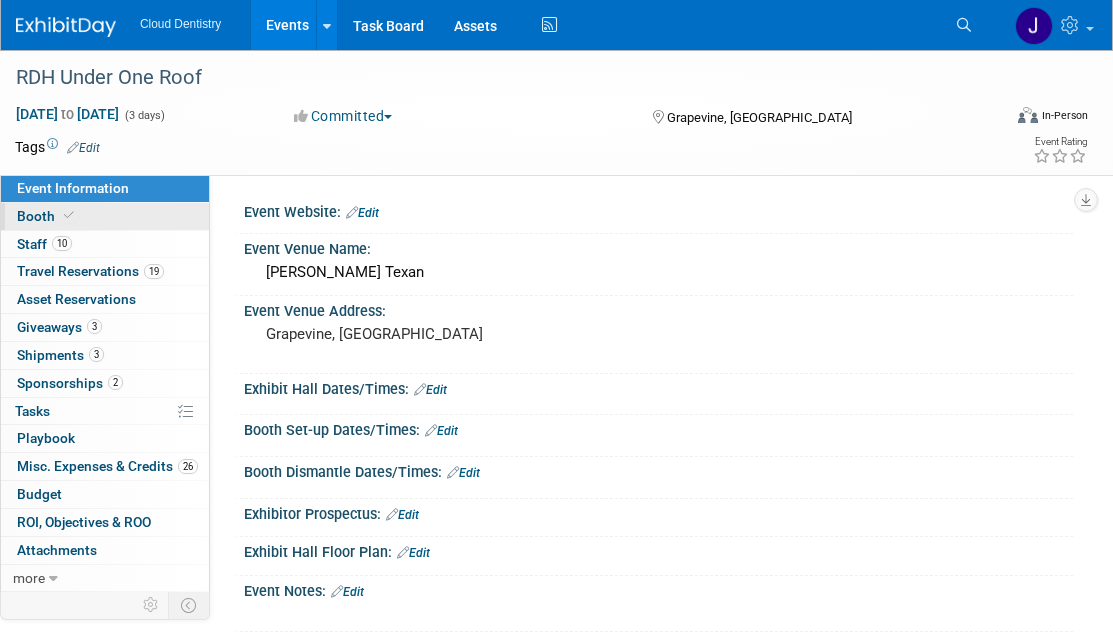 click on "Booth" at bounding box center (105, 216) 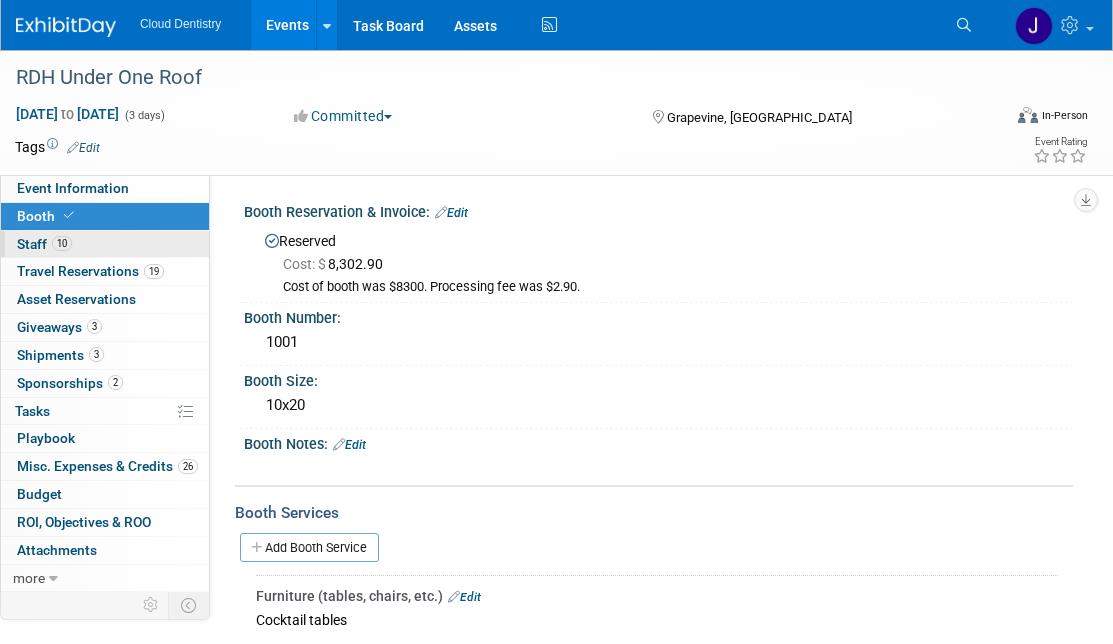 click on "10
Staff 10" at bounding box center (105, 244) 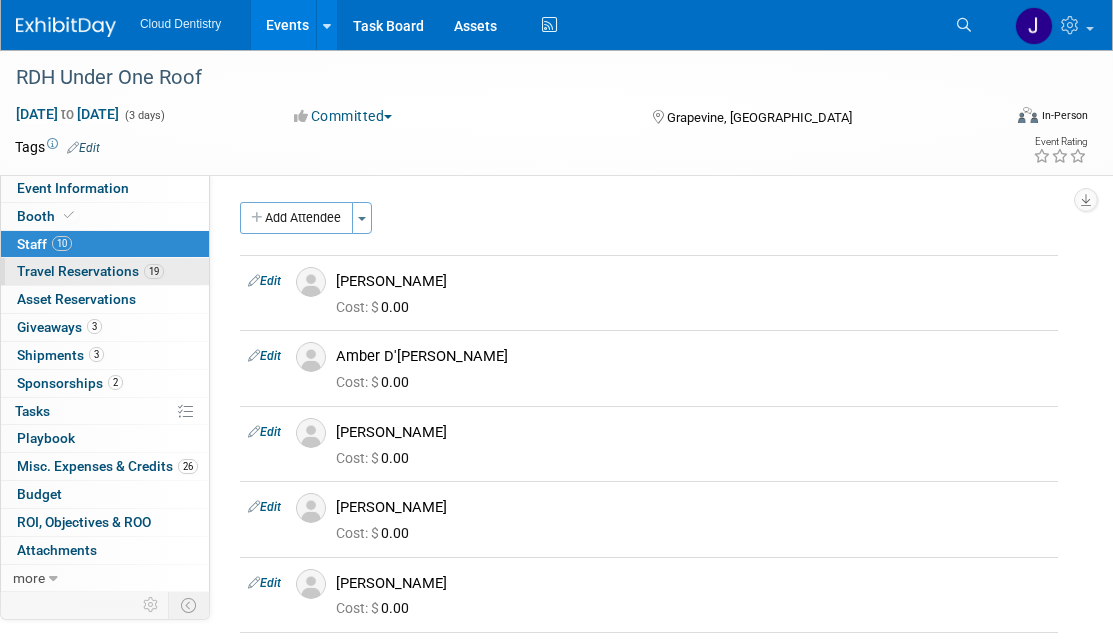 click on "Travel Reservations 19" at bounding box center [90, 271] 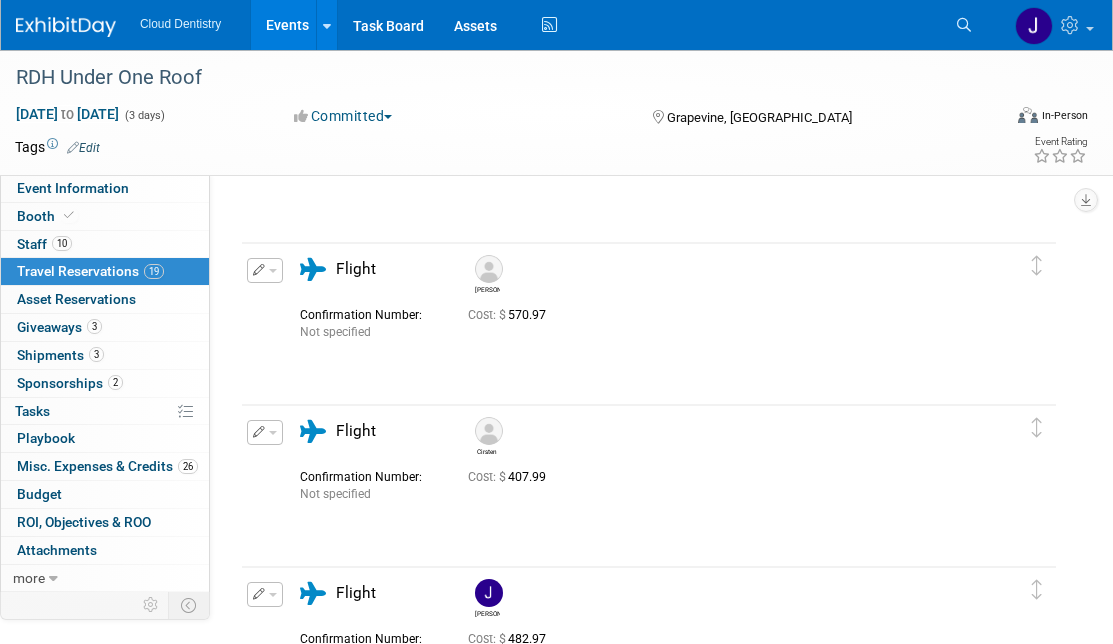 scroll, scrollTop: 189, scrollLeft: 0, axis: vertical 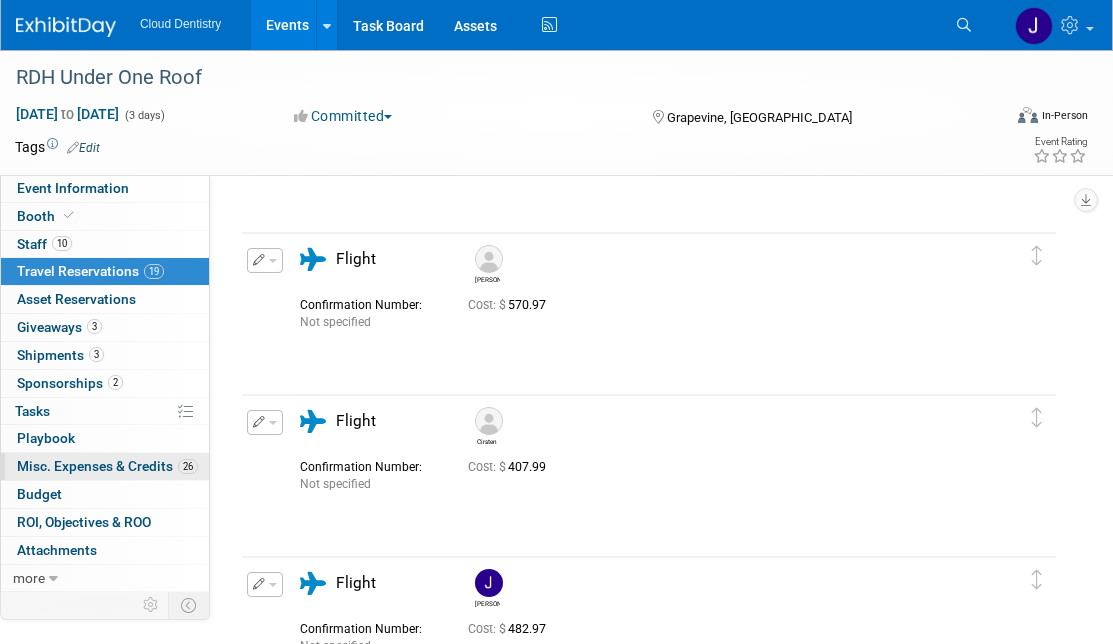 click on "Misc. Expenses & Credits 26" at bounding box center (107, 466) 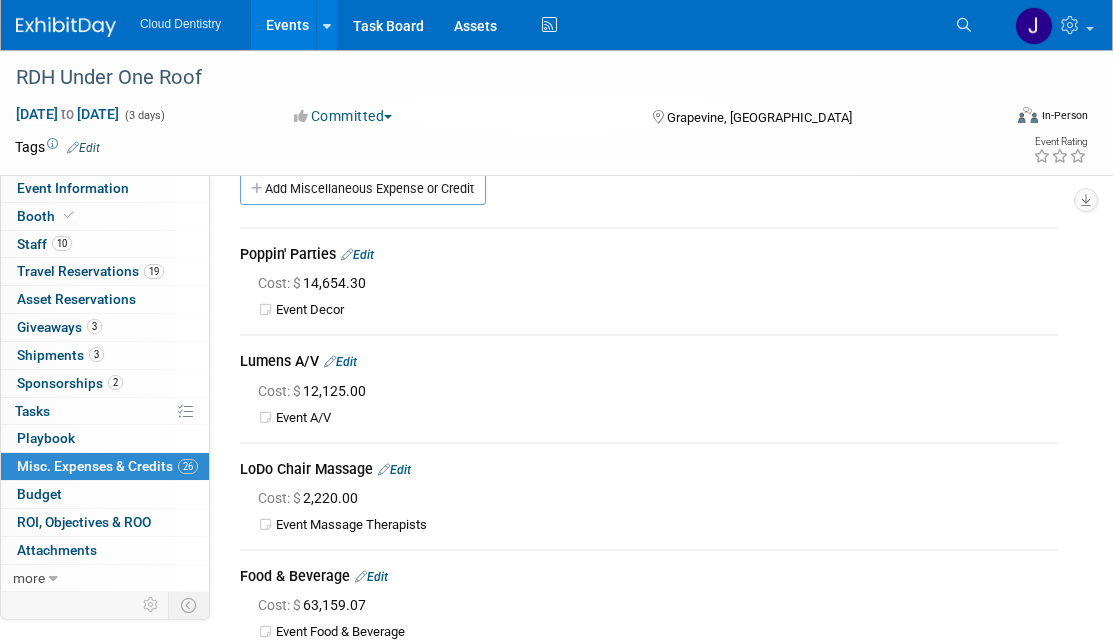 scroll, scrollTop: 25, scrollLeft: 0, axis: vertical 